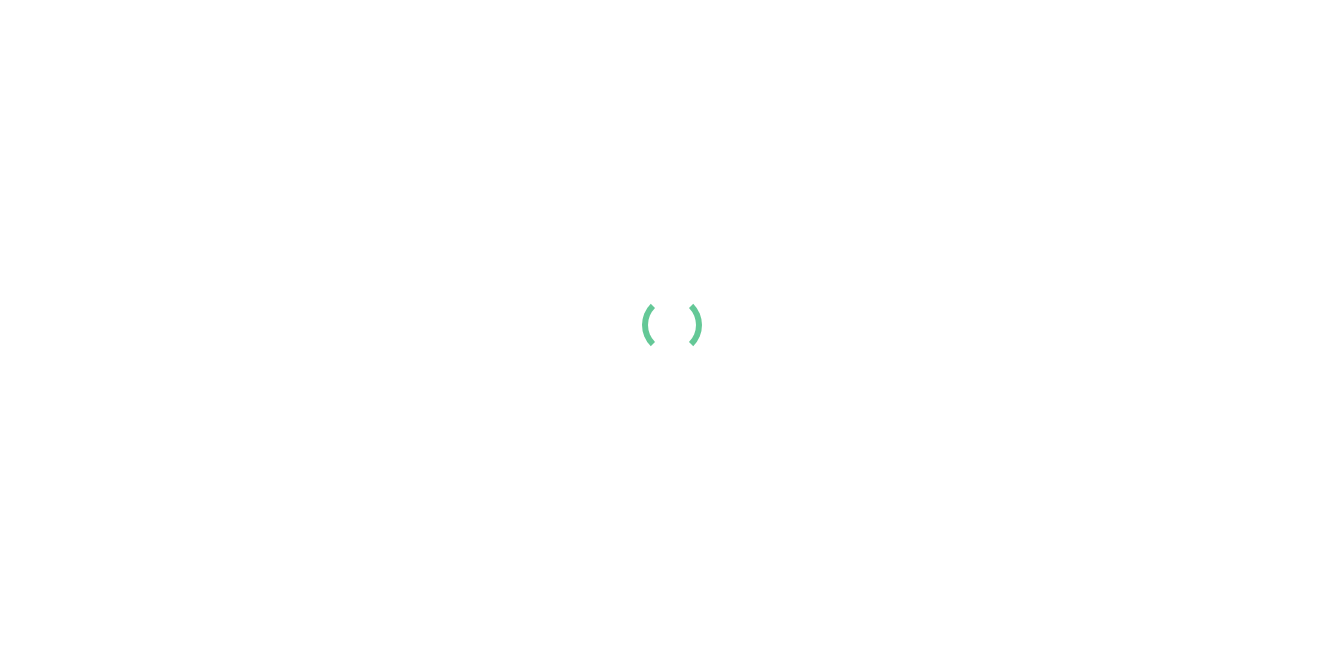 scroll, scrollTop: 0, scrollLeft: 0, axis: both 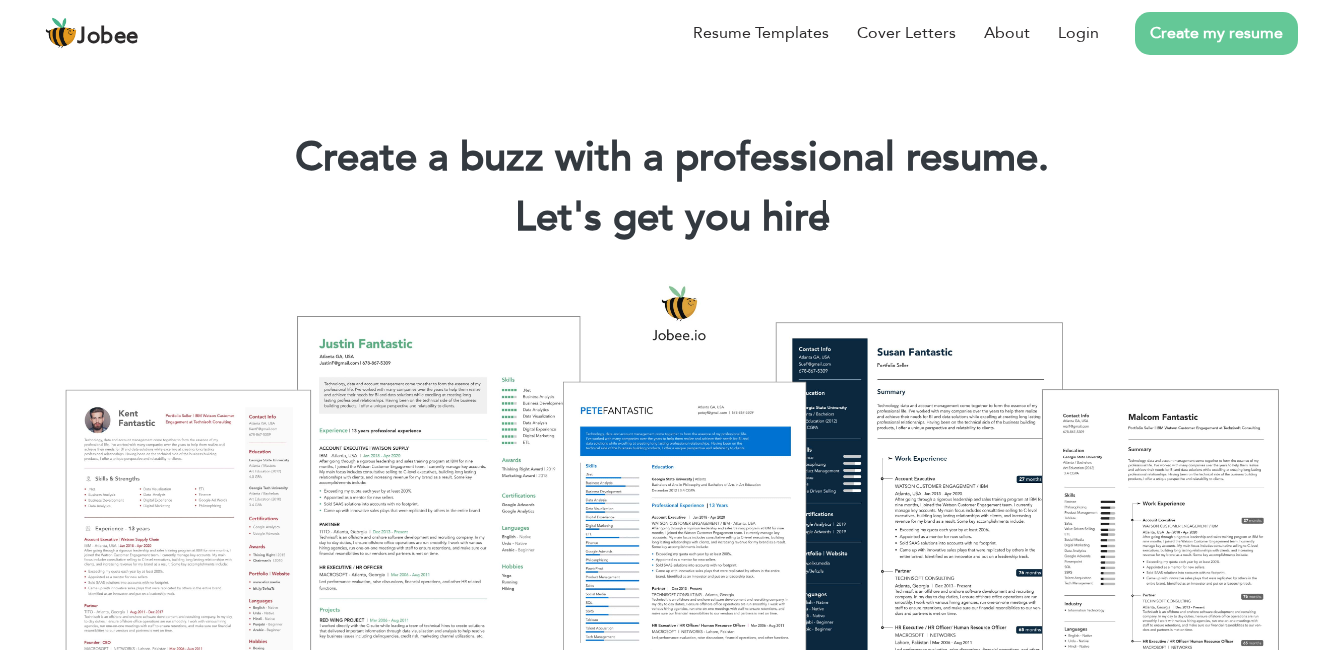 click on "Create my resume" at bounding box center (1216, 33) 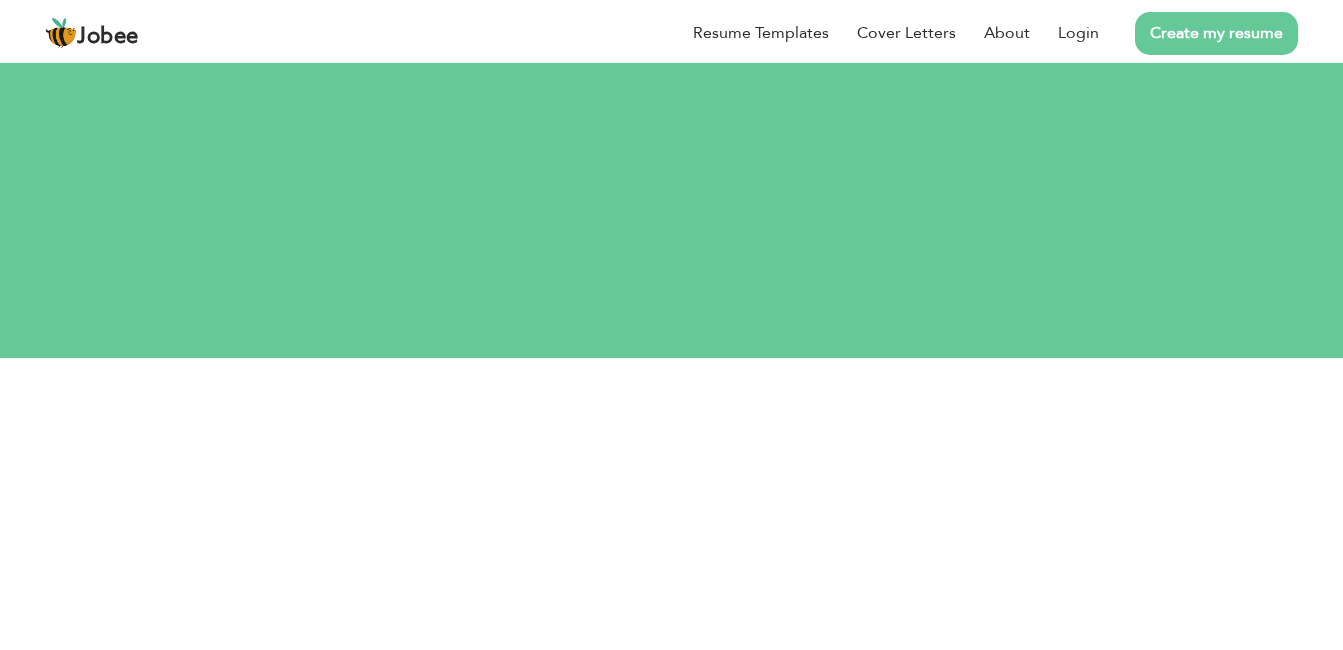 scroll, scrollTop: 0, scrollLeft: 0, axis: both 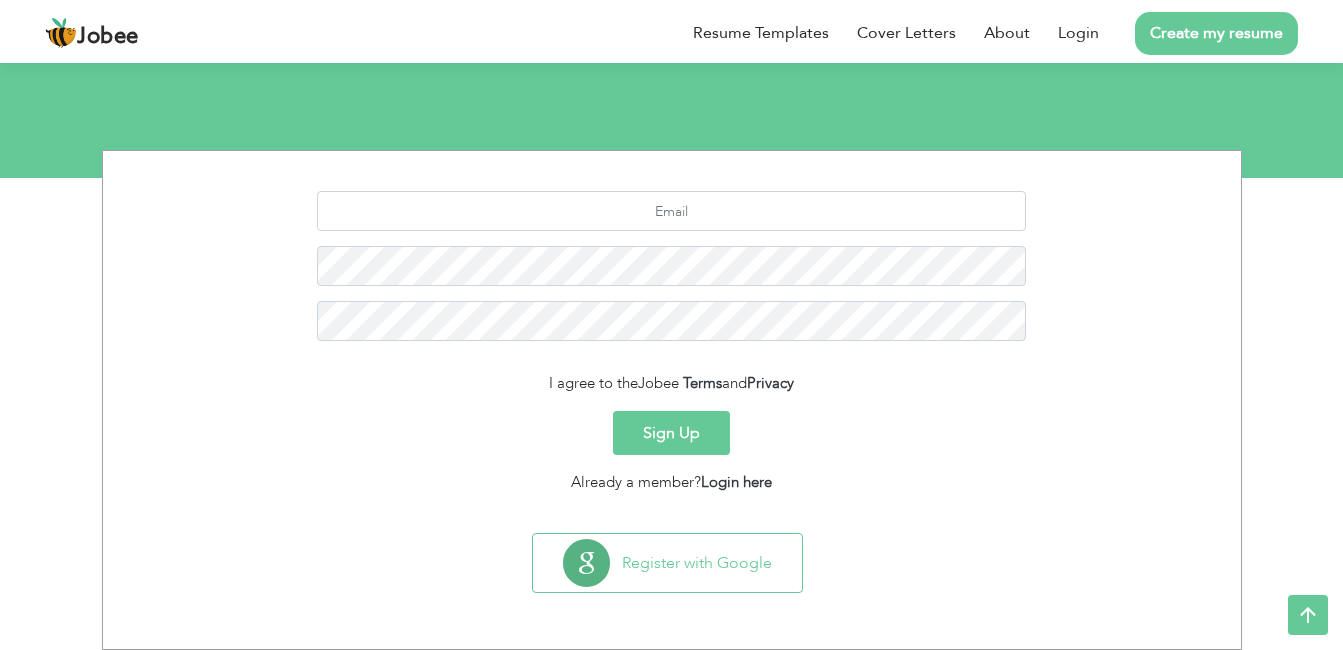 click on "Sign Up" at bounding box center (671, 433) 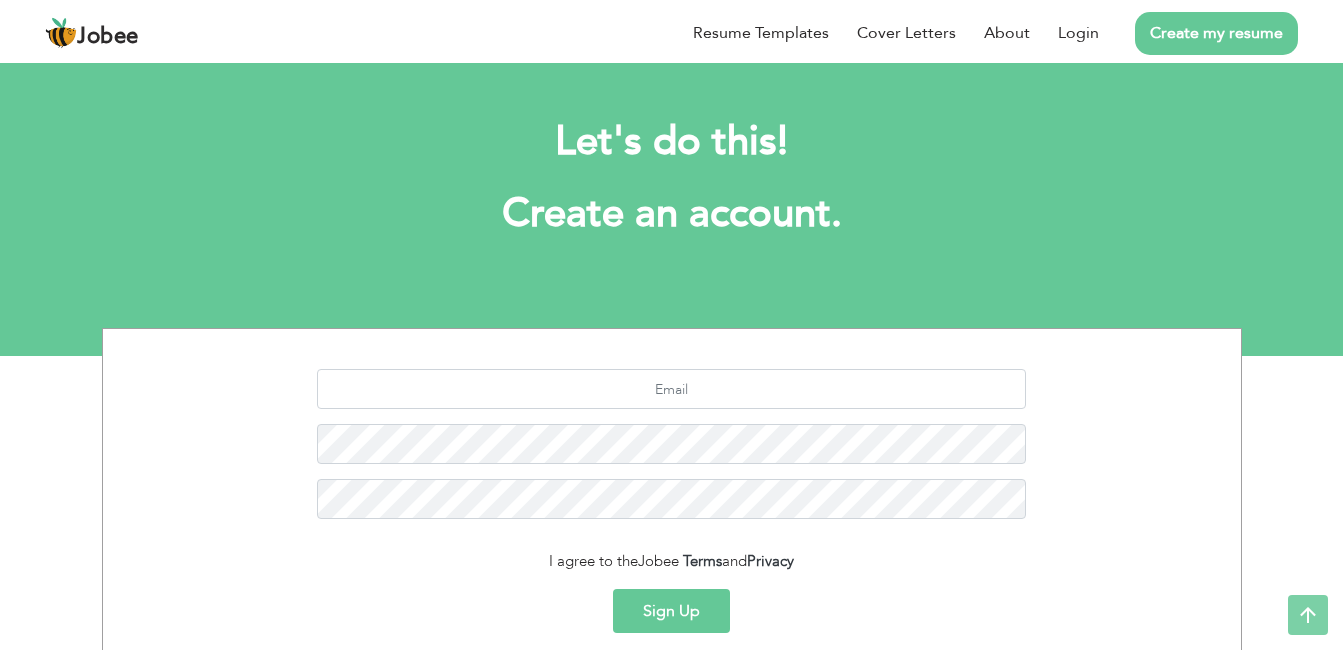 scroll, scrollTop: 0, scrollLeft: 0, axis: both 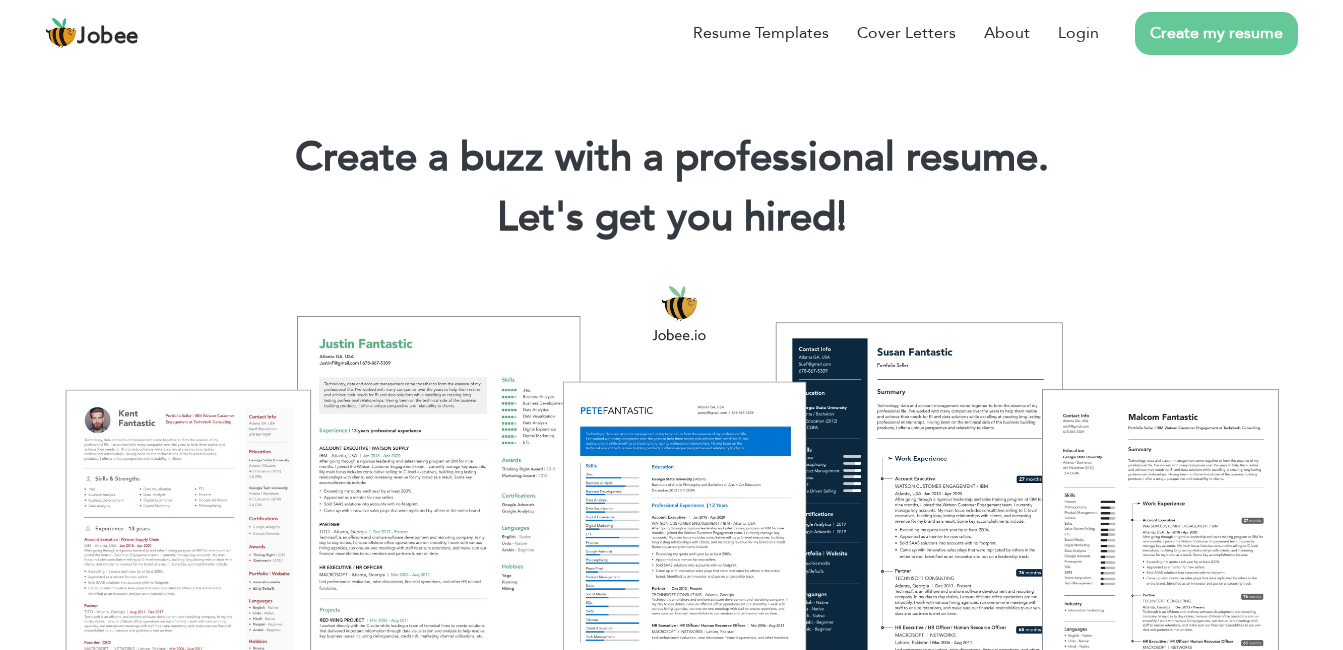 click on "Create my resume" at bounding box center [1216, 33] 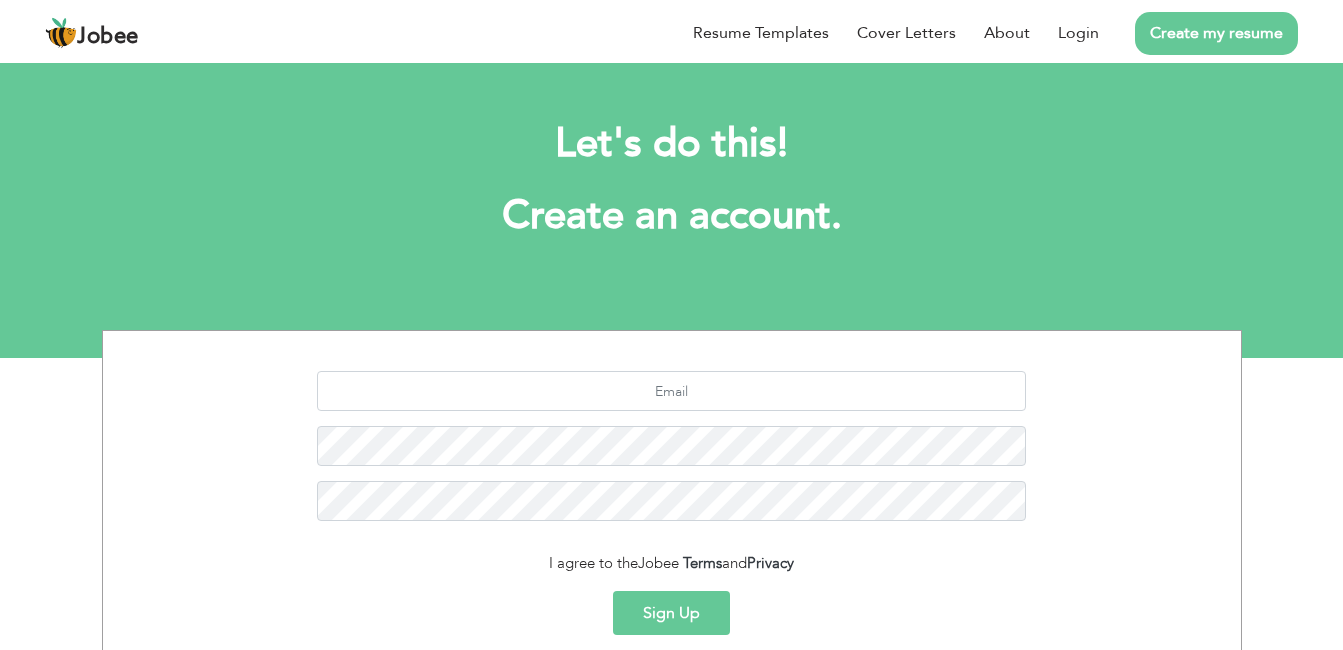scroll, scrollTop: 0, scrollLeft: 0, axis: both 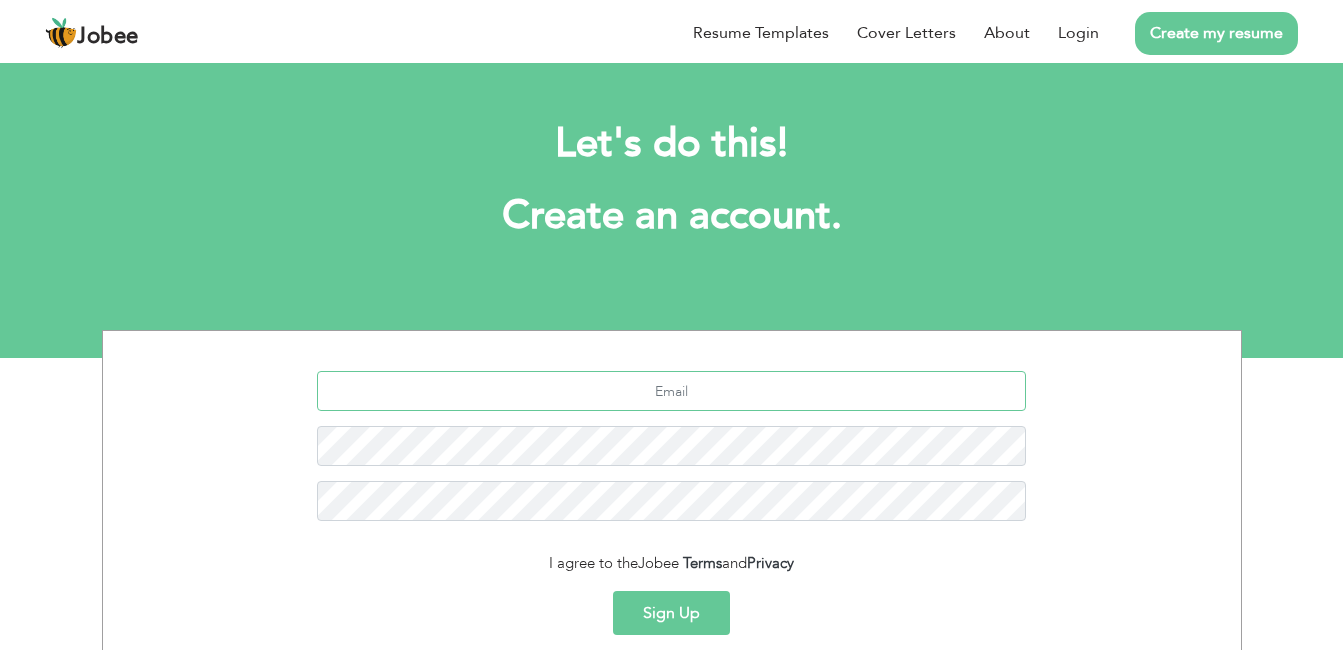 click at bounding box center (671, 391) 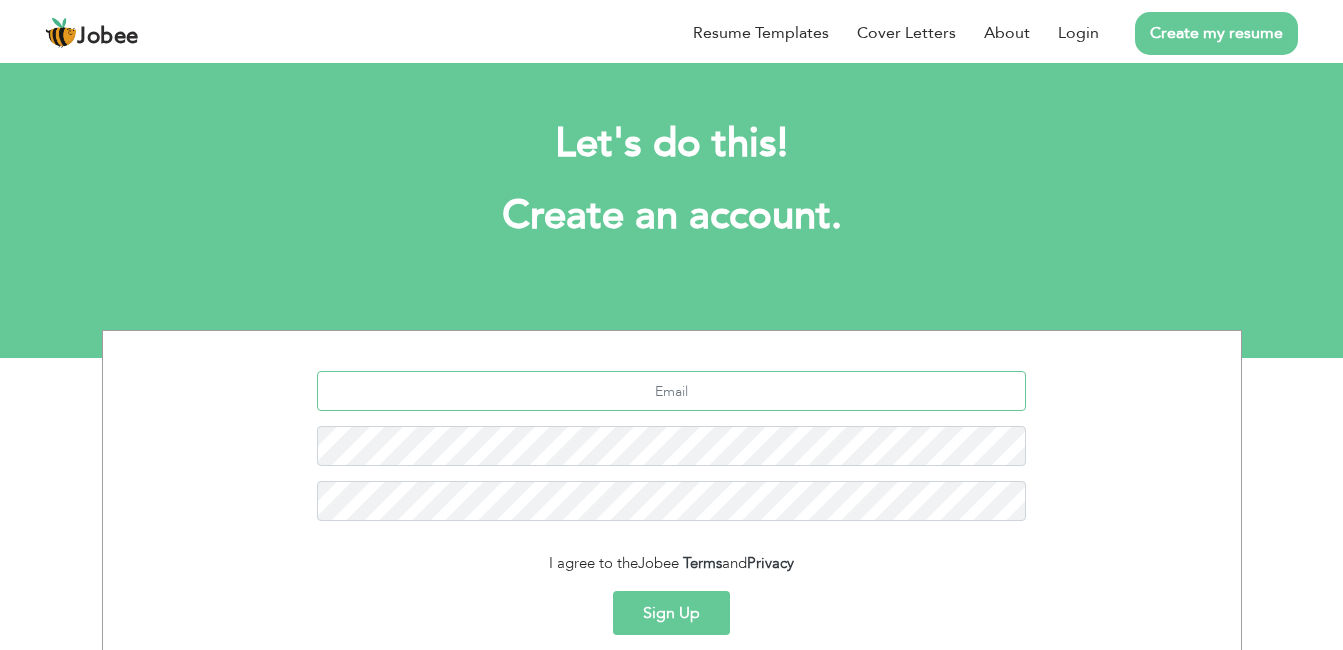 paste on "[EMAIL_ADDRESS][DOMAIN_NAME]" 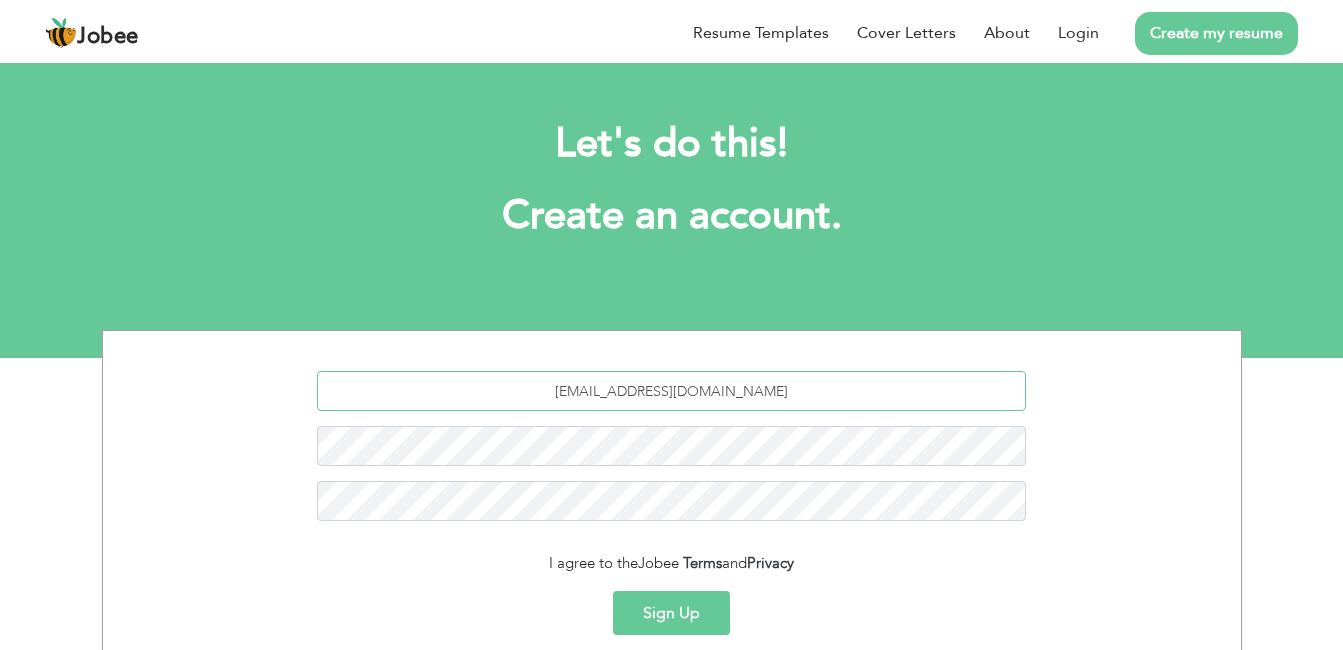 type on "[EMAIL_ADDRESS][DOMAIN_NAME]" 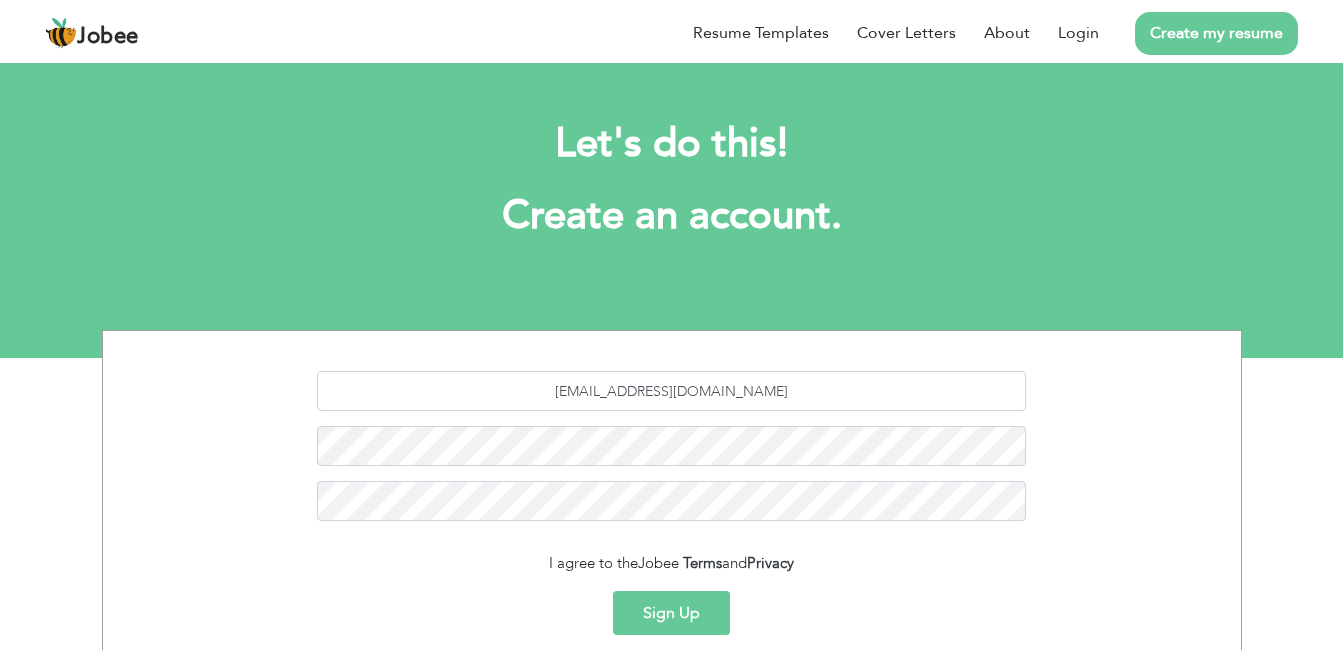 click on "Sign Up" at bounding box center (671, 613) 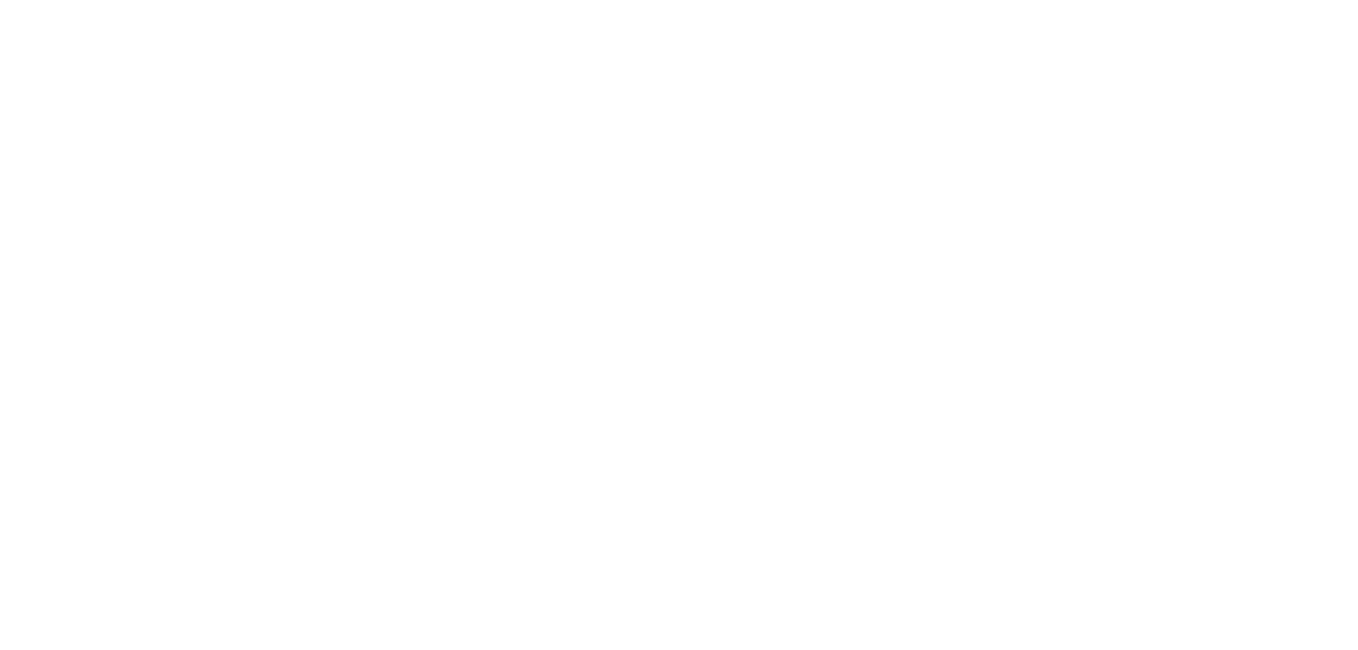 scroll, scrollTop: 0, scrollLeft: 0, axis: both 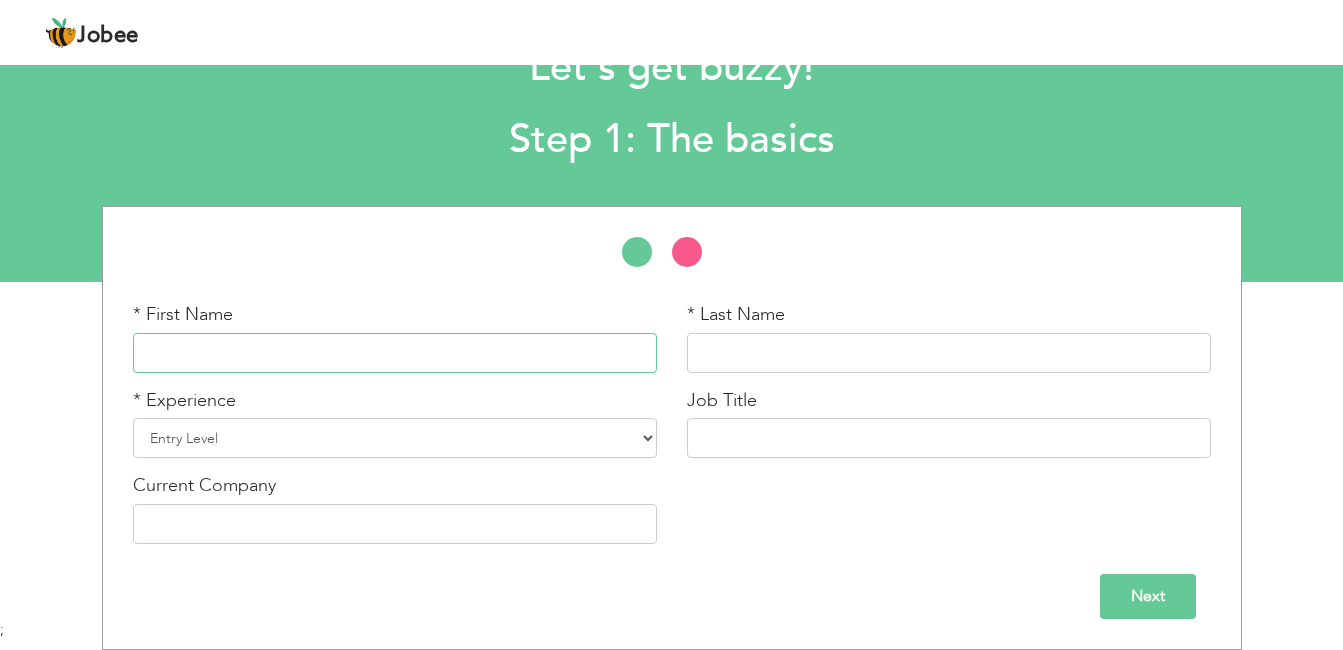 click at bounding box center [395, 353] 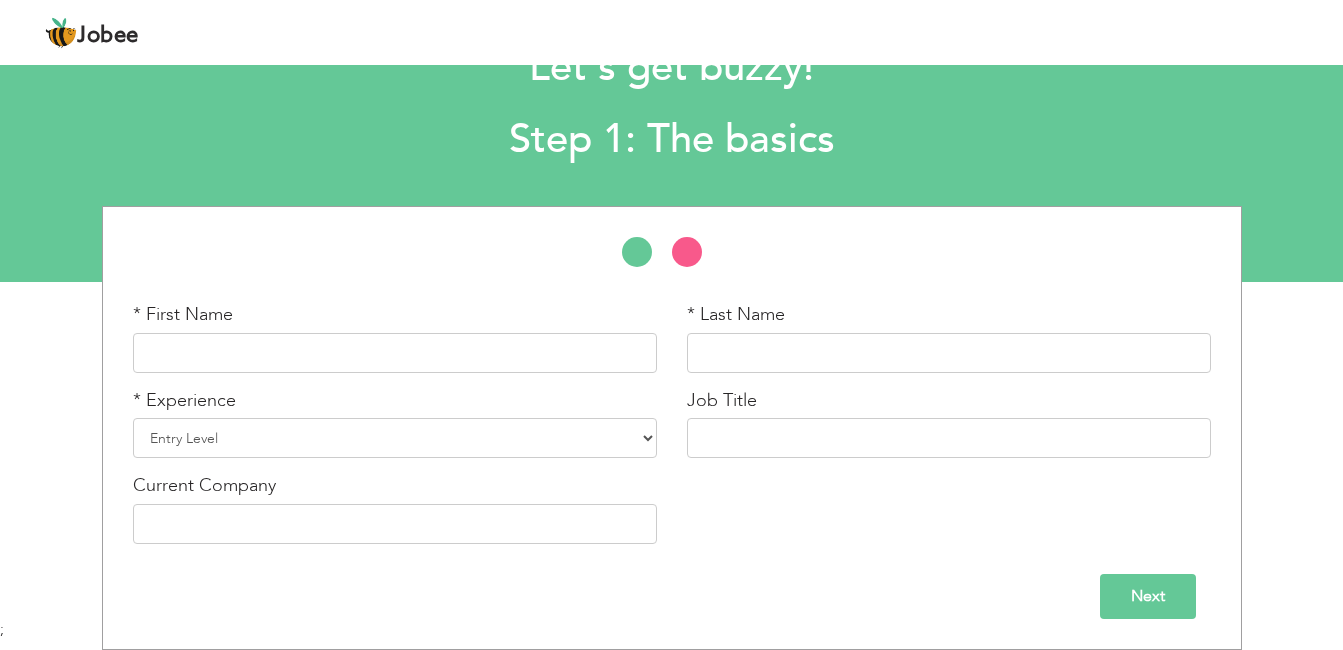 click on "Next" at bounding box center (672, 596) 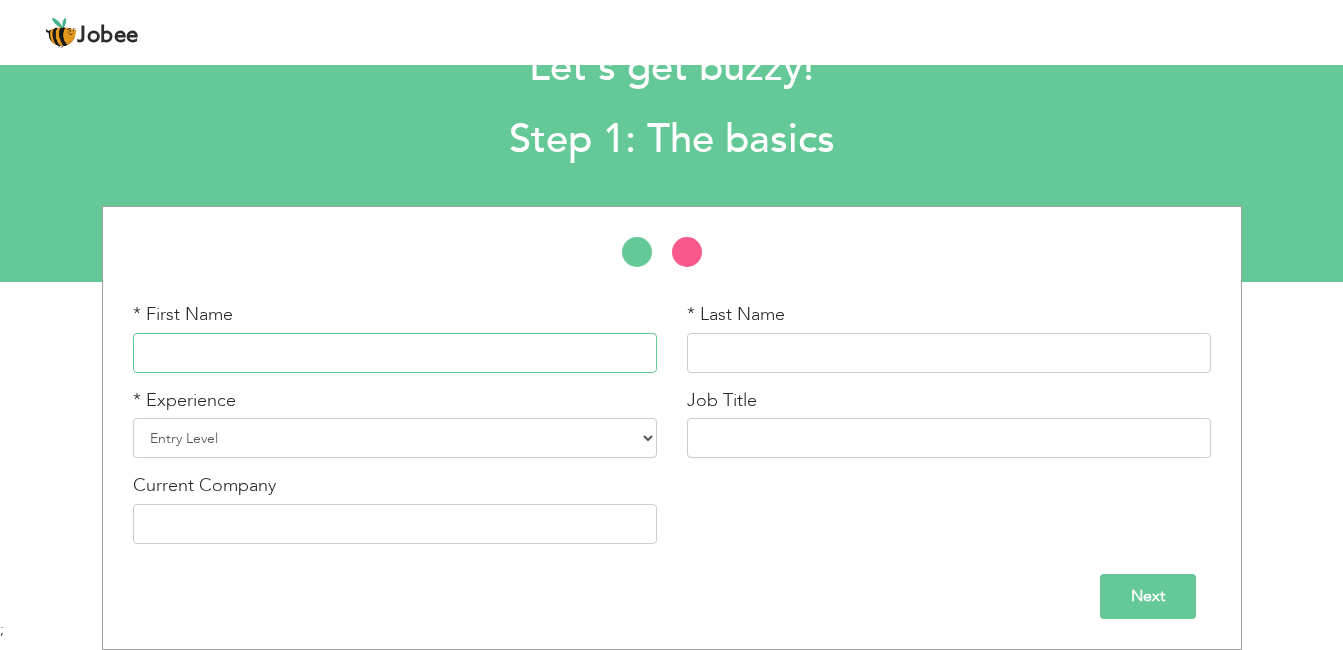 click at bounding box center (395, 353) 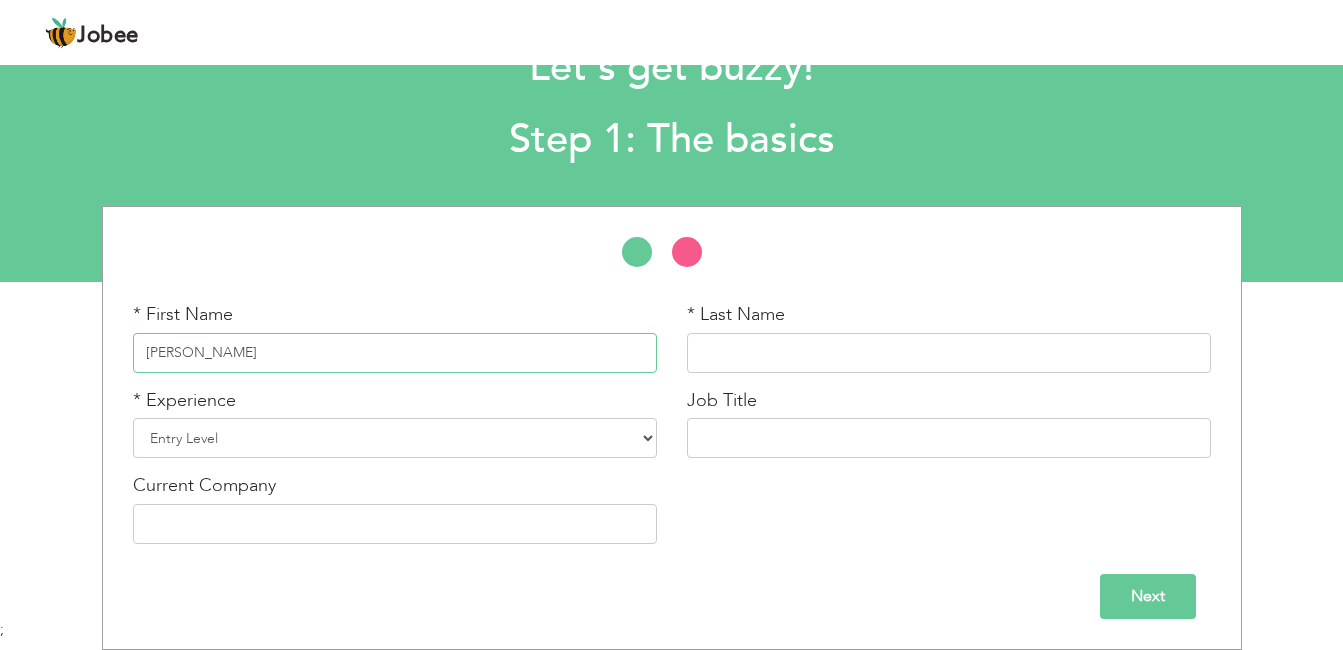 type on "[PERSON_NAME]" 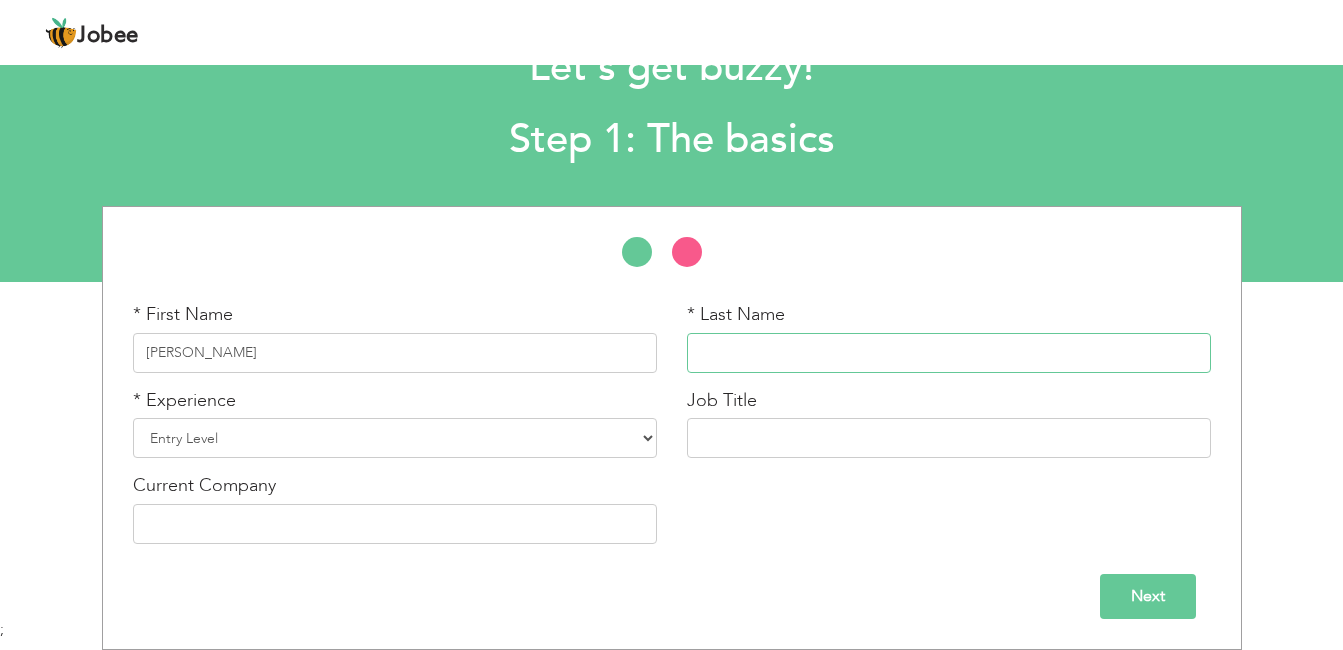 click at bounding box center (949, 353) 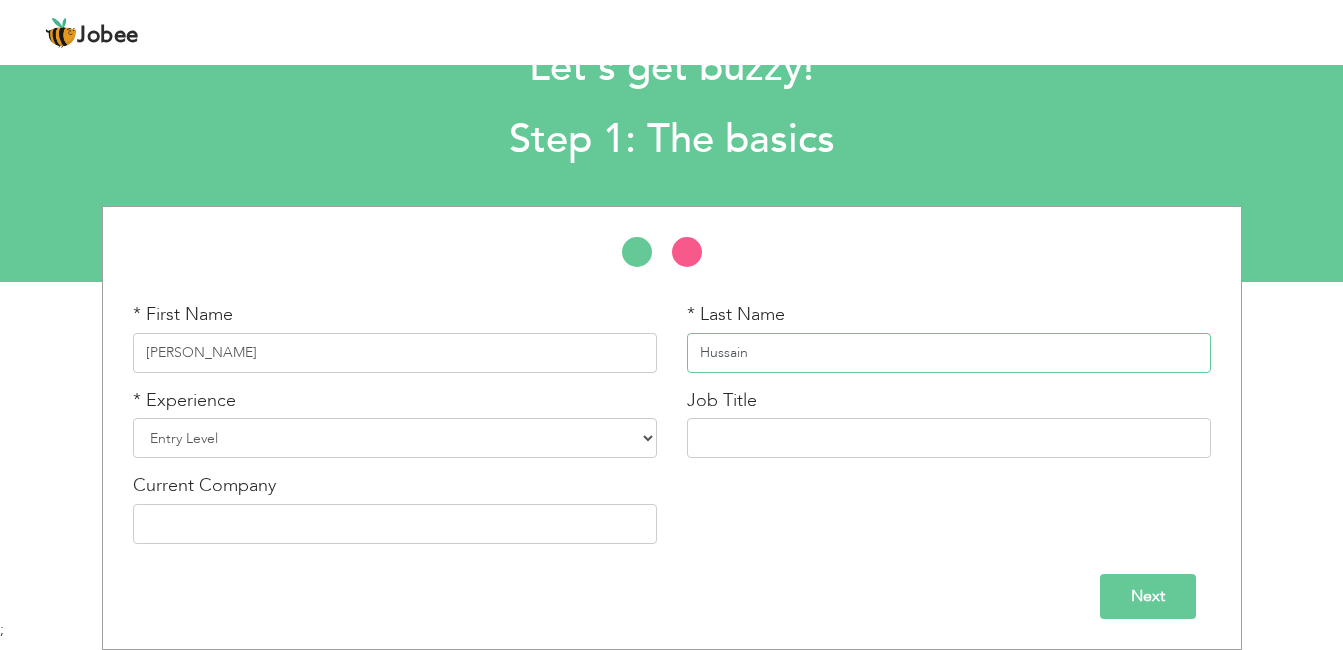 type on "Hussain" 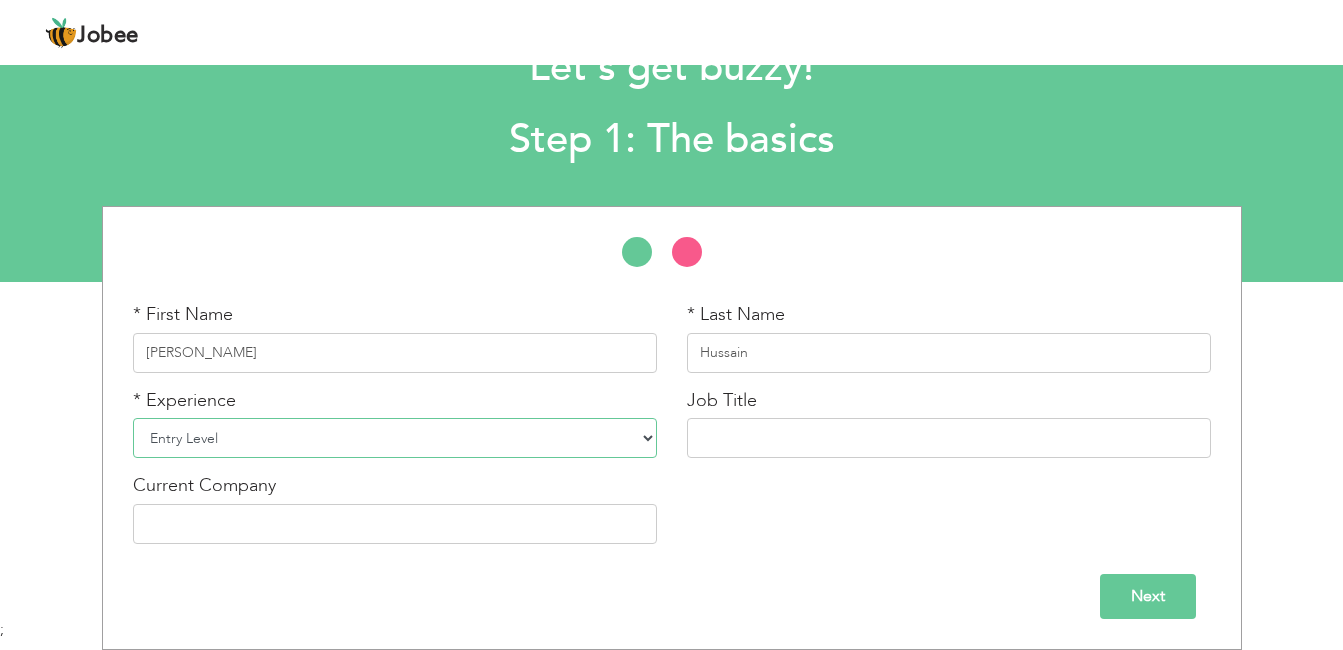 click on "Entry Level
Less than 1 Year
1 Year
2 Years
3 Years
4 Years
5 Years
6 Years
7 Years
8 Years
9 Years
10 Years
11 Years
12 Years
13 Years
14 Years
15 Years
16 Years
17 Years
18 Years
19 Years
20 Years
21 Years
22 Years
23 Years
24 Years
25 Years
26 Years
27 Years
28 Years
29 Years
30 Years
31 Years
32 Years
33 Years
34 Years
35 Years
More than 35 Years" at bounding box center [395, 438] 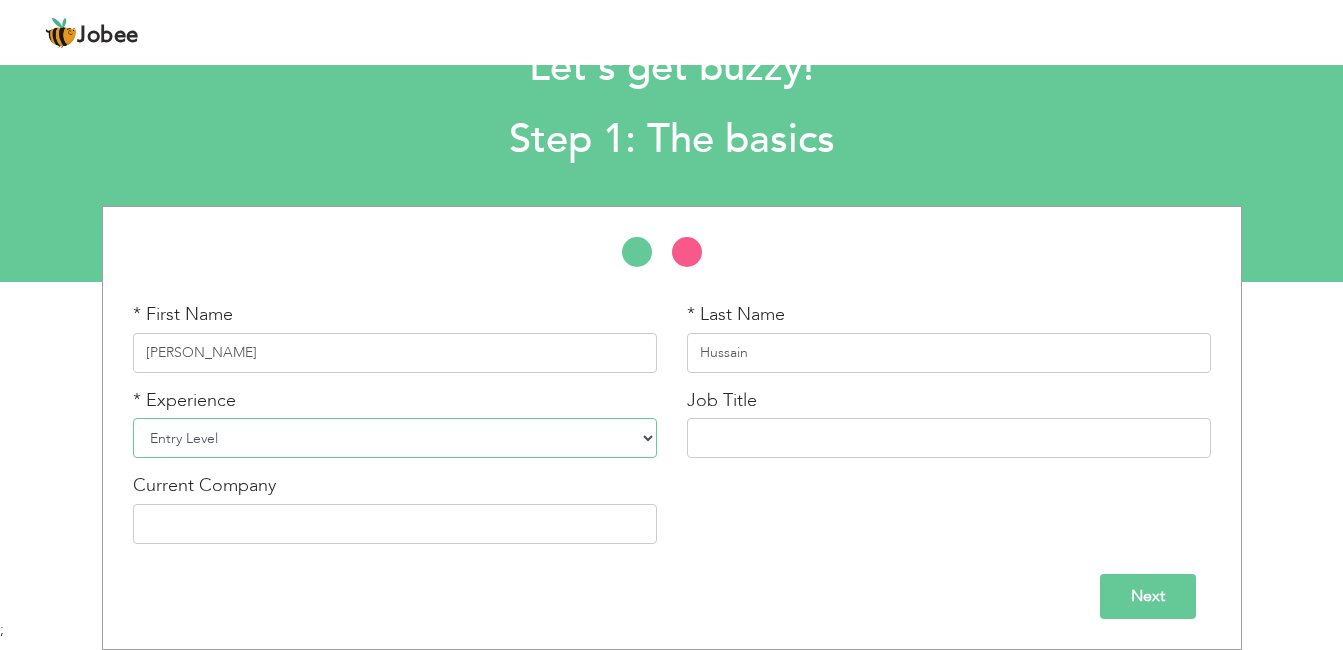 select on "6" 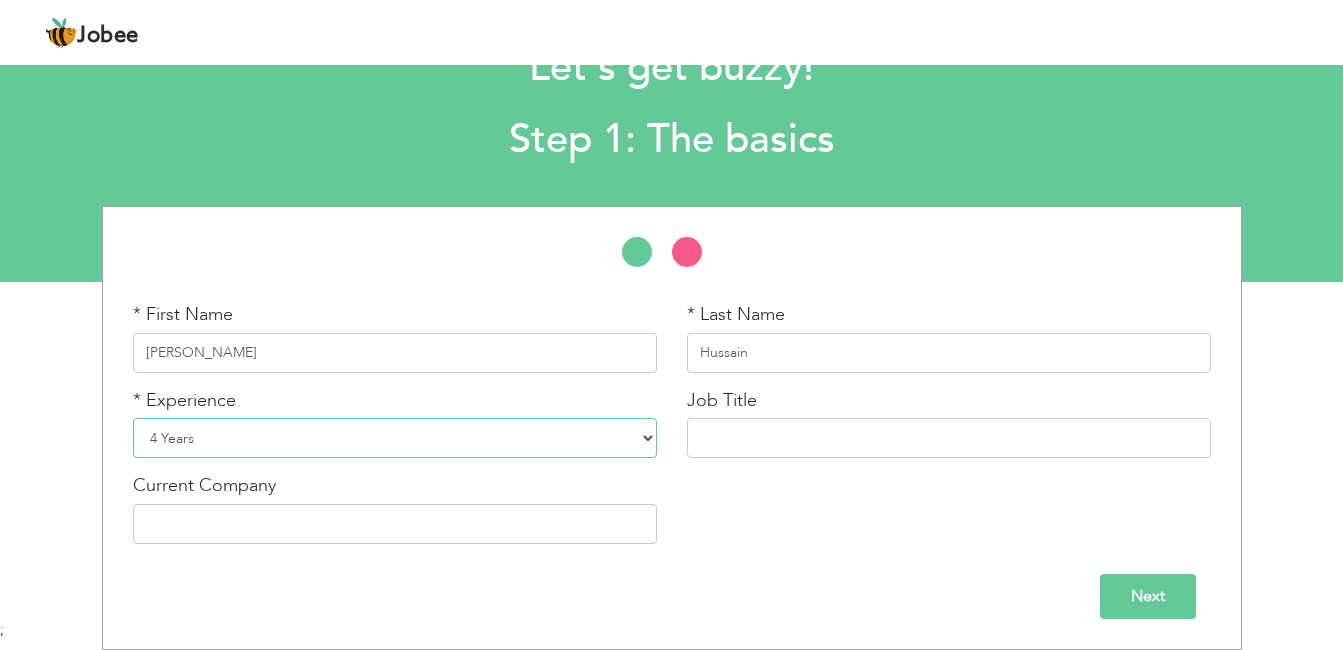 click on "Entry Level
Less than 1 Year
1 Year
2 Years
3 Years
4 Years
5 Years
6 Years
7 Years
8 Years
9 Years
10 Years
11 Years
12 Years
13 Years
14 Years
15 Years
16 Years
17 Years
18 Years
19 Years
20 Years
21 Years
22 Years
23 Years
24 Years
25 Years
26 Years
27 Years
28 Years
29 Years
30 Years
31 Years
32 Years
33 Years
34 Years
35 Years
More than 35 Years" at bounding box center (395, 438) 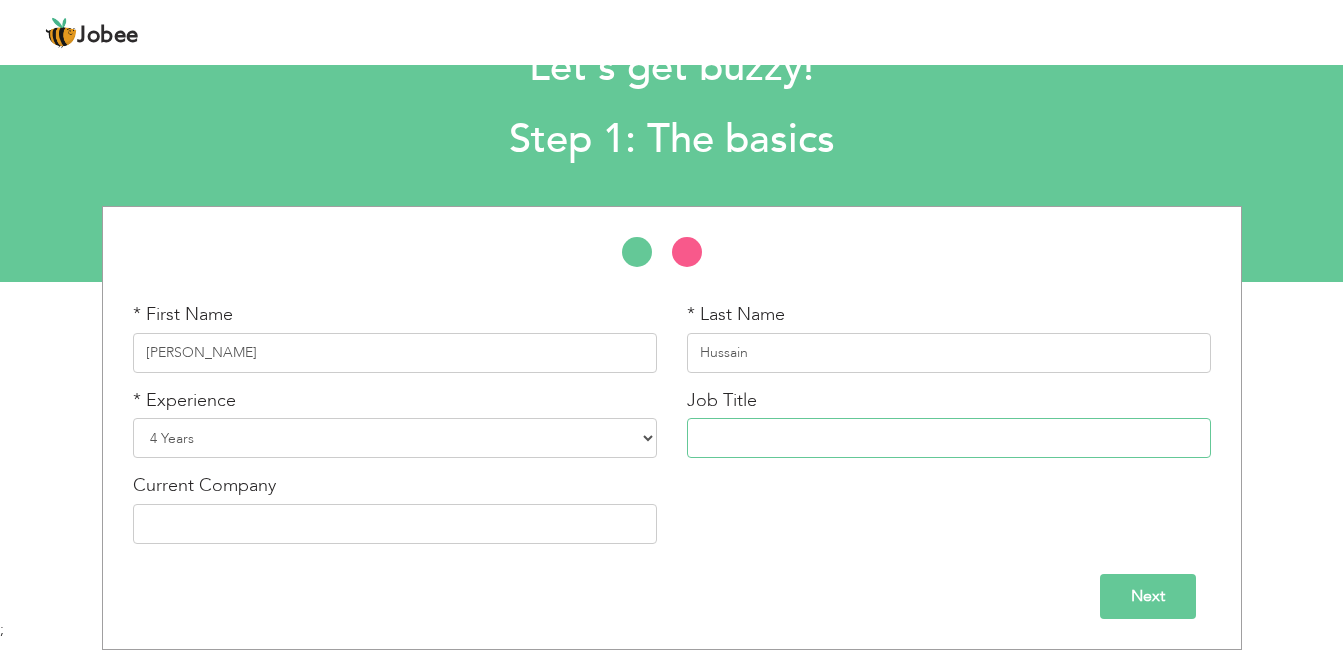 click at bounding box center (949, 438) 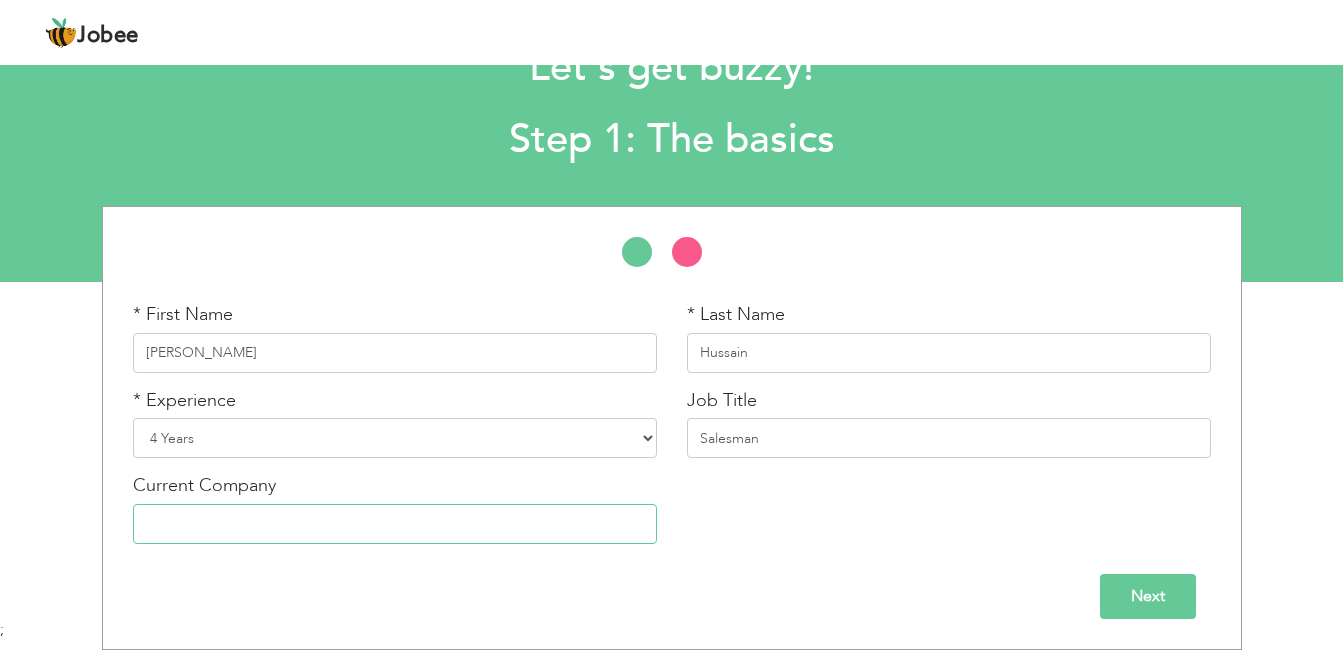 click at bounding box center [395, 524] 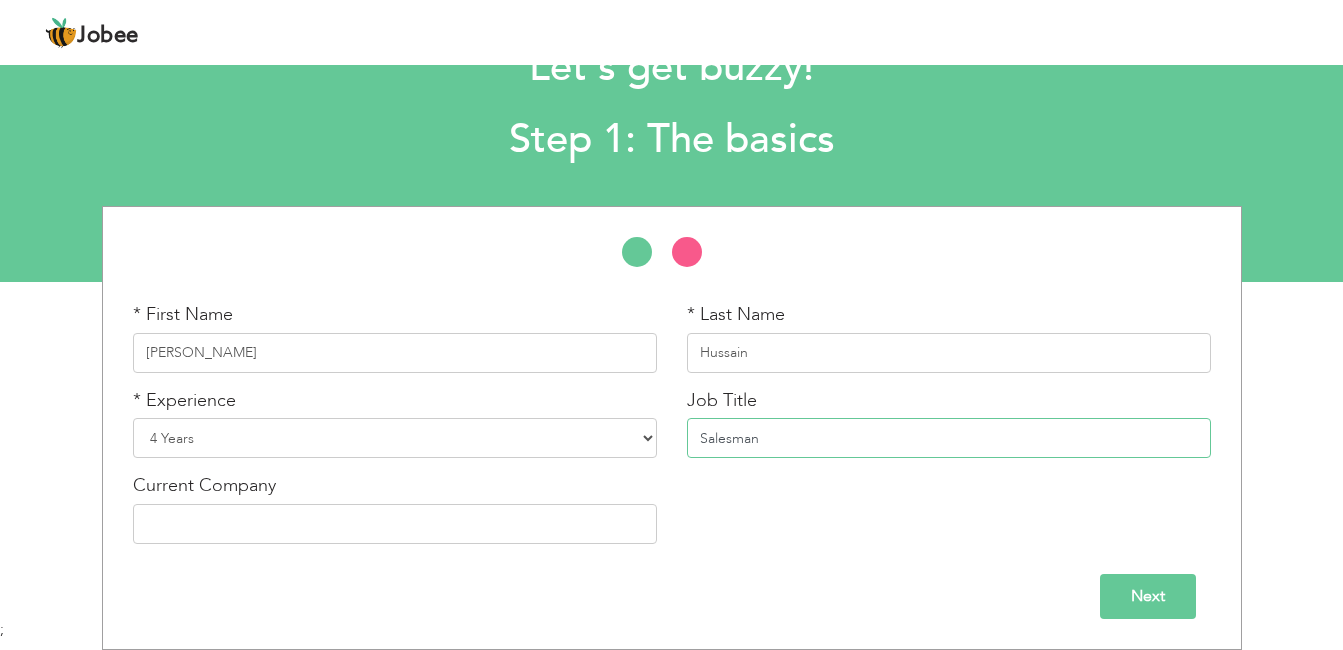 click on "Salesman" at bounding box center (949, 438) 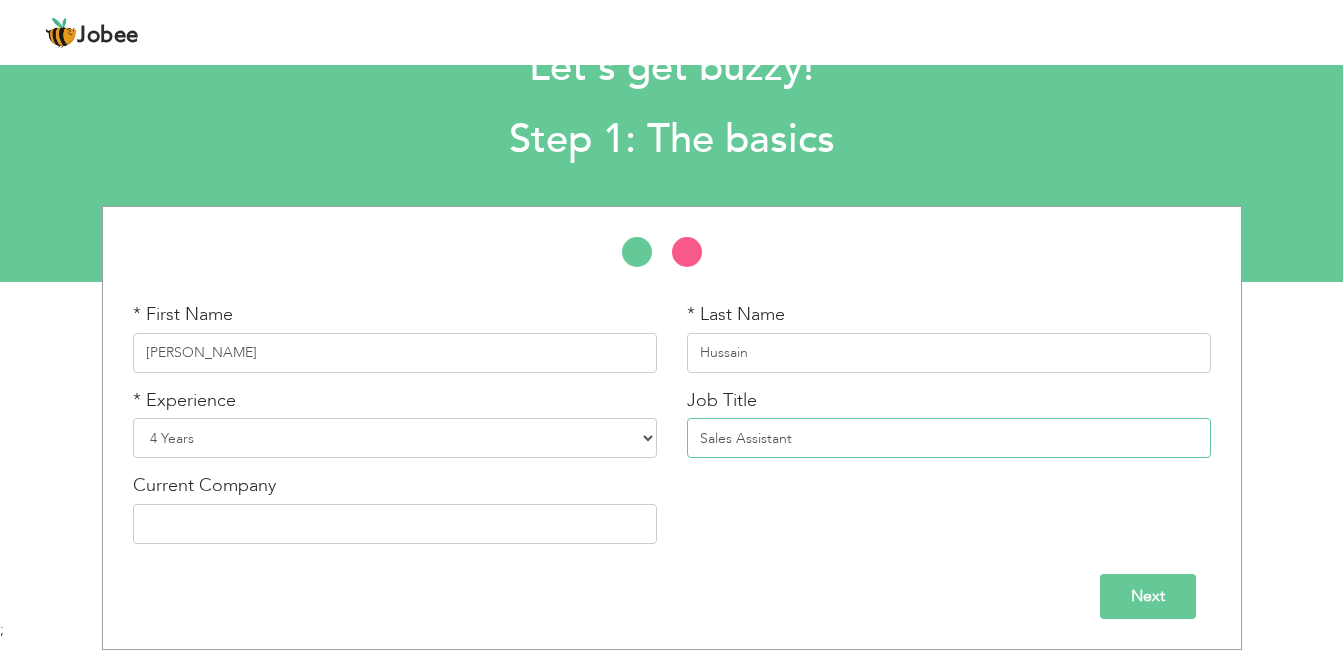 type on "Sales Assistant" 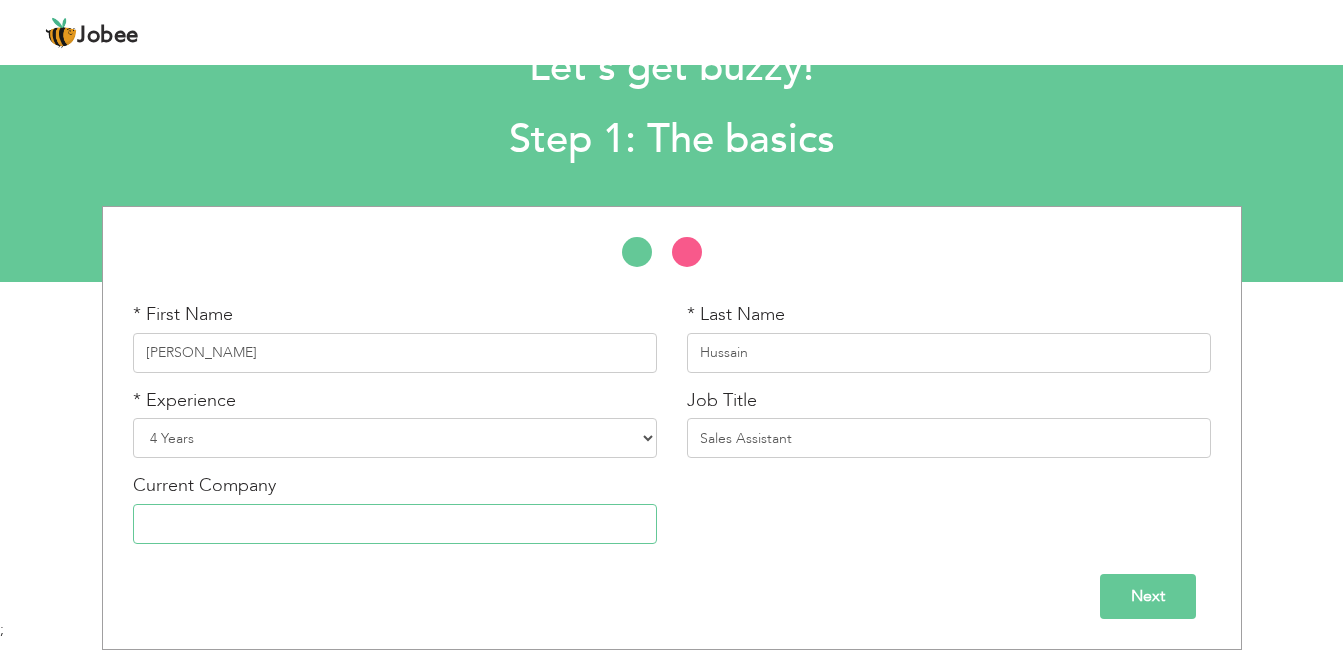 click at bounding box center (395, 524) 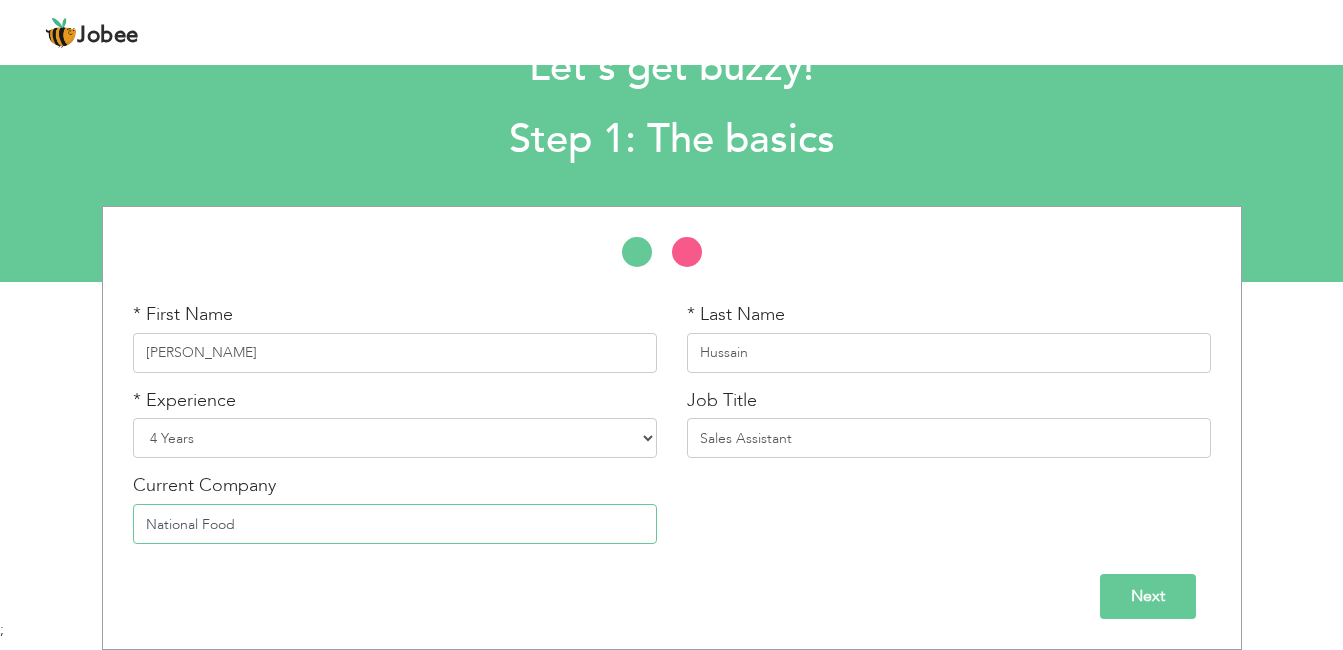 click on "National Food" at bounding box center (395, 524) 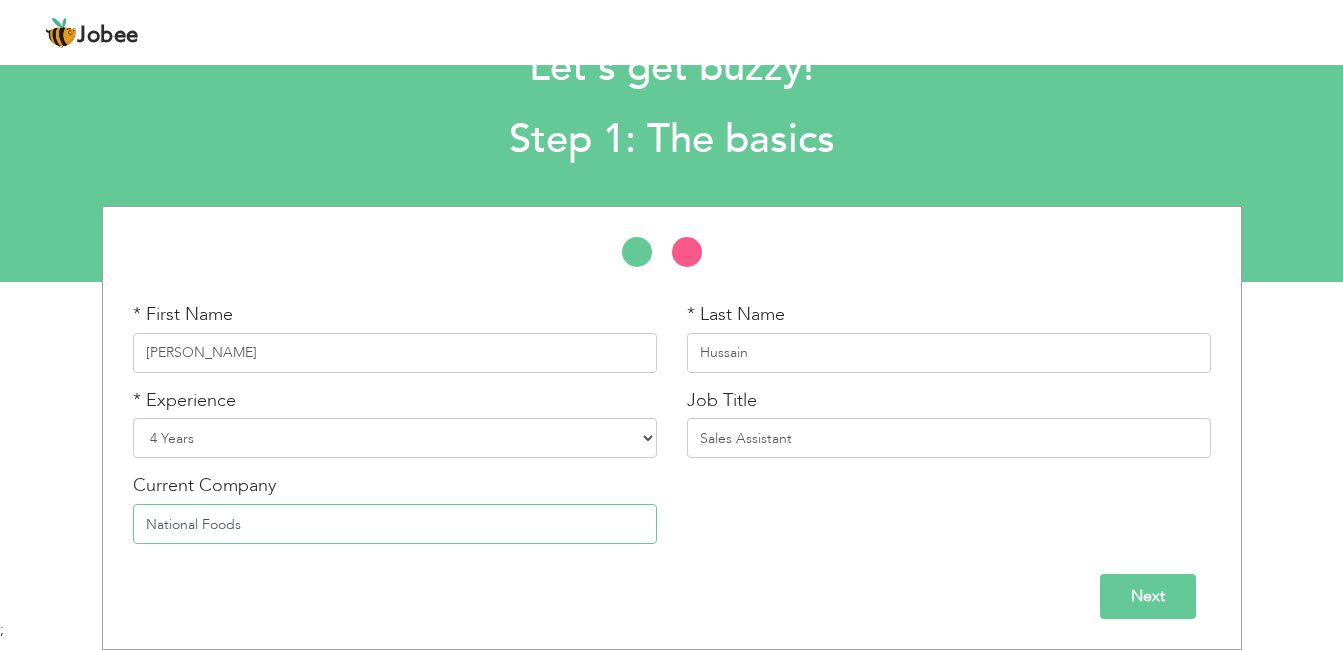 type on "National Foods" 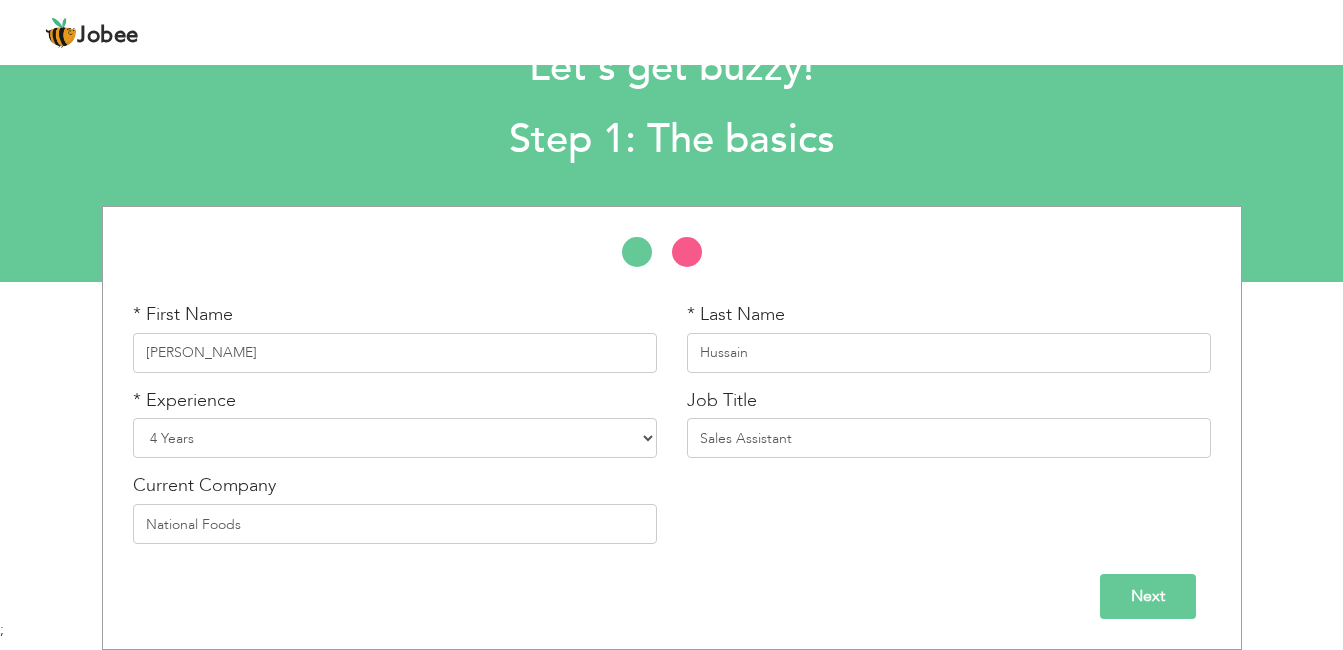 click on "Next" at bounding box center (1148, 596) 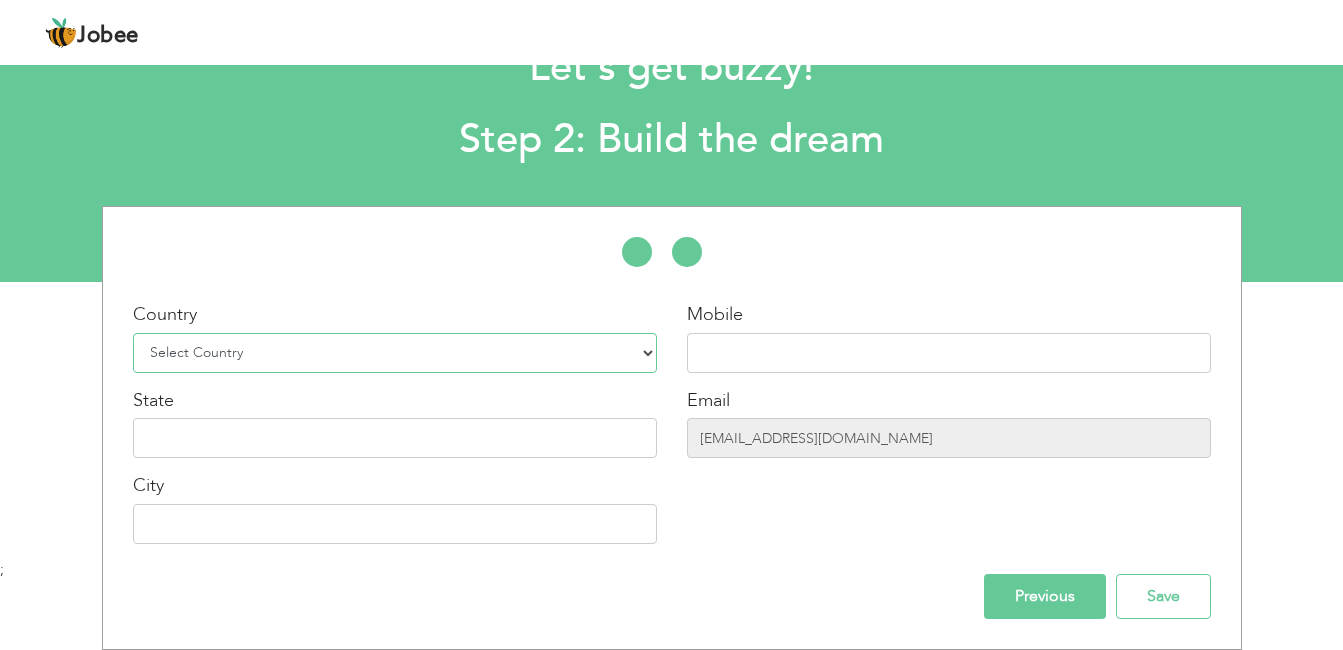 click on "Select Country
Afghanistan
Albania
Algeria
American Samoa
Andorra
Angola
Anguilla
Antarctica
Antigua and Barbuda
Argentina
Armenia
Aruba
Australia
Austria
Azerbaijan
Bahamas
Bahrain
Bangladesh
Barbados
Belarus
Belgium
Belize
Benin
Bermuda
Bhutan
Bolivia
Bosnia-Herzegovina
Botswana
Bouvet Island
Brazil
British Indian Ocean Territory
Brunei Darussalam
Bulgaria
Burkina Faso
Burundi
Cambodia
Cameroon
Canada
Cape Verde
Cayman Islands
Central African Republic
Chad
Chile
China
Christmas Island
Cocos (Keeling) Islands
Colombia
Comoros
Congo
Congo, Dem. Republic
Cook Islands
Costa Rica
Croatia
Cuba
Cyprus
Czech Rep
Denmark
Djibouti
Dominica
Dominican Republic
Ecuador
Egypt
El Salvador
Equatorial Guinea
Eritrea
Estonia
Ethiopia
European Union
Falkland Islands (Malvinas)
Faroe Islands
Fiji
Finland
France
French Guiana
French Southern Territories
Gabon
Gambia
Georgia" at bounding box center (395, 353) 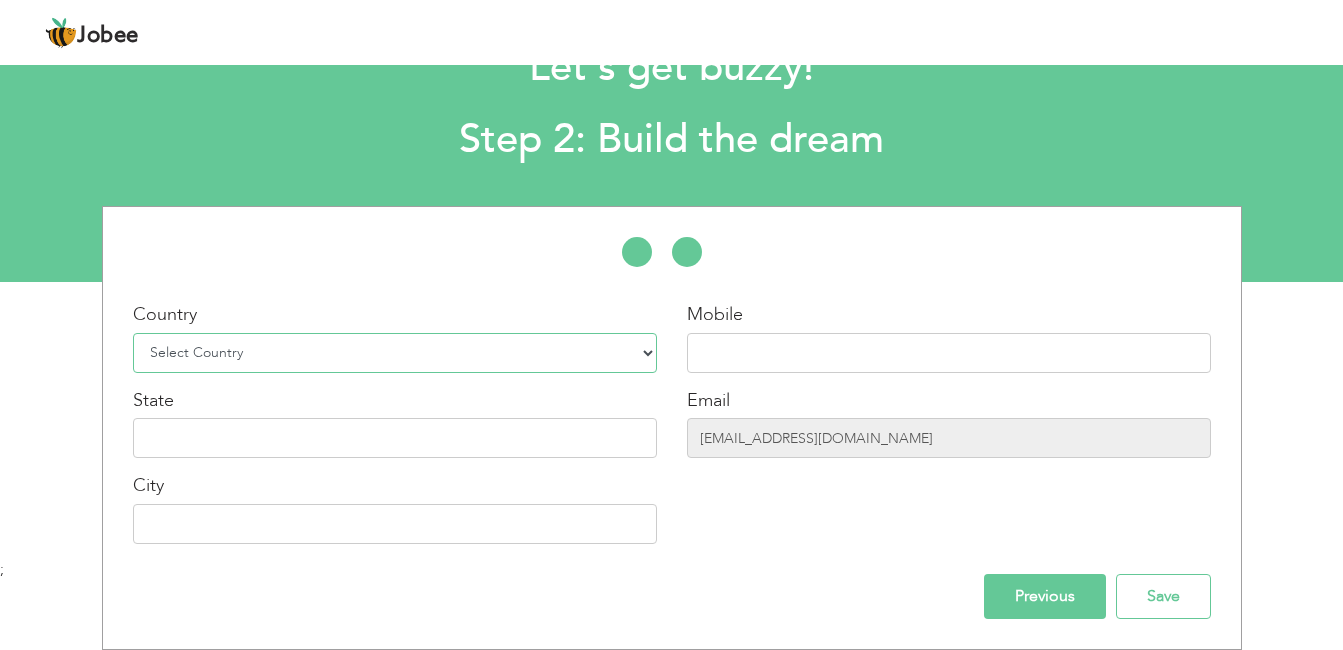 select on "166" 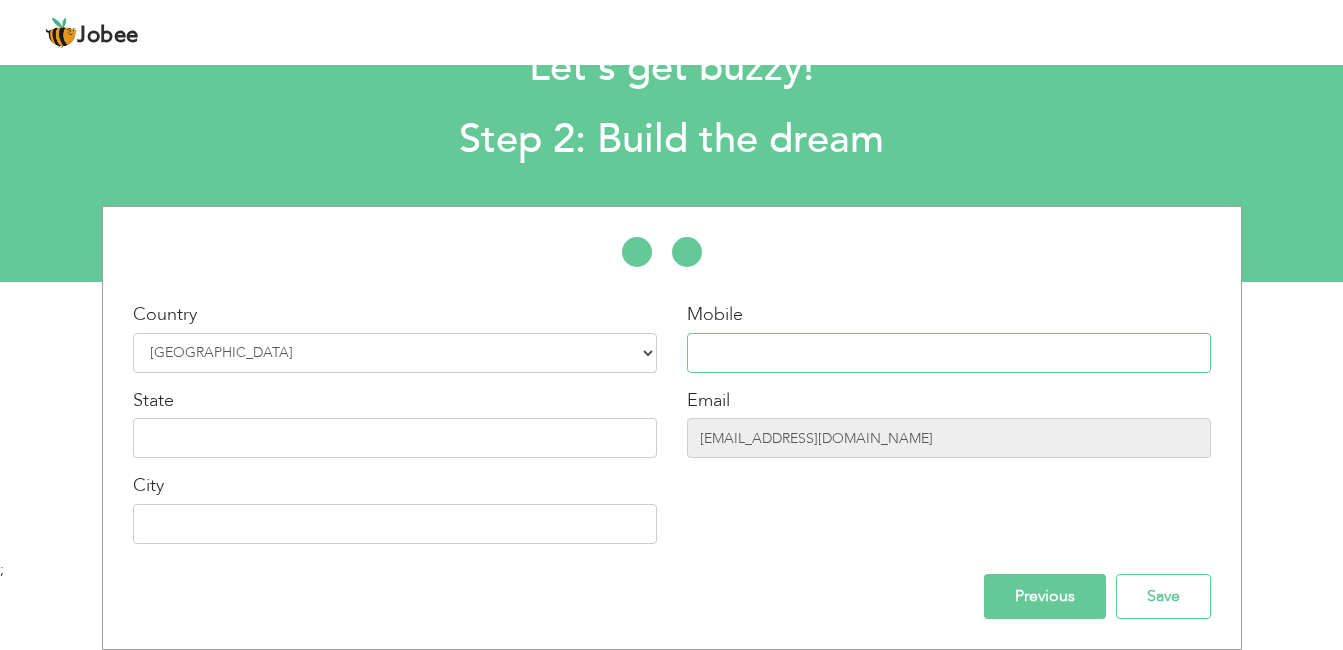 click at bounding box center (949, 353) 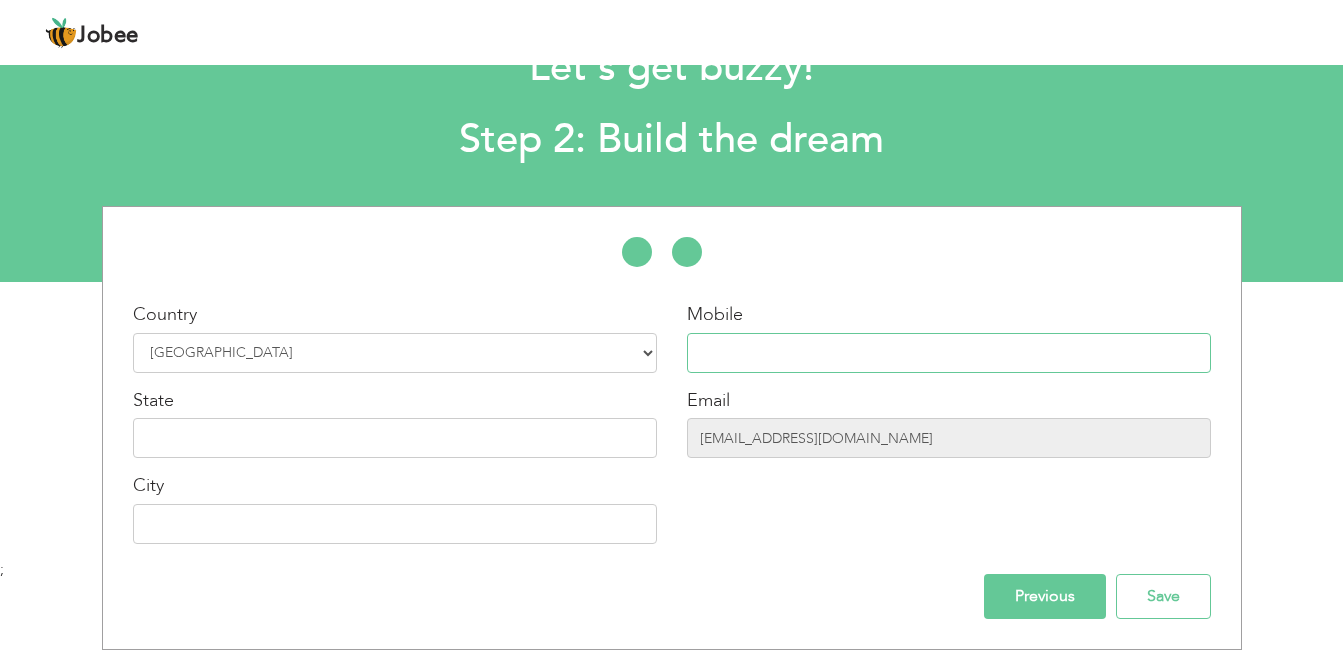 click at bounding box center [949, 353] 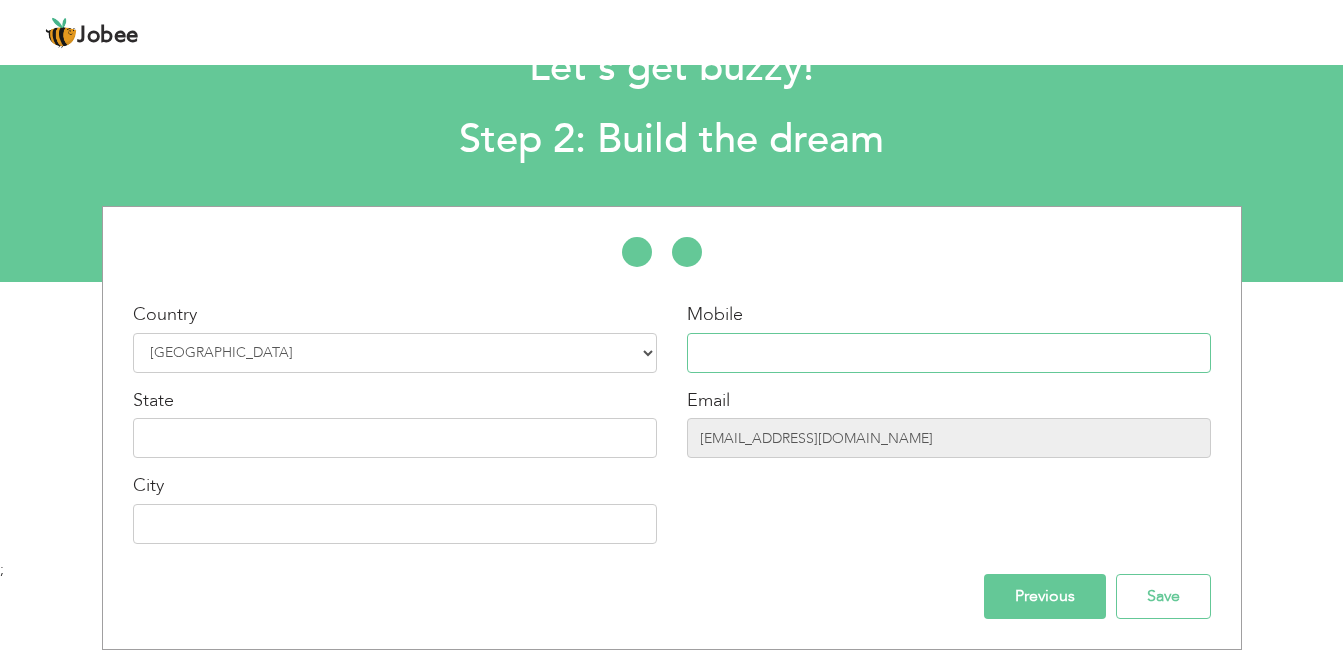 paste on "03068000782" 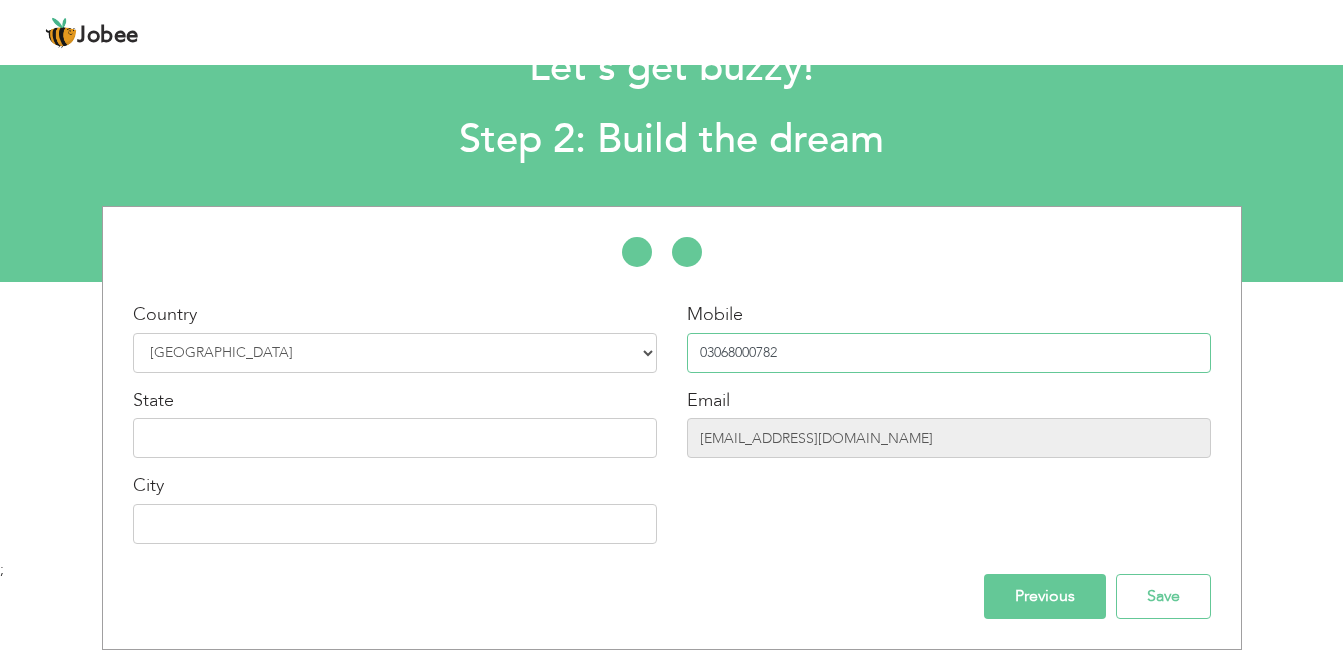 click on "03068000782" at bounding box center [949, 353] 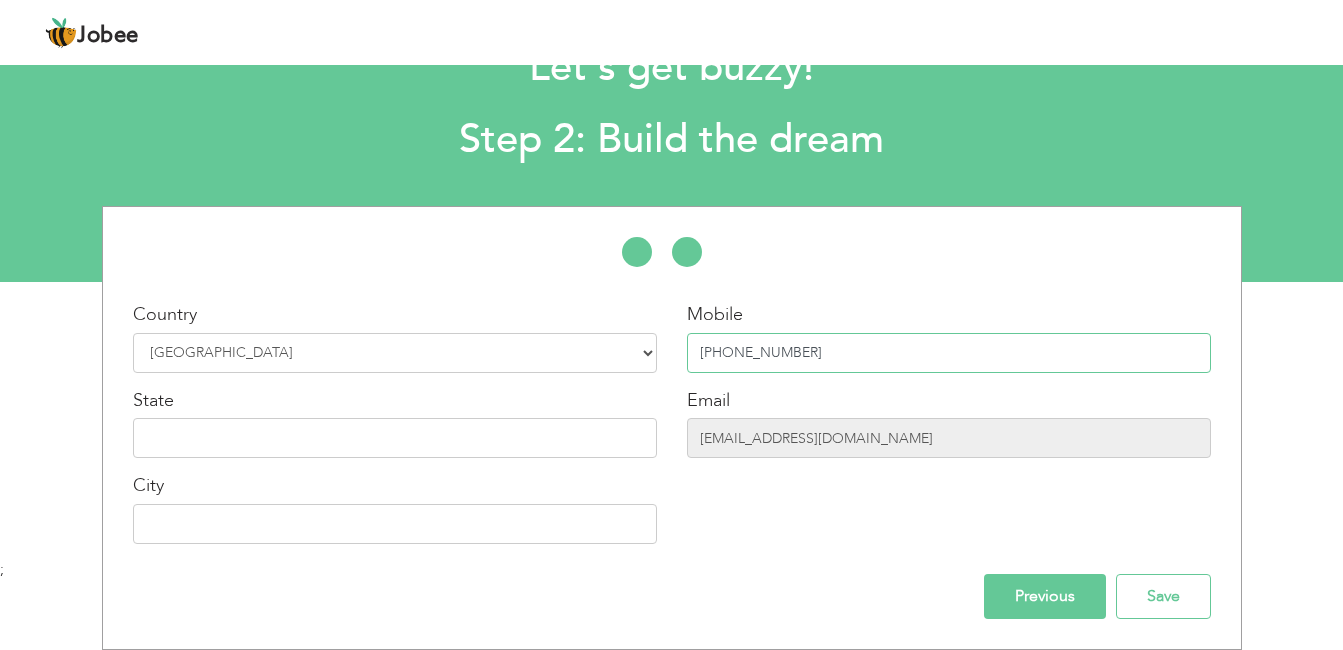 type on "+923068000782" 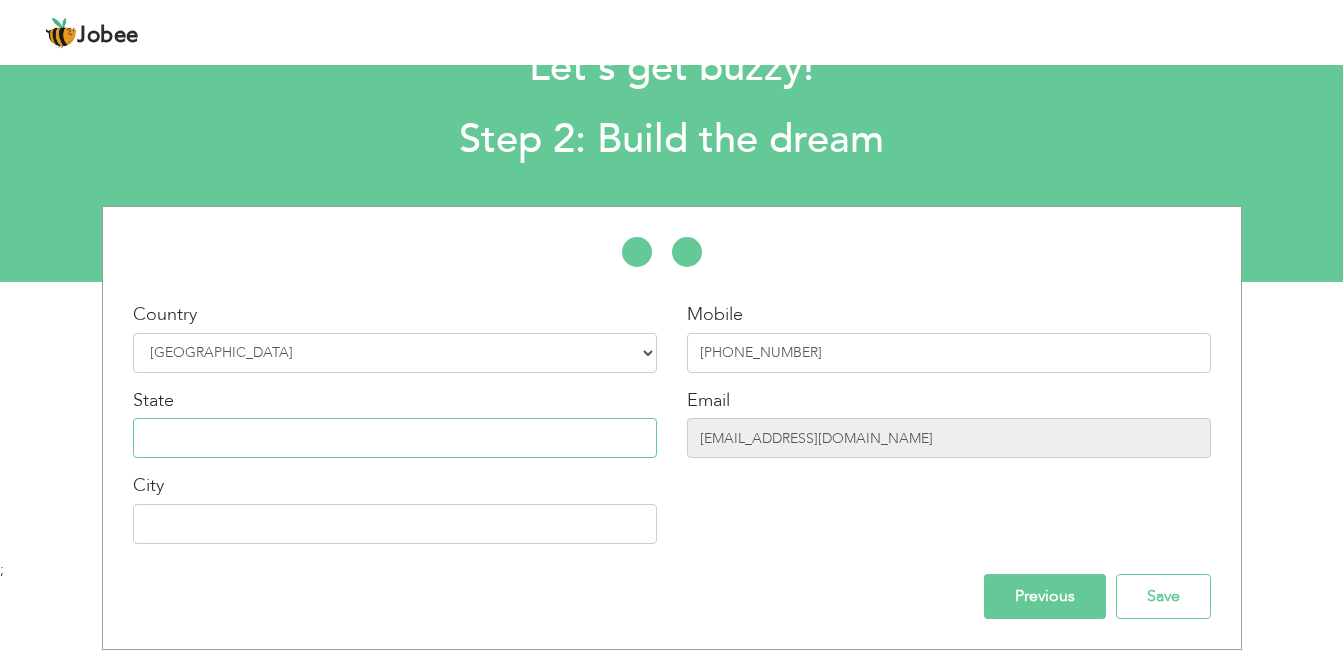click at bounding box center [395, 438] 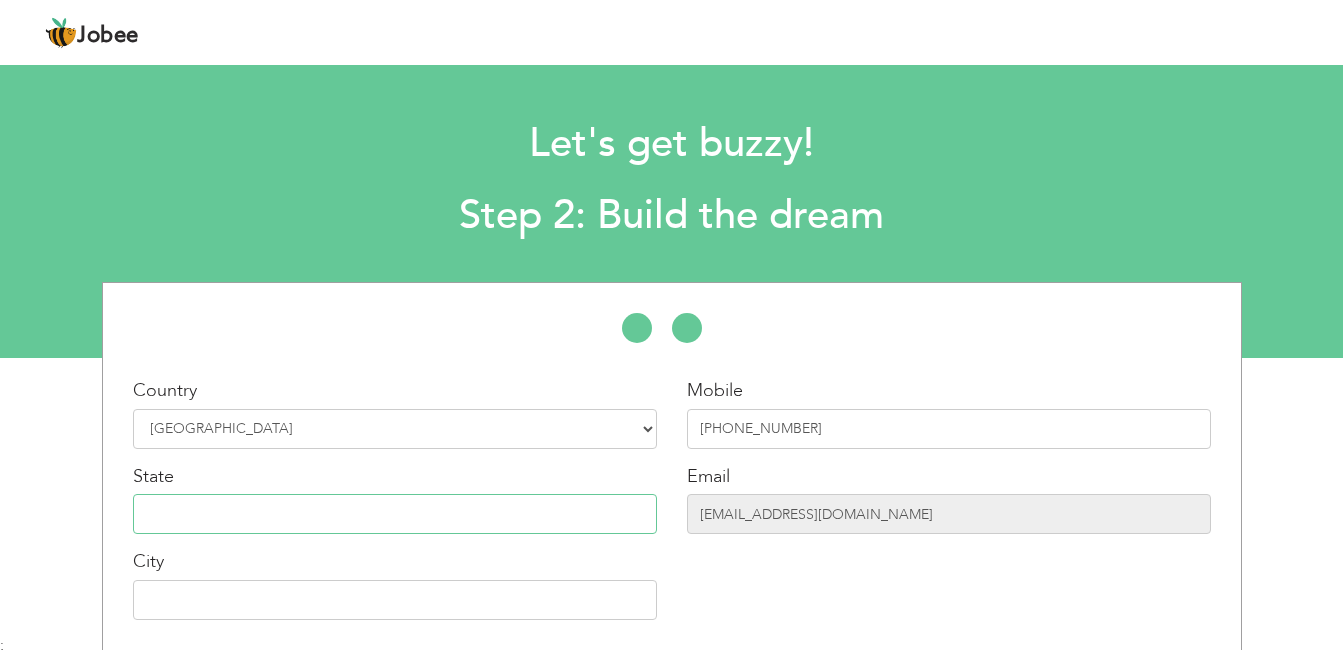 scroll, scrollTop: 76, scrollLeft: 0, axis: vertical 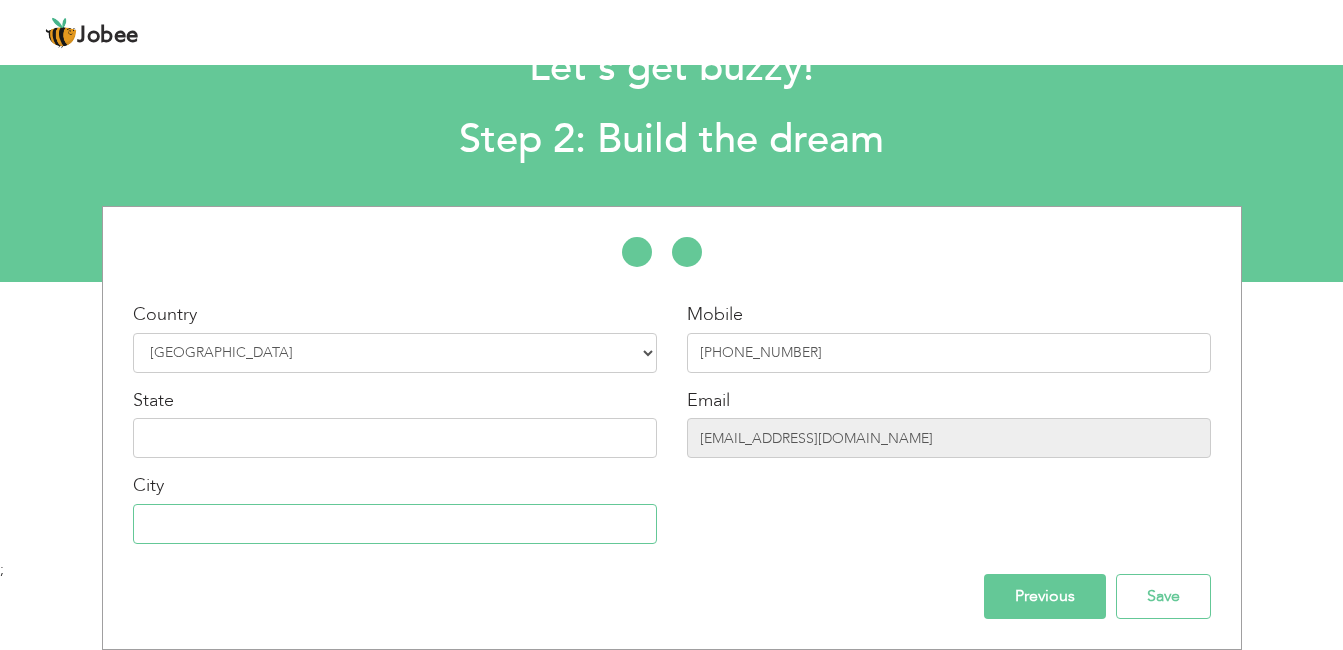 click at bounding box center (395, 524) 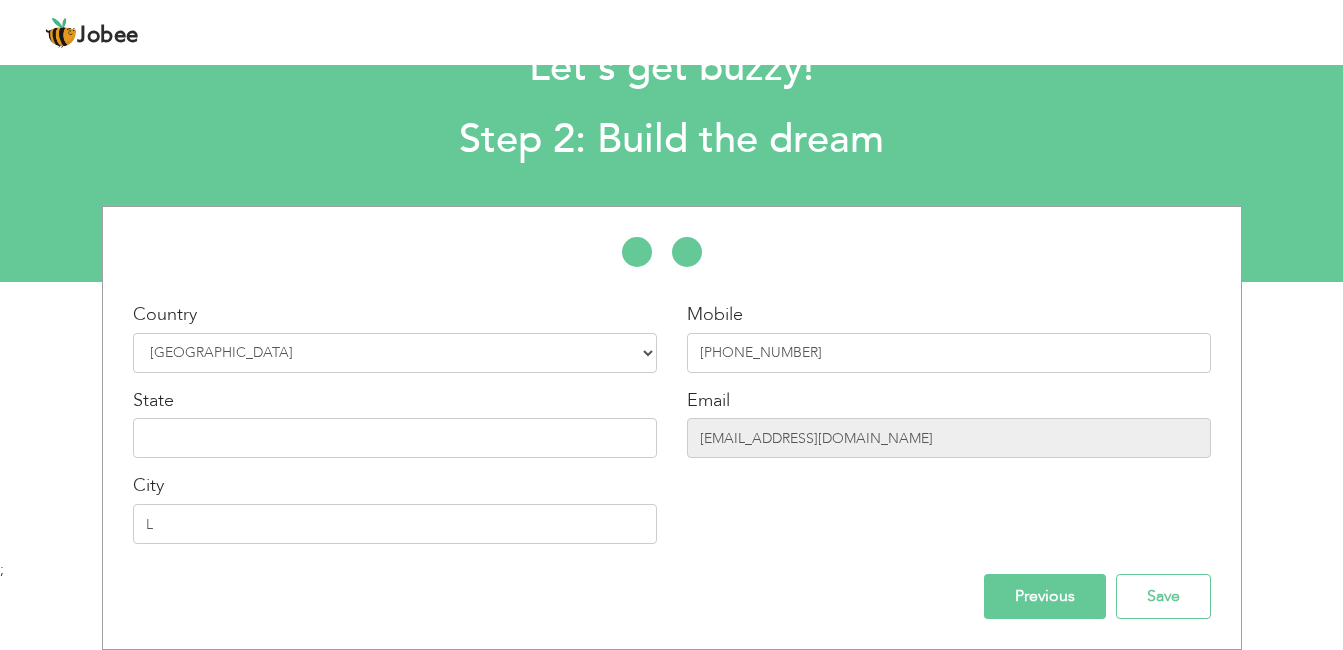 click on "Mobile
+923068000782
Email
hussainhaseeb629@gmail.com" at bounding box center [949, 430] 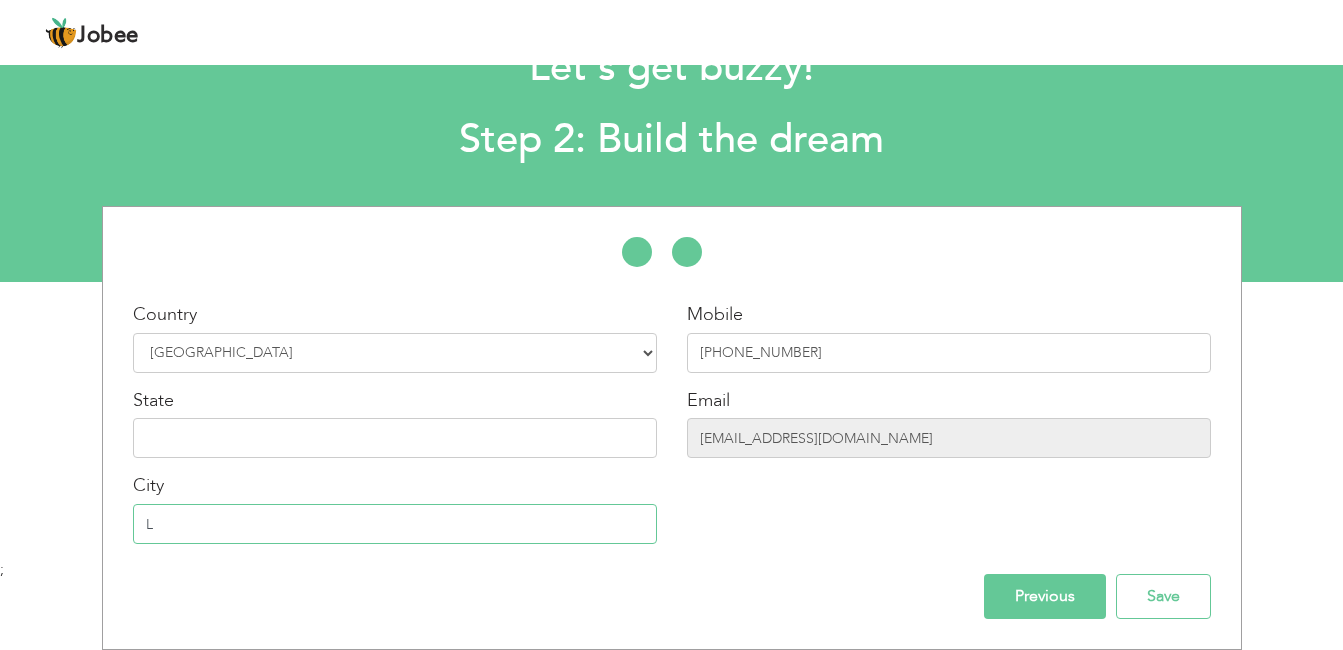click on "L" at bounding box center [395, 524] 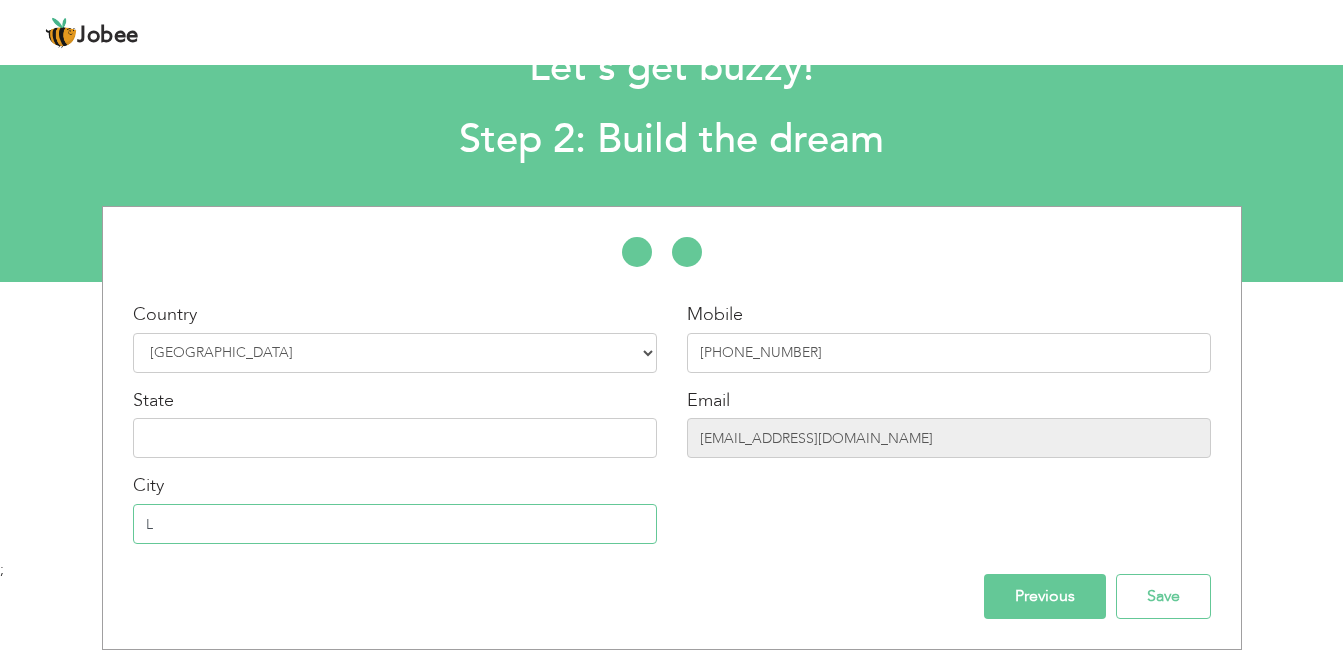 type on "[GEOGRAPHIC_DATA]" 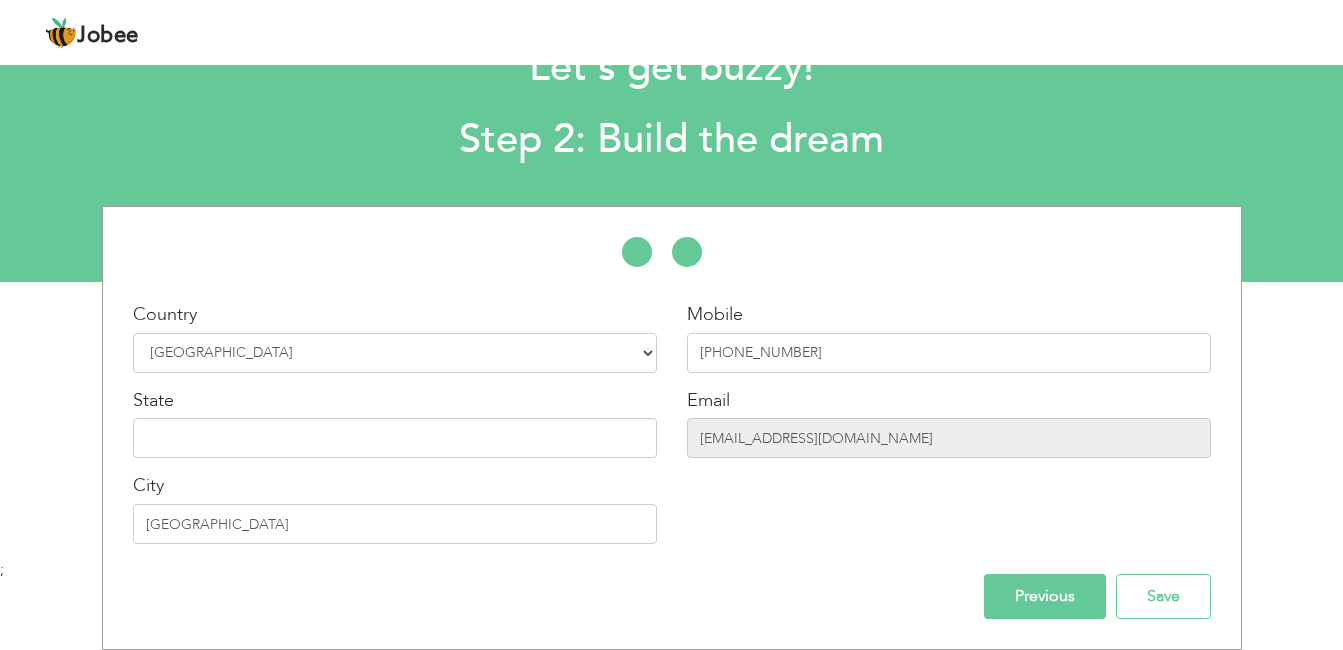 click on "Previous
Save" at bounding box center [672, 596] 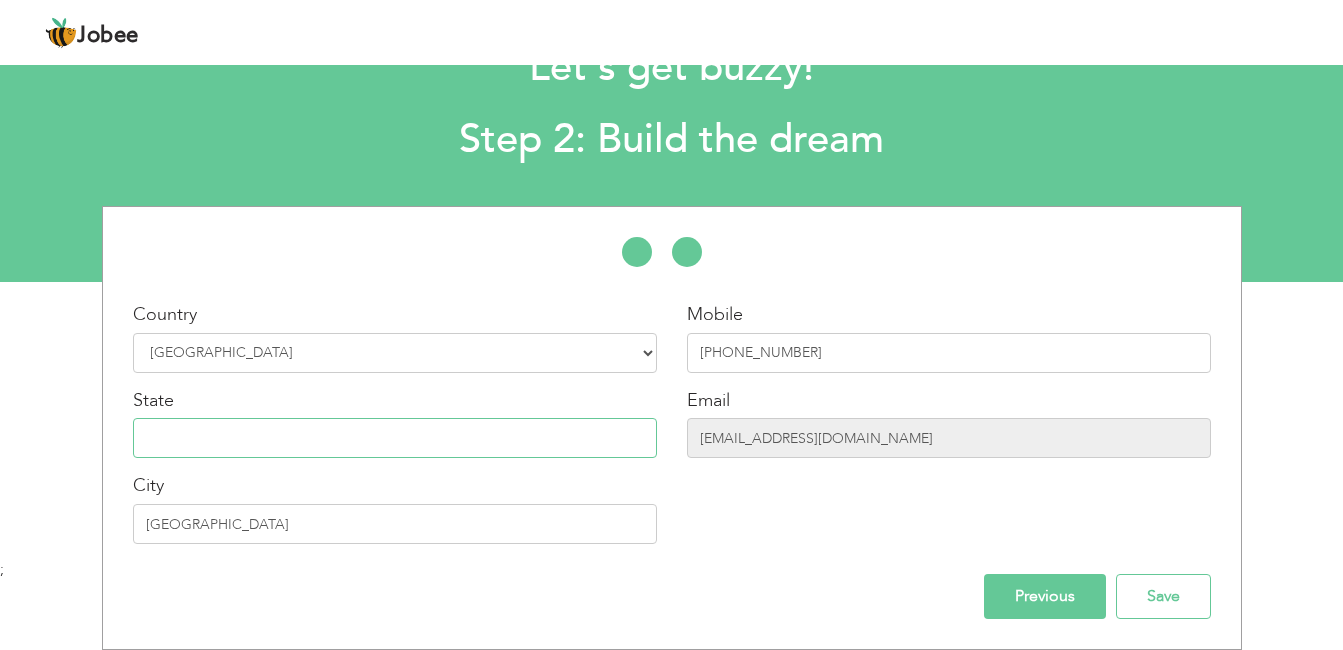 click at bounding box center [395, 438] 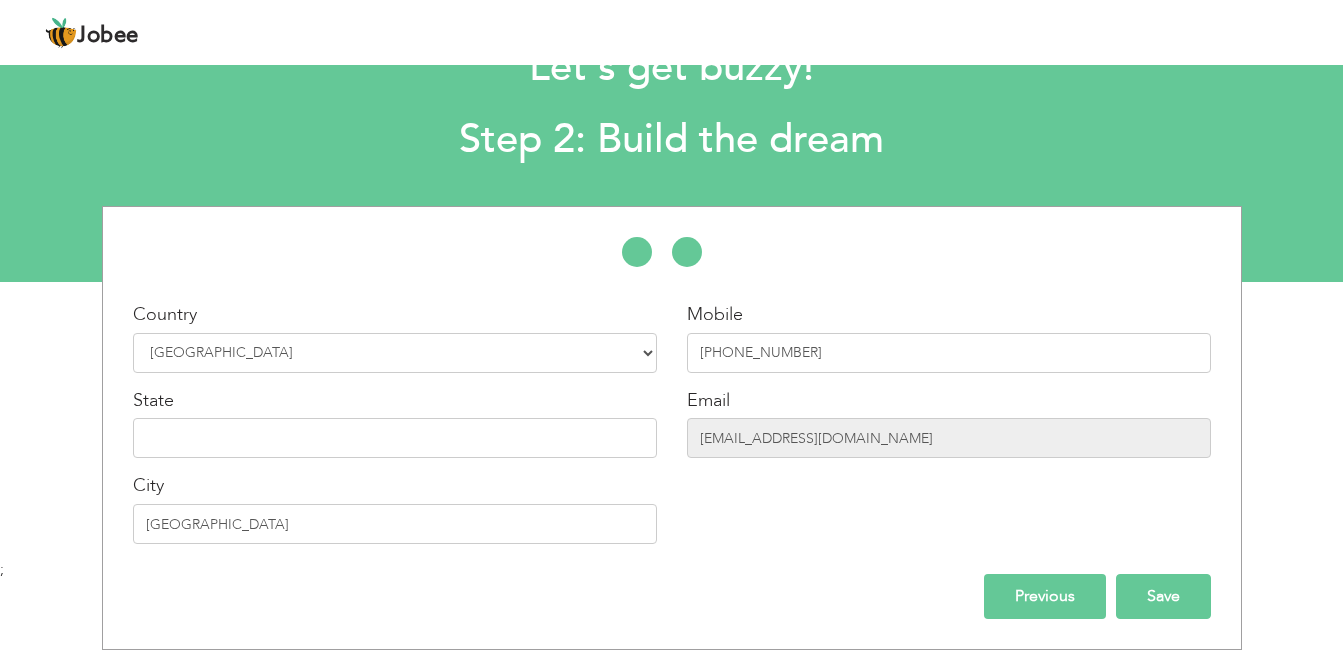 click on "Save" at bounding box center [1163, 596] 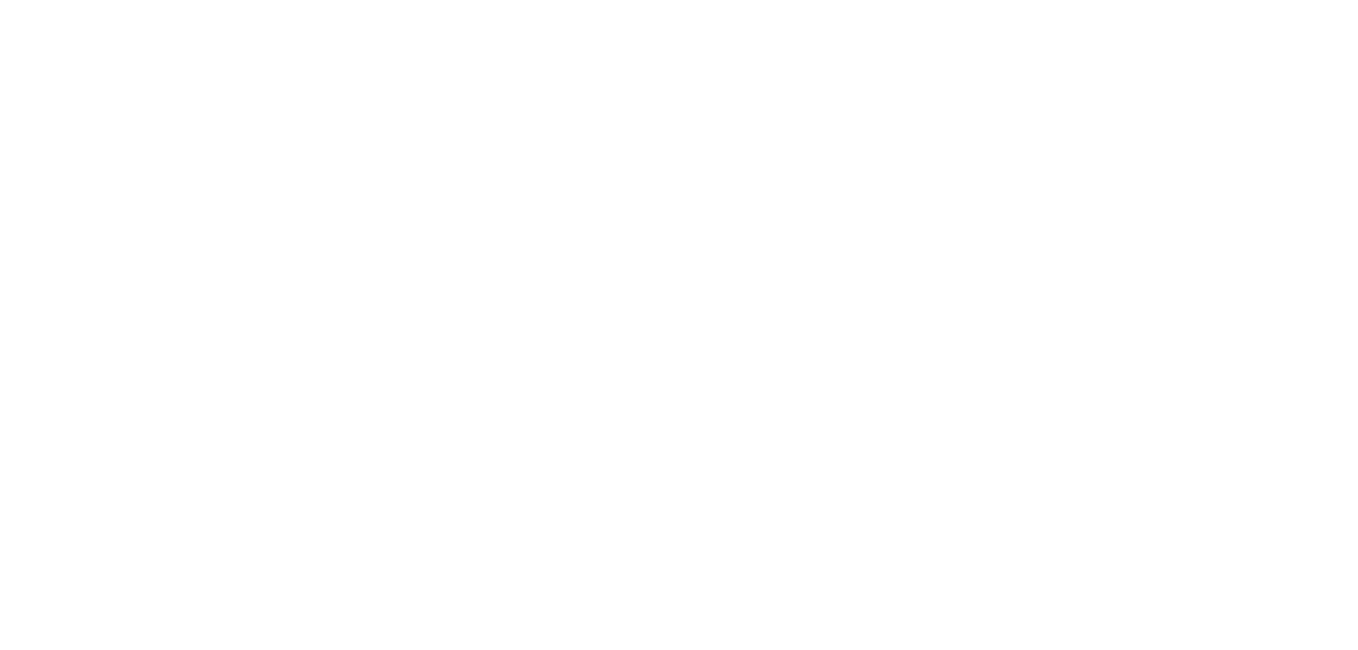 scroll, scrollTop: 0, scrollLeft: 0, axis: both 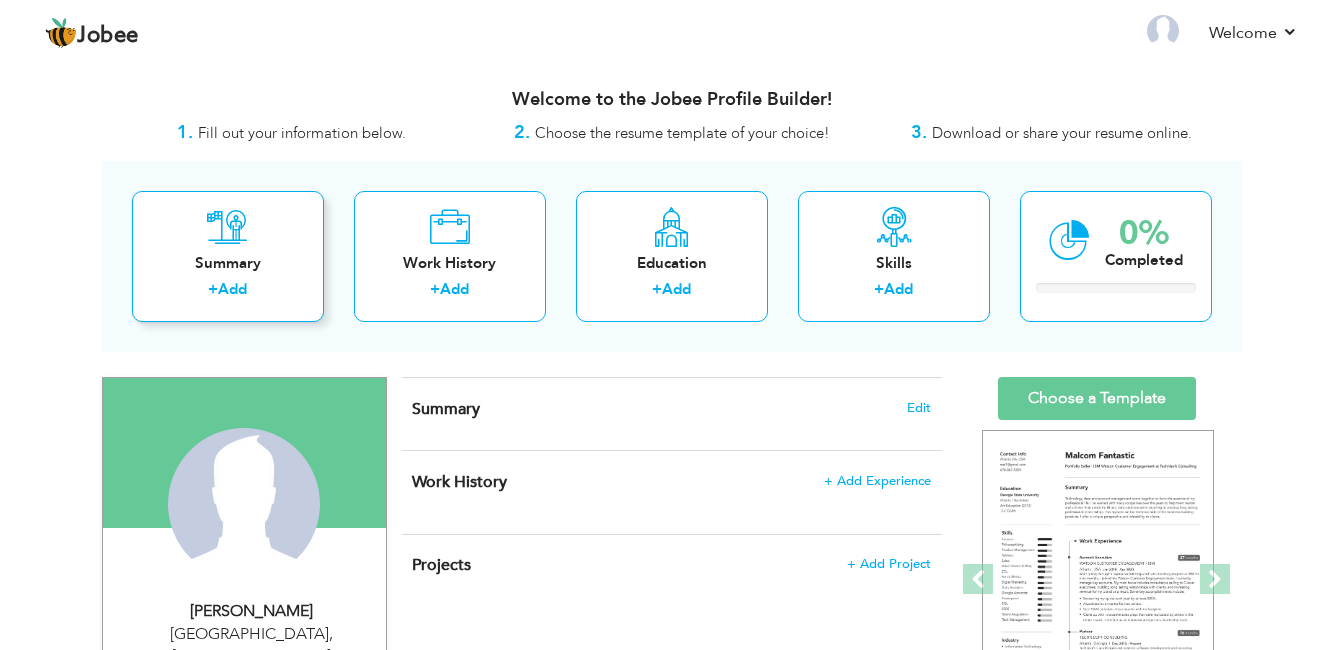 click on "+  Add" at bounding box center (228, 292) 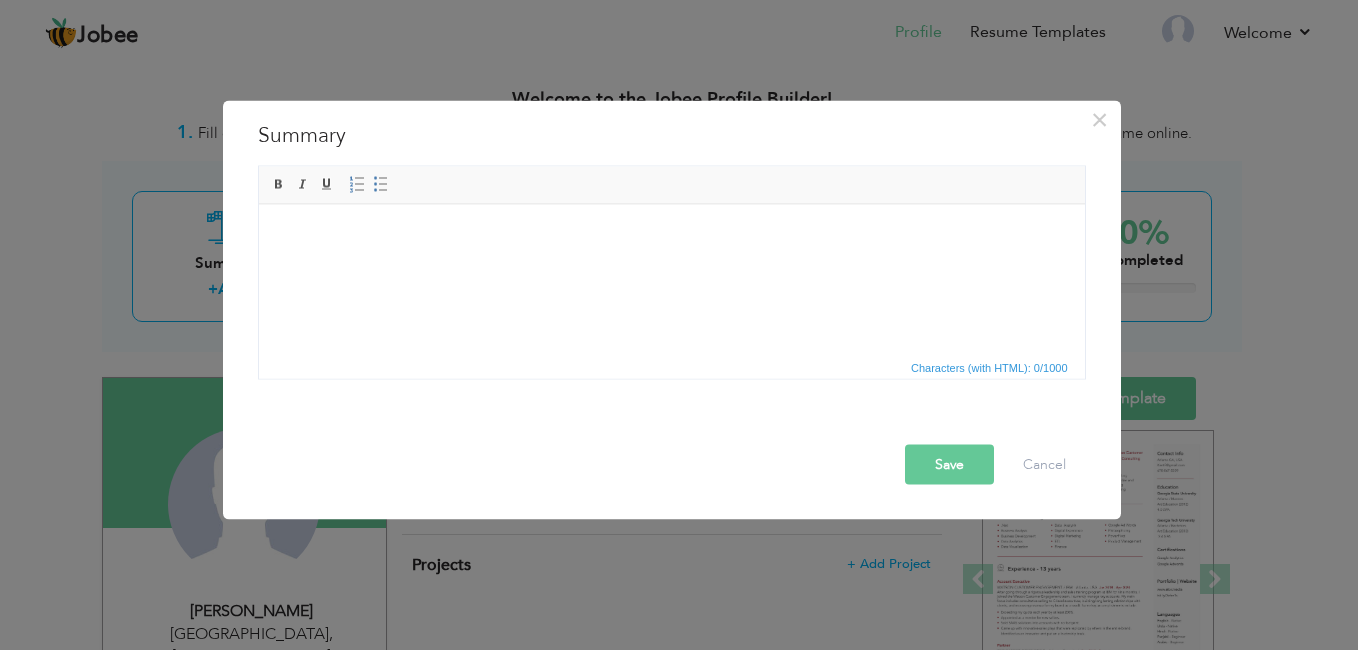 click at bounding box center (671, 234) 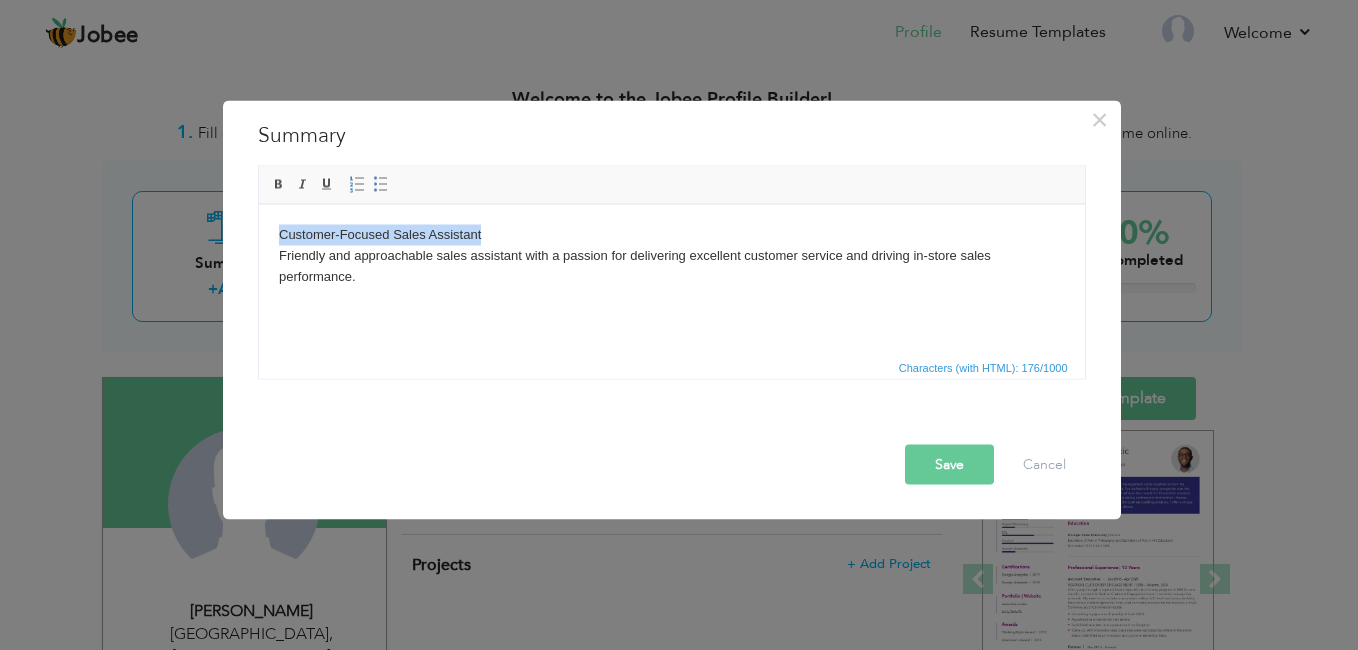 drag, startPoint x: 480, startPoint y: 230, endPoint x: 277, endPoint y: 236, distance: 203.08865 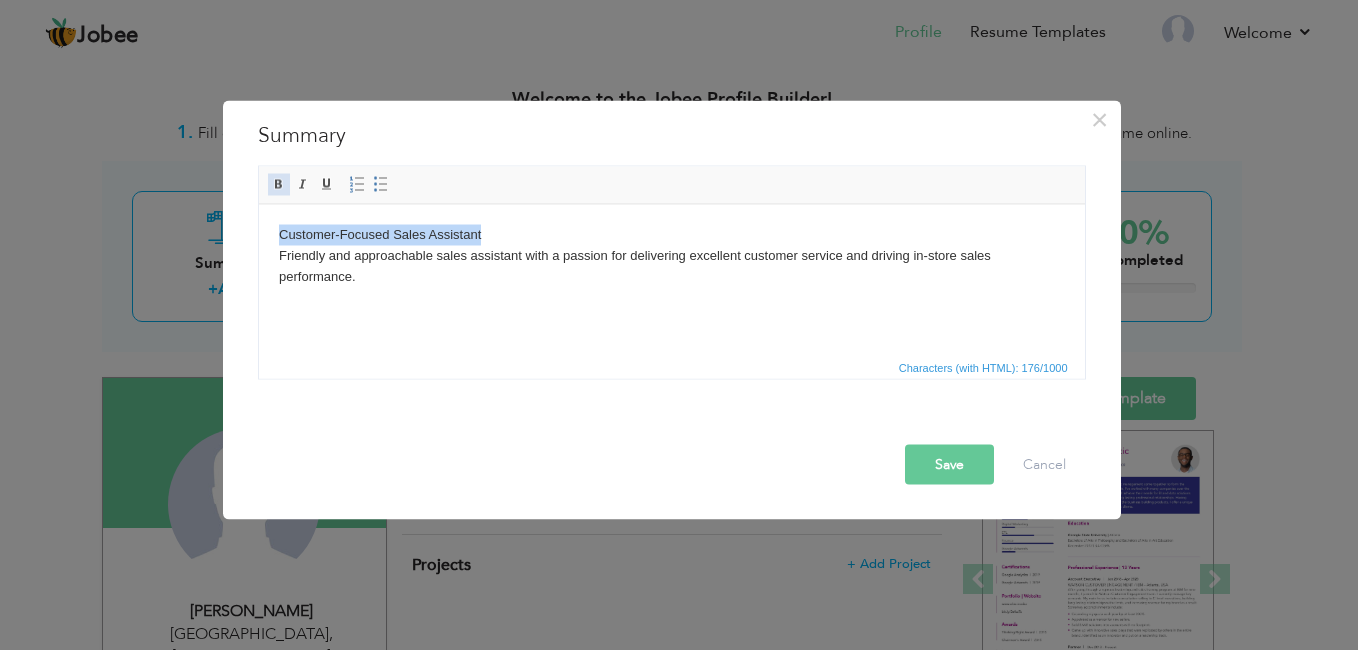 click at bounding box center (279, 185) 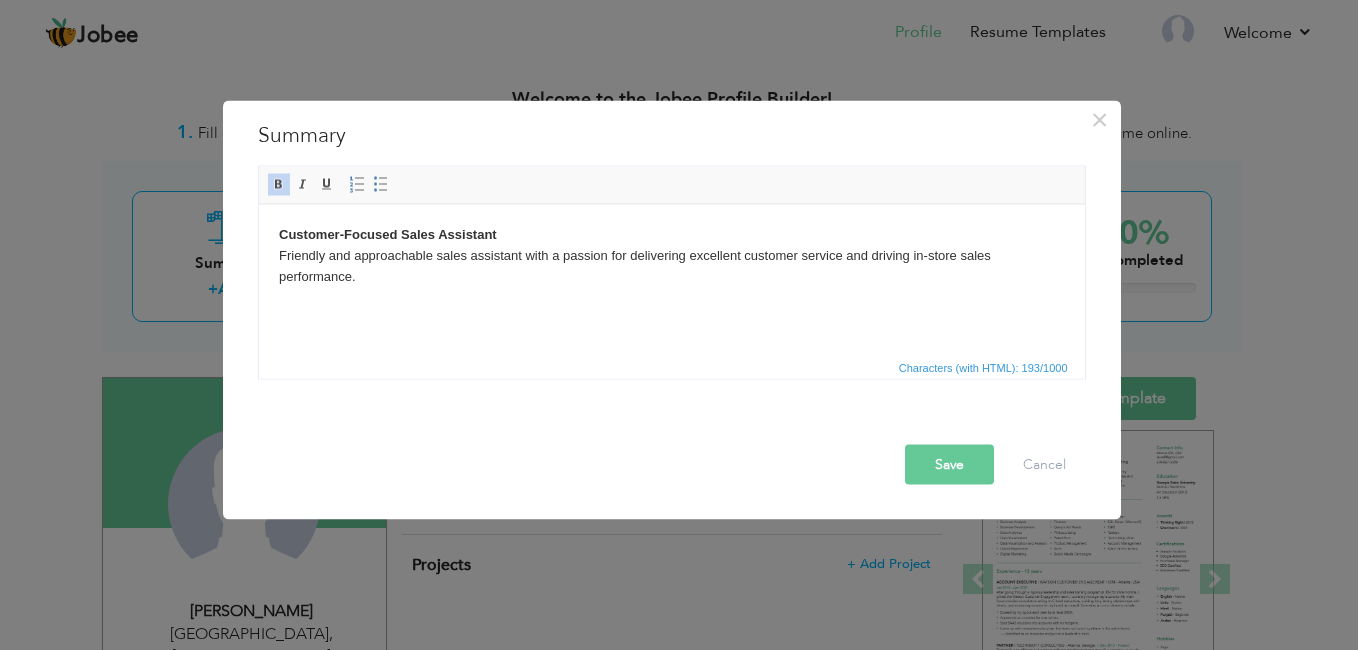 click on "Customer-Focused Sales Assistant Friendly and approachable sales assistant with a passion for delivering excellent customer service and driving in-store sales performance." at bounding box center (671, 255) 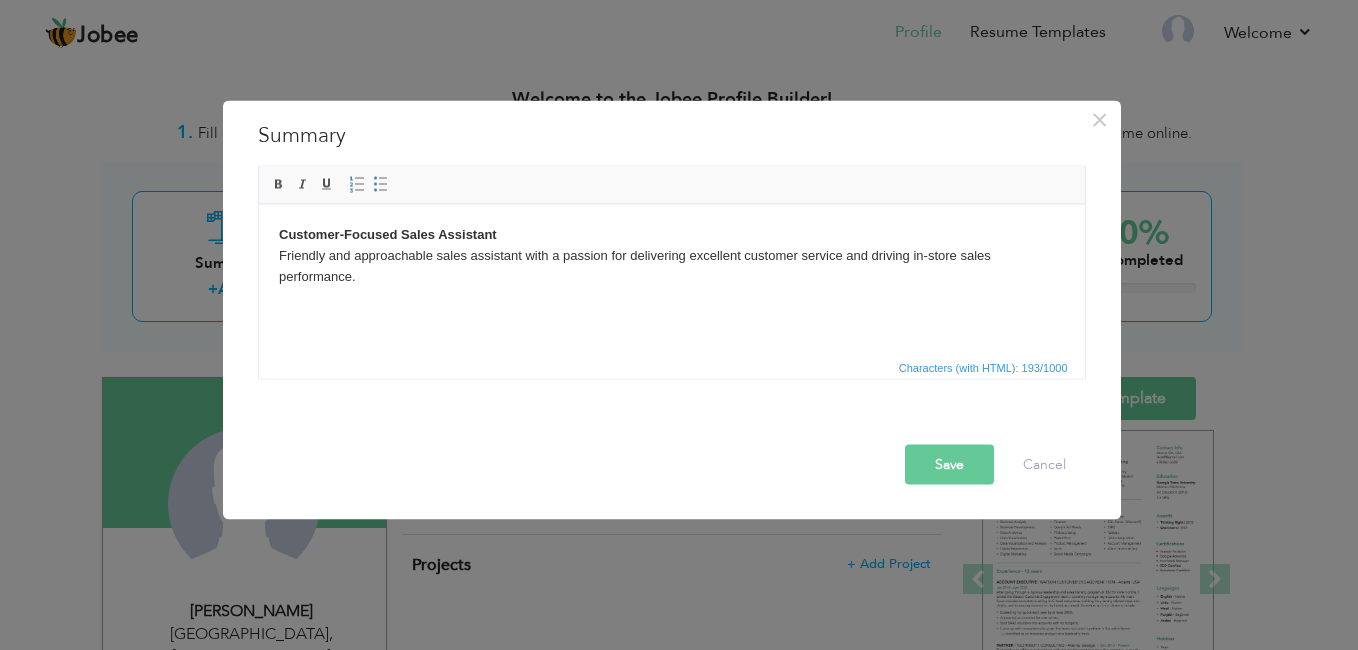 click on "Save" at bounding box center [949, 465] 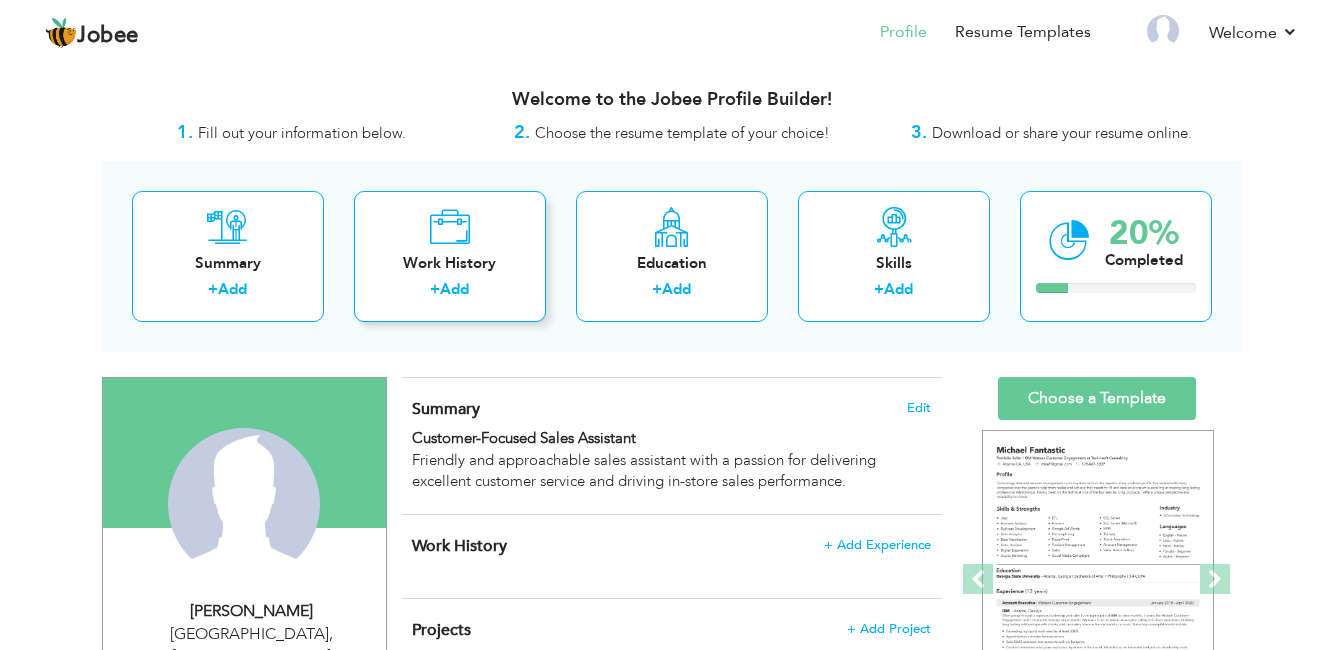 click on "Work History" at bounding box center (450, 263) 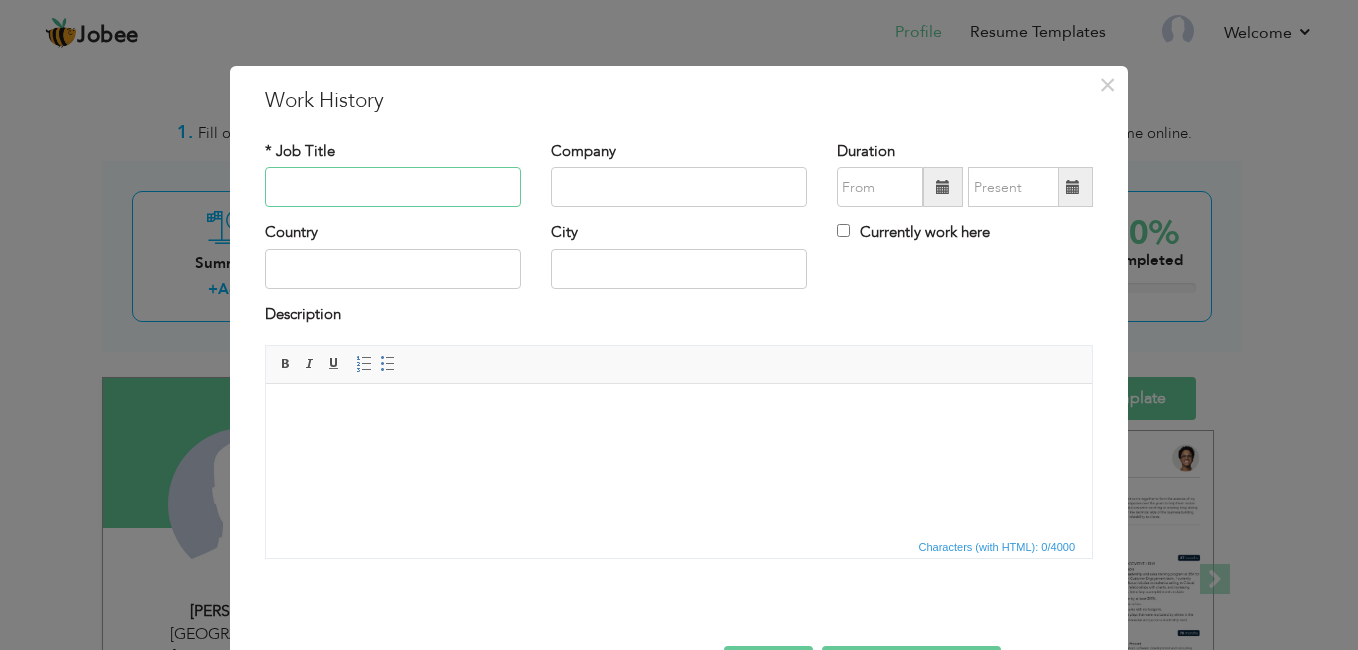 click at bounding box center [393, 187] 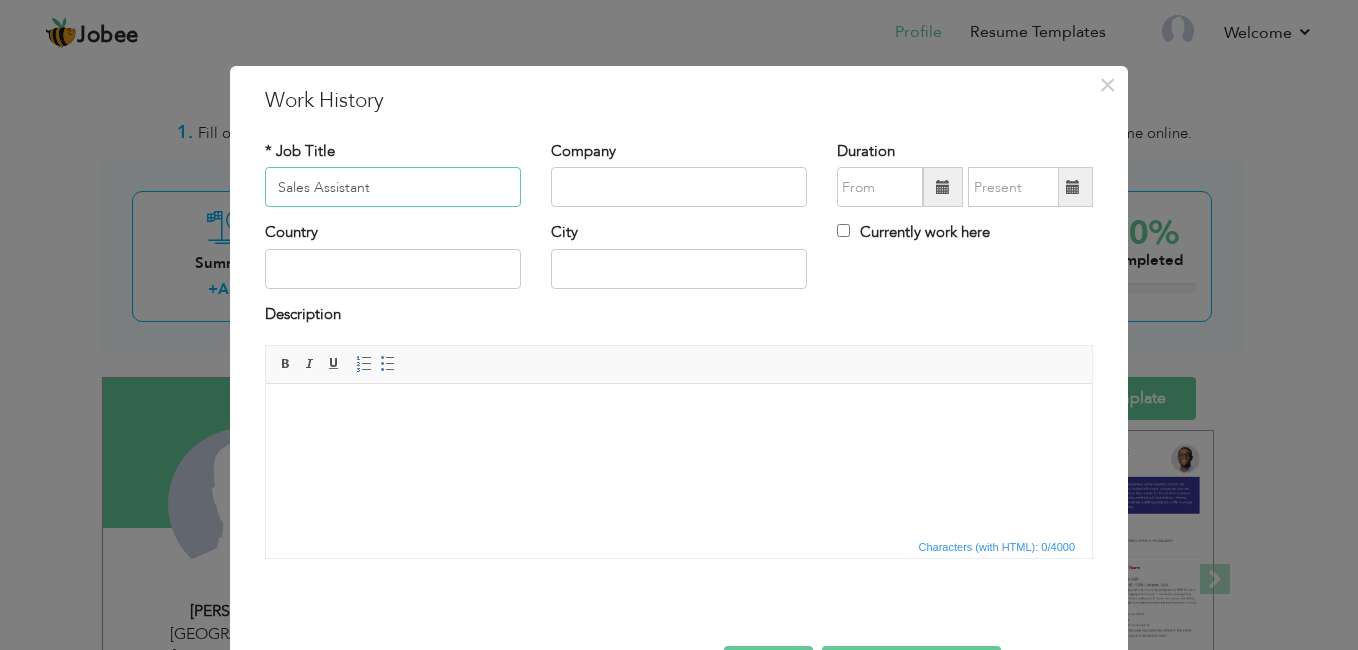 type on "Sales Assistant" 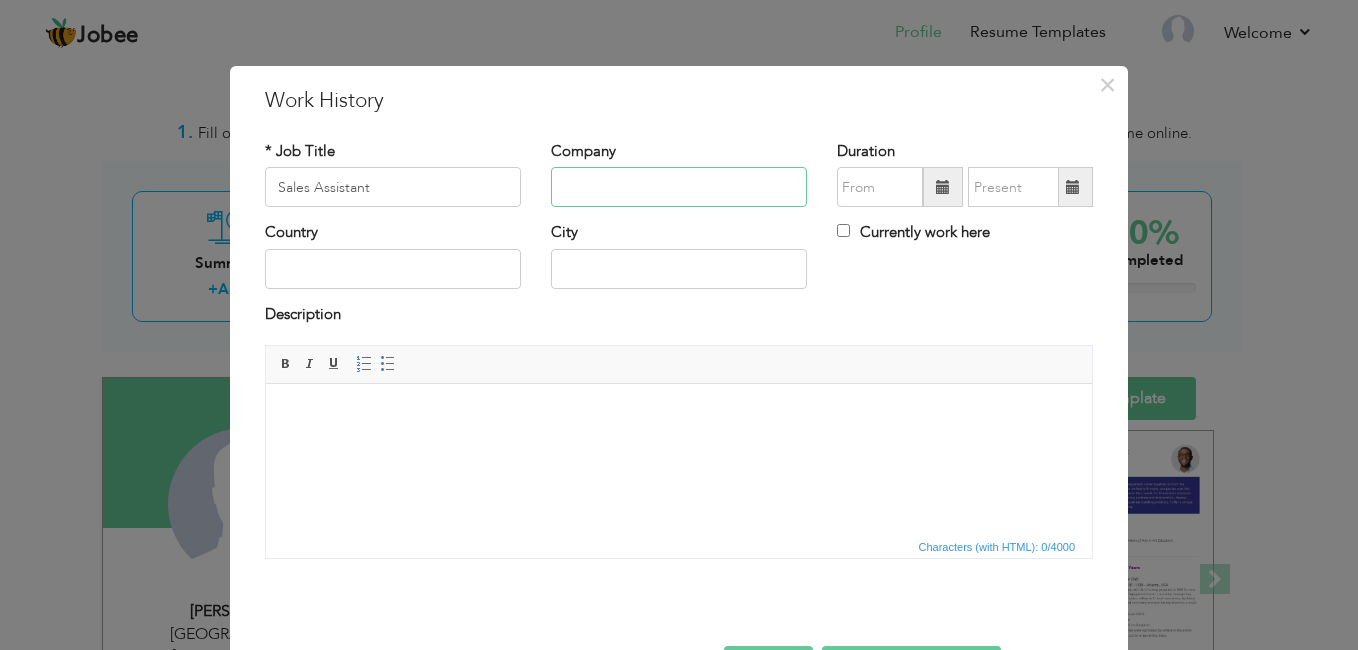 click at bounding box center (679, 187) 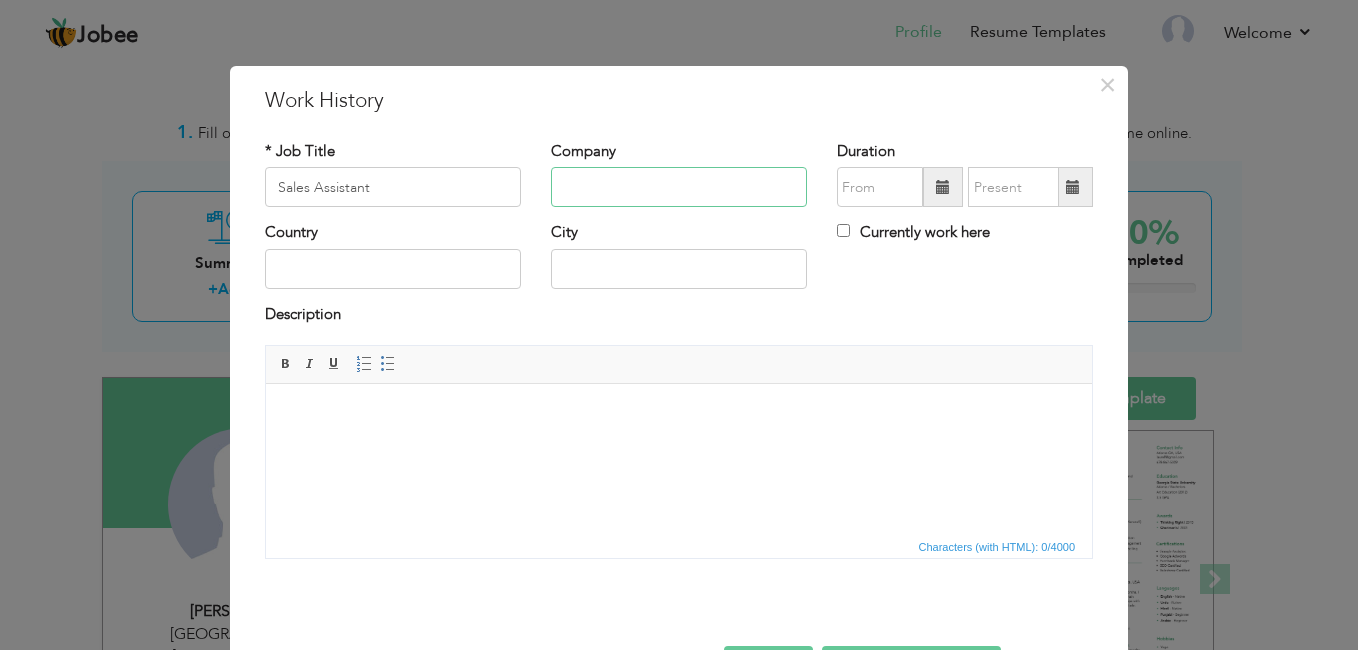 type on "National Foods" 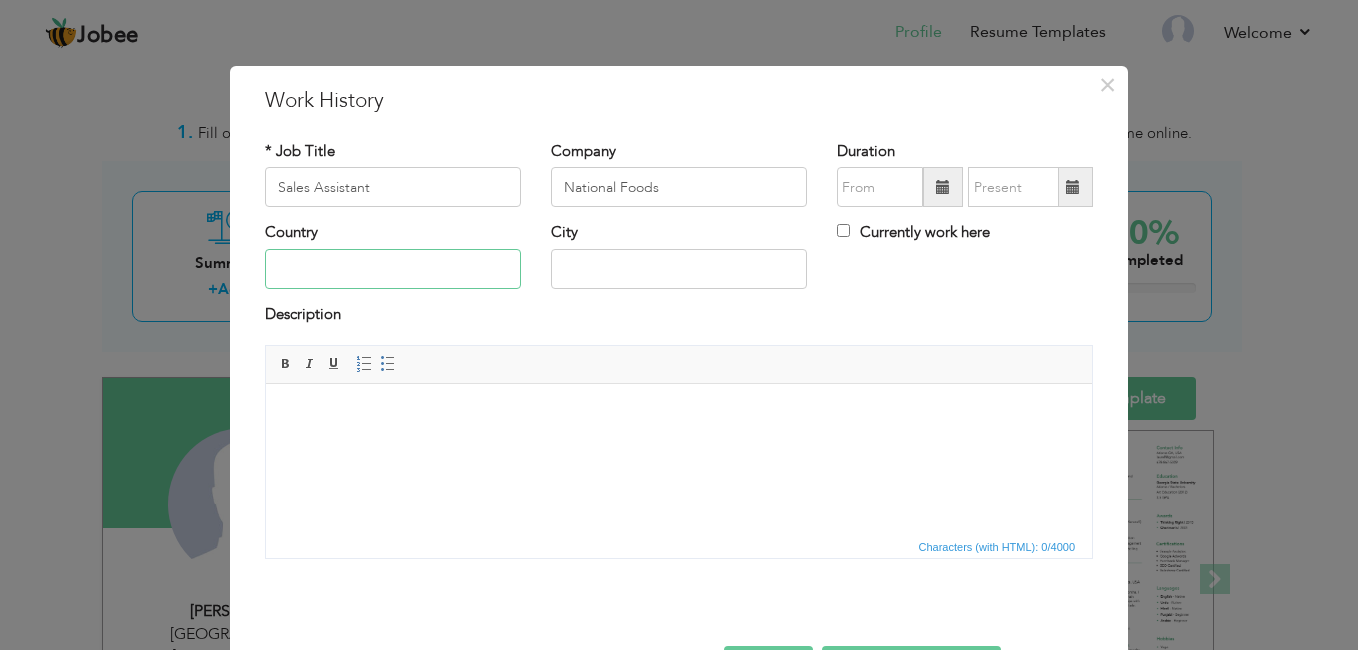 type on "[GEOGRAPHIC_DATA]" 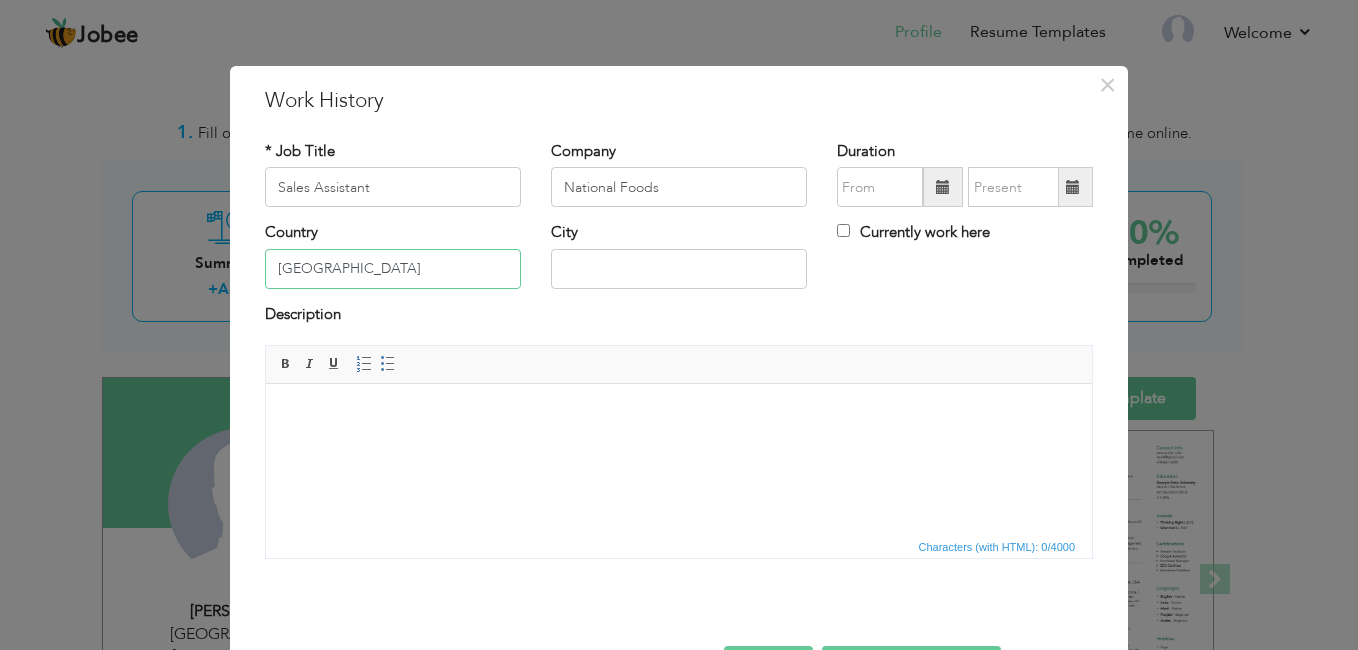 click on "[GEOGRAPHIC_DATA]" at bounding box center (393, 269) 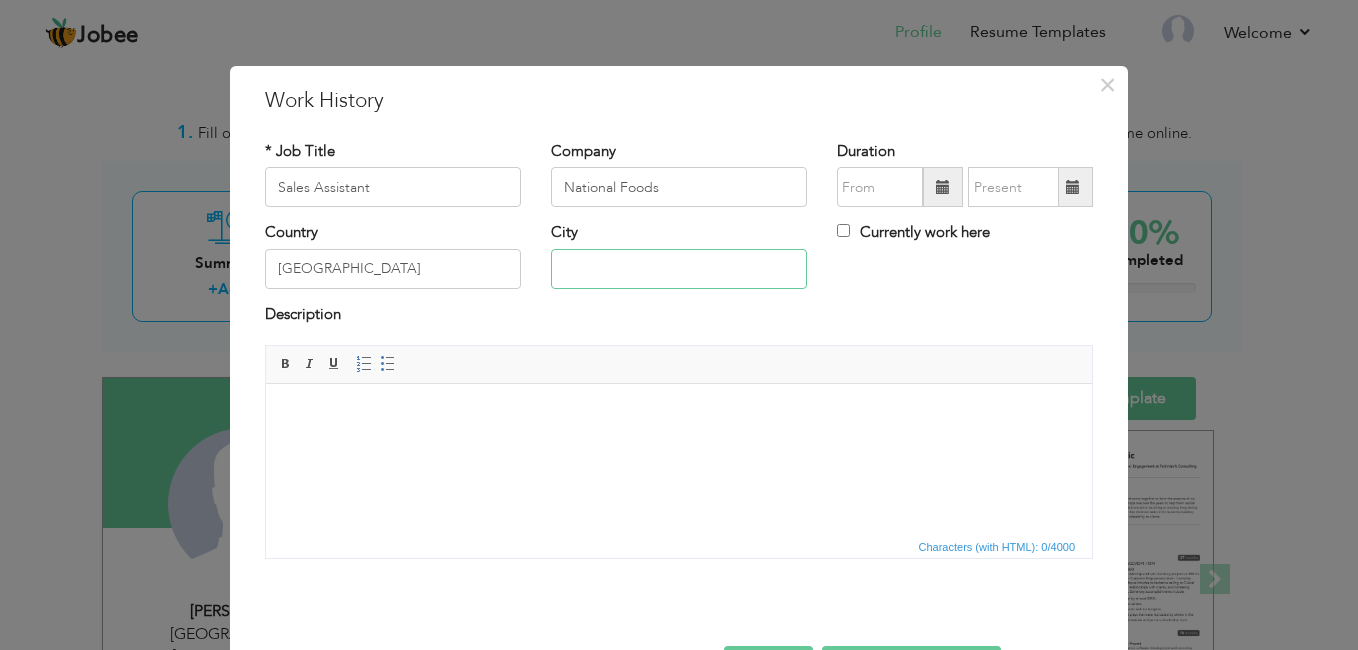 click at bounding box center [679, 269] 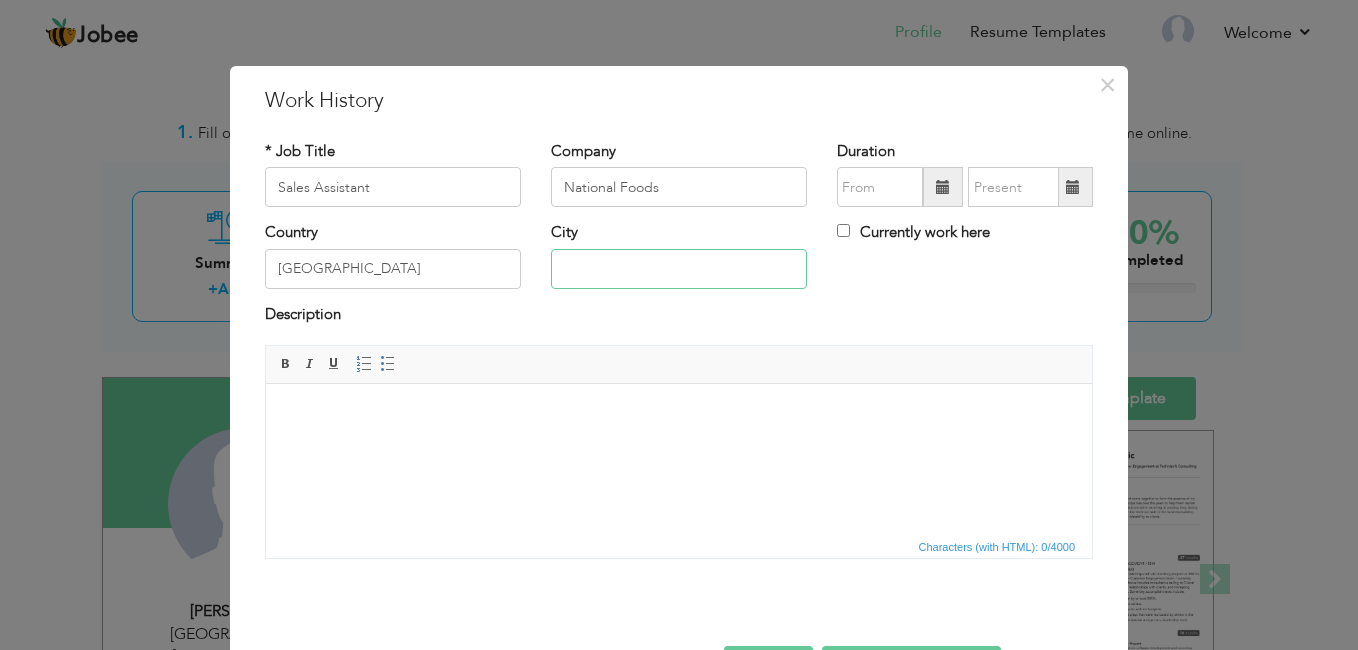 type on "[GEOGRAPHIC_DATA]" 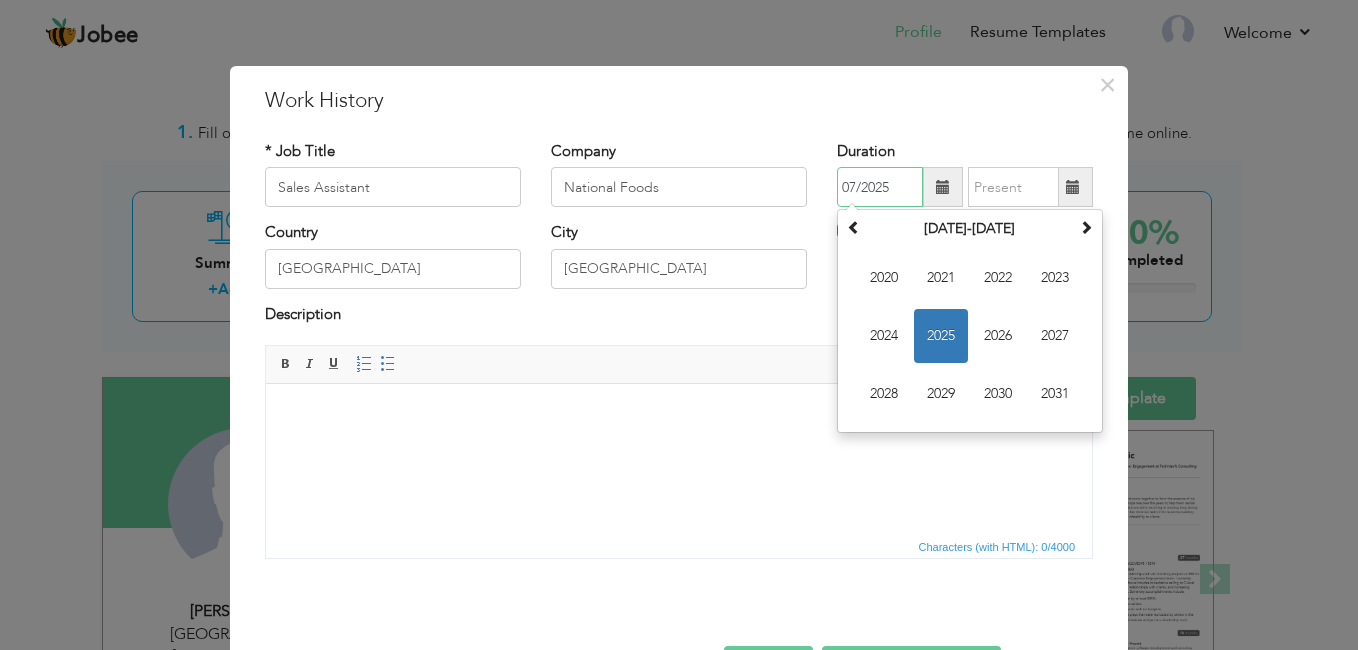 click on "07/2025" at bounding box center (880, 187) 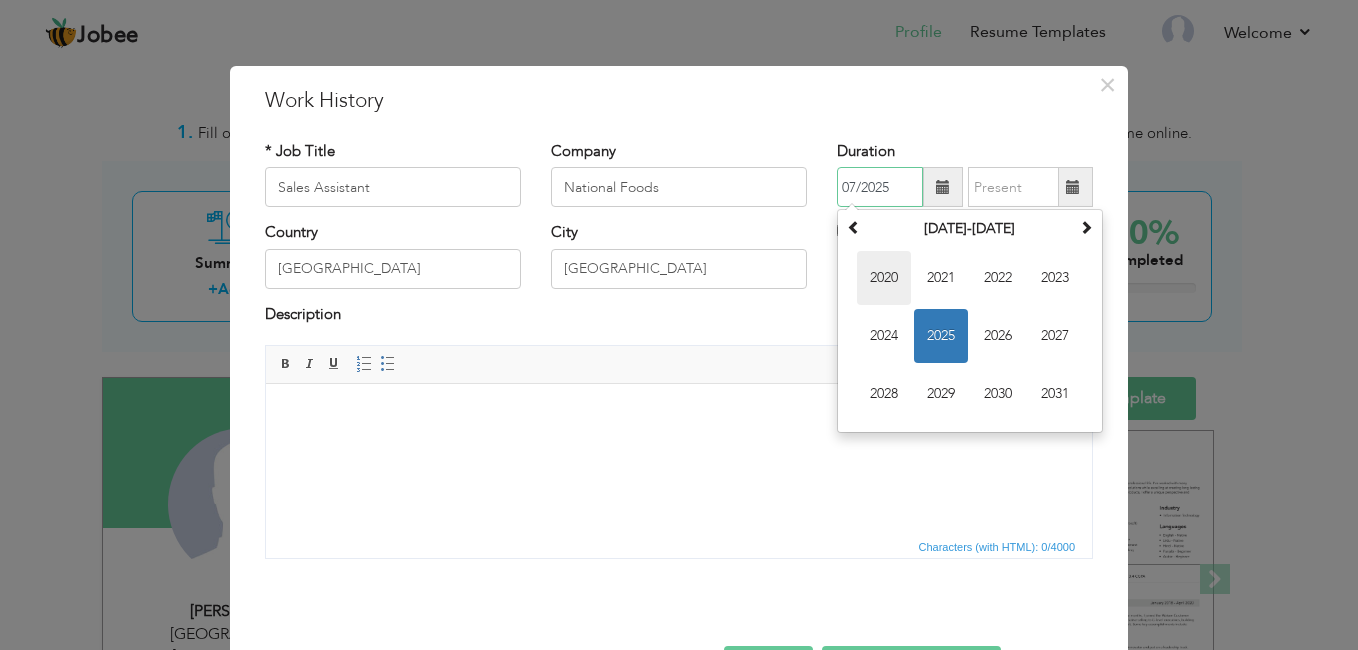 click on "2020" at bounding box center (884, 278) 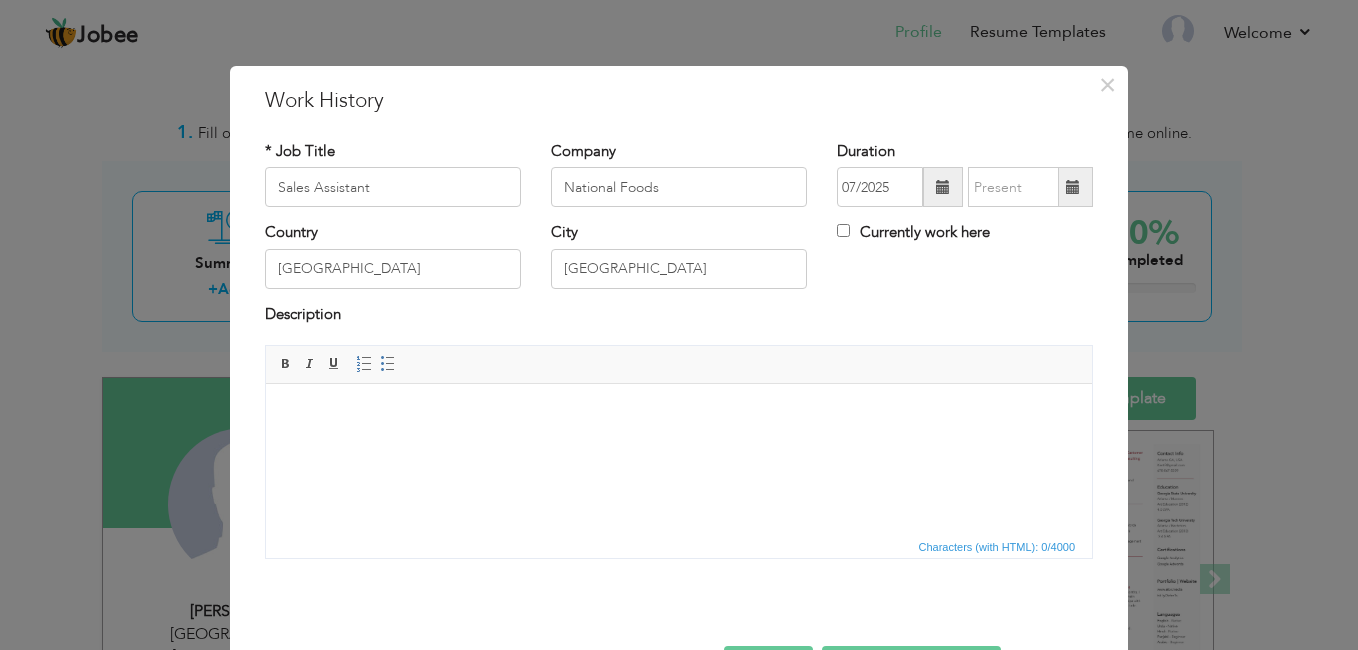 drag, startPoint x: 987, startPoint y: 642, endPoint x: 1325, endPoint y: 693, distance: 341.826 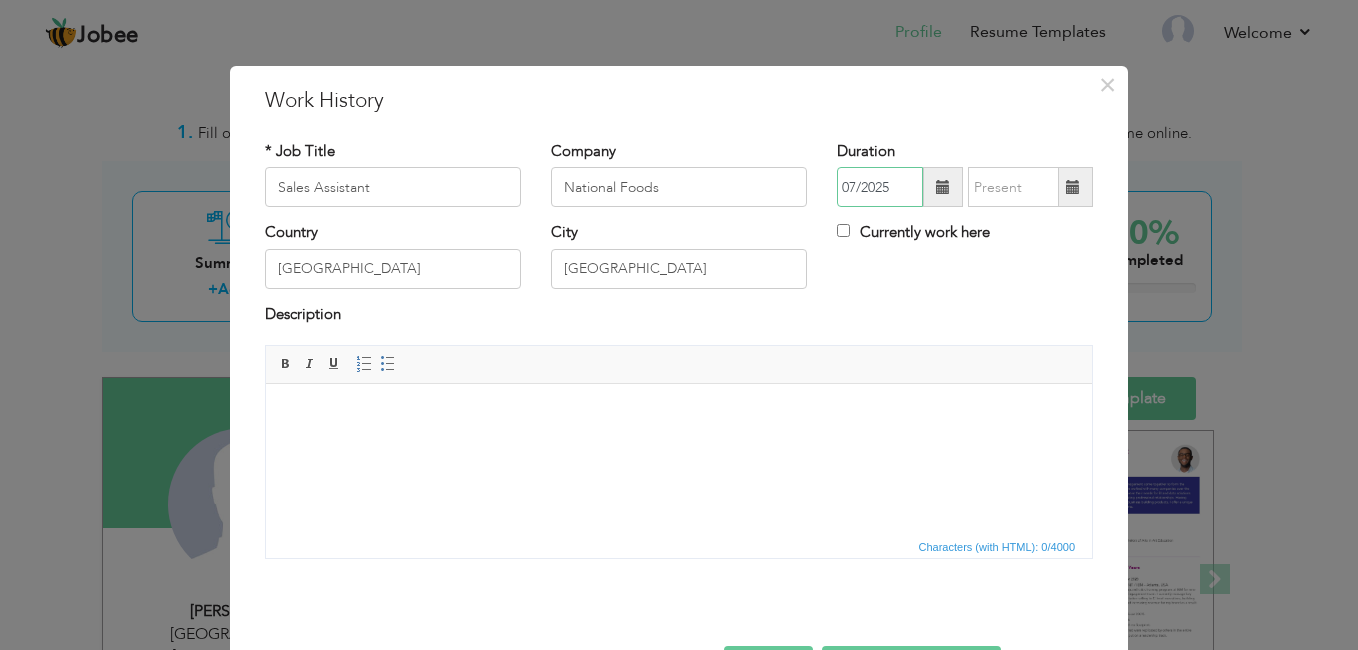 drag, startPoint x: 1325, startPoint y: 693, endPoint x: 863, endPoint y: 191, distance: 682.2375 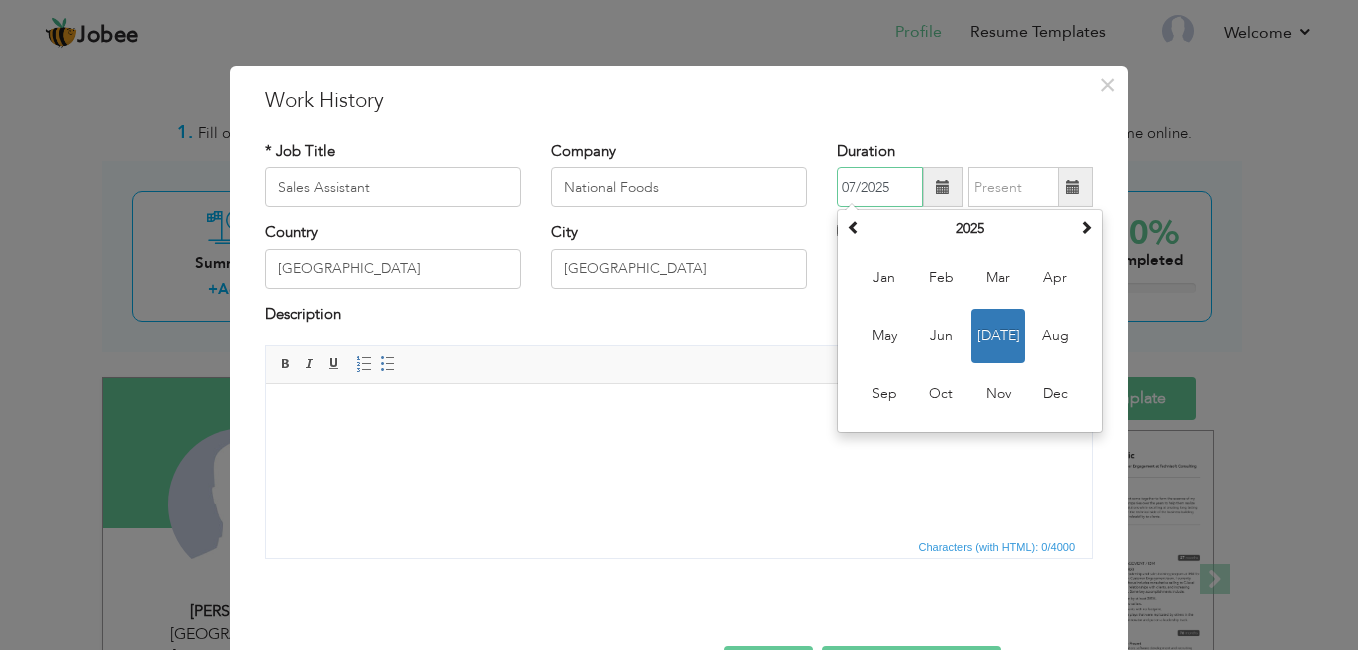 click on "07/2025" at bounding box center (880, 187) 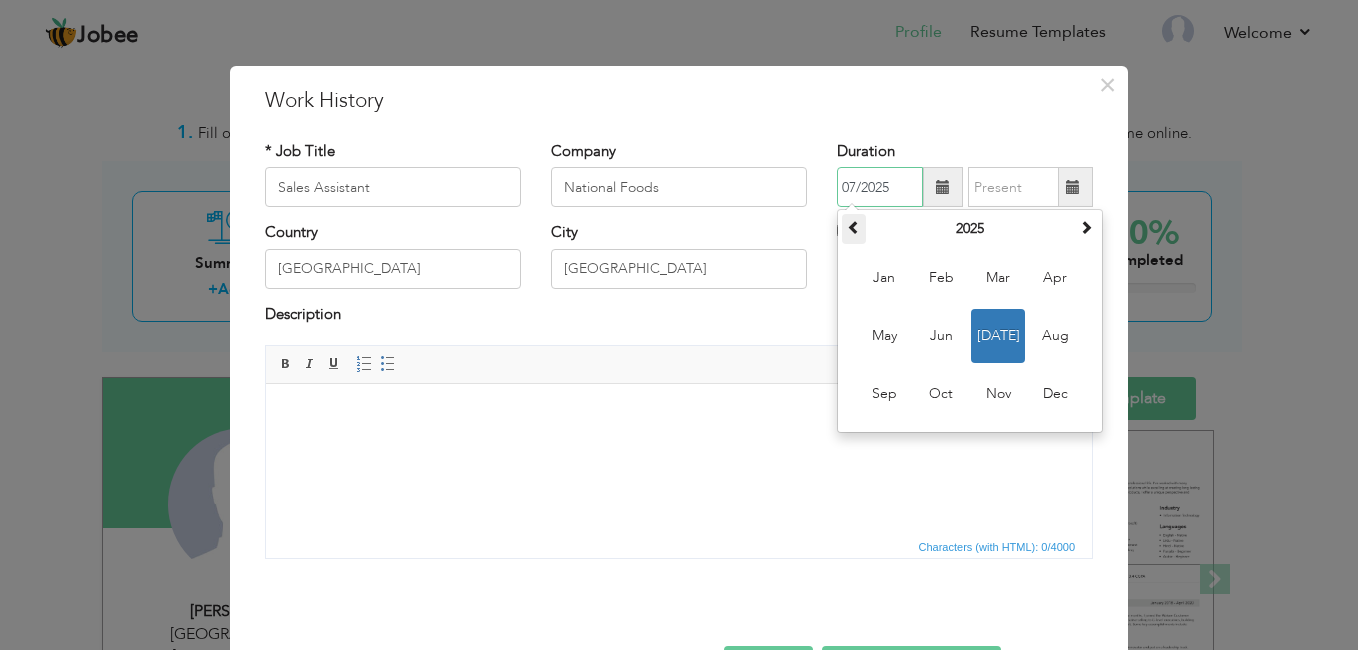 click at bounding box center (854, 227) 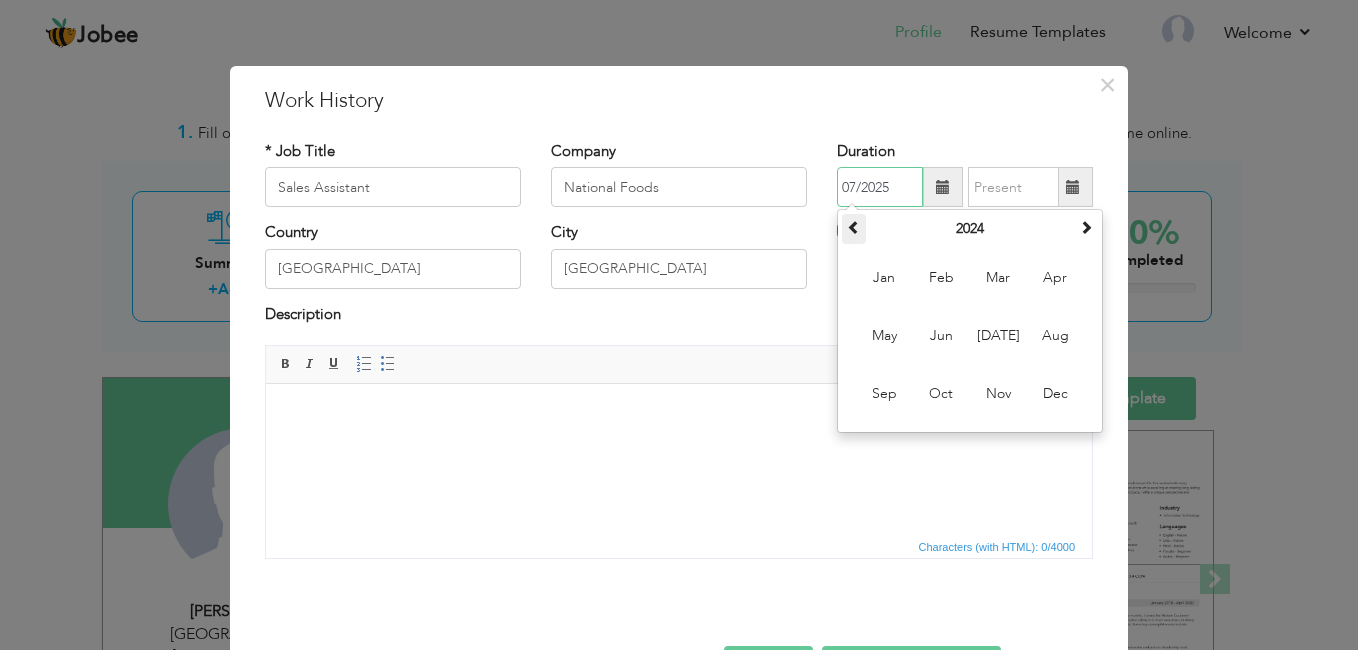 click at bounding box center [854, 227] 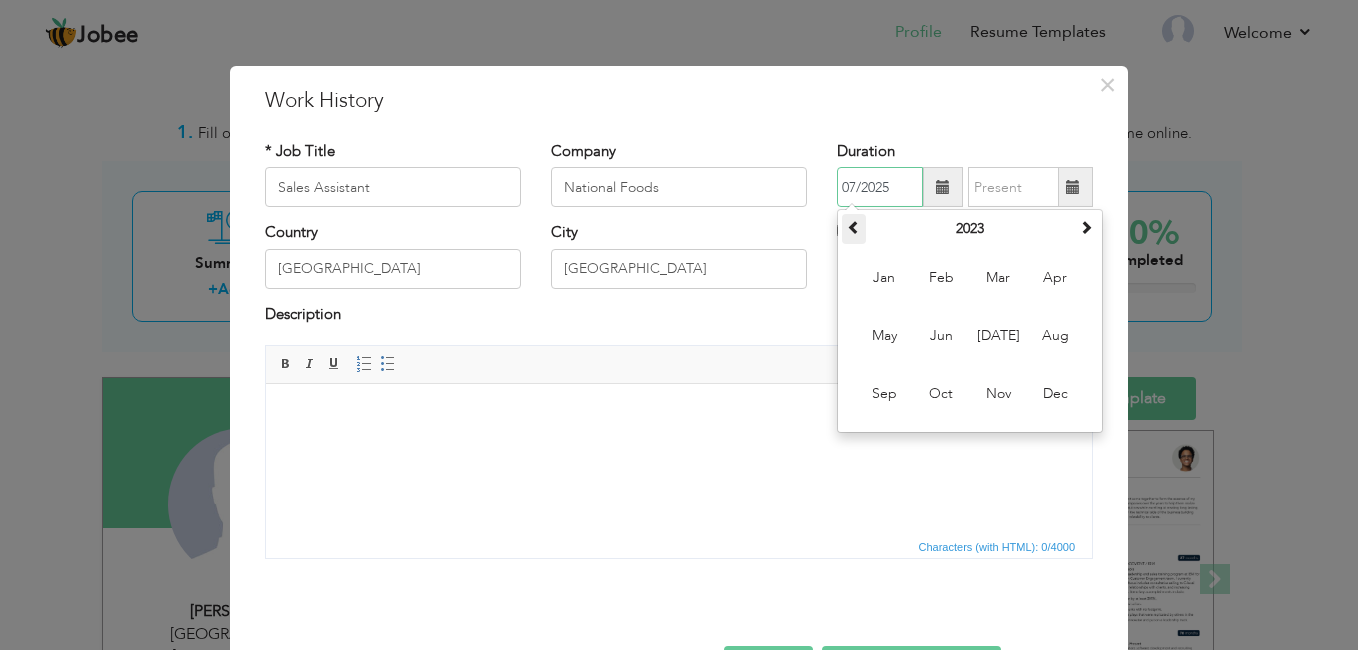 click at bounding box center [854, 227] 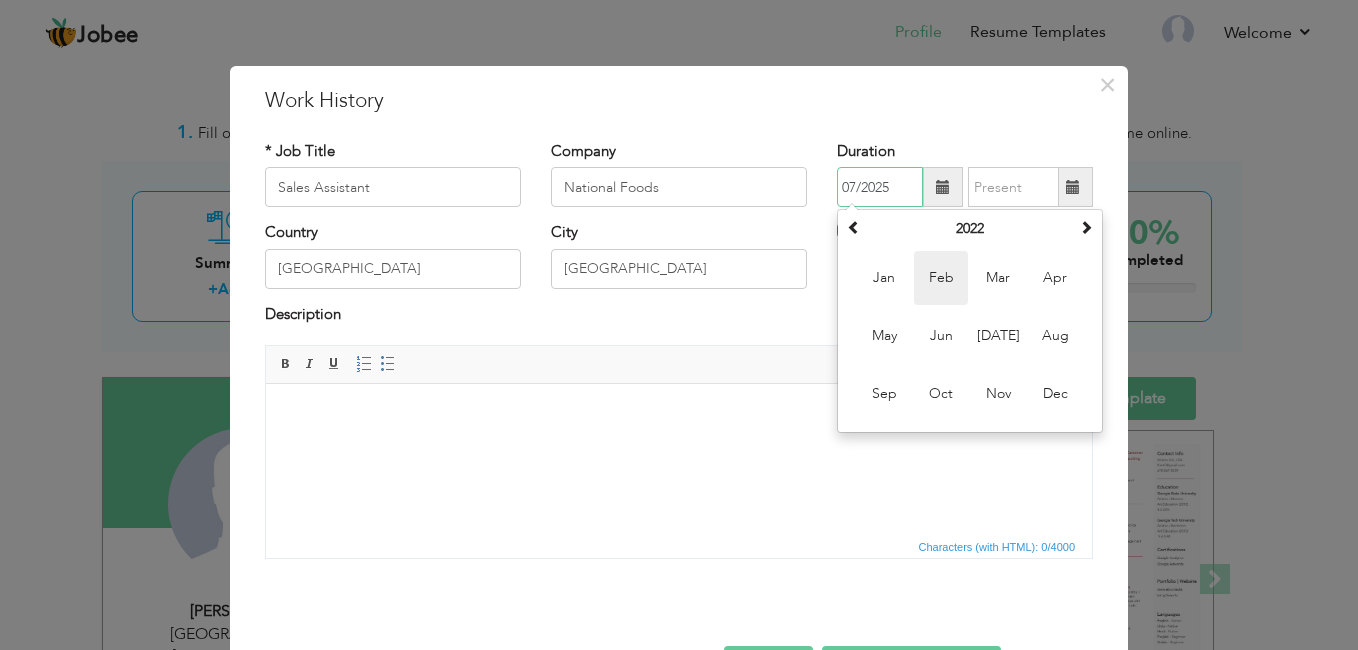 click on "Feb" at bounding box center (941, 278) 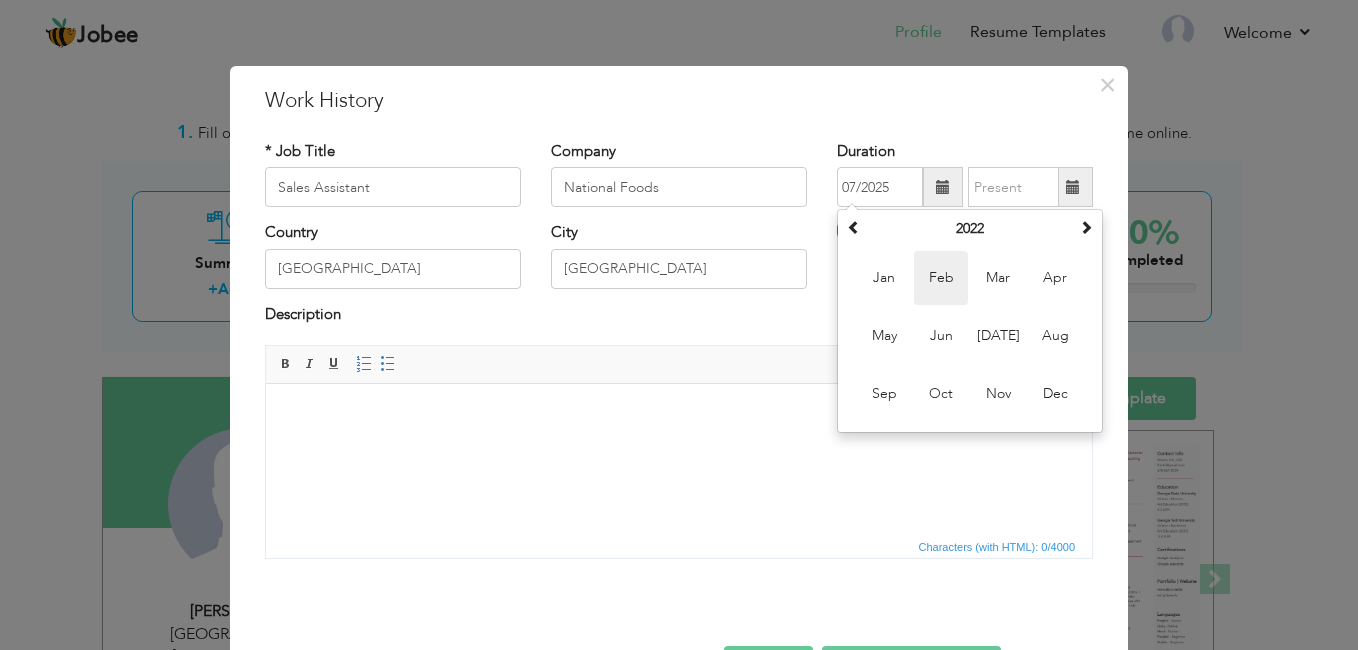 type on "02/2022" 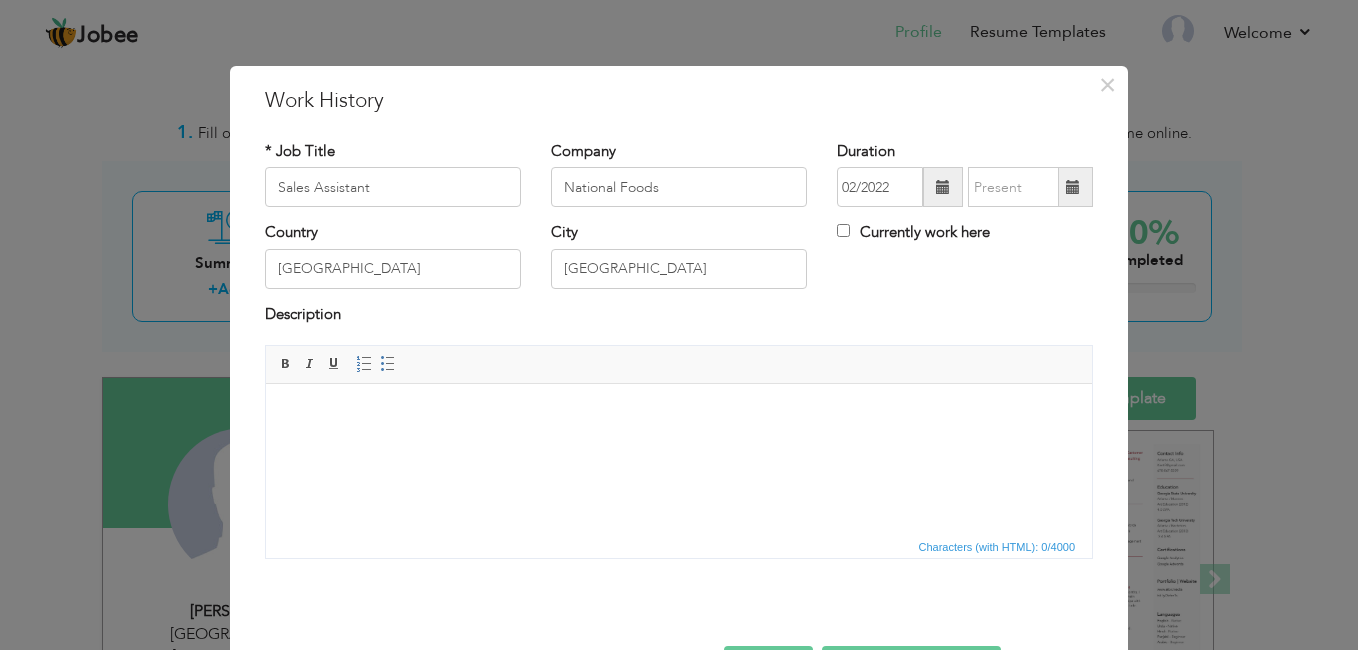 click at bounding box center (1073, 187) 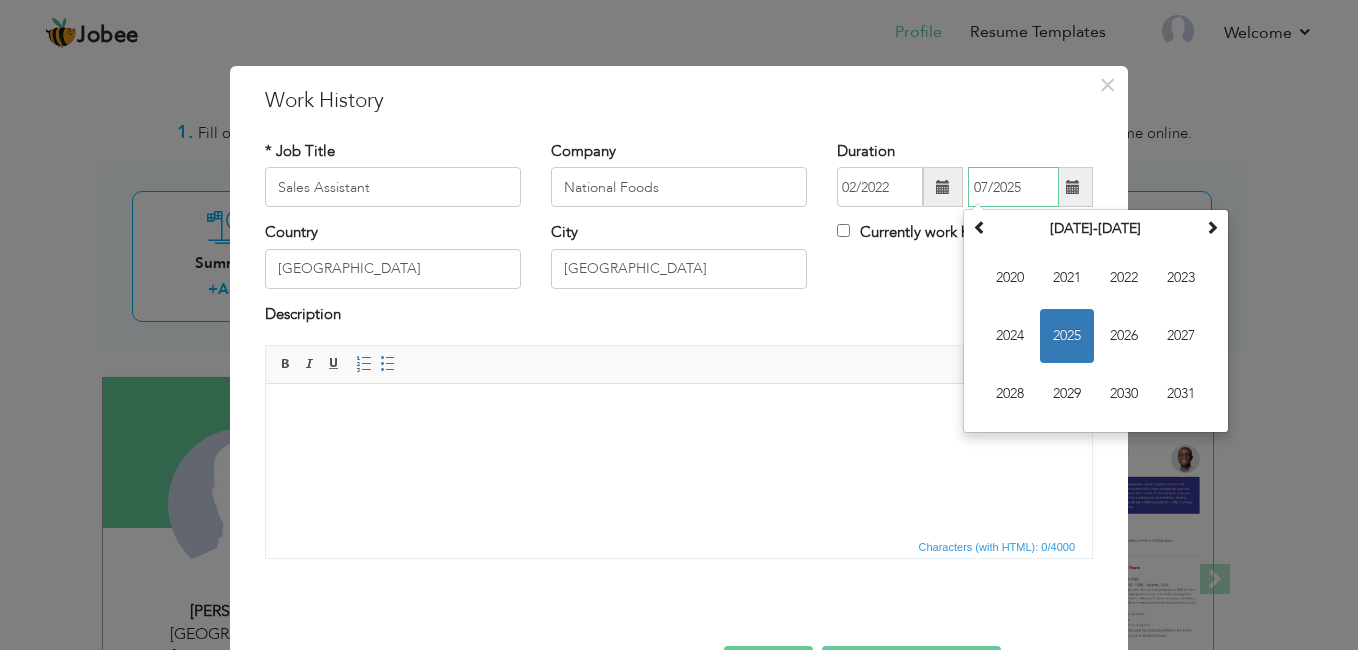 click on "07/2025" at bounding box center [1013, 187] 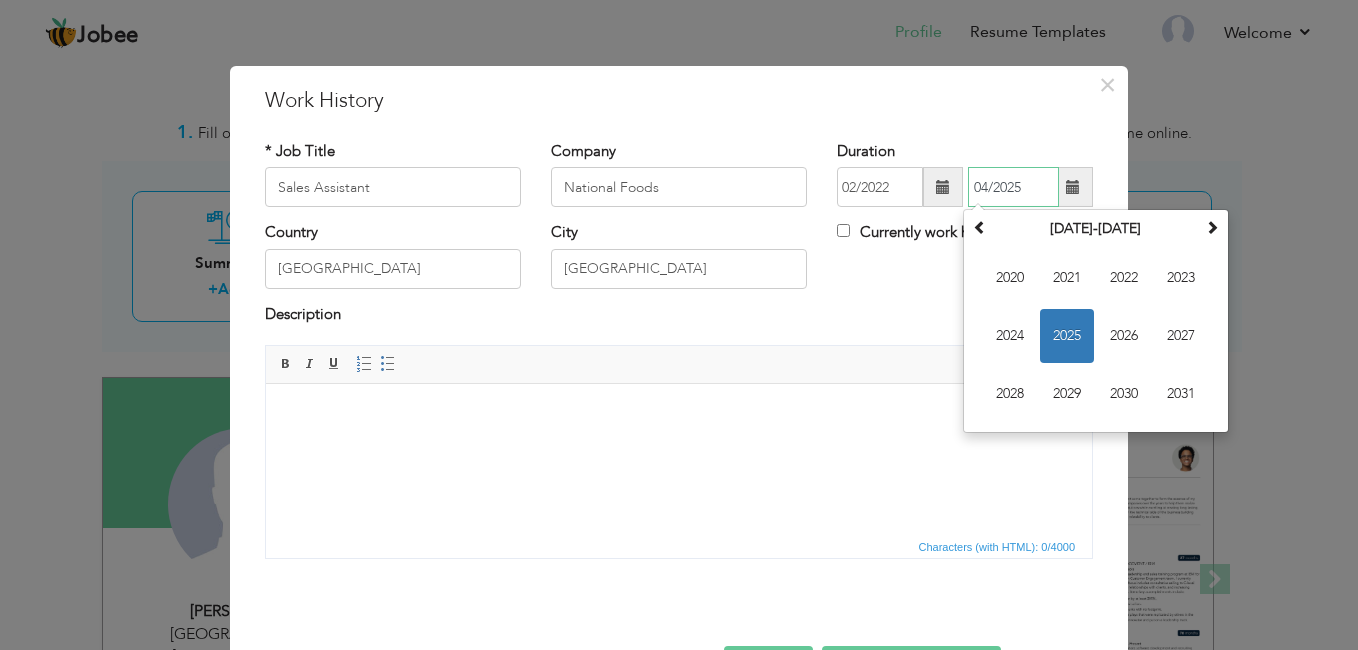 type on "04/2025" 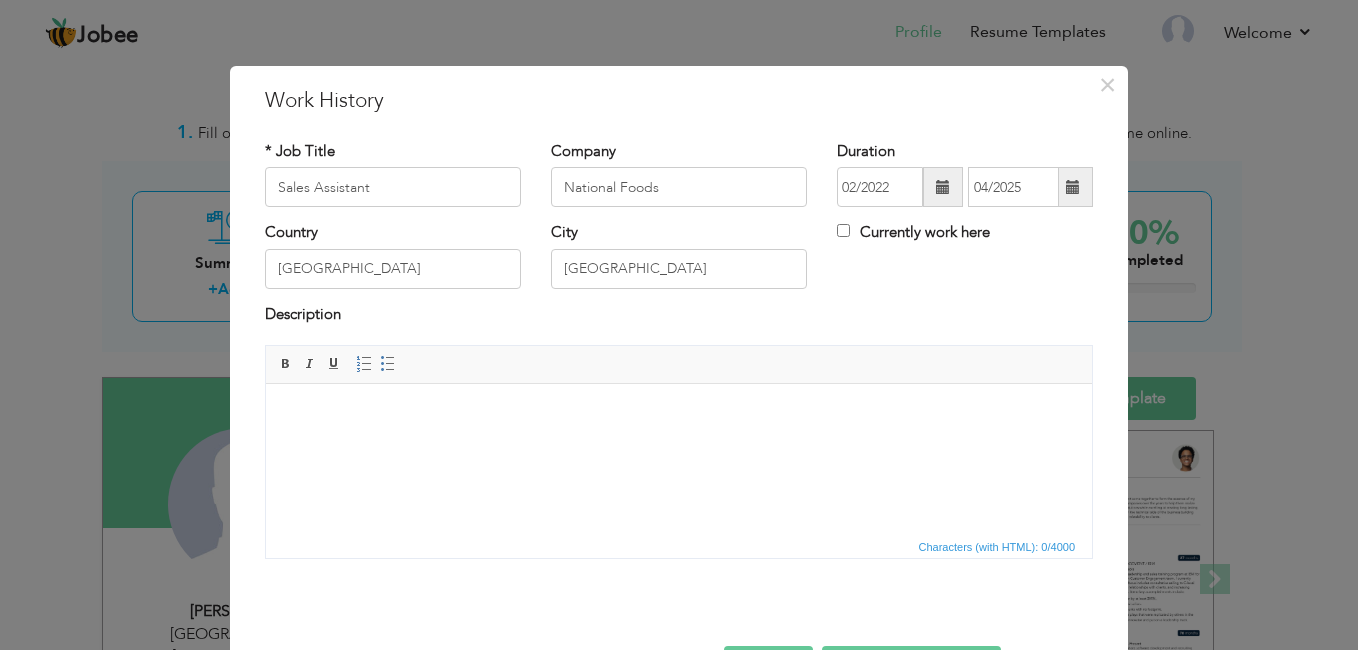 click at bounding box center (943, 187) 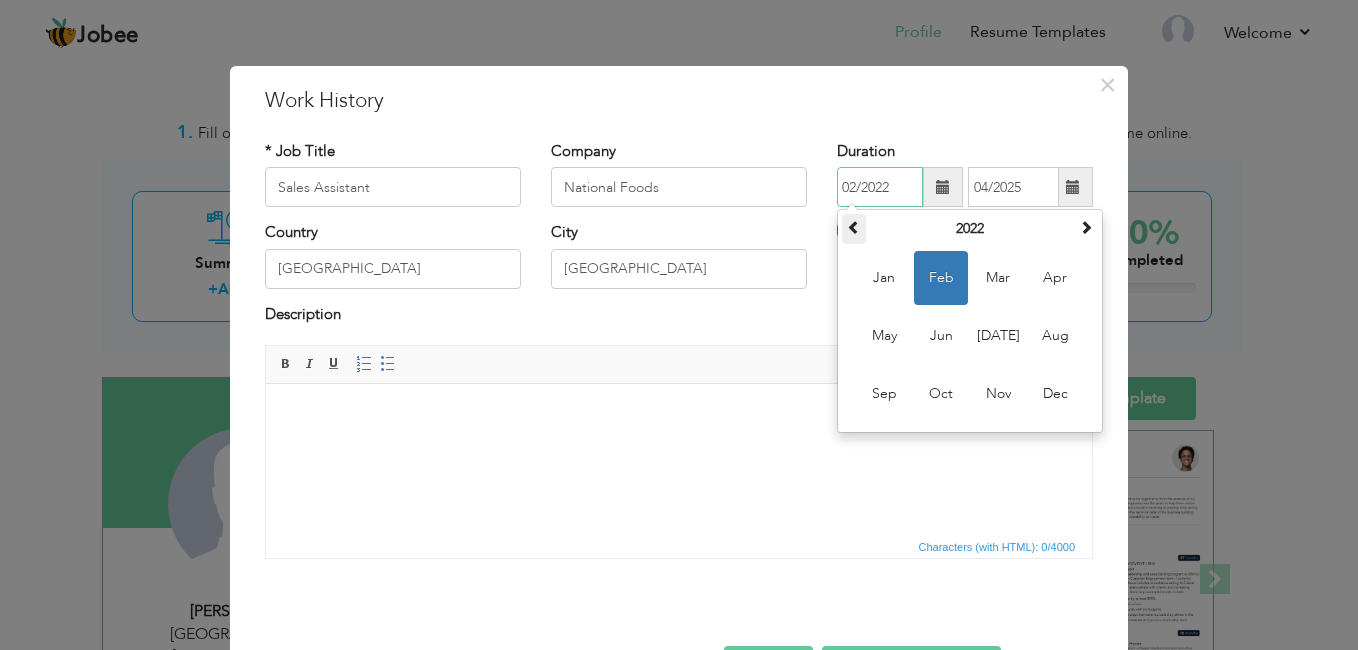 click at bounding box center (854, 227) 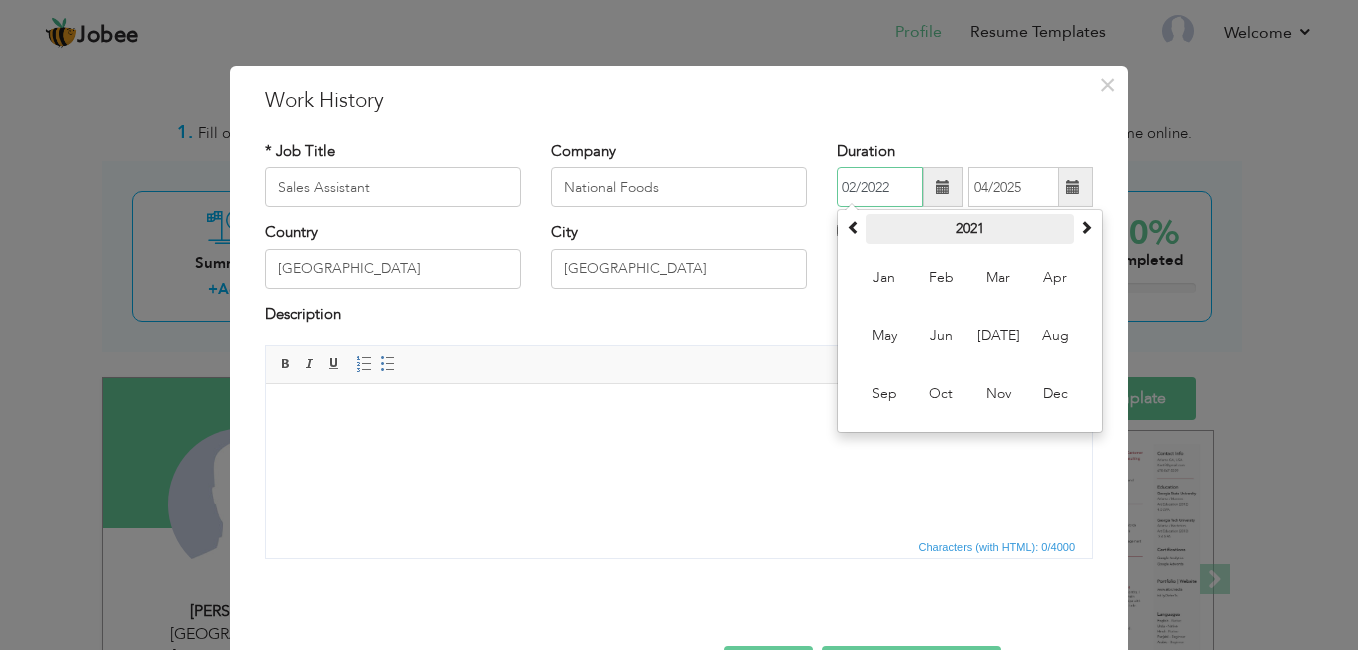 click on "2021" at bounding box center [970, 229] 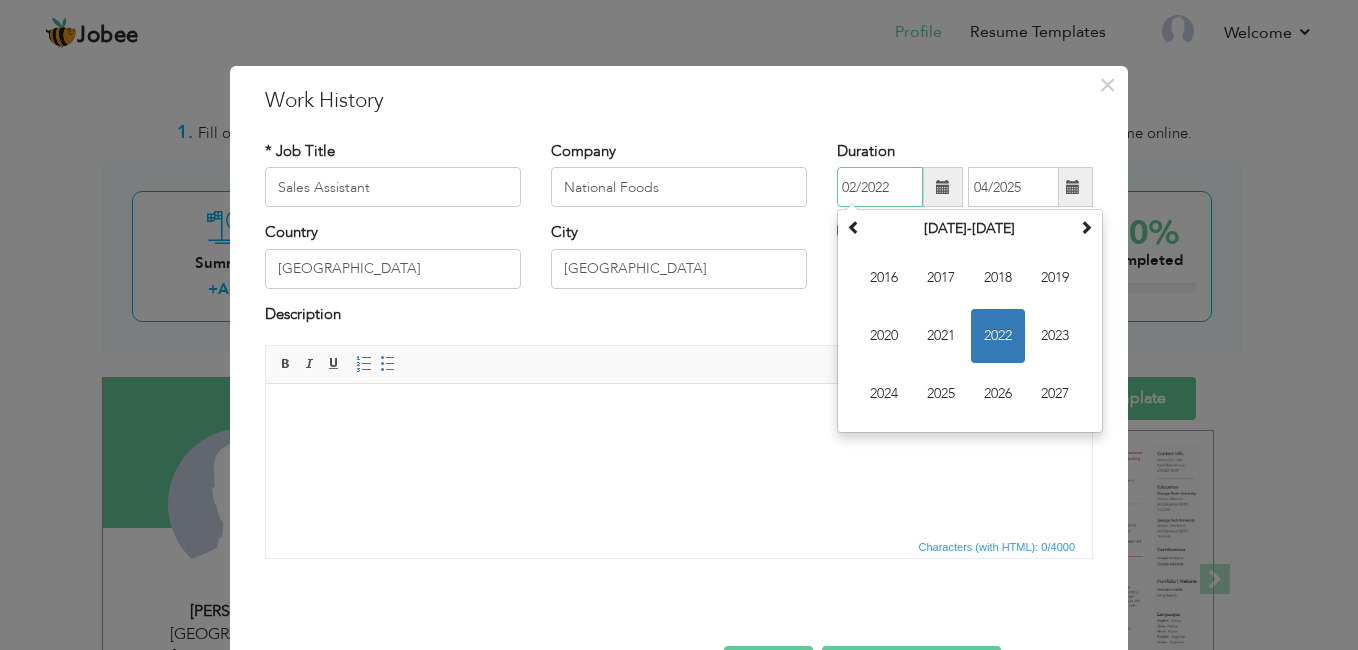 click on "02/2022" at bounding box center [880, 187] 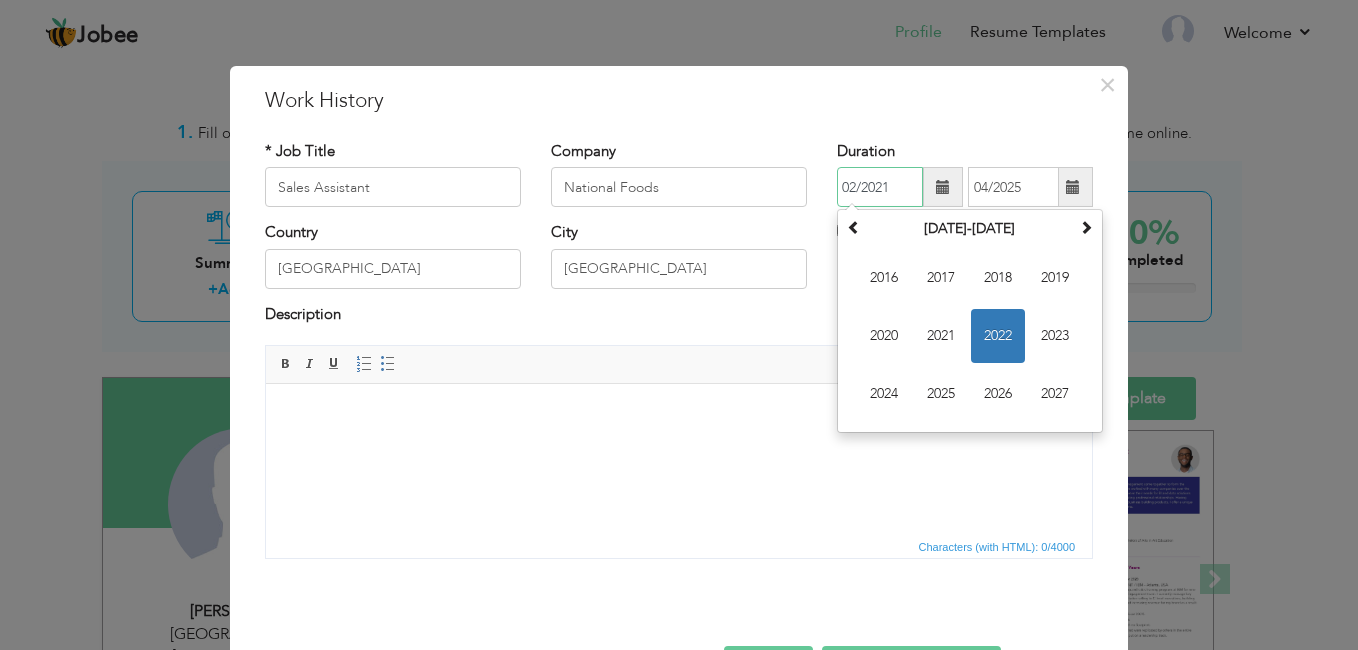 type on "02/2021" 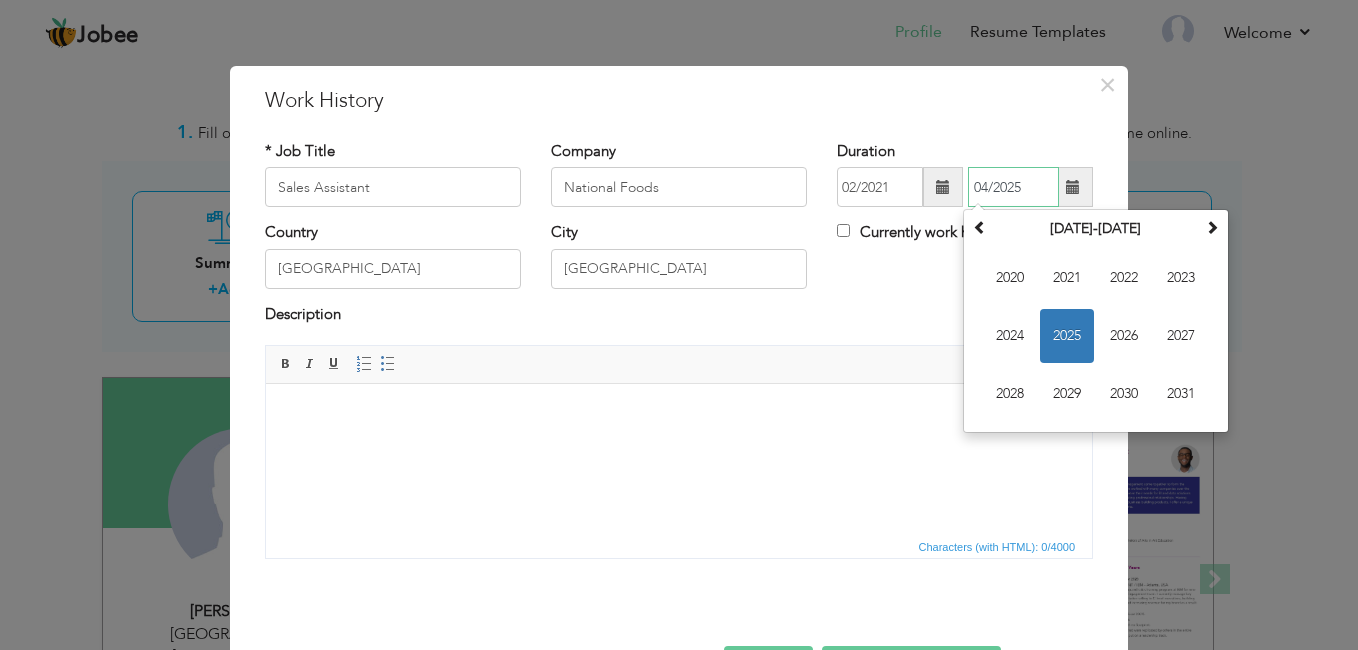 click on "04/2025" at bounding box center [1013, 187] 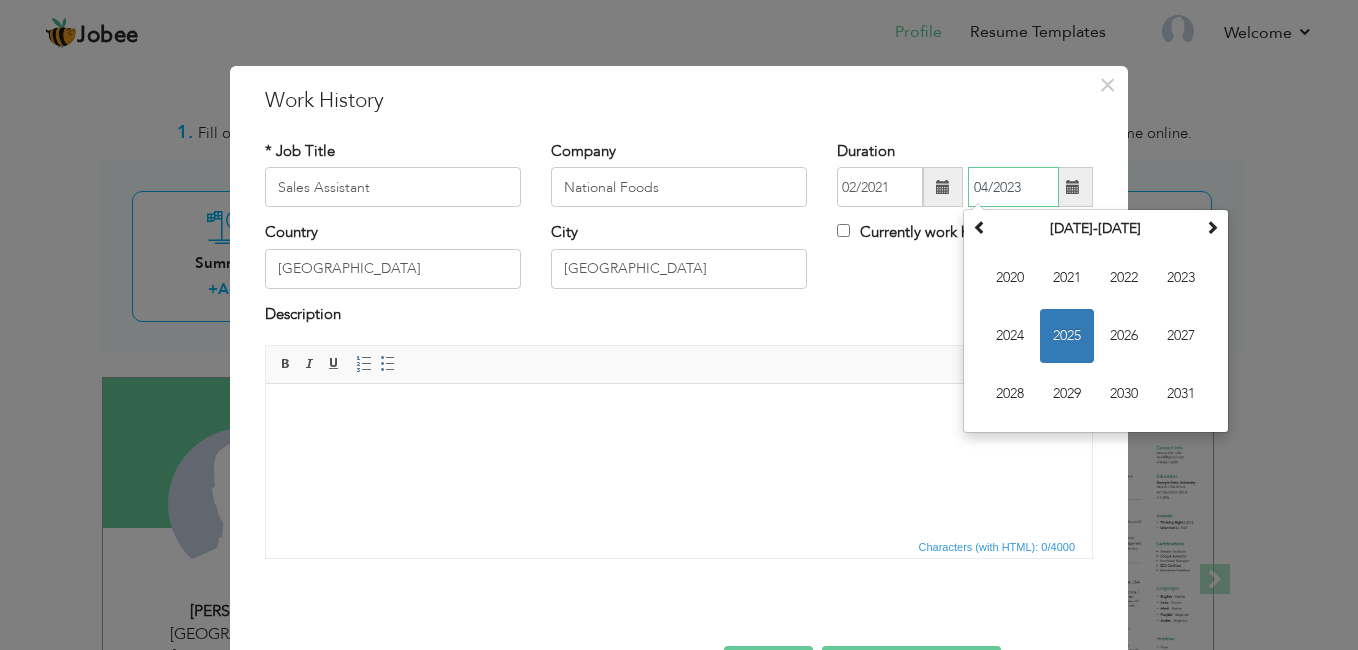 type on "04/2023" 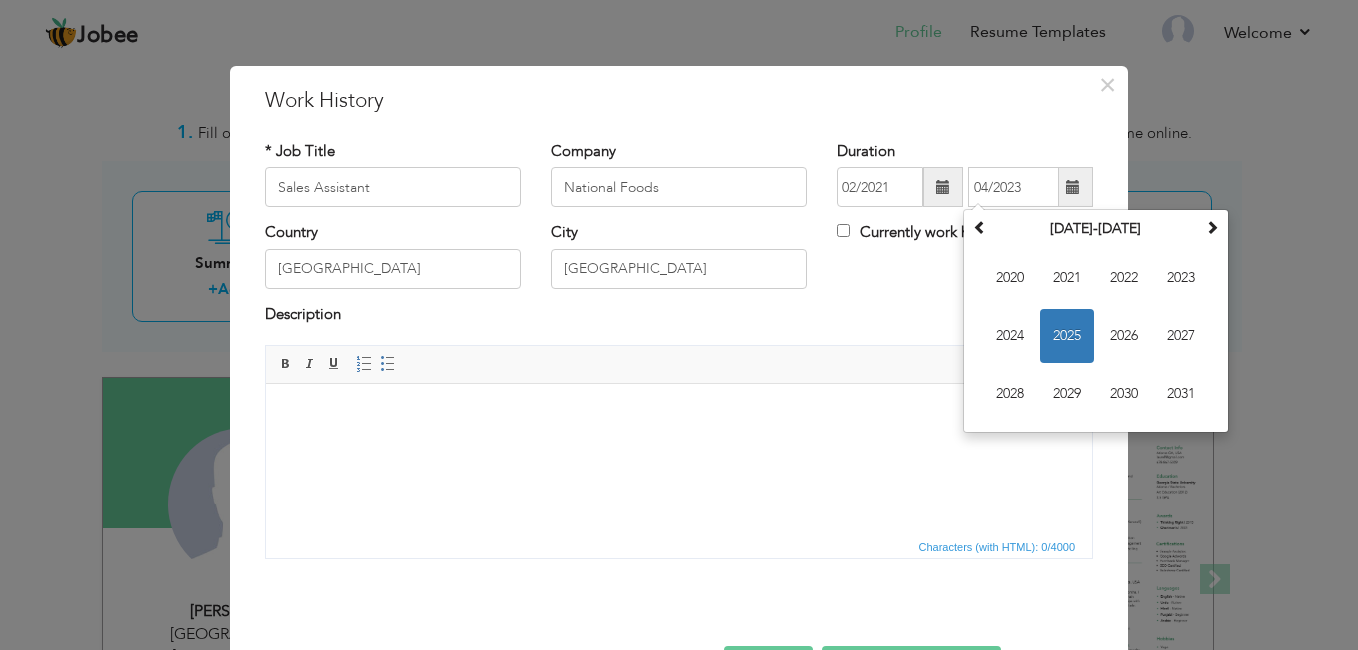 click on "Country
Pakistan
City
Lahore
Currently work here" at bounding box center (679, 262) 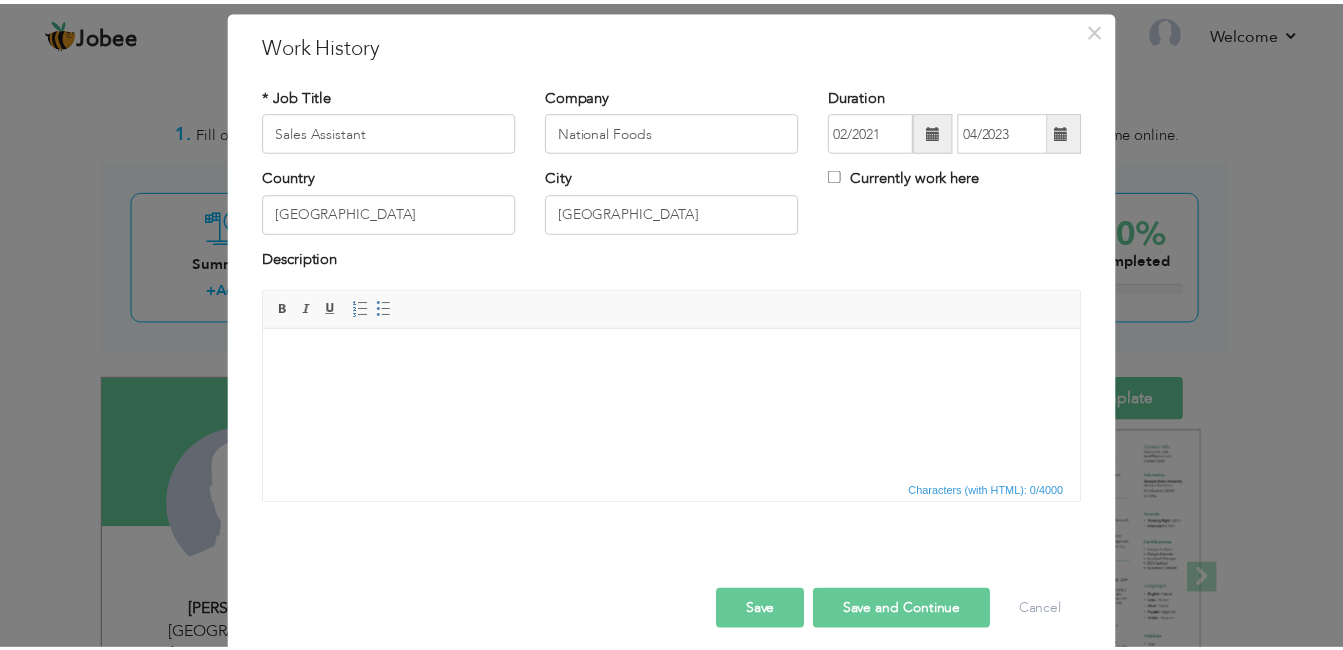 scroll, scrollTop: 71, scrollLeft: 0, axis: vertical 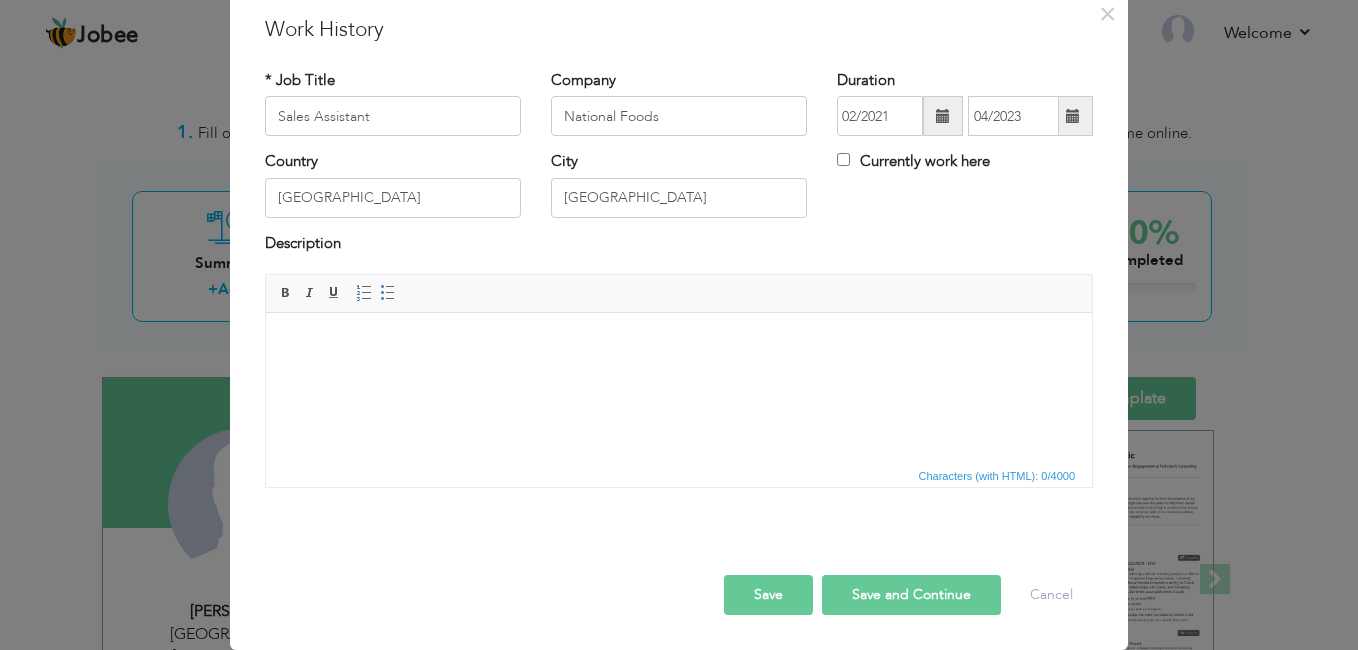 click on "Save and Continue" at bounding box center [911, 595] 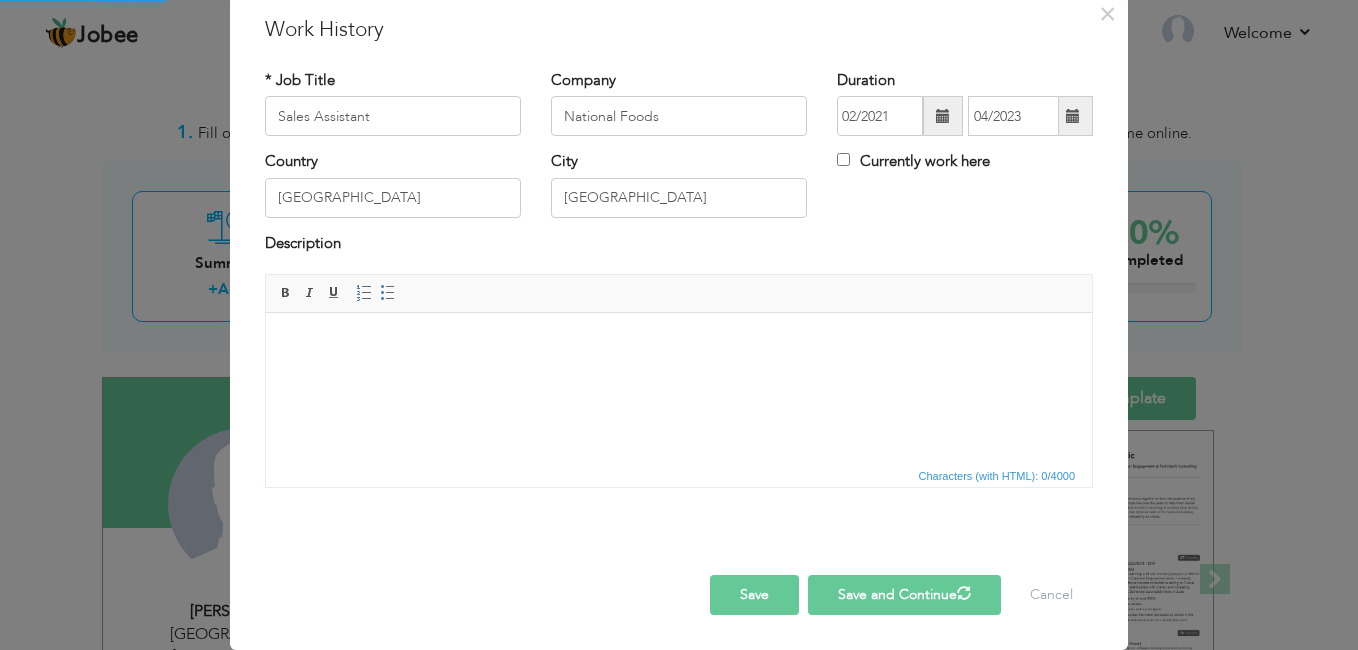 type 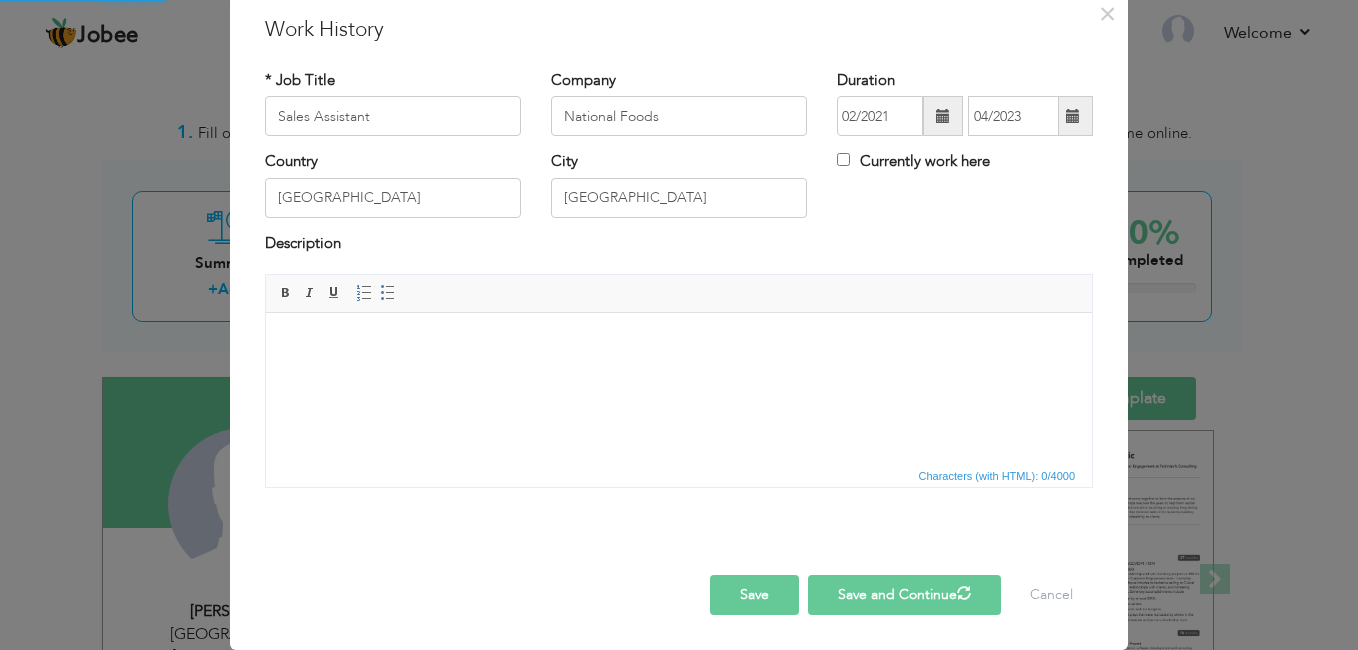 type 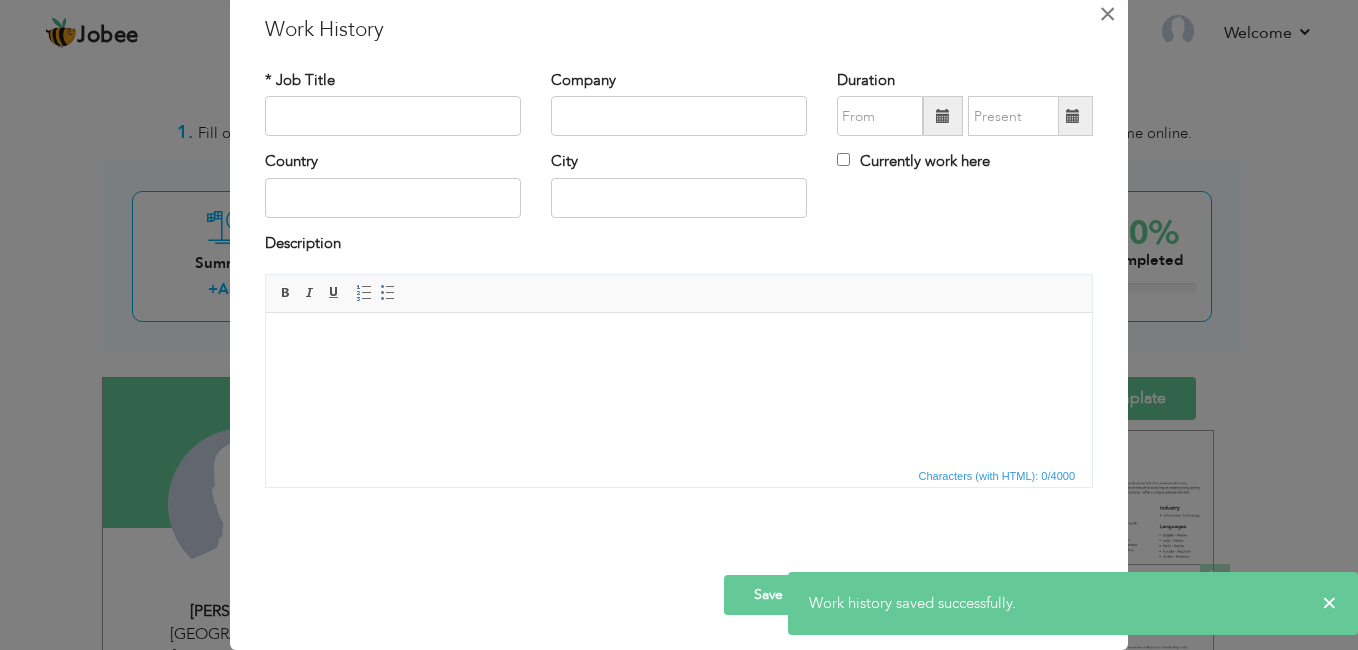click on "×" at bounding box center [1107, 14] 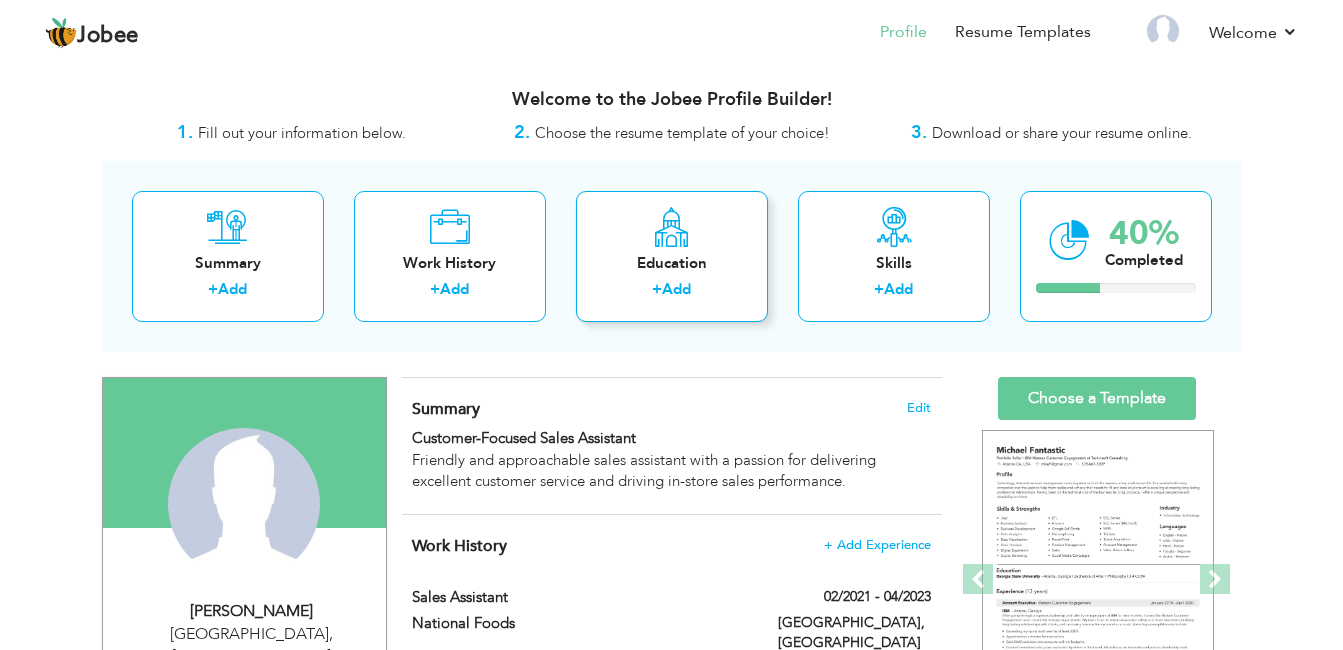 click at bounding box center (671, 227) 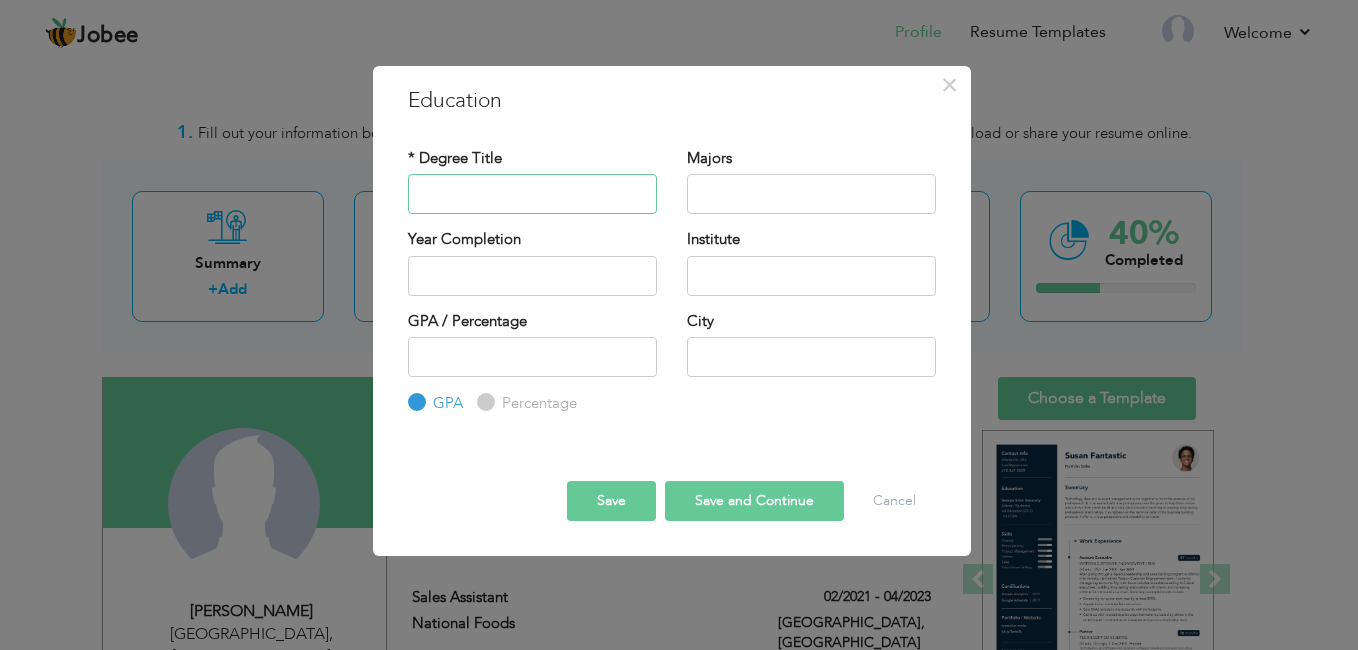 click at bounding box center [532, 194] 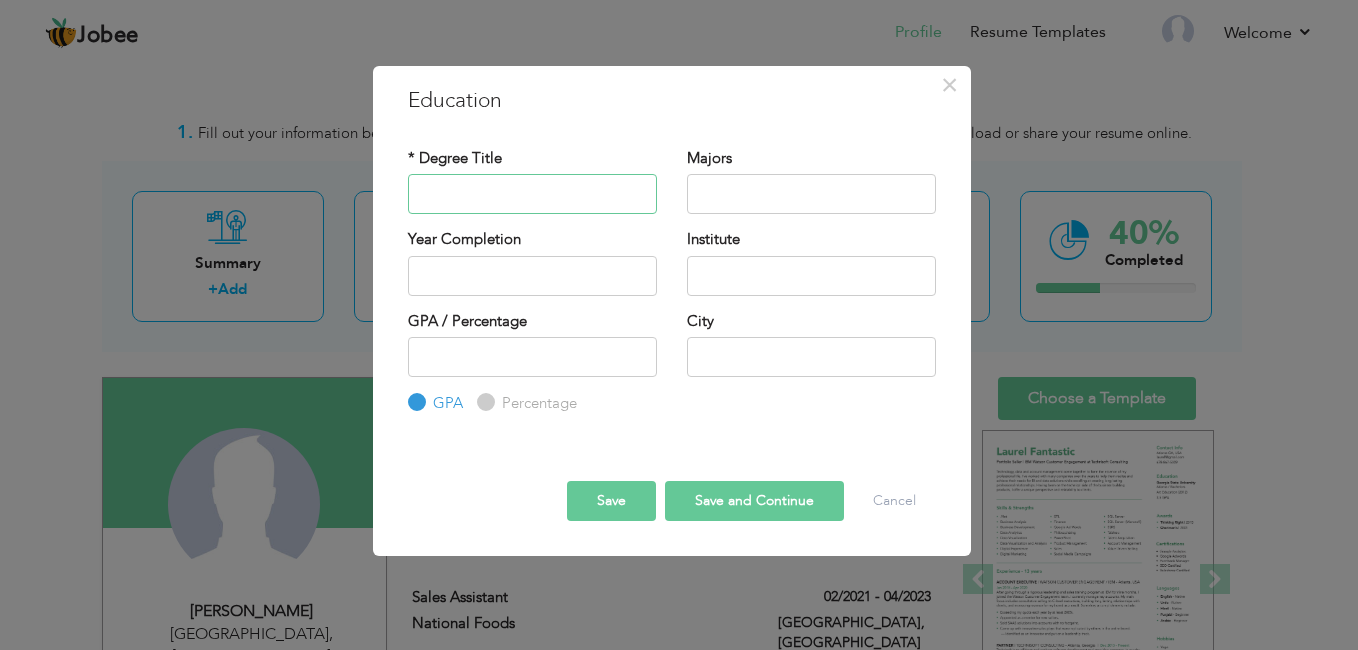 click at bounding box center [532, 194] 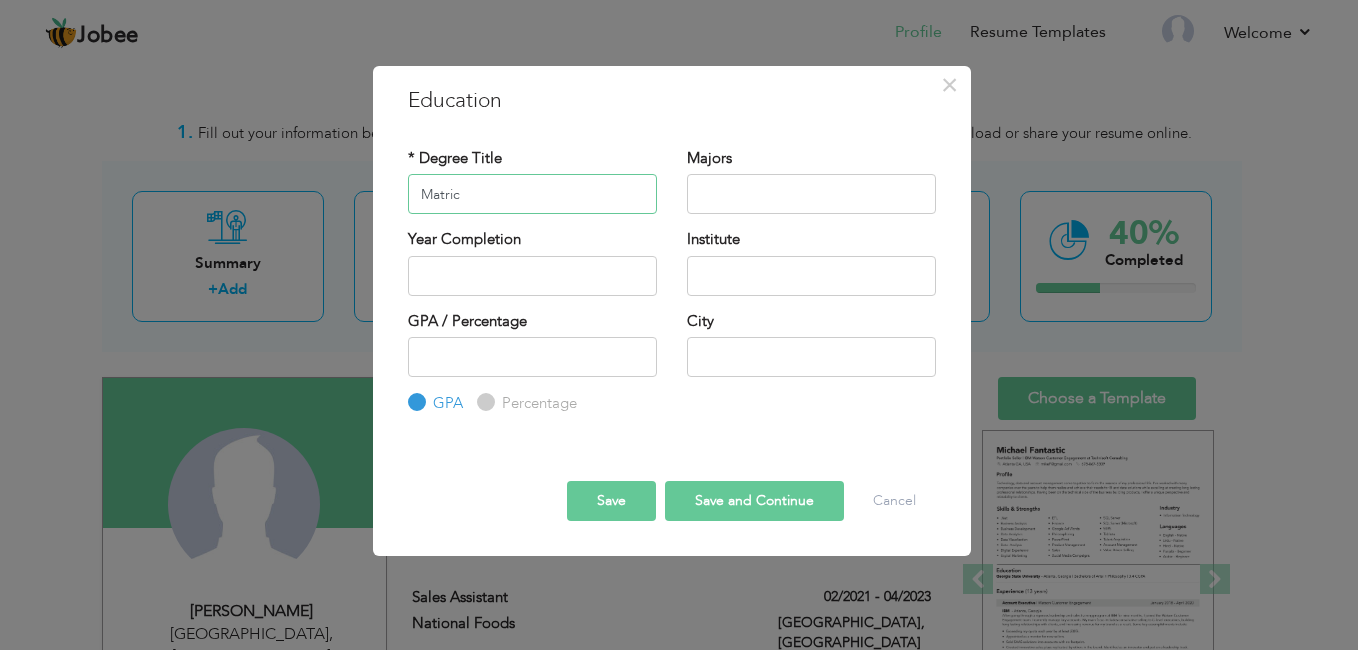 type on "Matric" 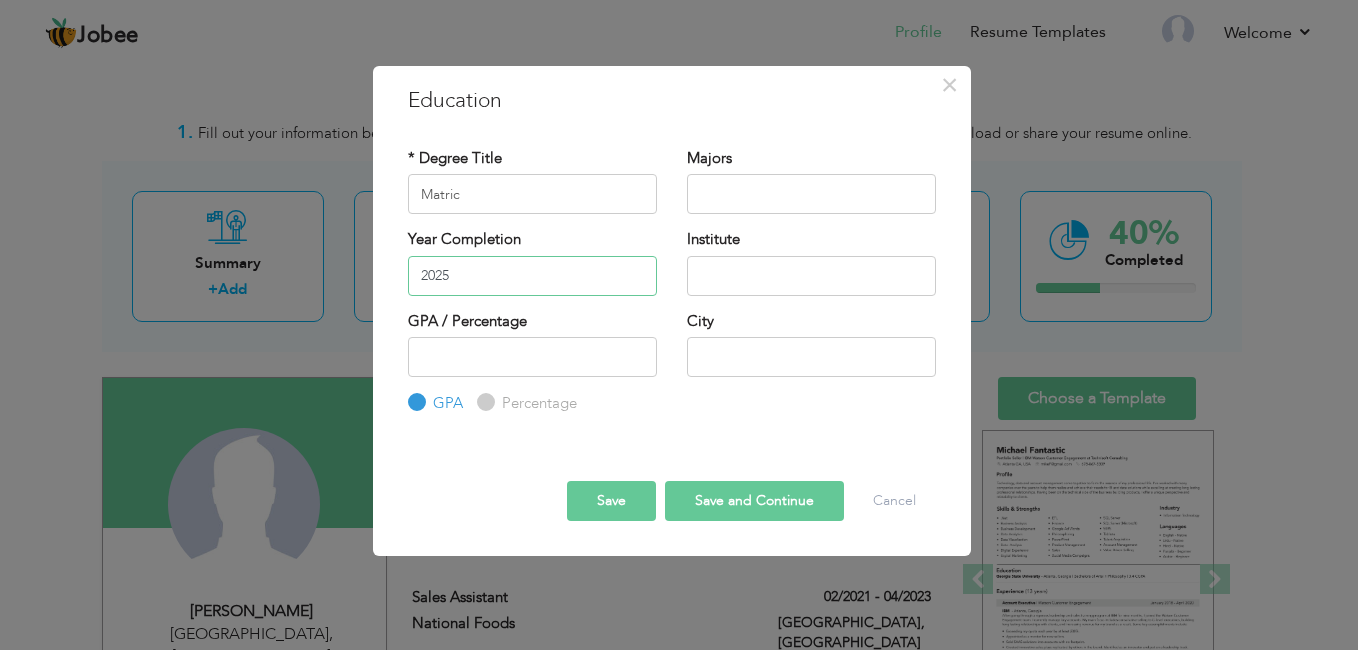 click on "2025" at bounding box center [532, 276] 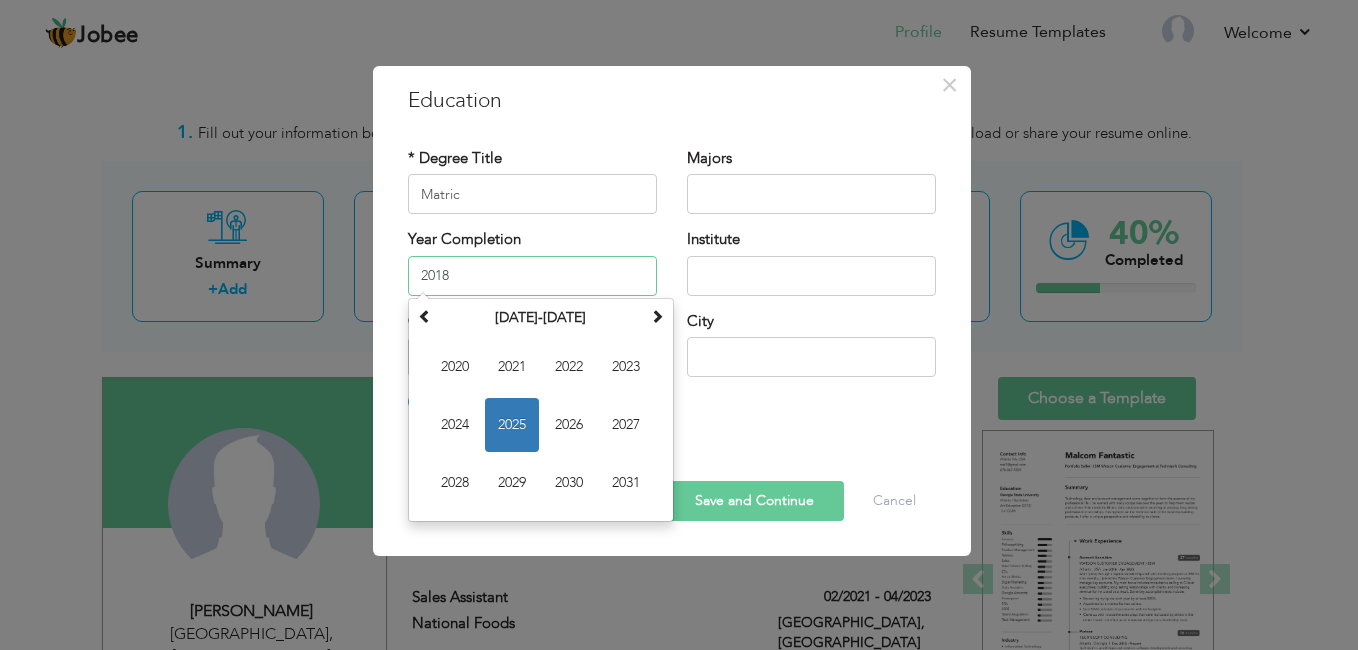 click on "2018" at bounding box center (532, 276) 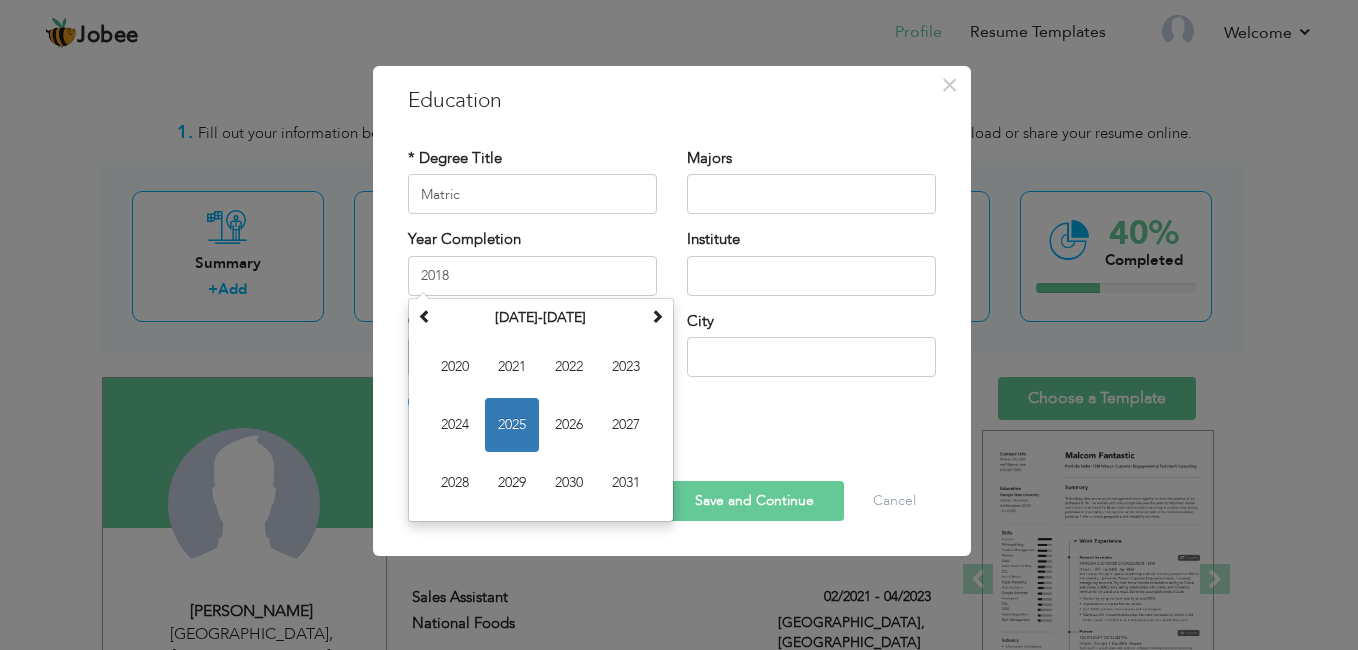 click at bounding box center [672, 448] 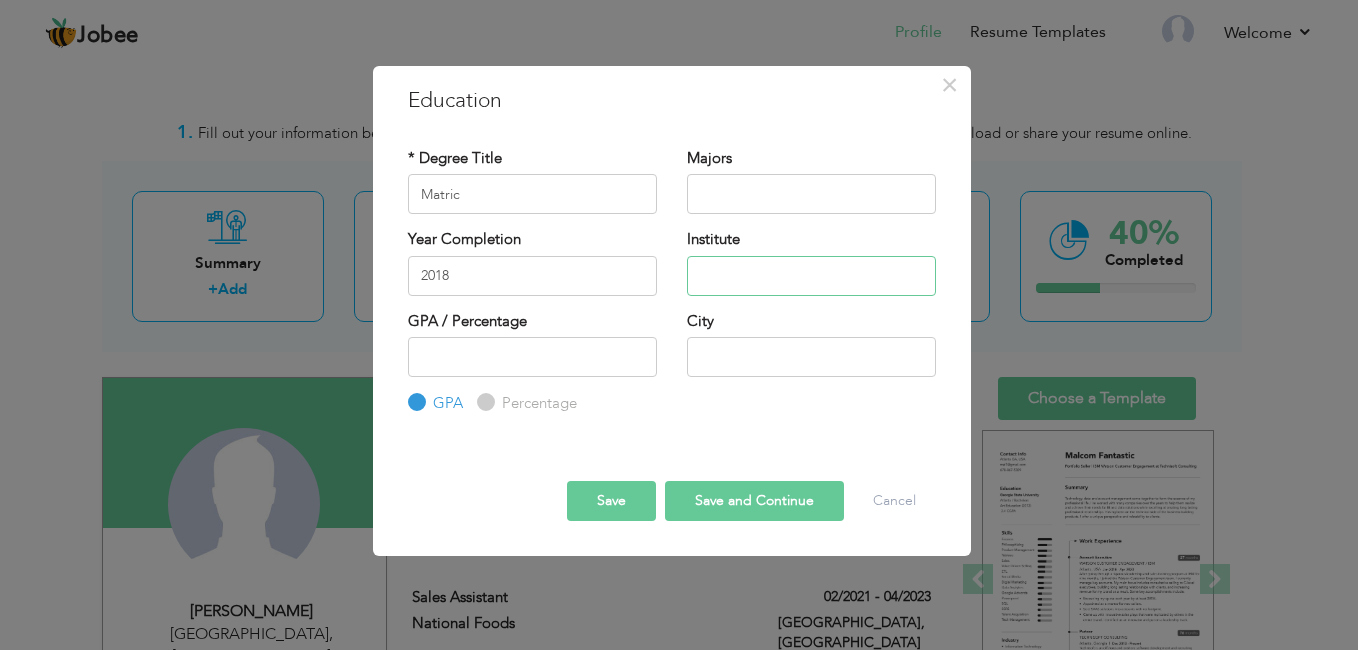 click at bounding box center (811, 276) 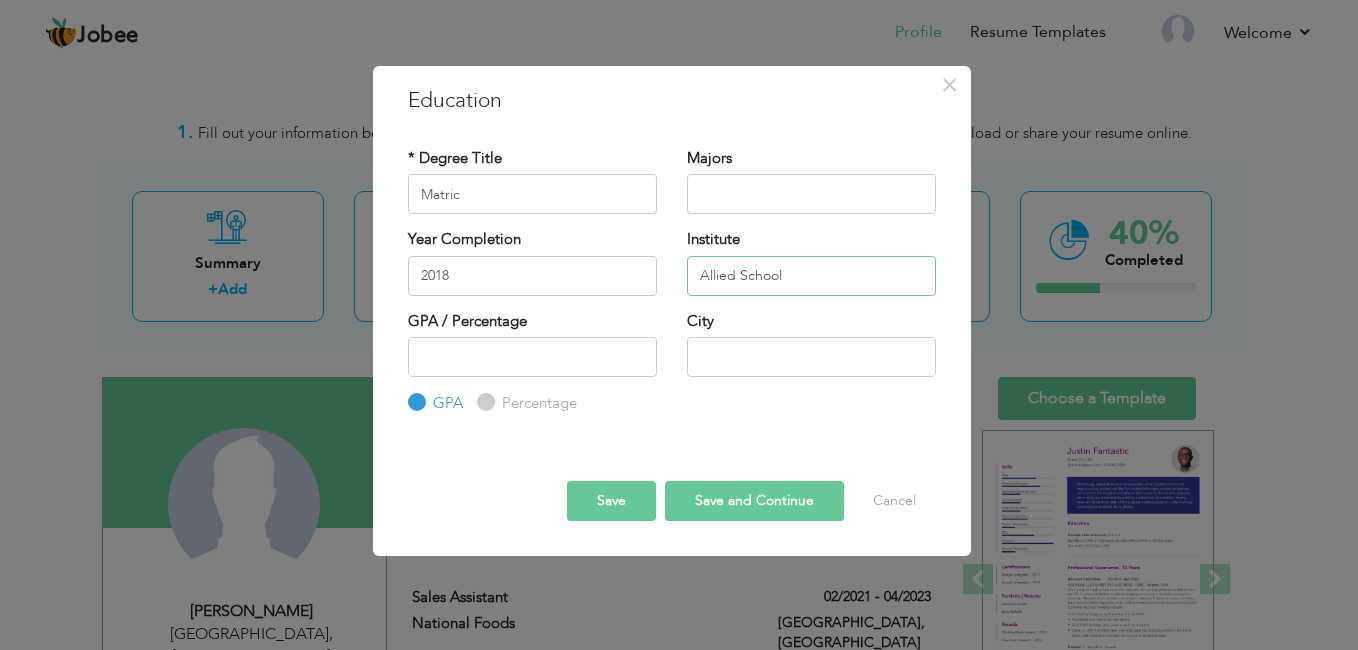 type on "Allied School" 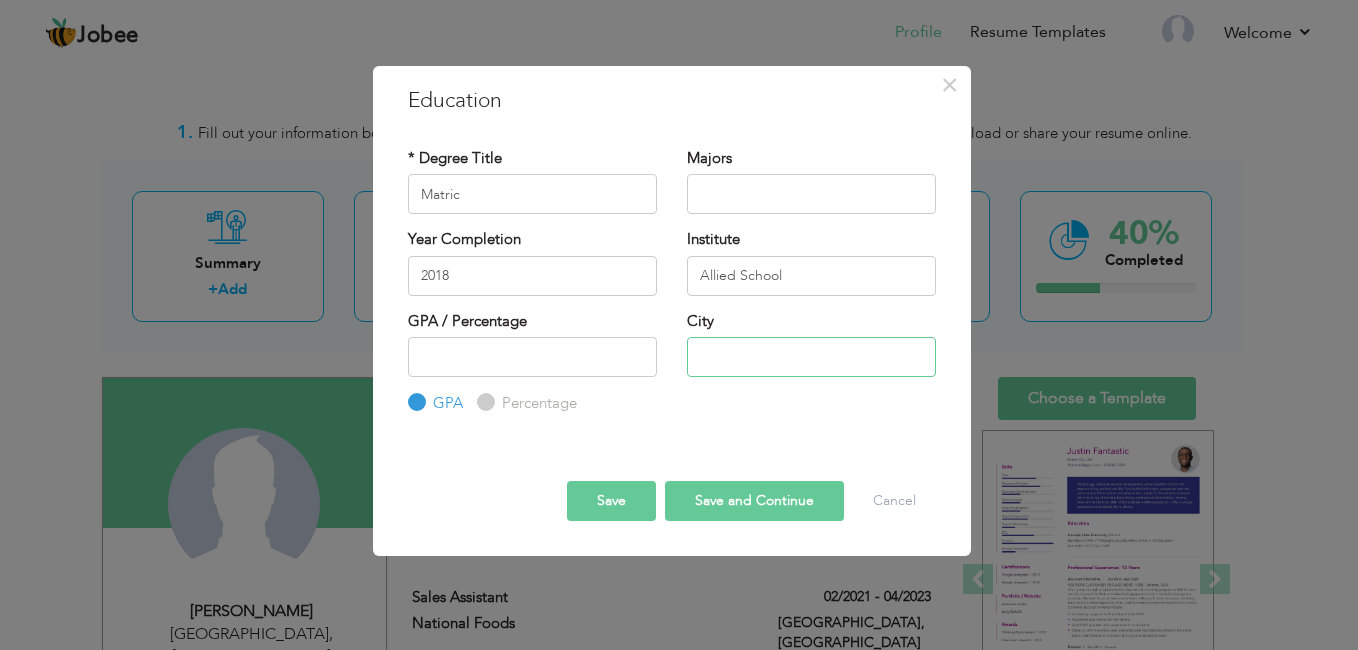 click at bounding box center (811, 357) 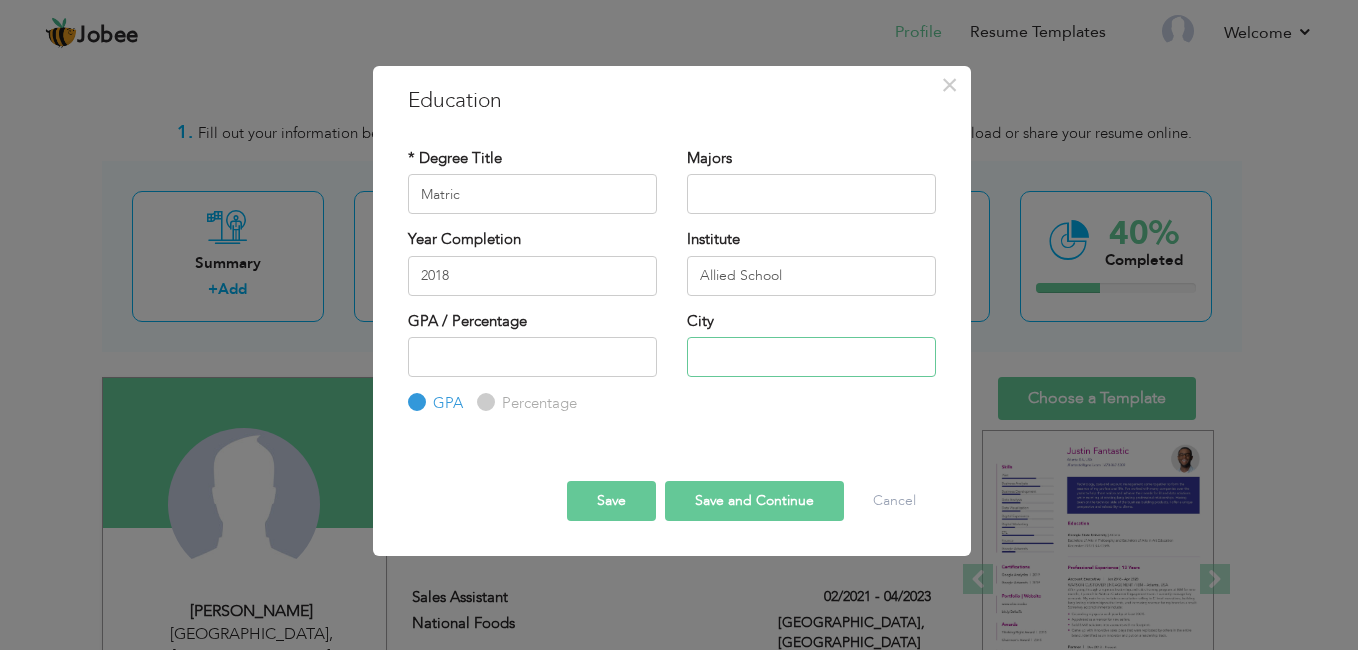 type on "[GEOGRAPHIC_DATA]" 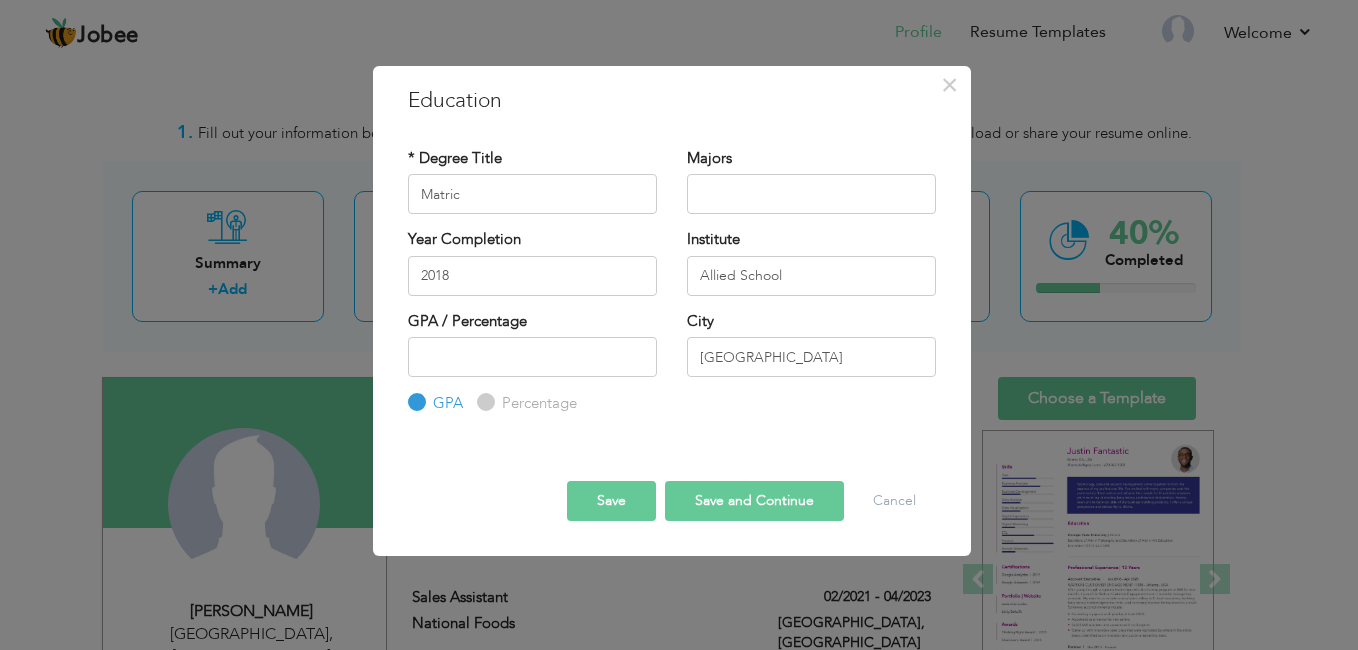 click on "Percentage" at bounding box center [483, 402] 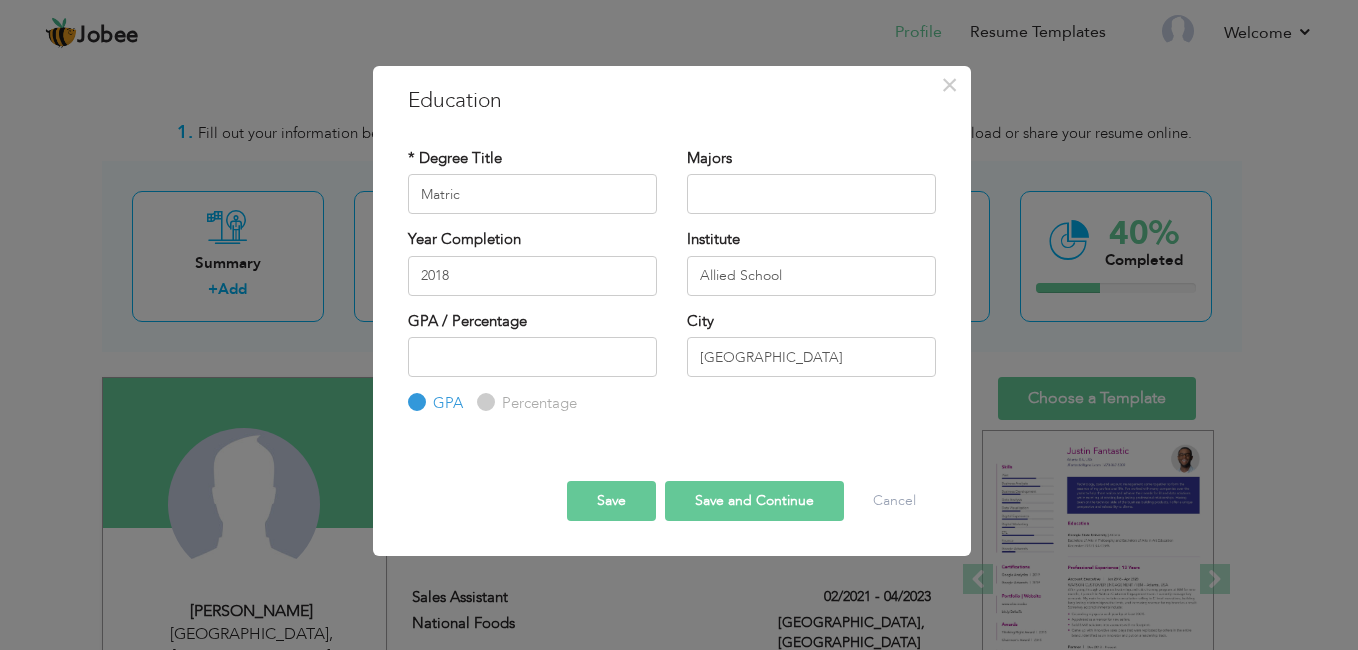 radio on "true" 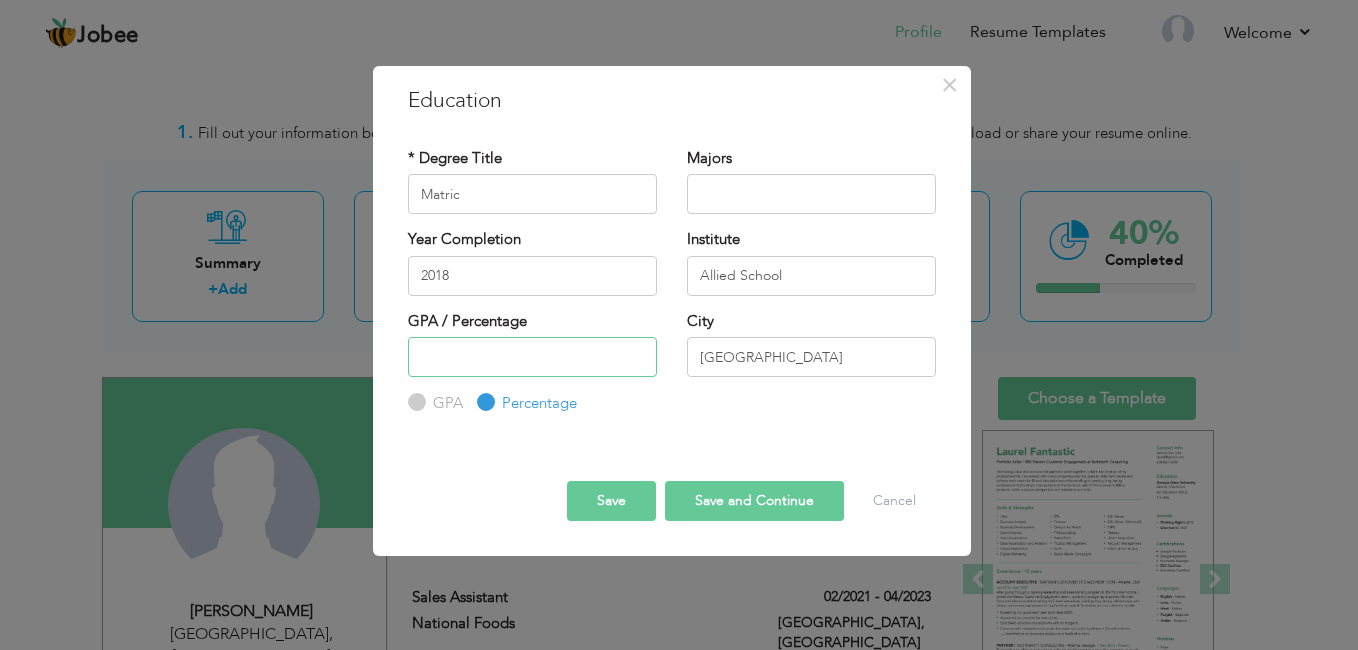 click at bounding box center (532, 357) 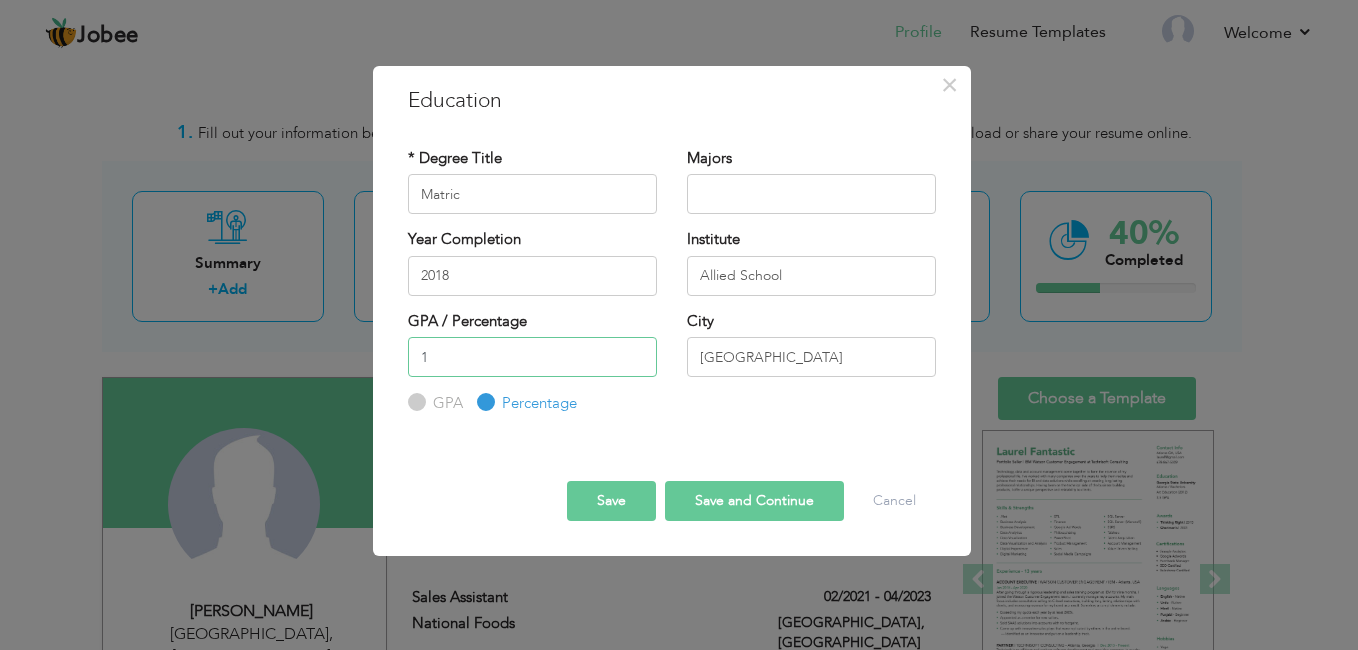 click on "1" at bounding box center (532, 357) 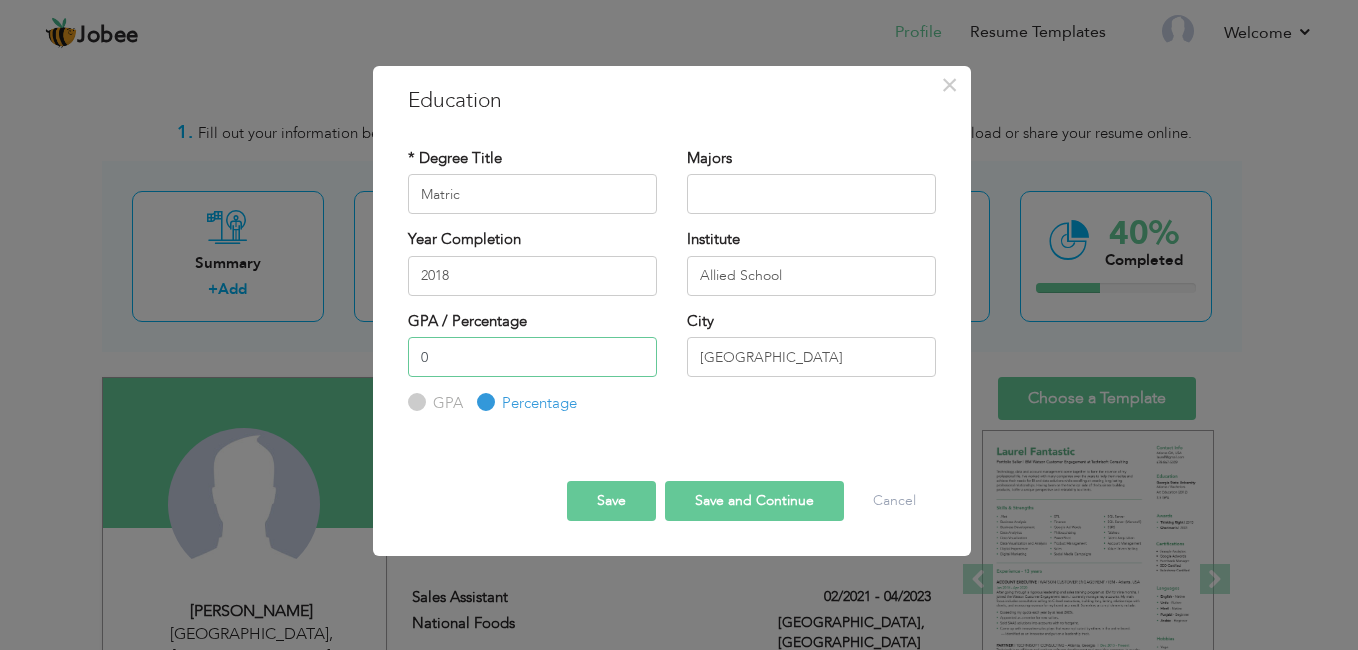type on "0" 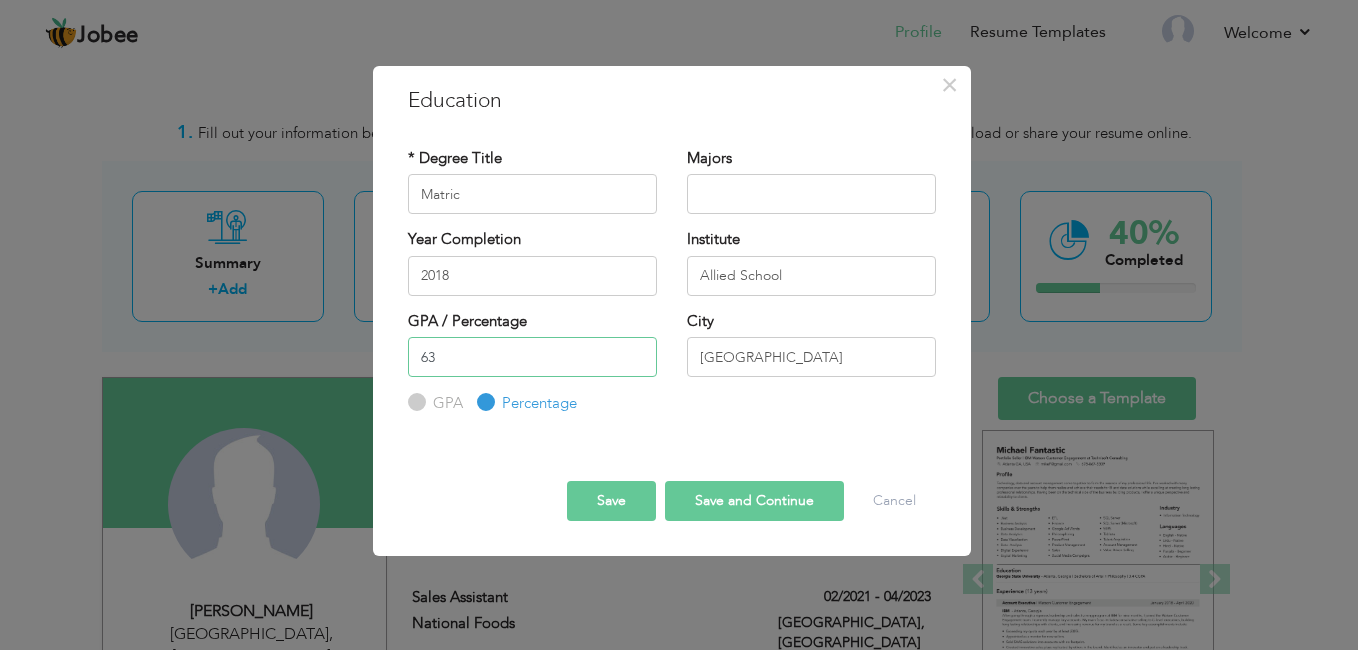 type on "63" 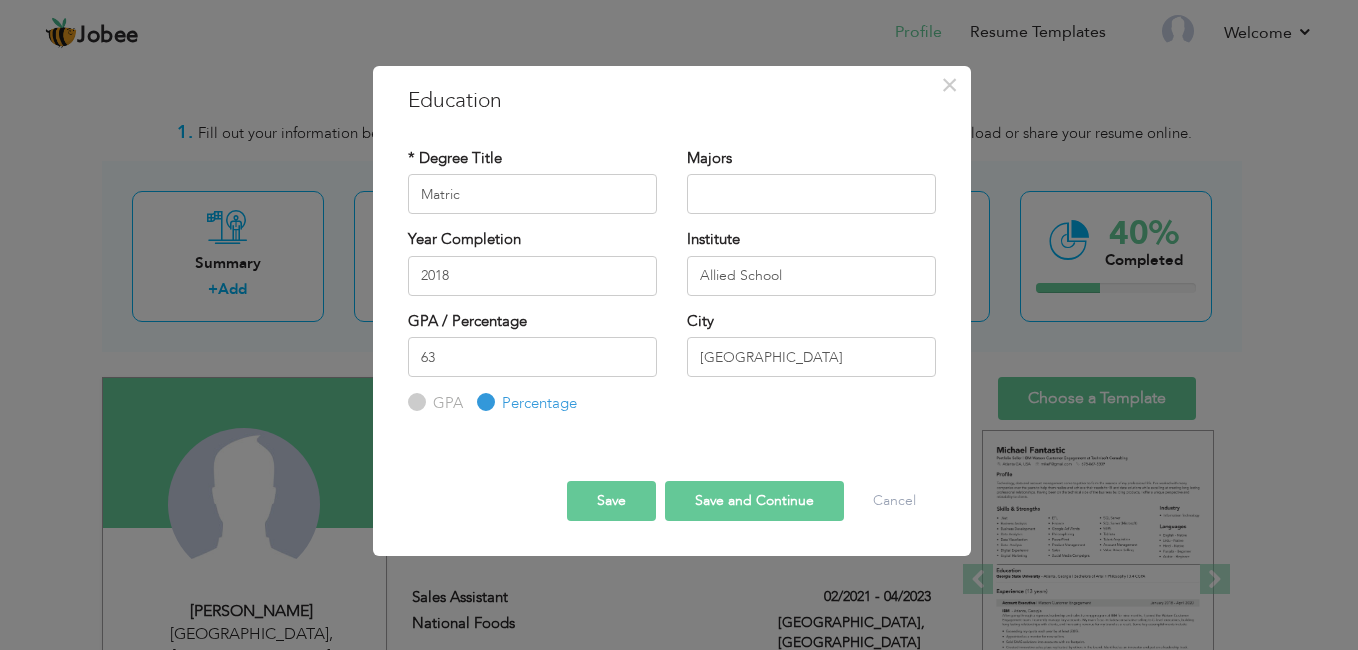 click on "Save" at bounding box center (611, 501) 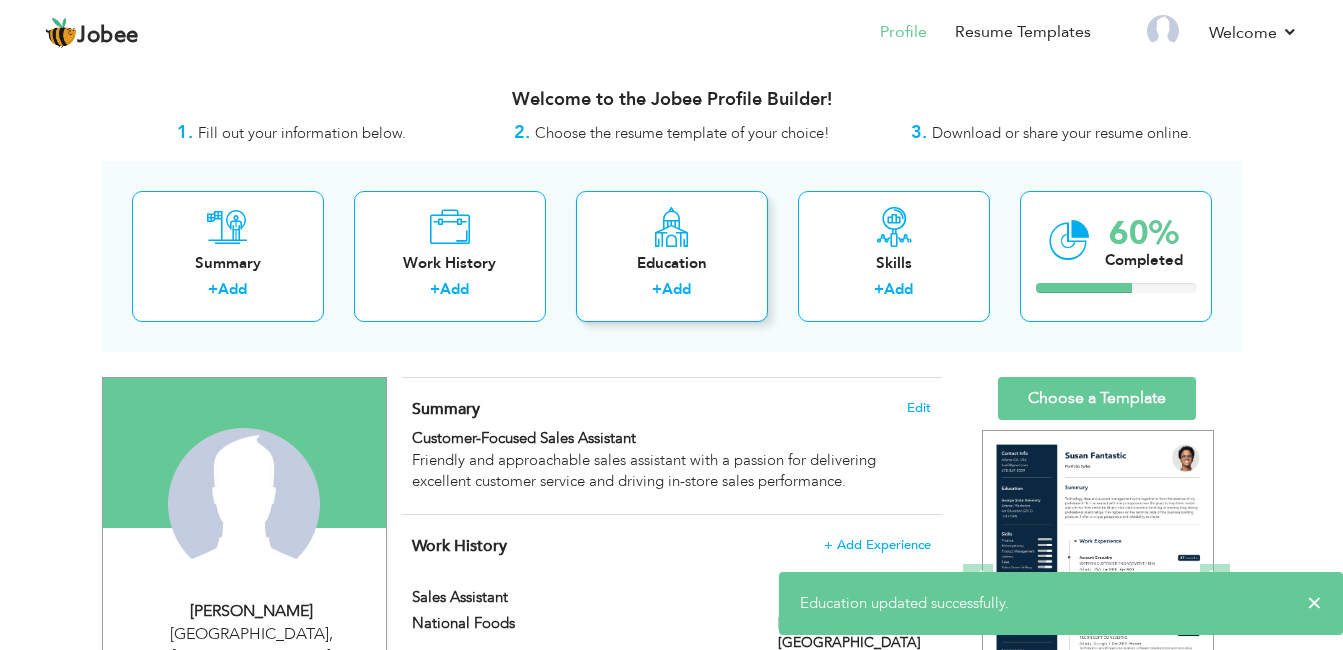 click on "Education" at bounding box center [672, 263] 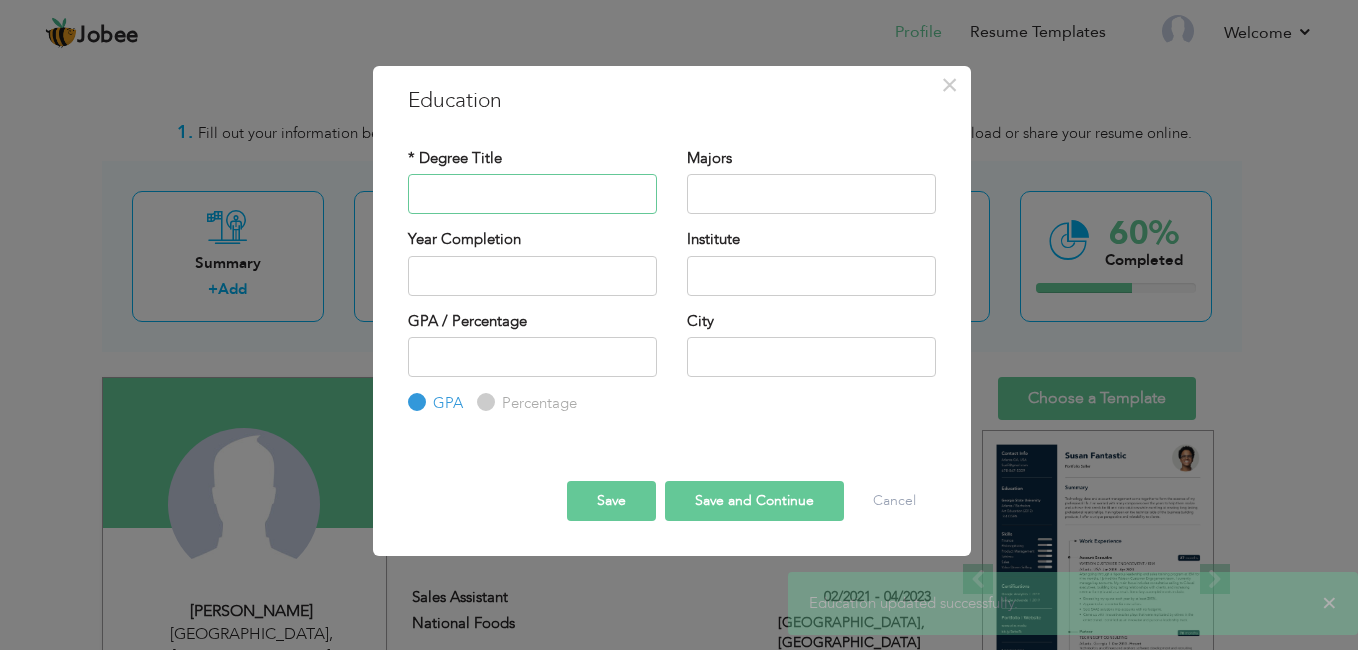 click at bounding box center [532, 194] 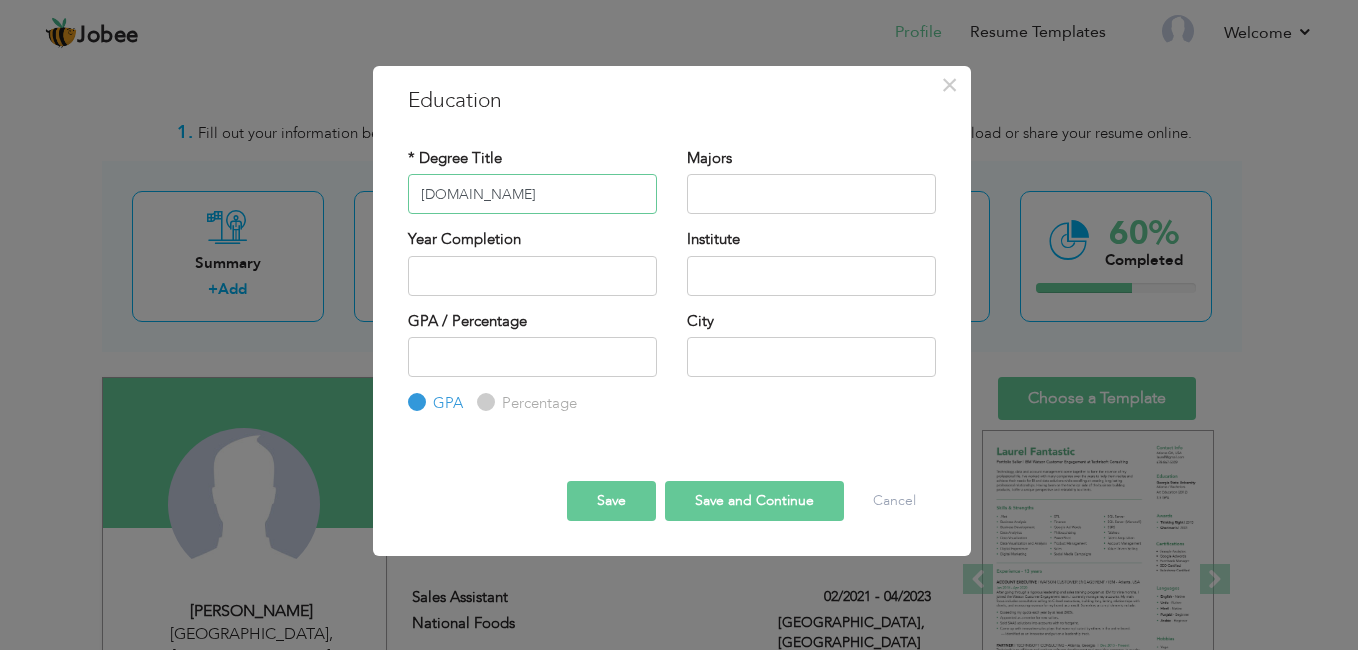 type on "I.Com" 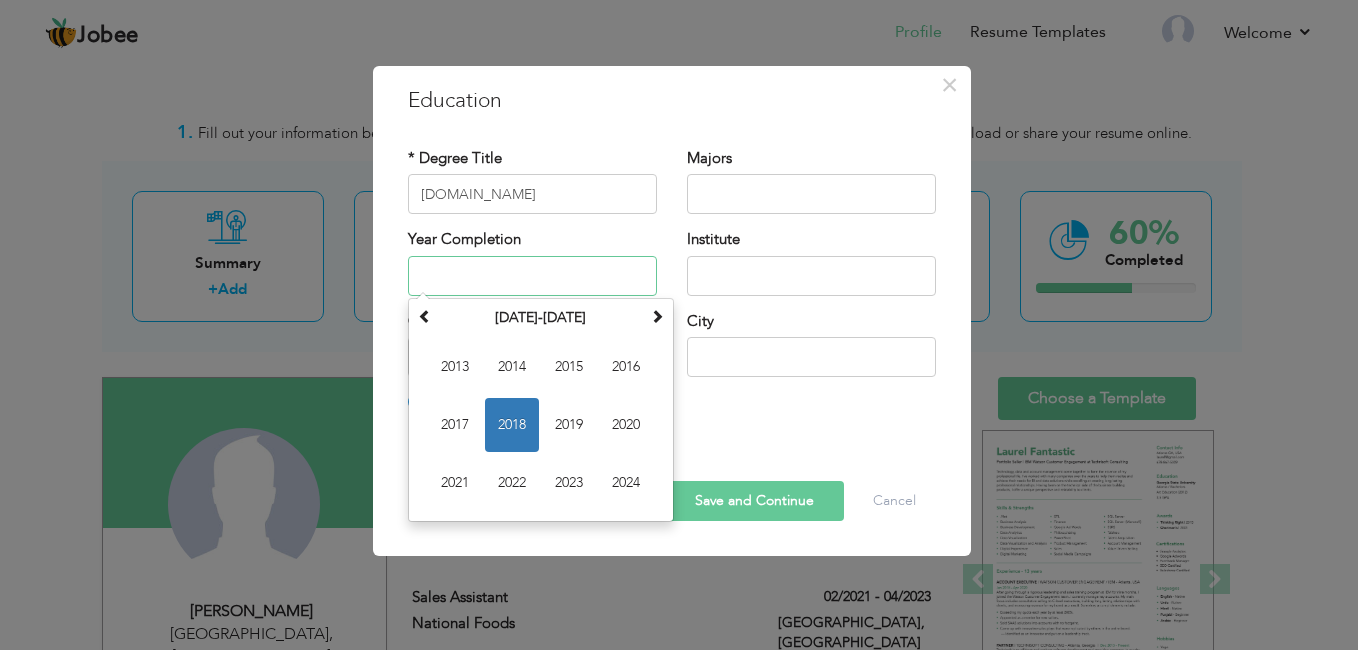 click at bounding box center [532, 276] 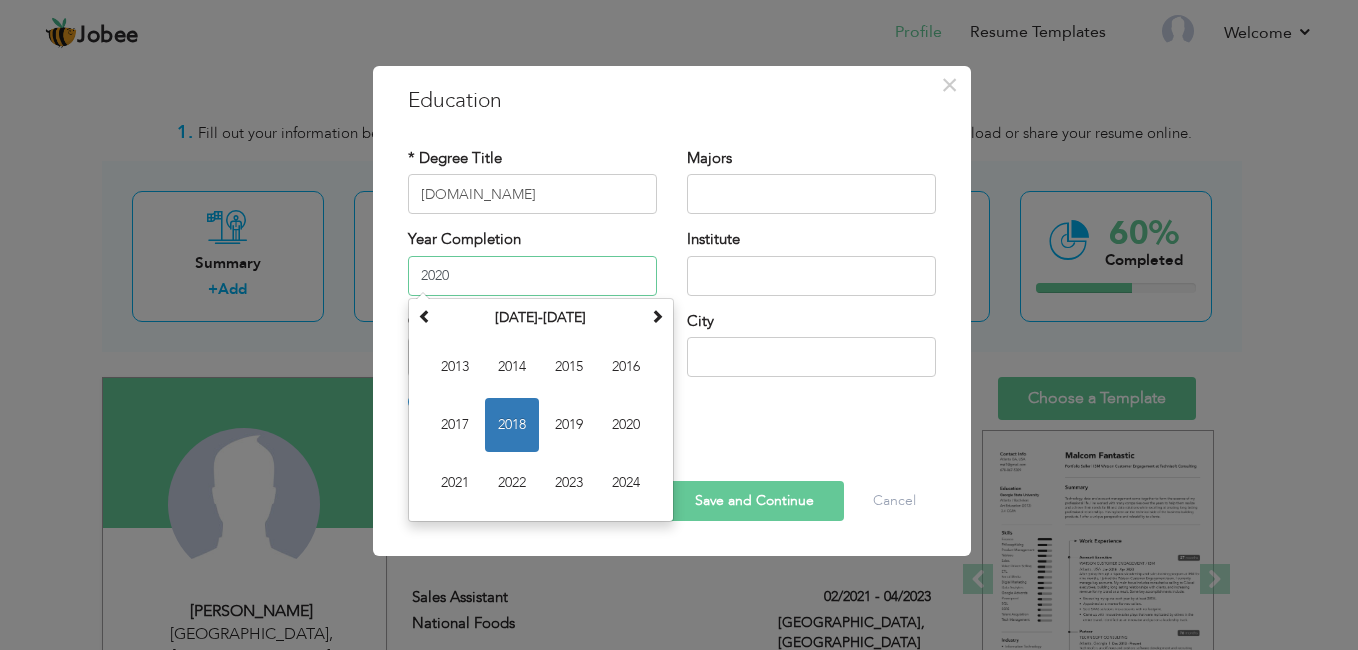 type on "2020" 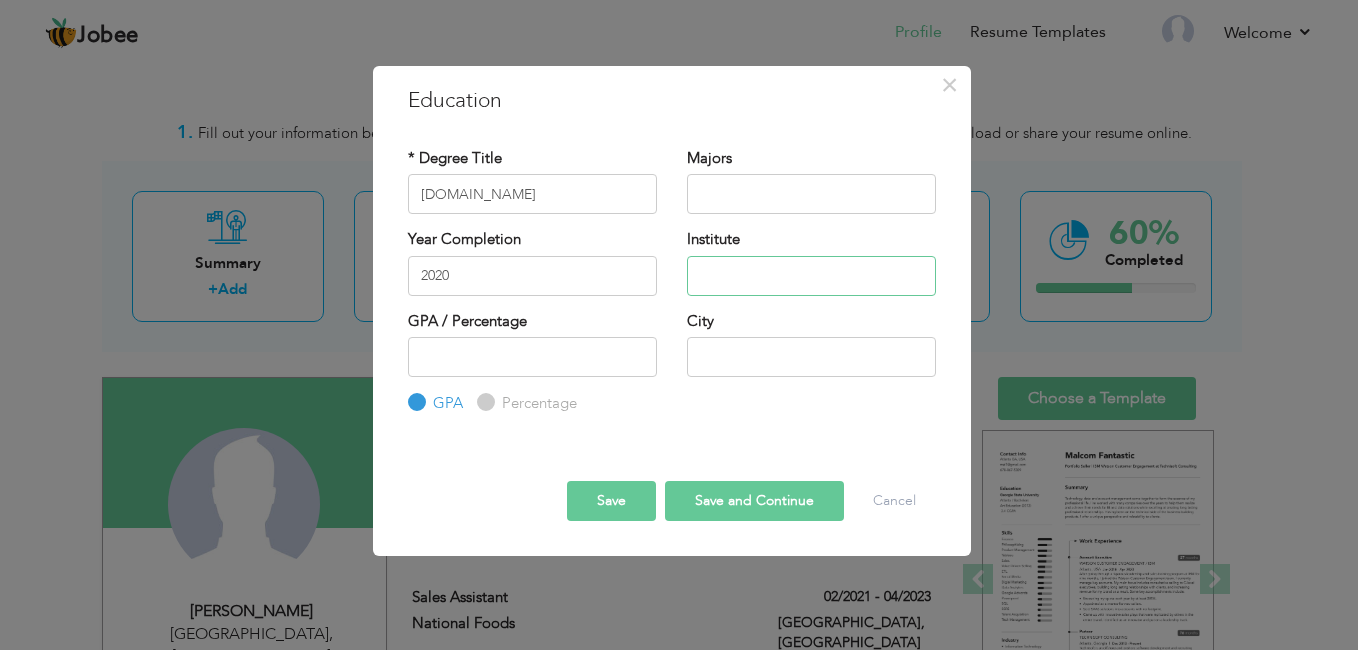 click at bounding box center [811, 276] 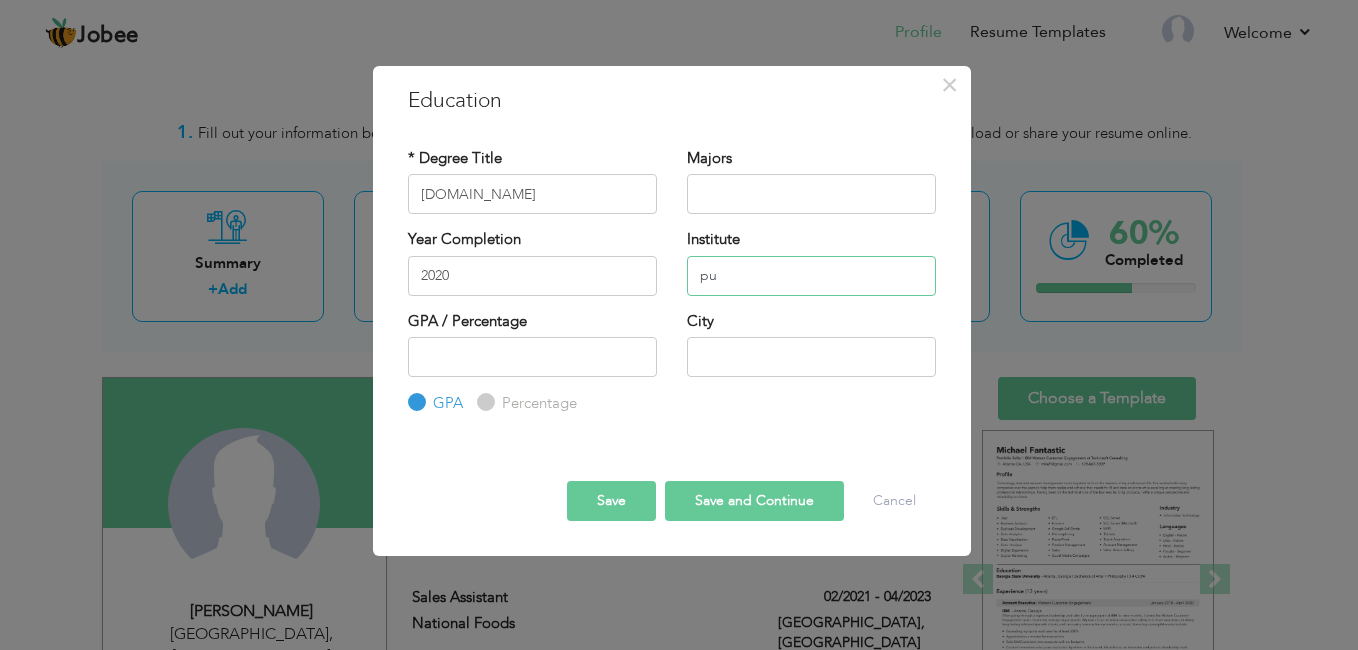 type on "p" 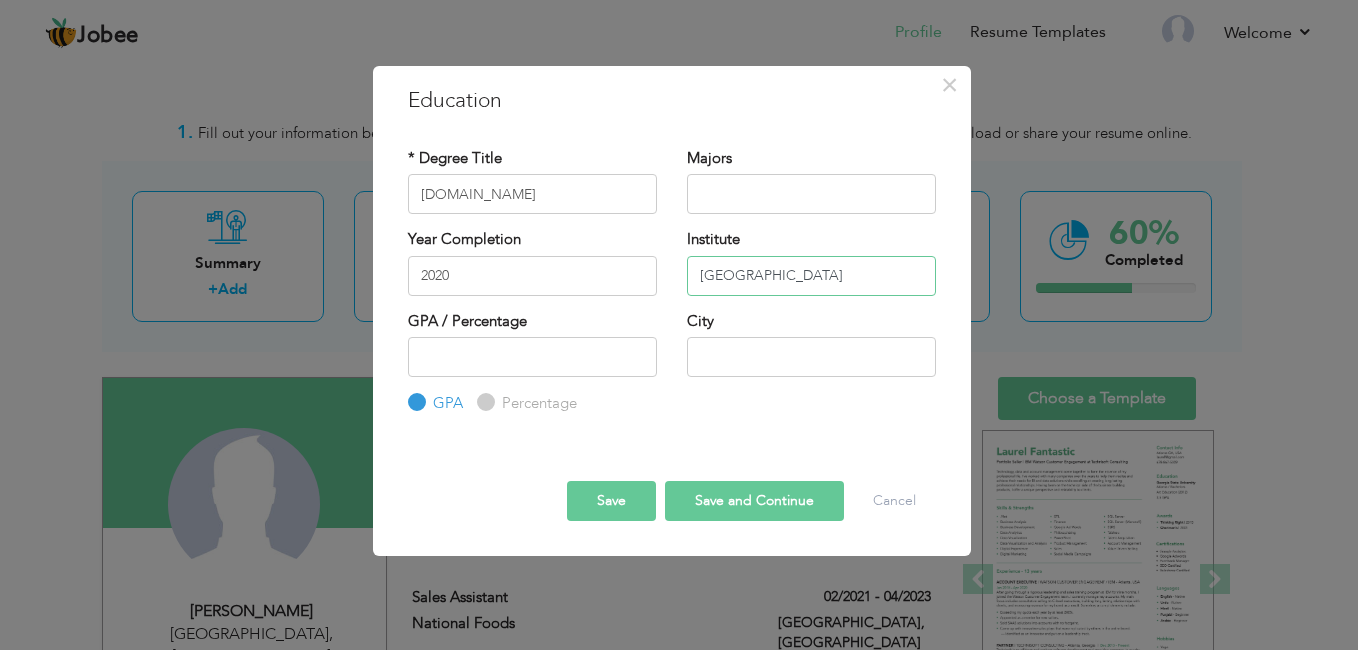 type on "[GEOGRAPHIC_DATA]" 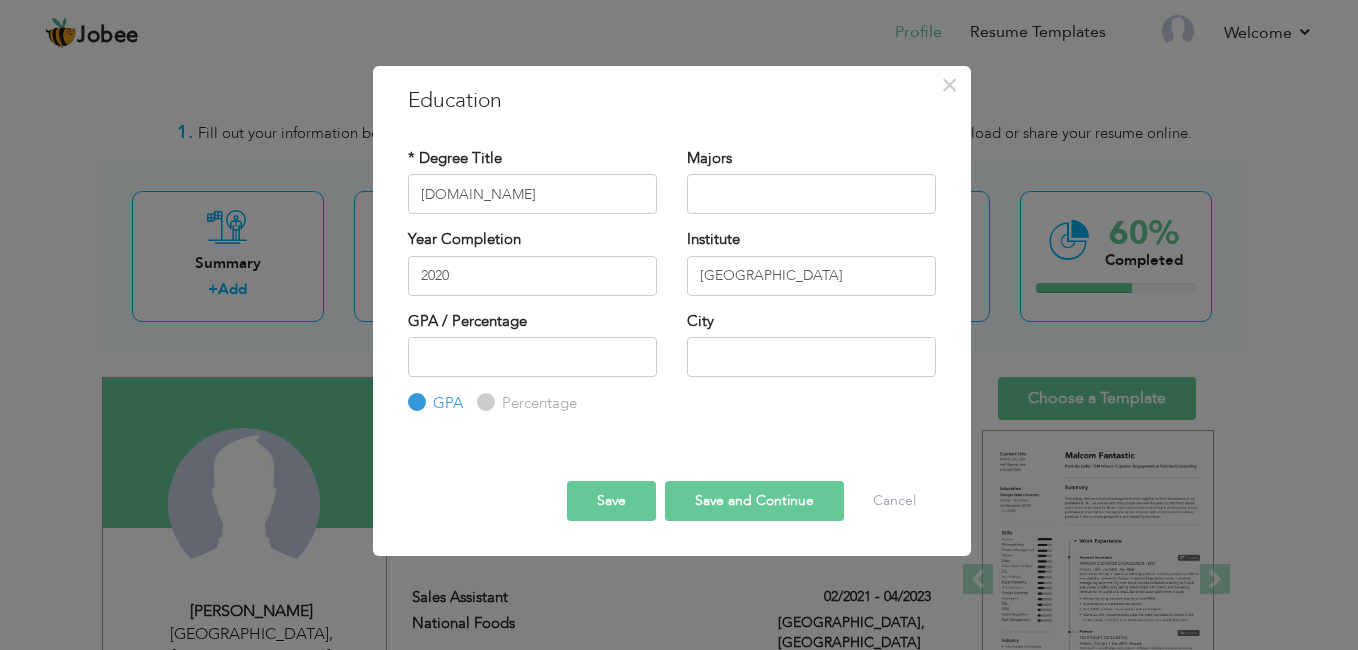 click on "Percentage" at bounding box center (483, 402) 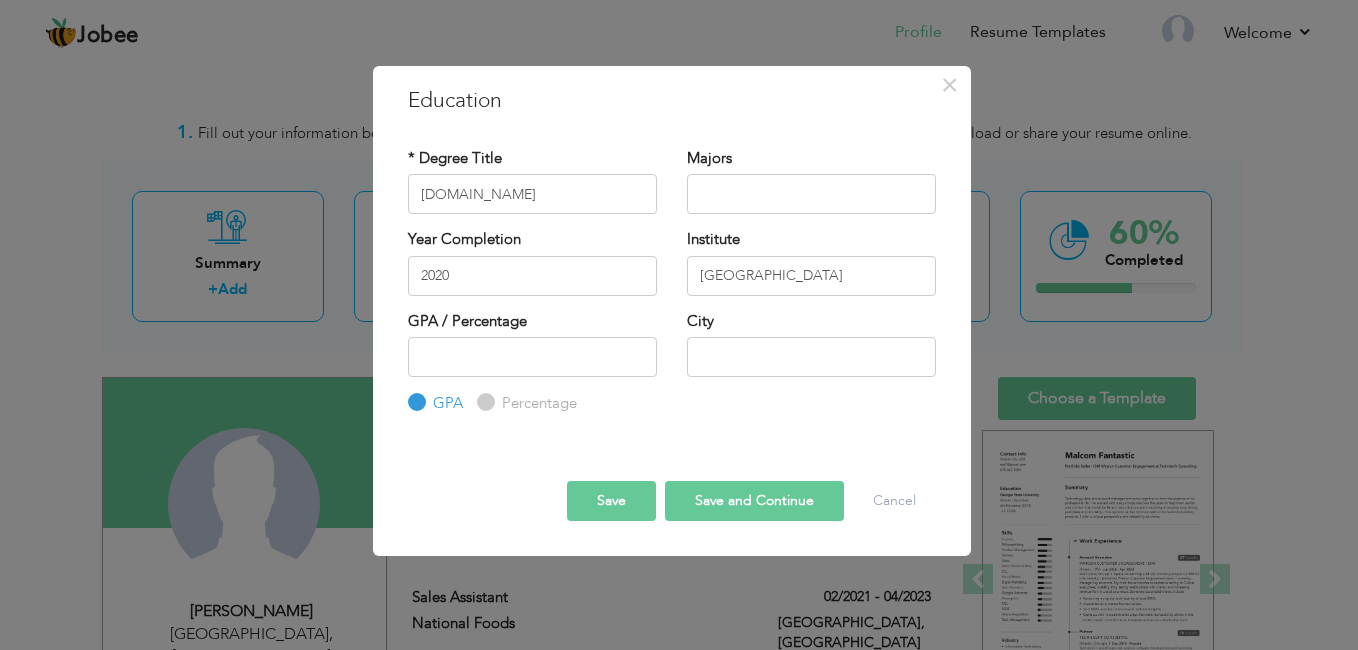 radio on "true" 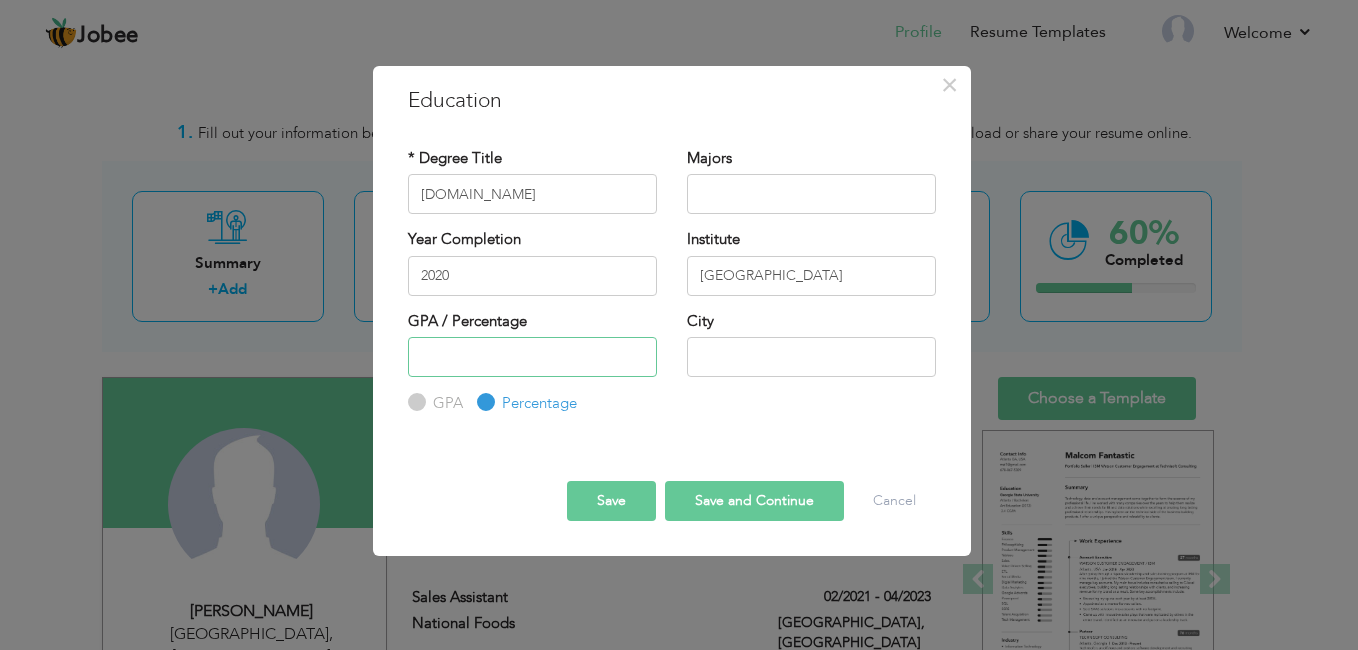 click at bounding box center (532, 357) 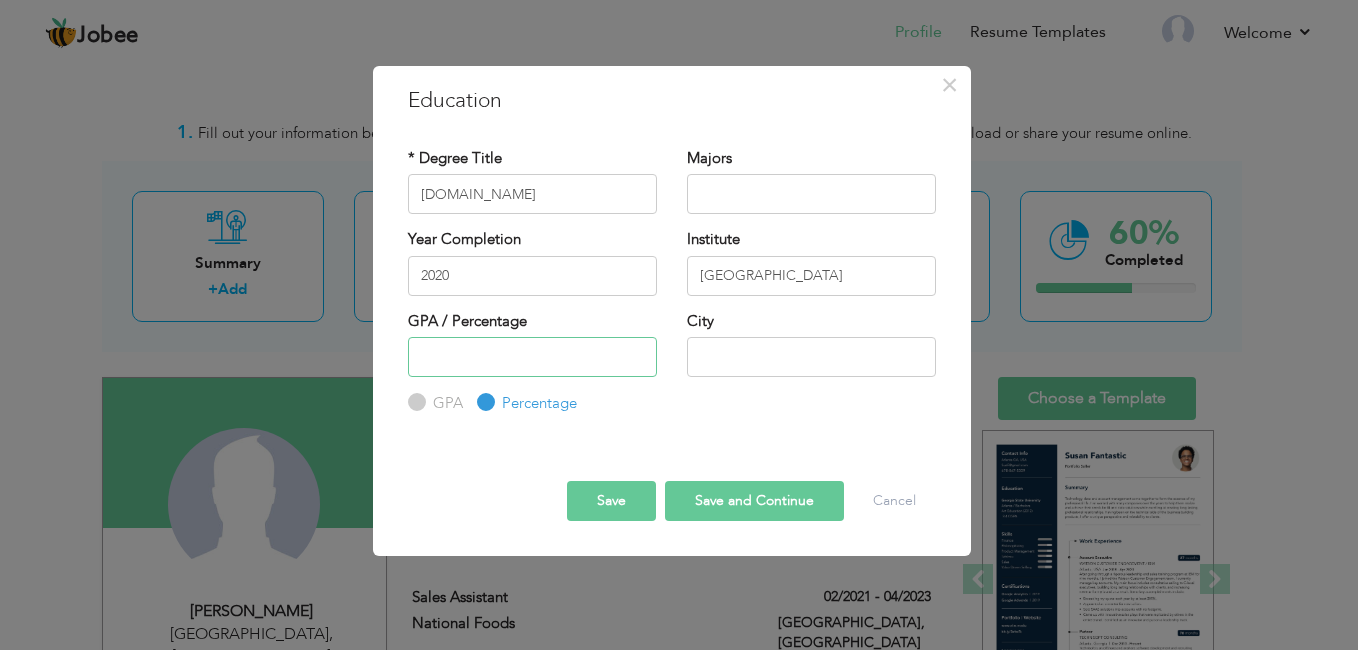 click at bounding box center [532, 357] 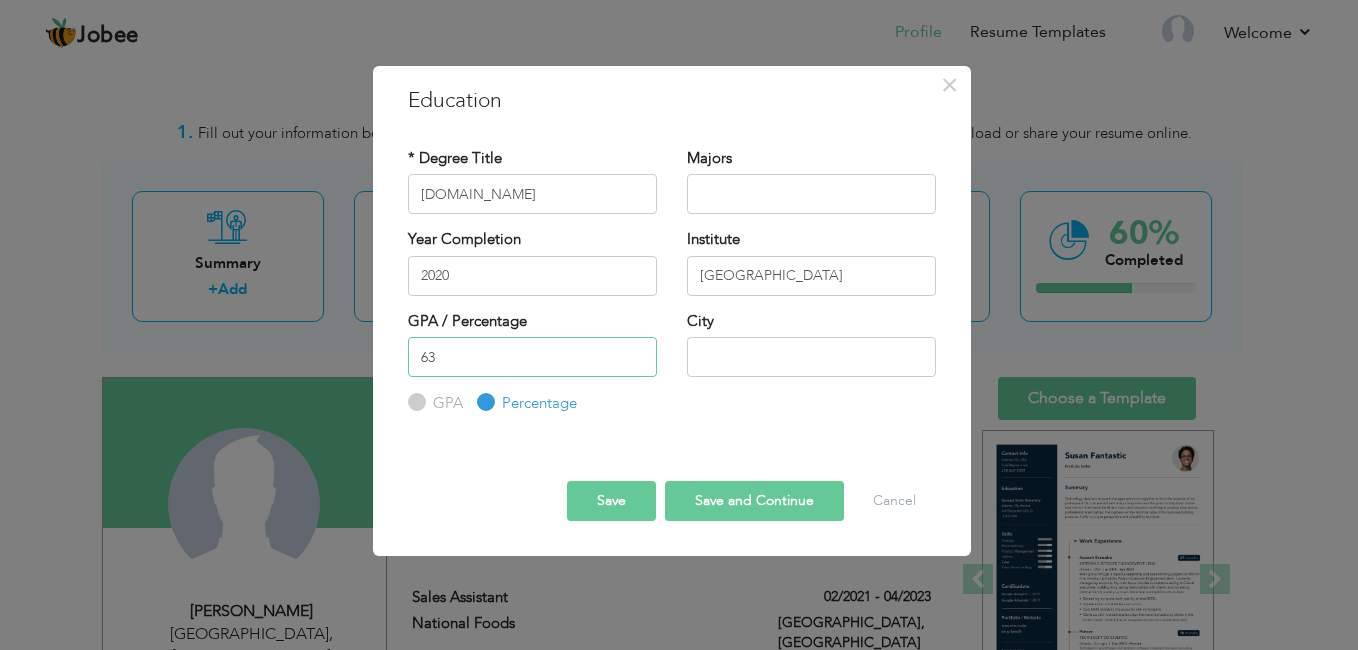type on "63" 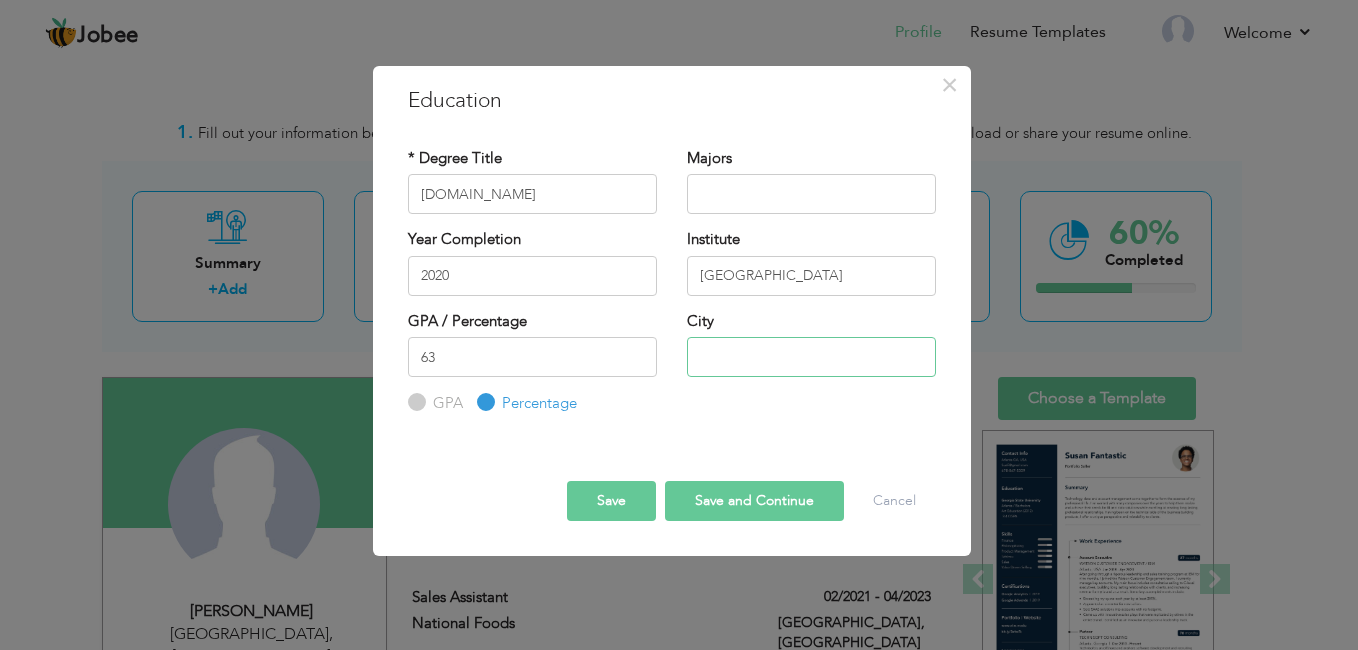 click at bounding box center [811, 357] 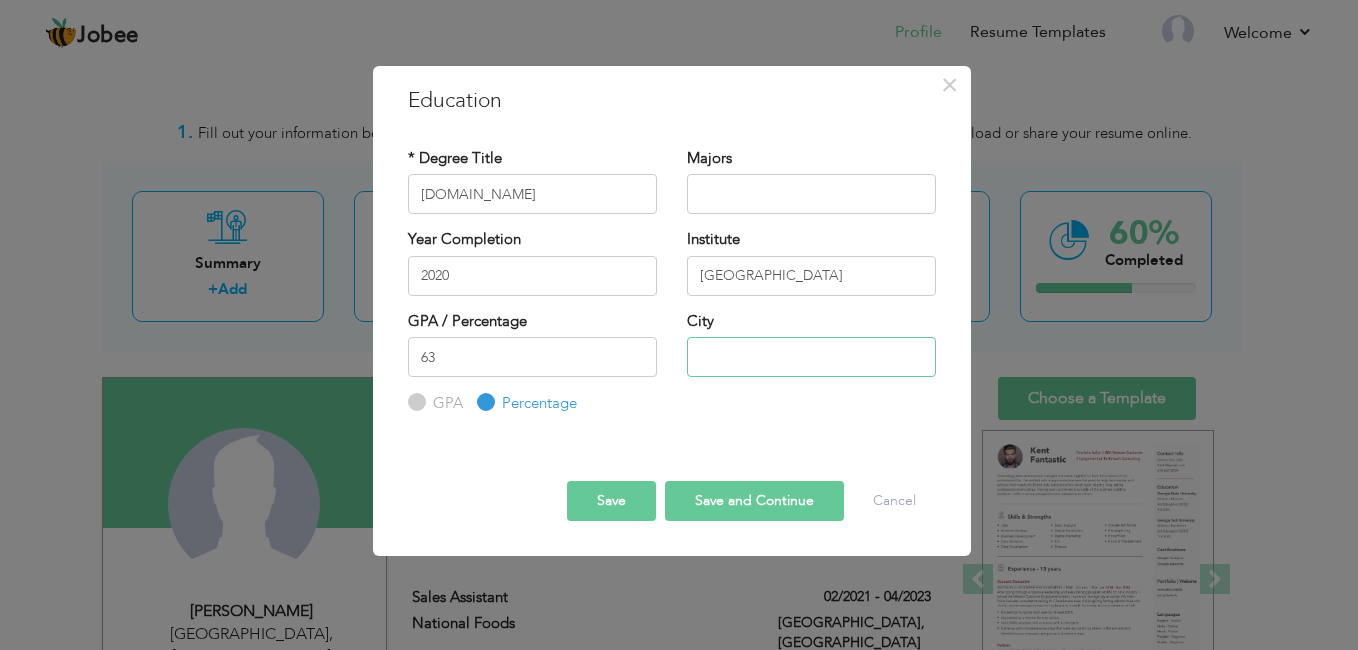type on "[GEOGRAPHIC_DATA]" 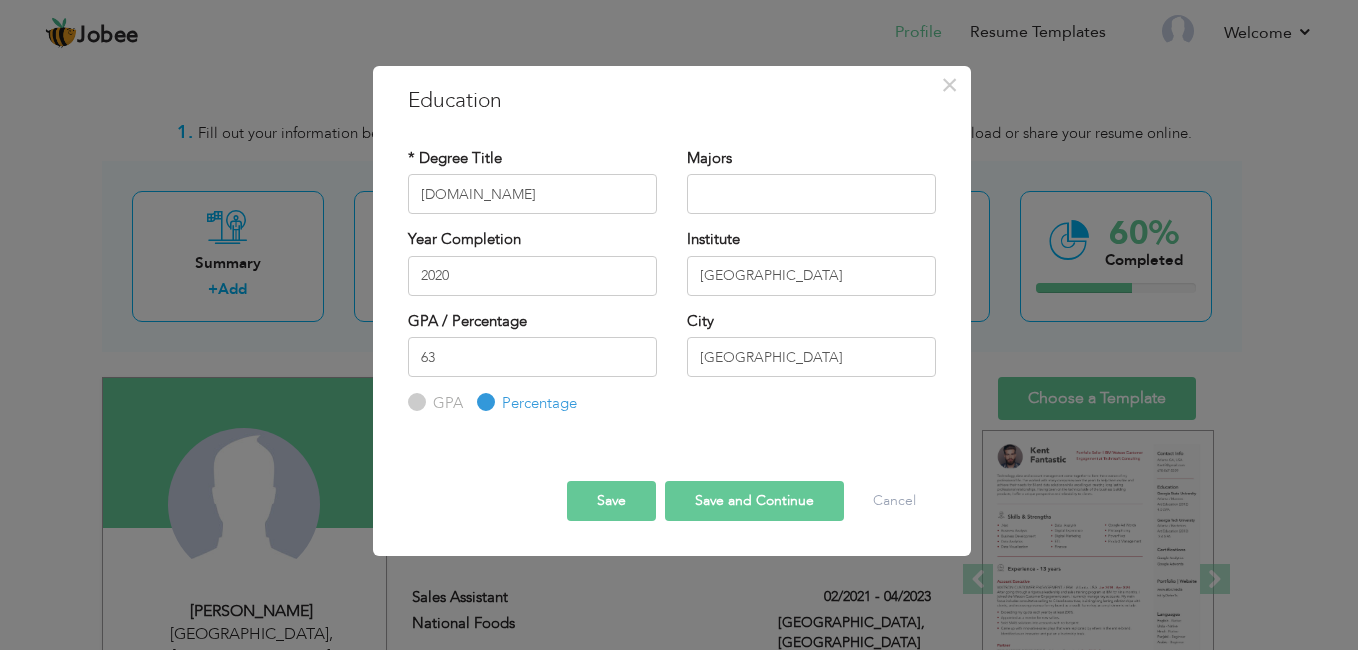 click on "Save" at bounding box center [611, 501] 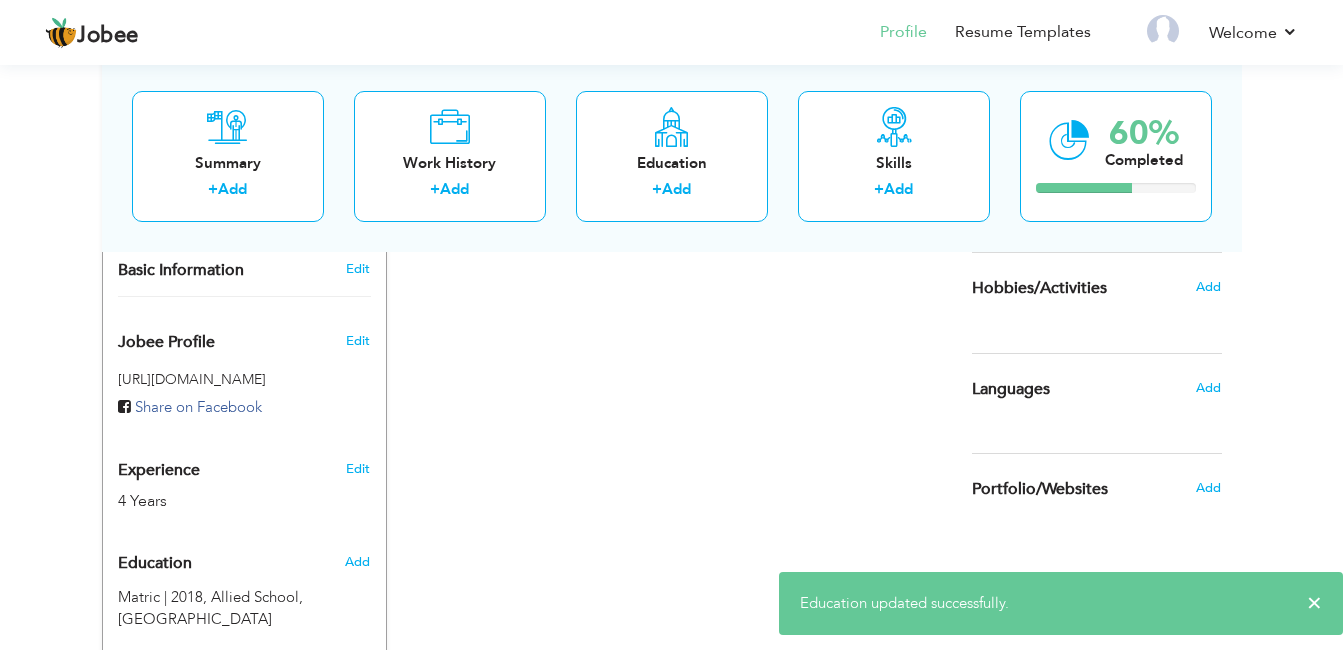 scroll, scrollTop: 800, scrollLeft: 0, axis: vertical 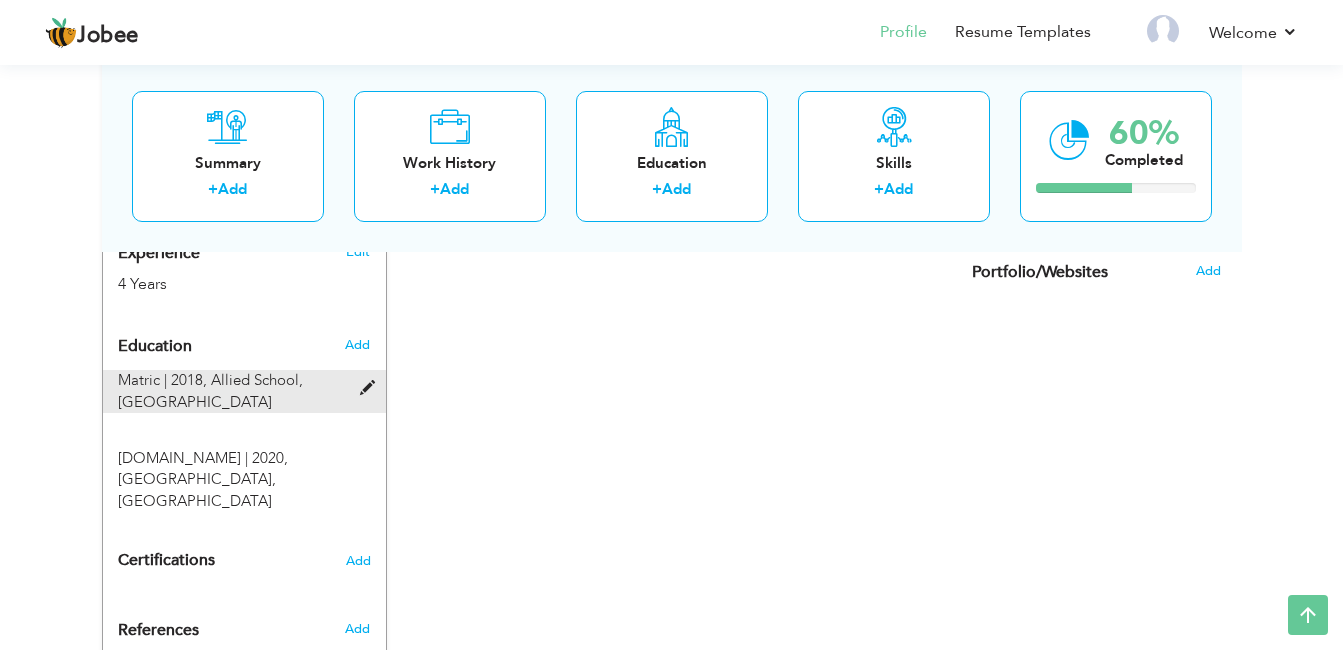 click at bounding box center [372, 388] 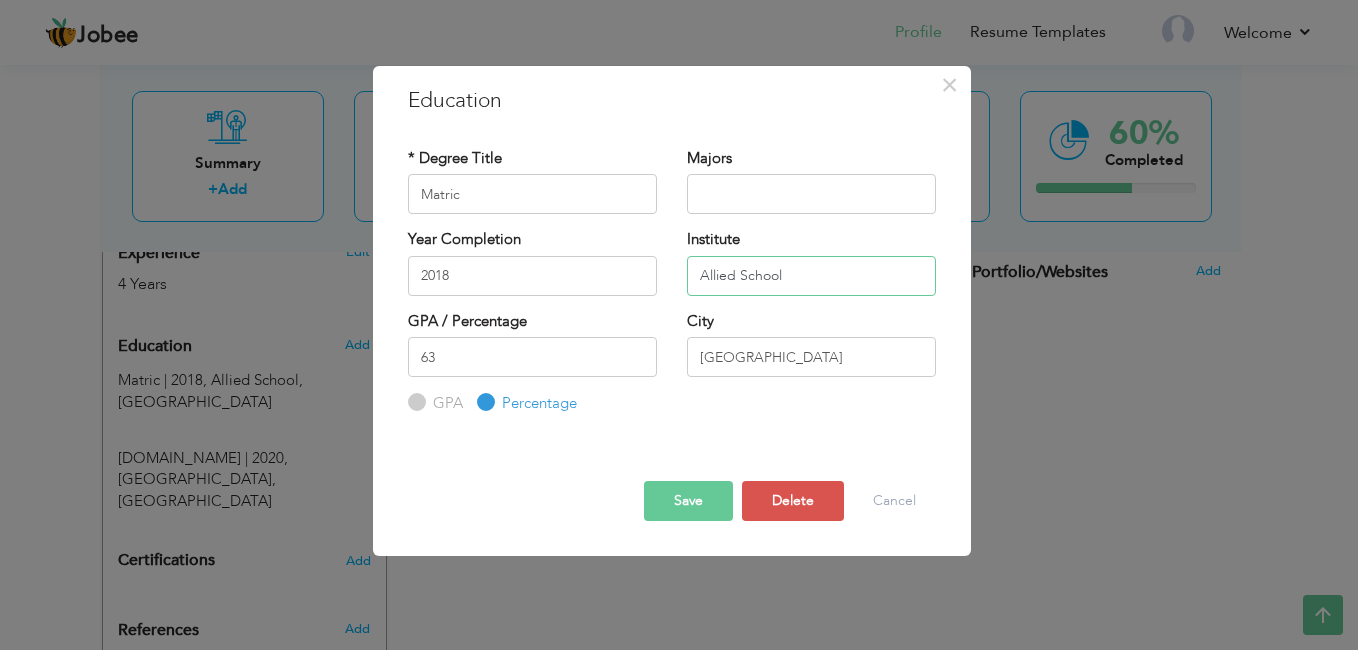 click on "Allied School" at bounding box center (811, 276) 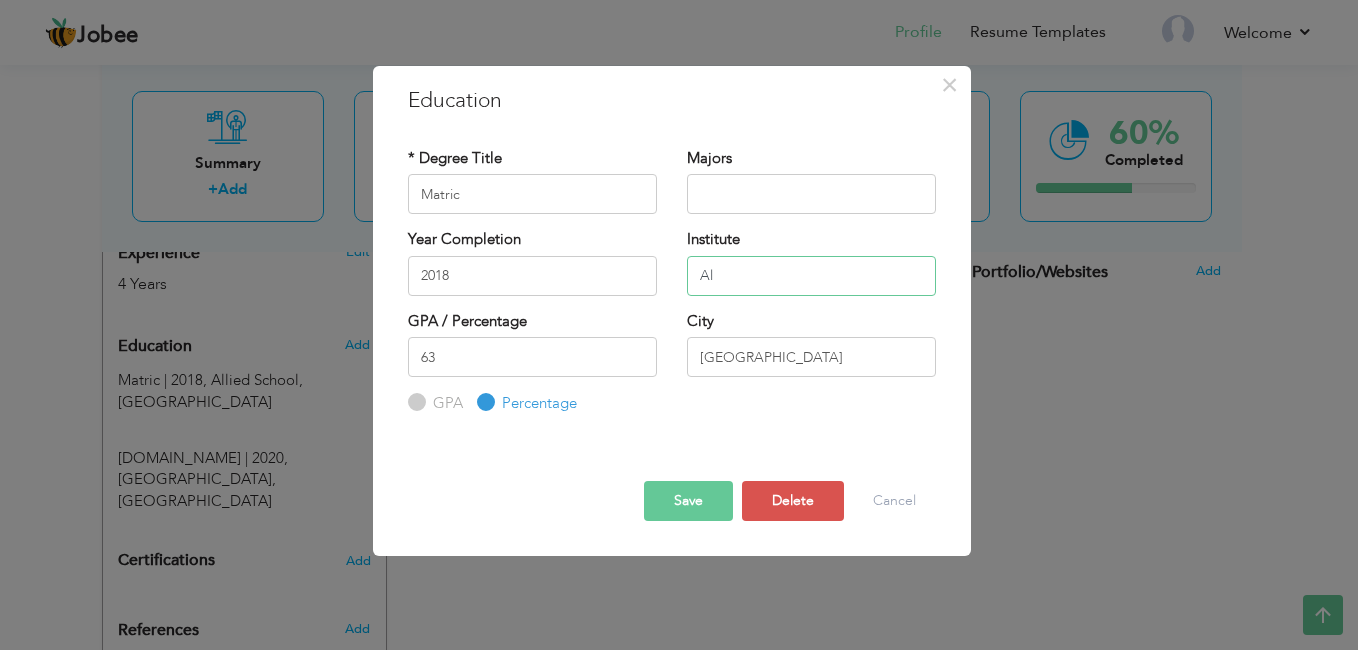 type on "A" 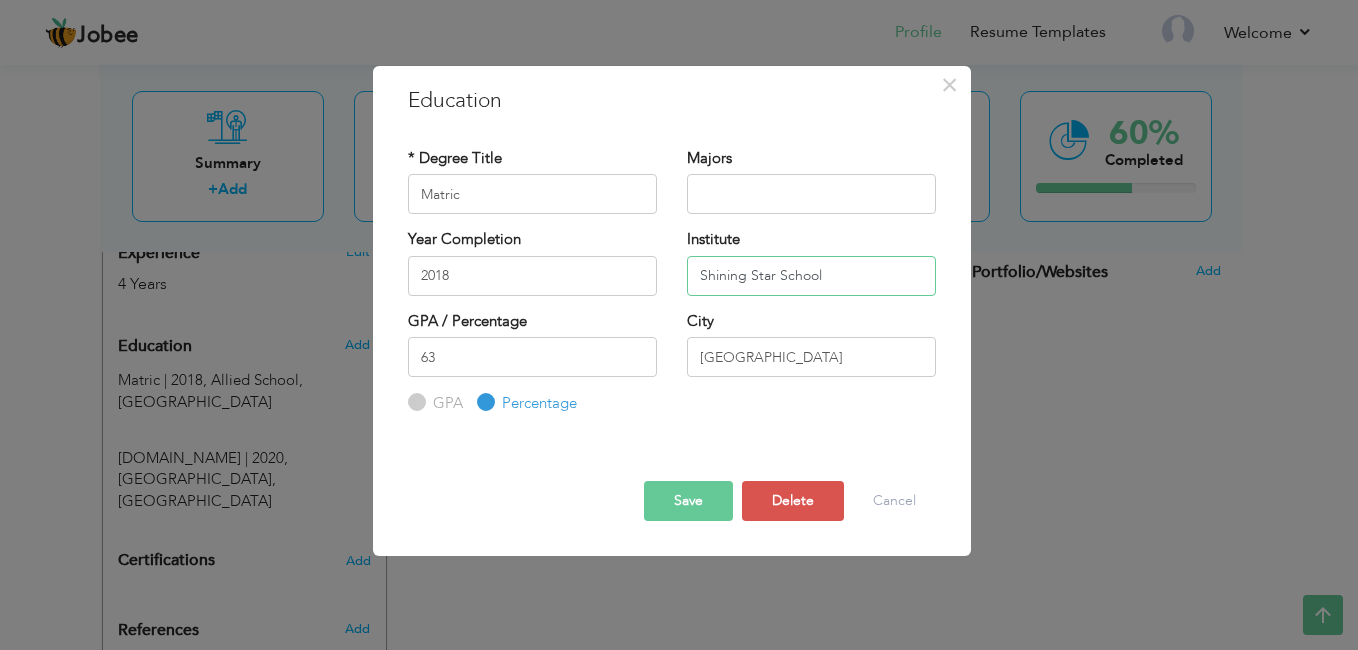 type on "Shining Star School" 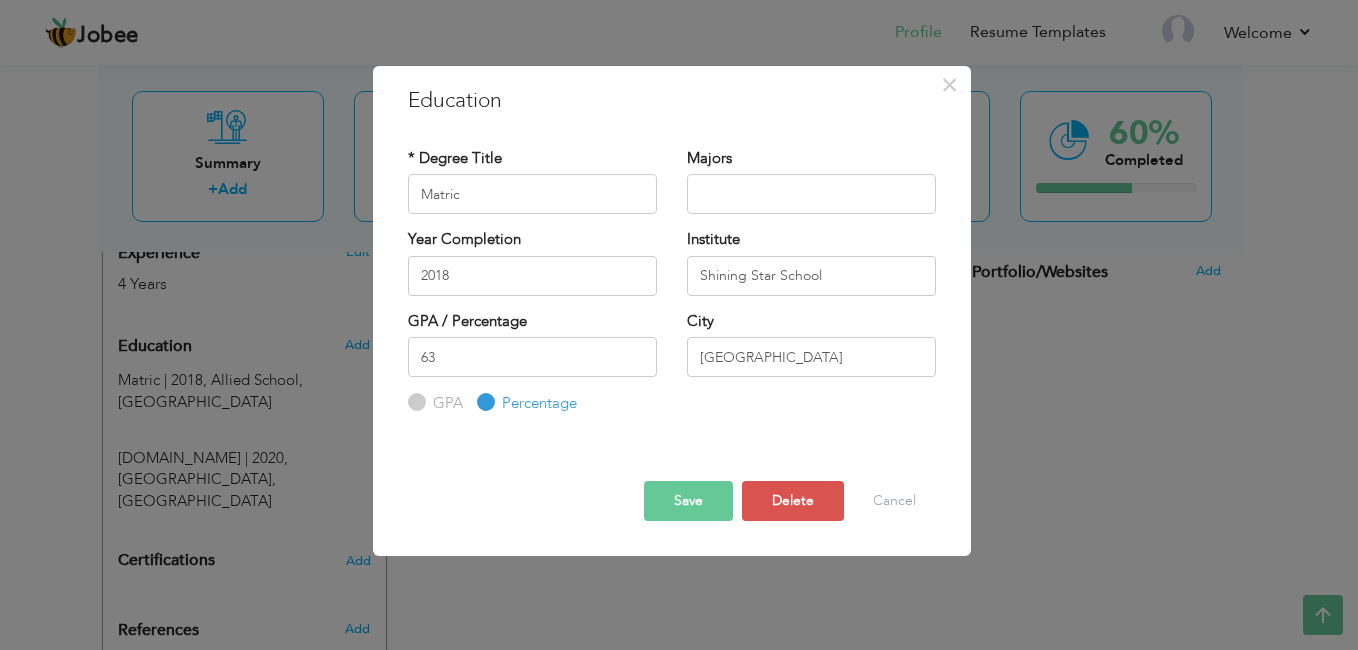 click on "Save" at bounding box center (688, 501) 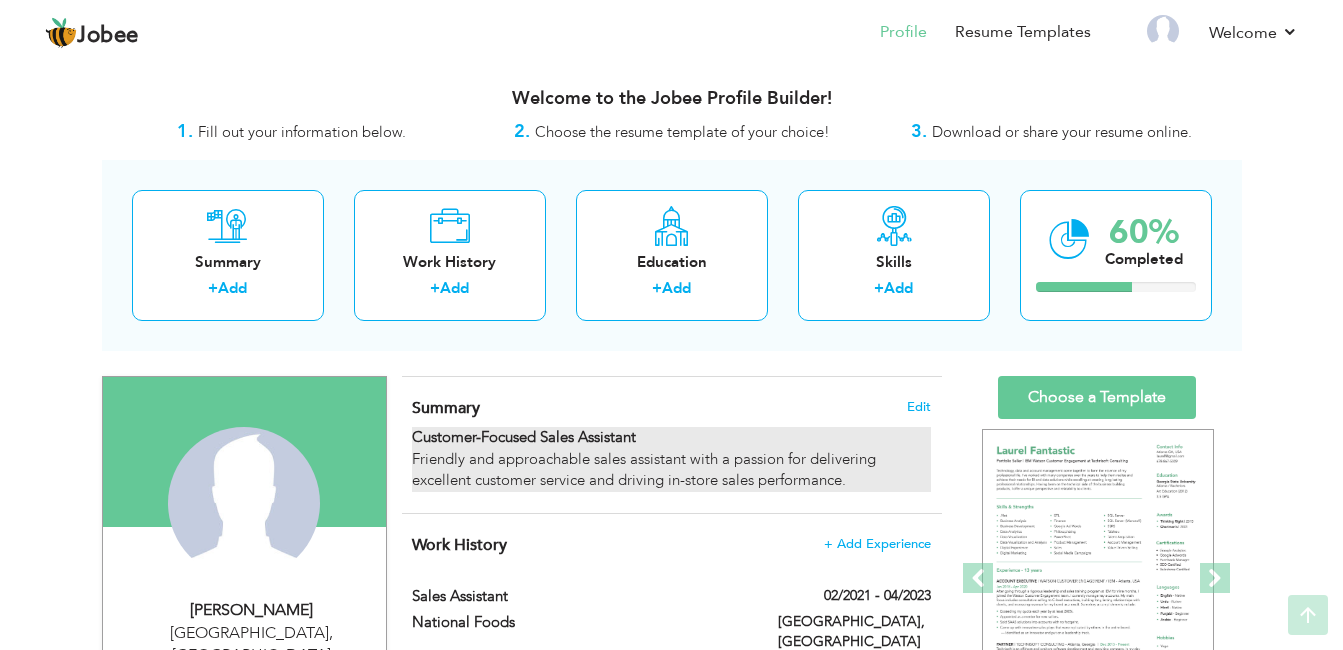 scroll, scrollTop: 0, scrollLeft: 0, axis: both 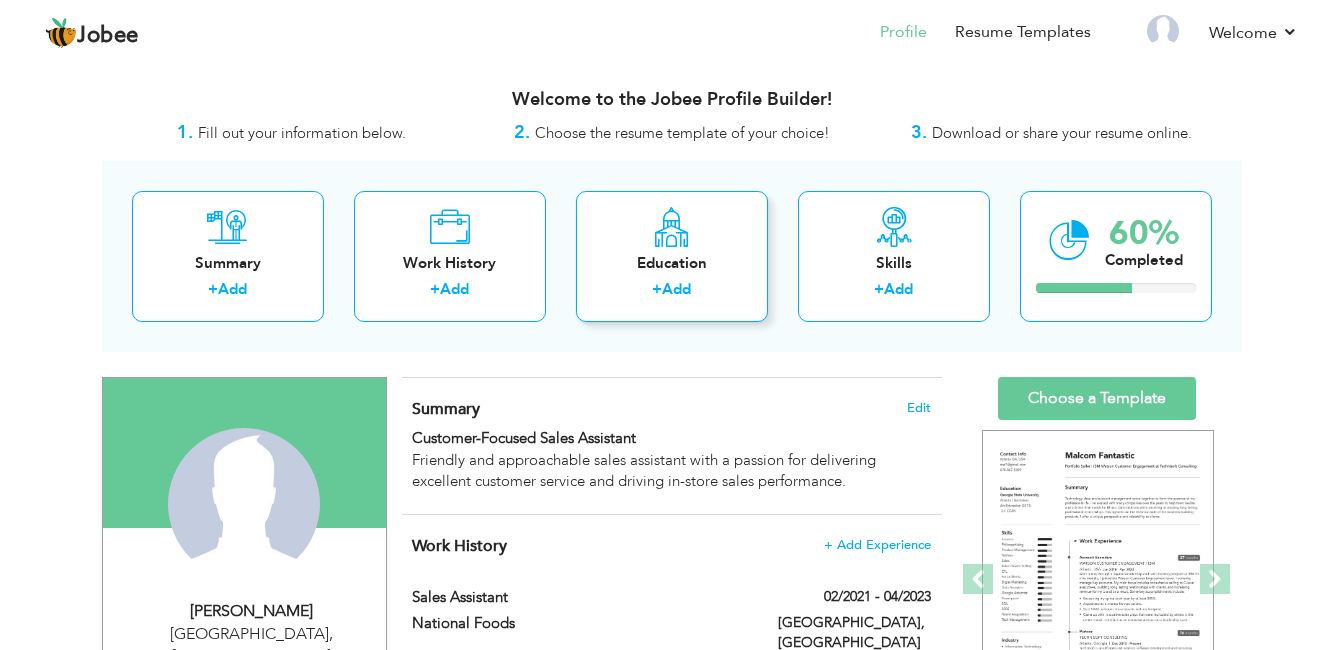 click on "Education" at bounding box center (672, 263) 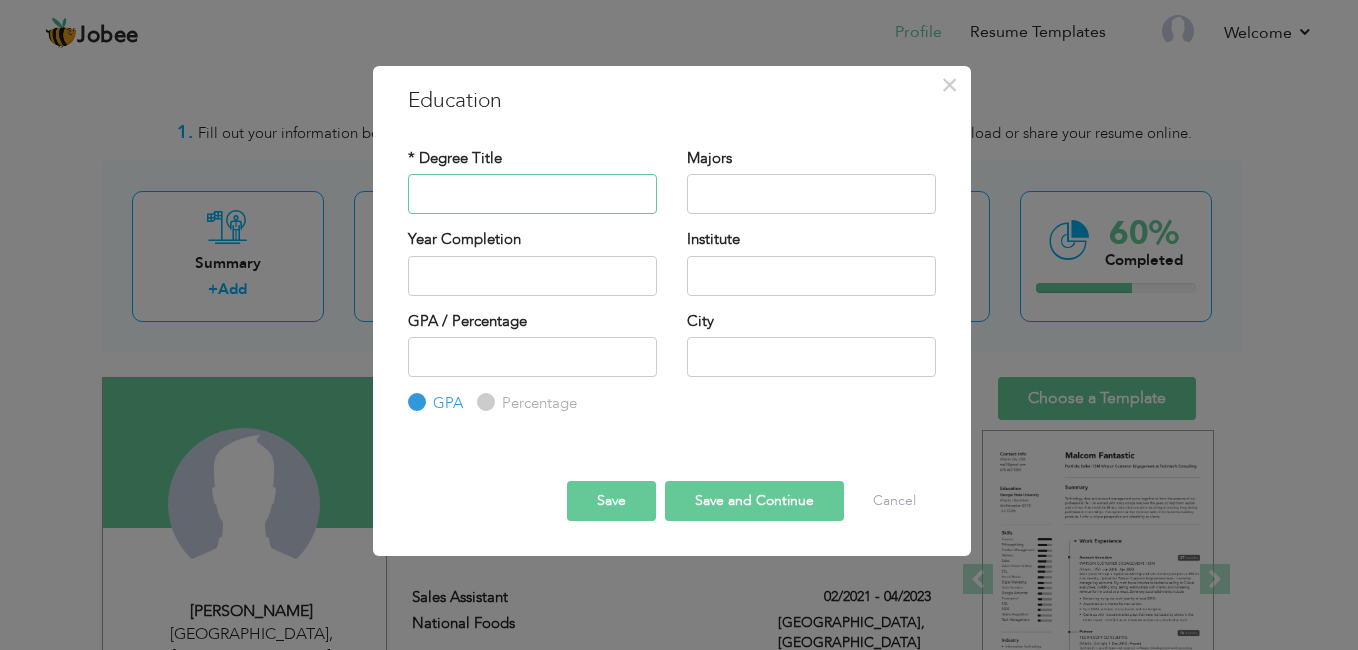 click at bounding box center (532, 194) 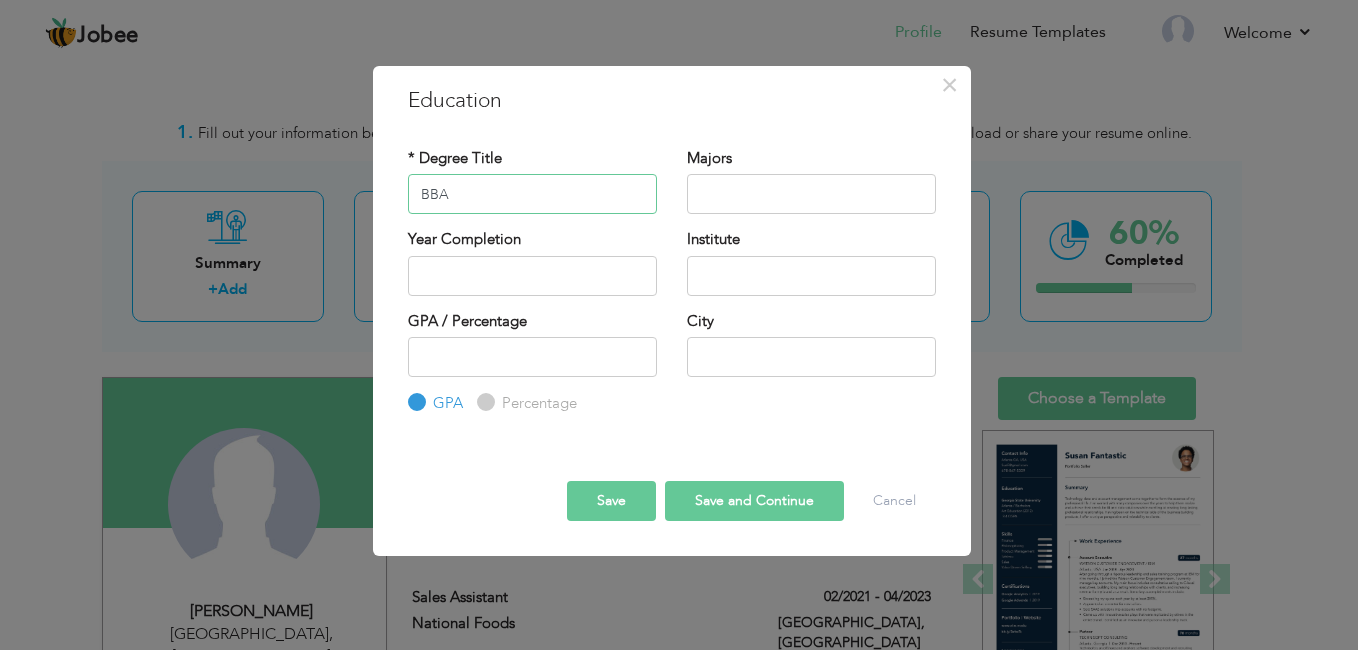 type on "BBA" 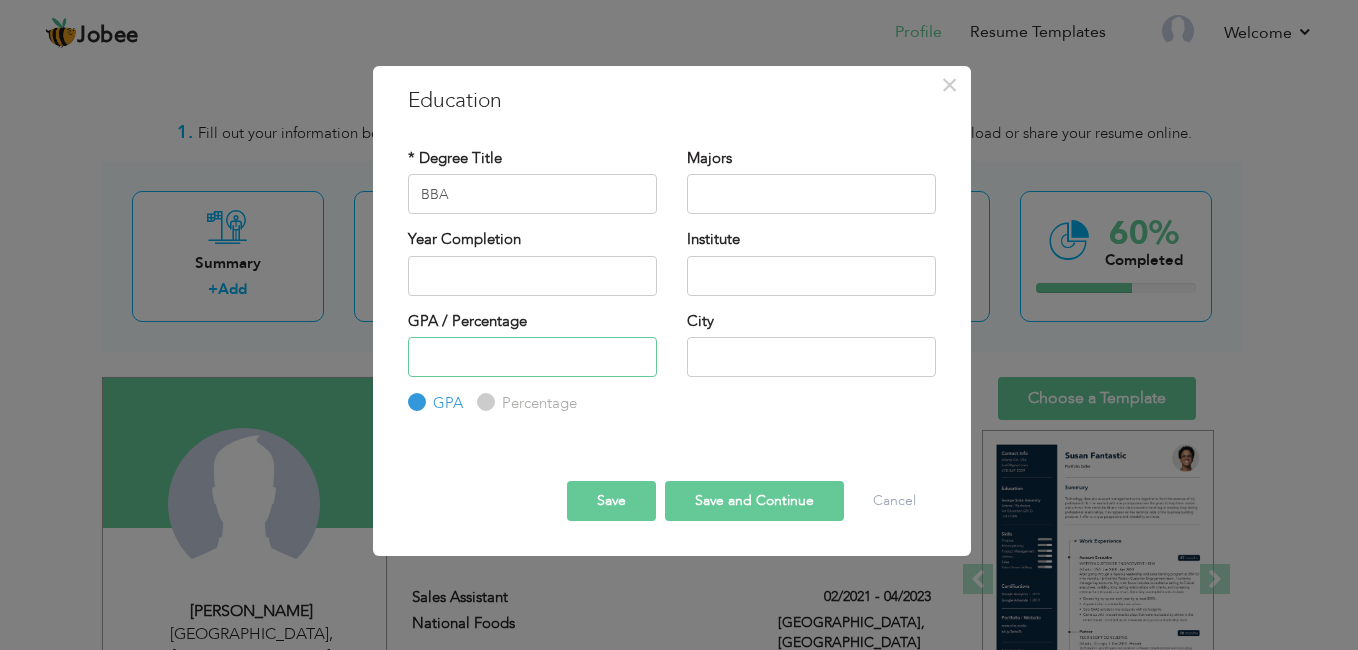 click at bounding box center (532, 357) 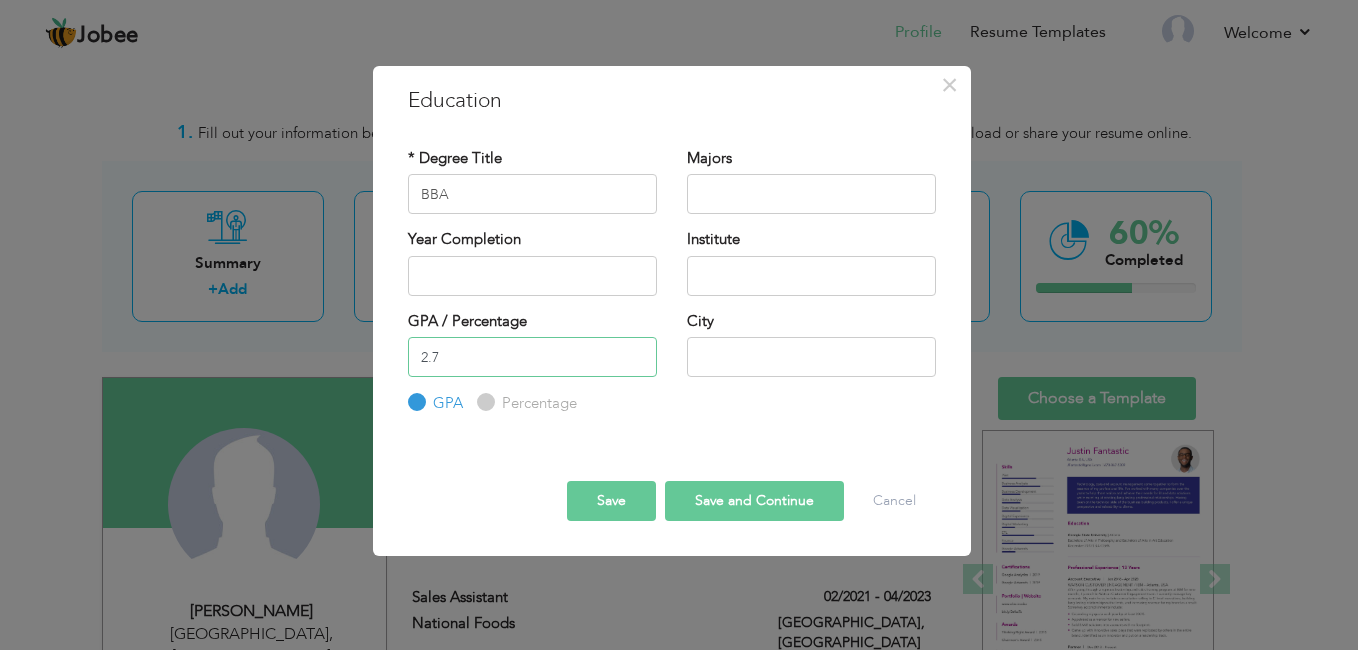 type on "2.7" 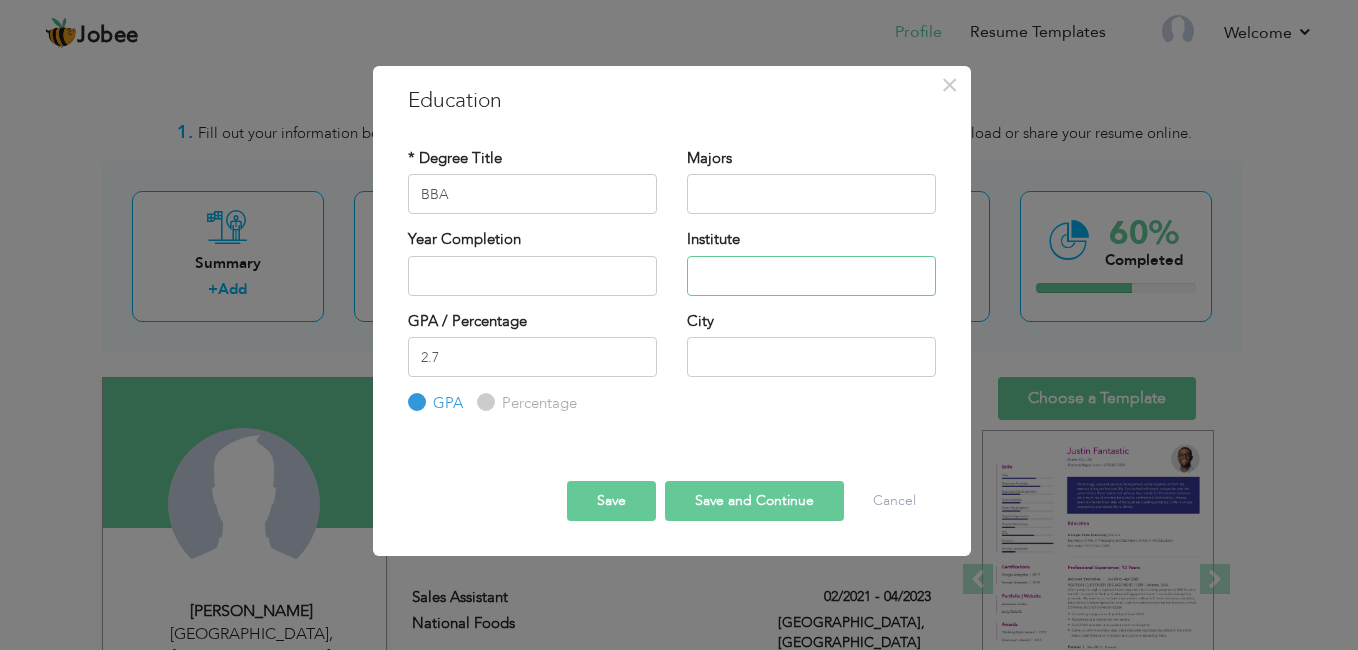 click at bounding box center [811, 276] 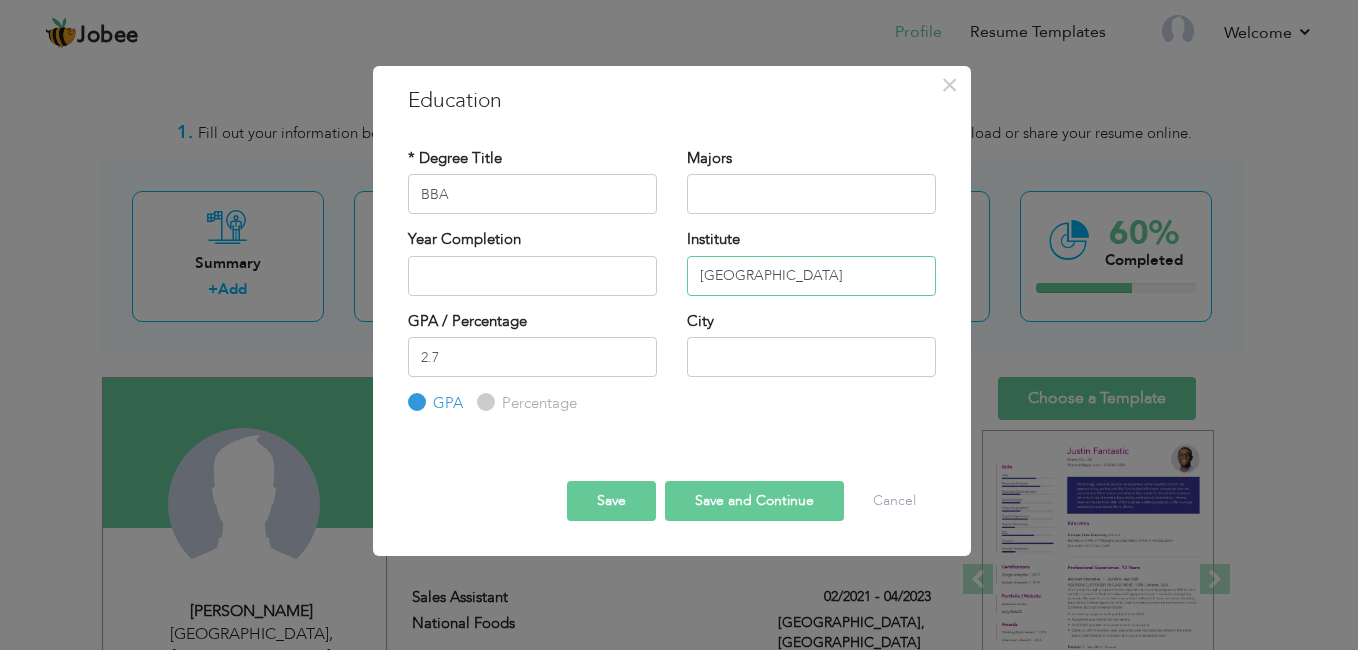 type on "[GEOGRAPHIC_DATA]" 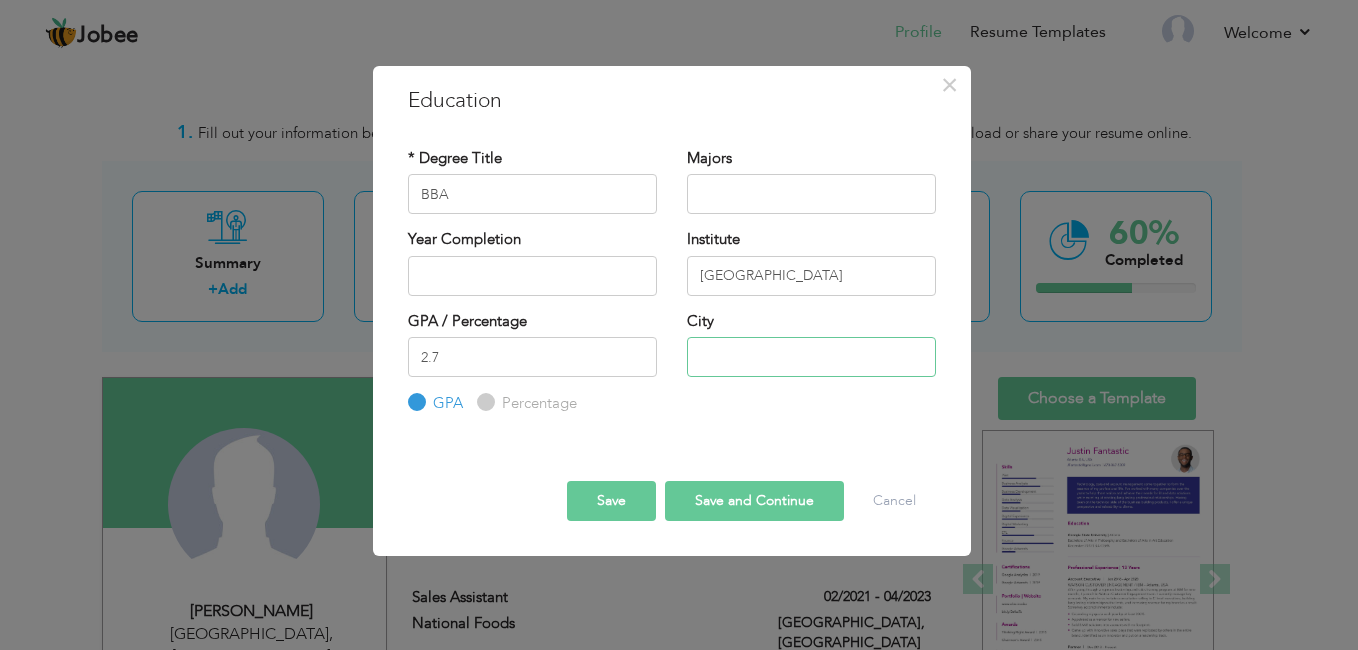 click at bounding box center [811, 357] 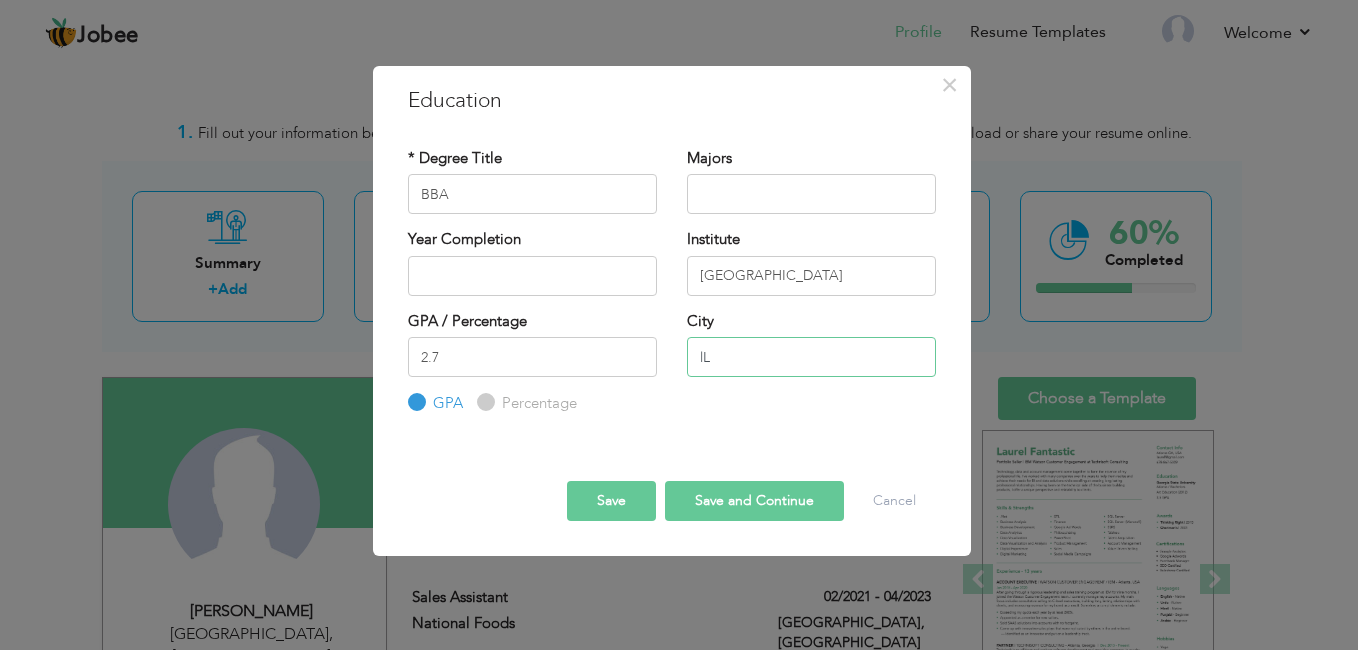 type on "l" 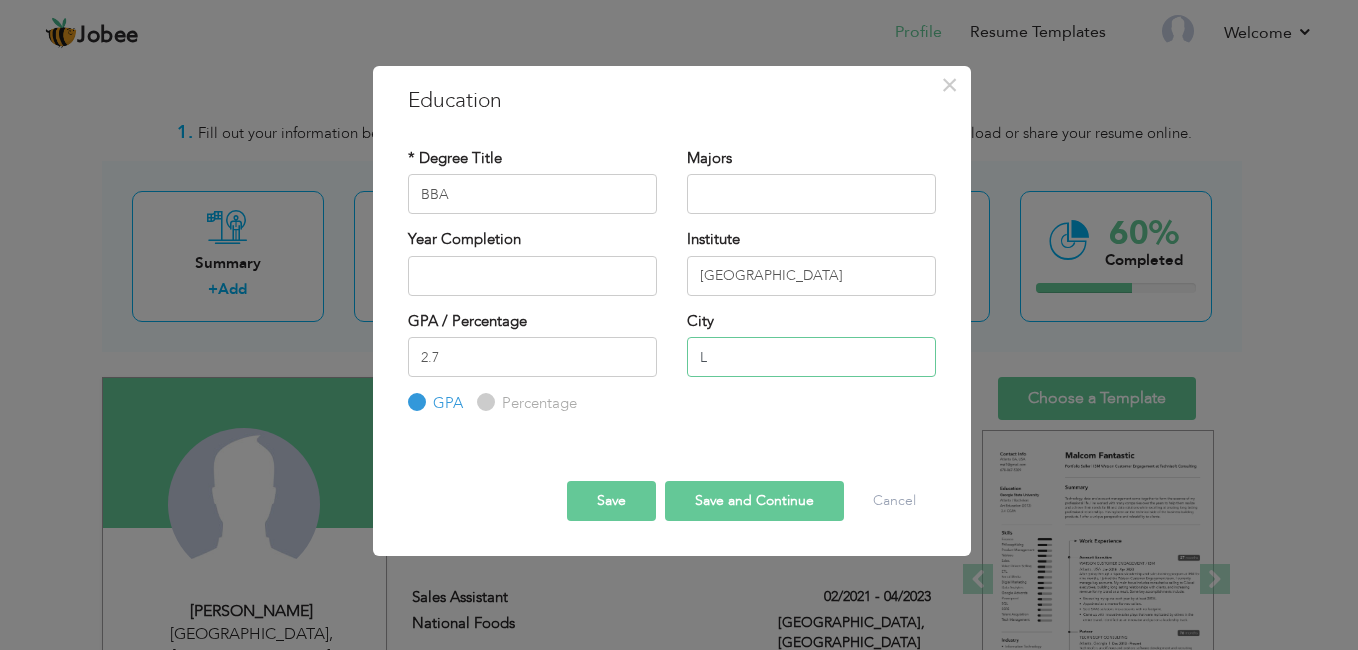 type on "[GEOGRAPHIC_DATA]" 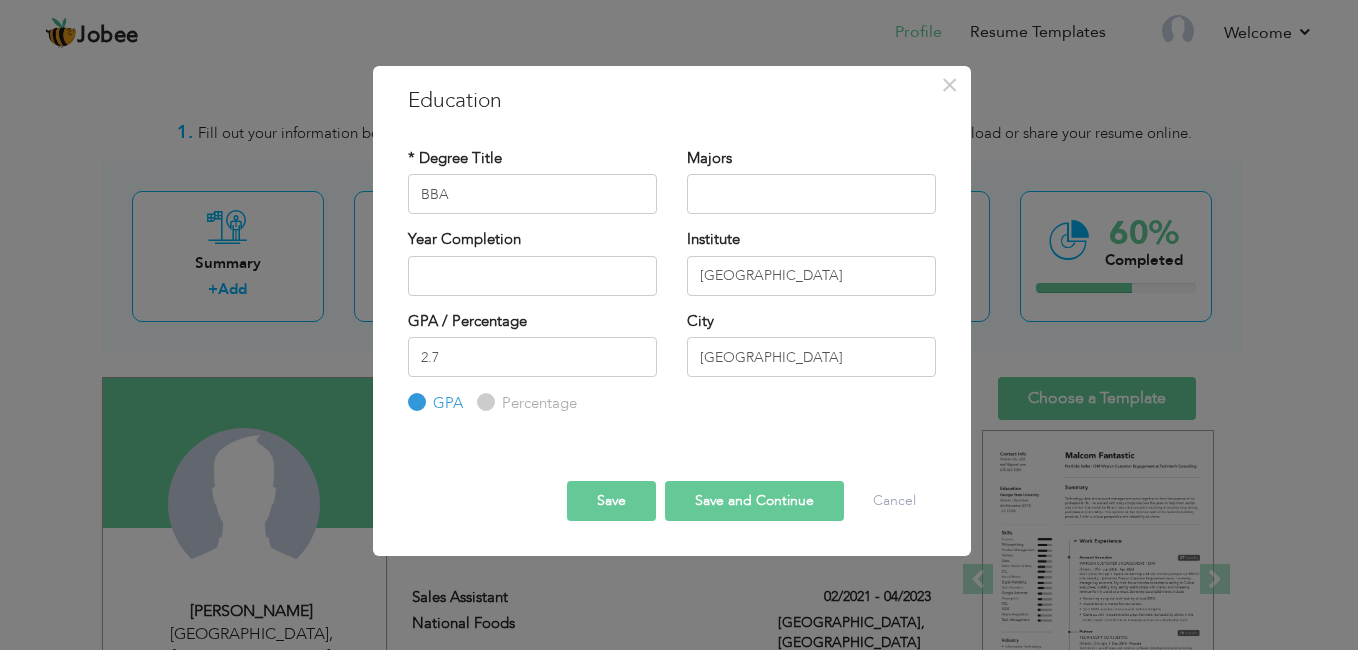 type 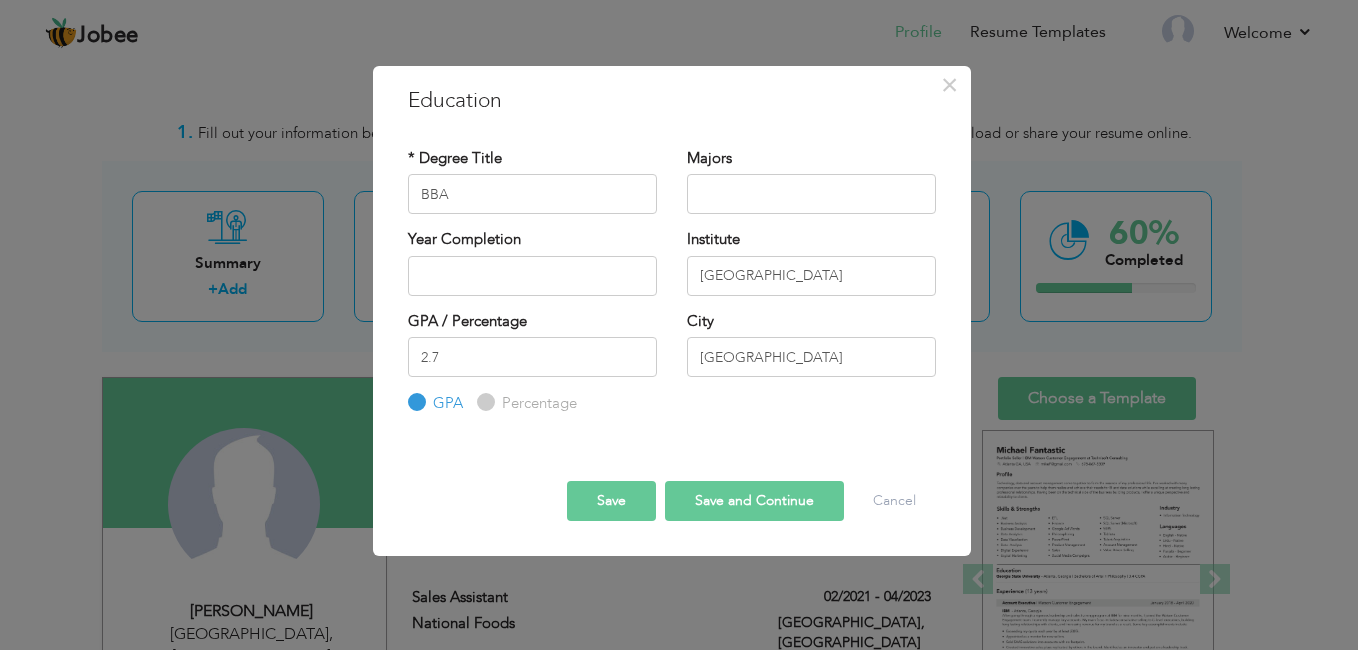 click on "Save" at bounding box center [611, 501] 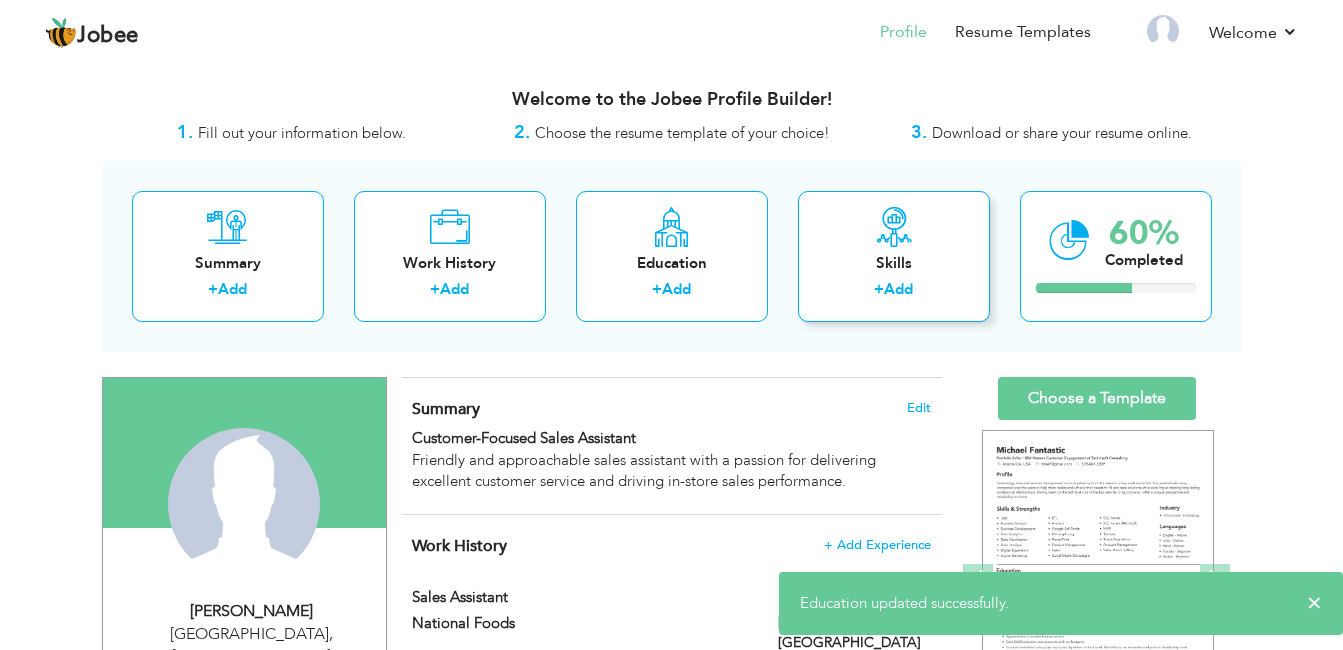 click at bounding box center (894, 227) 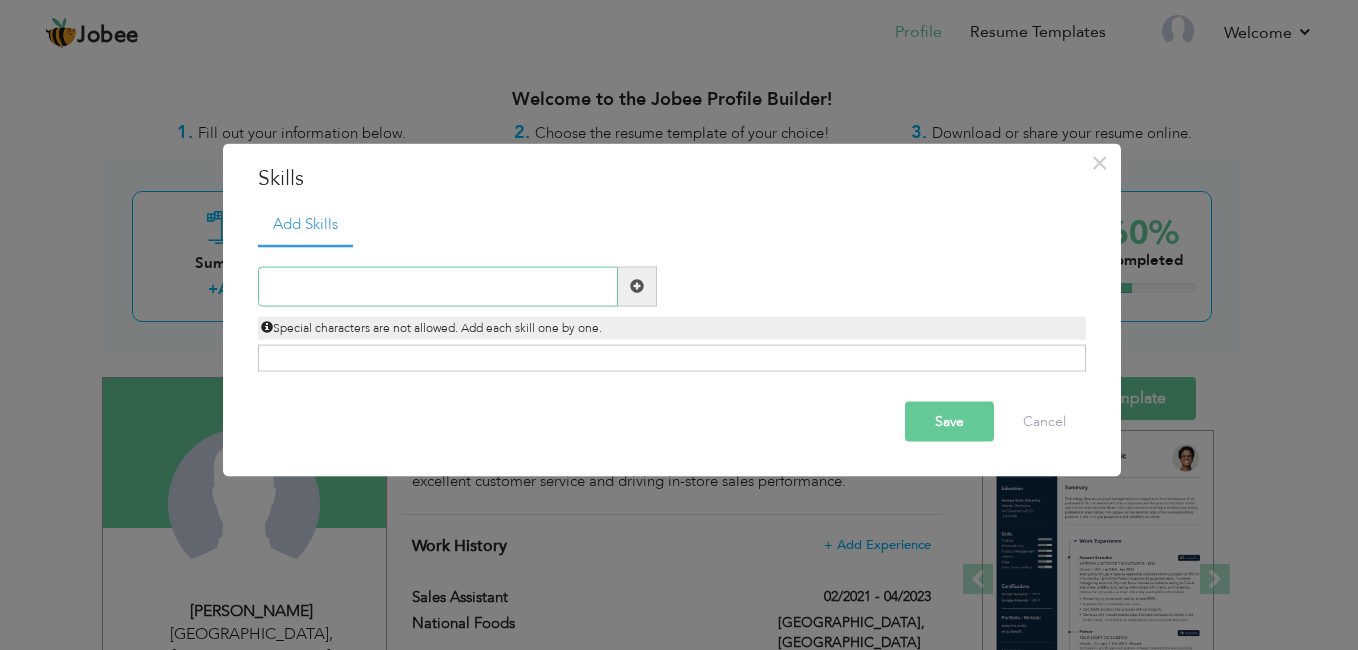 click at bounding box center [438, 286] 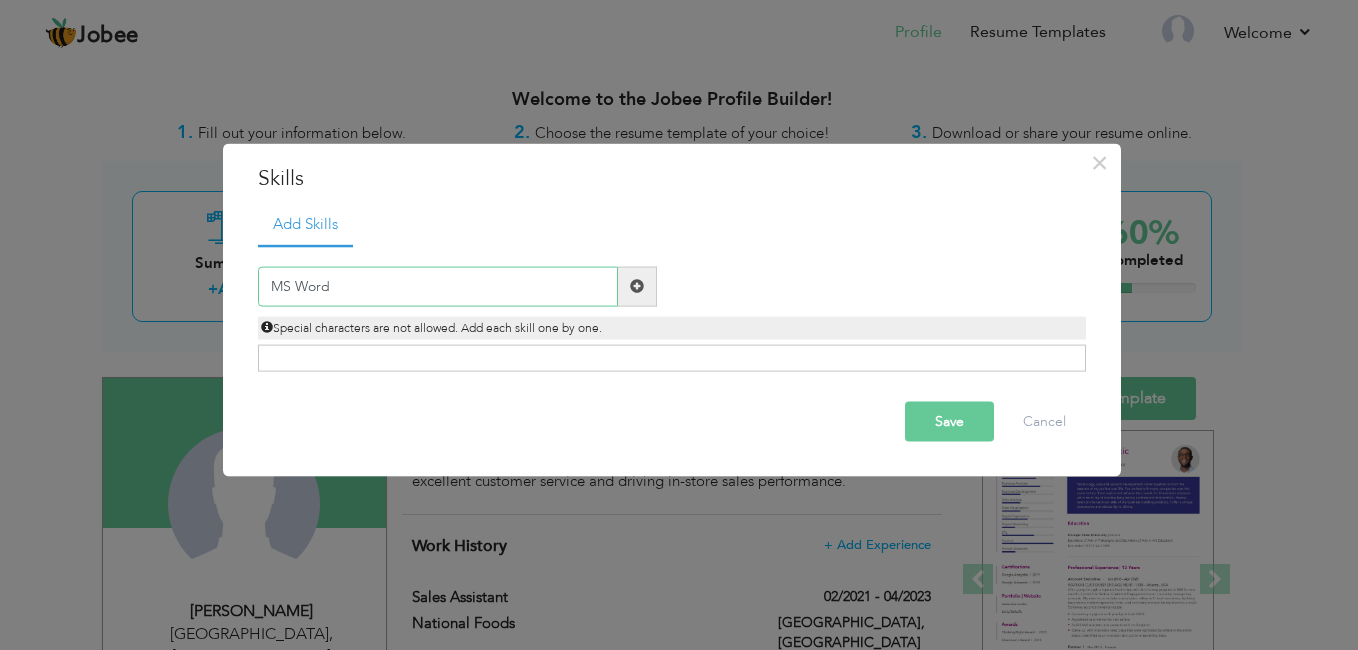 type on "MS Word" 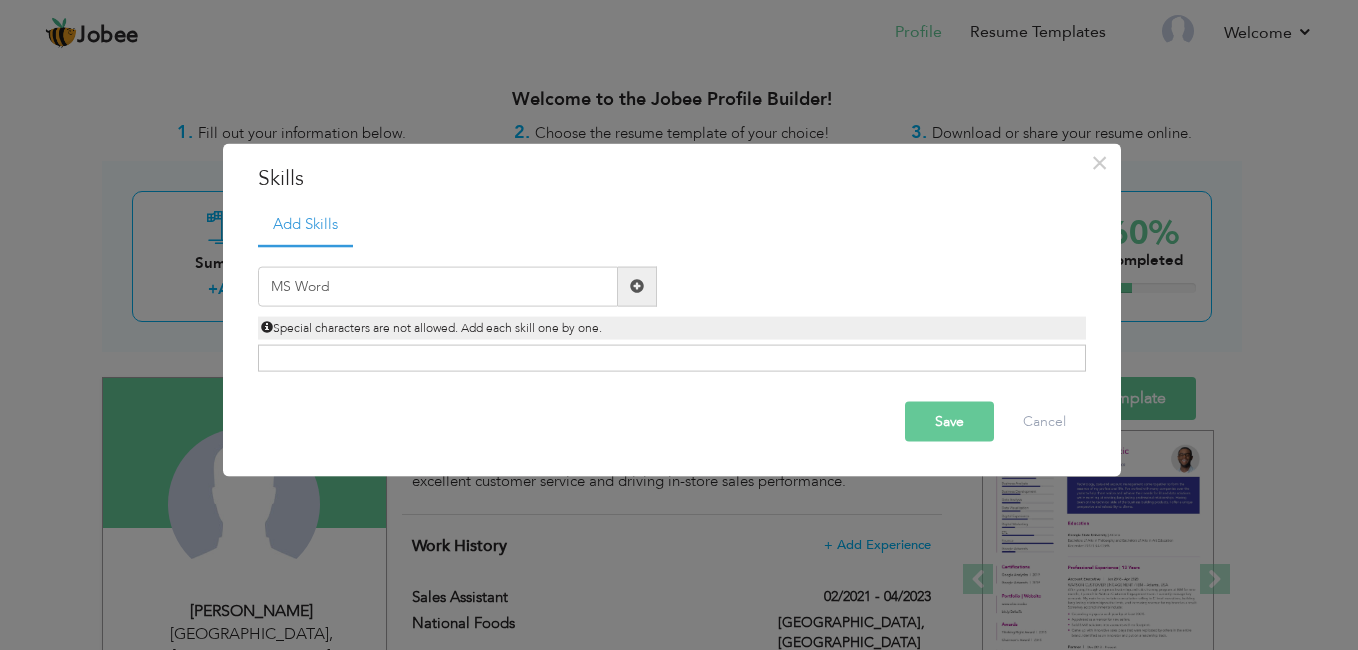 click on "Save" at bounding box center [949, 421] 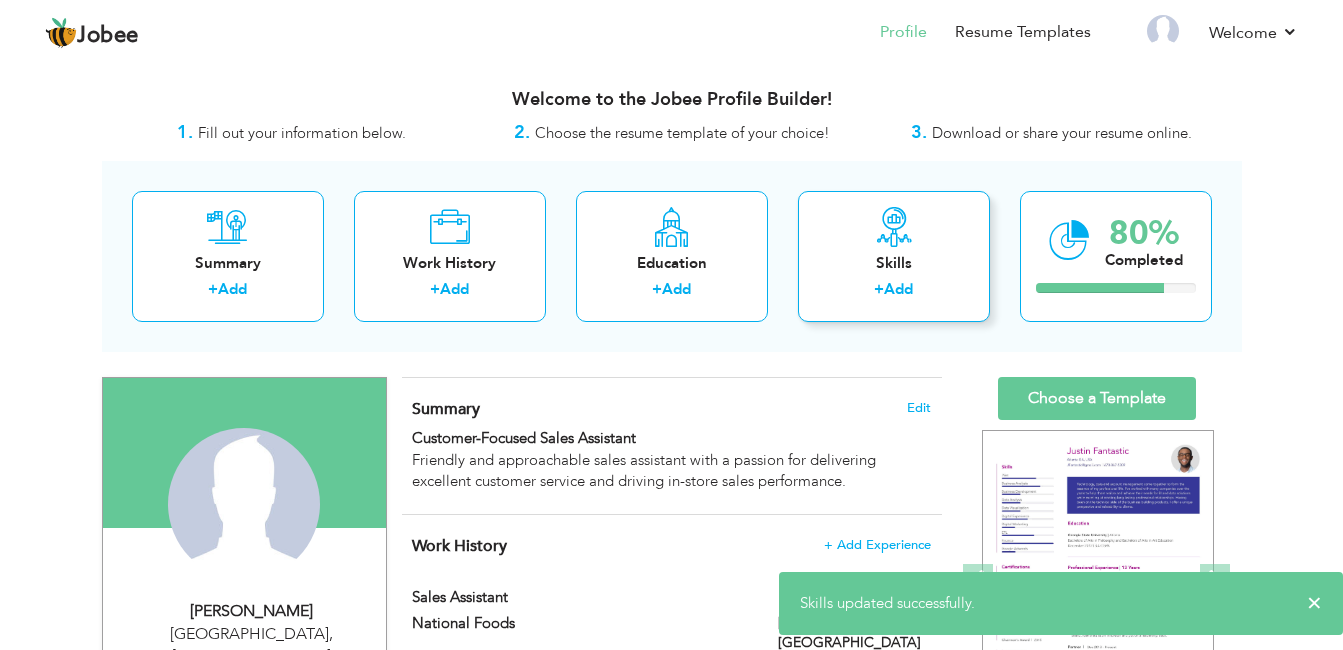 click on "Skills" at bounding box center (894, 263) 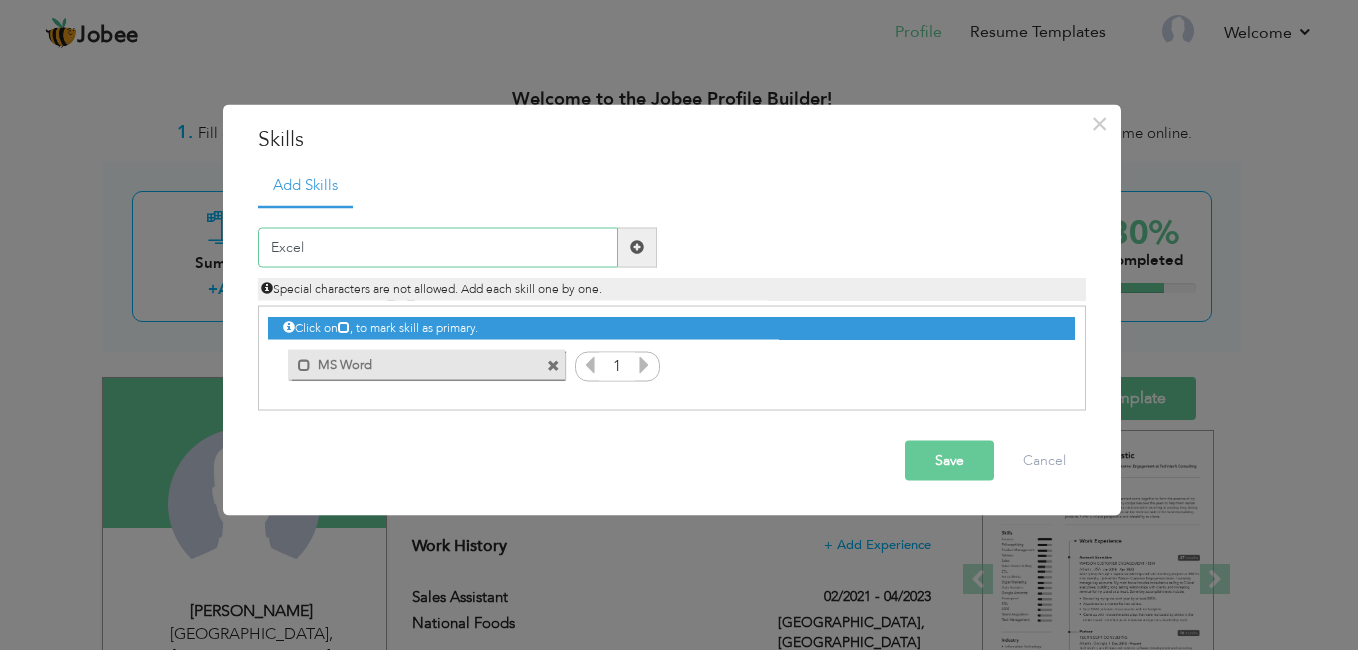 type on "Excel" 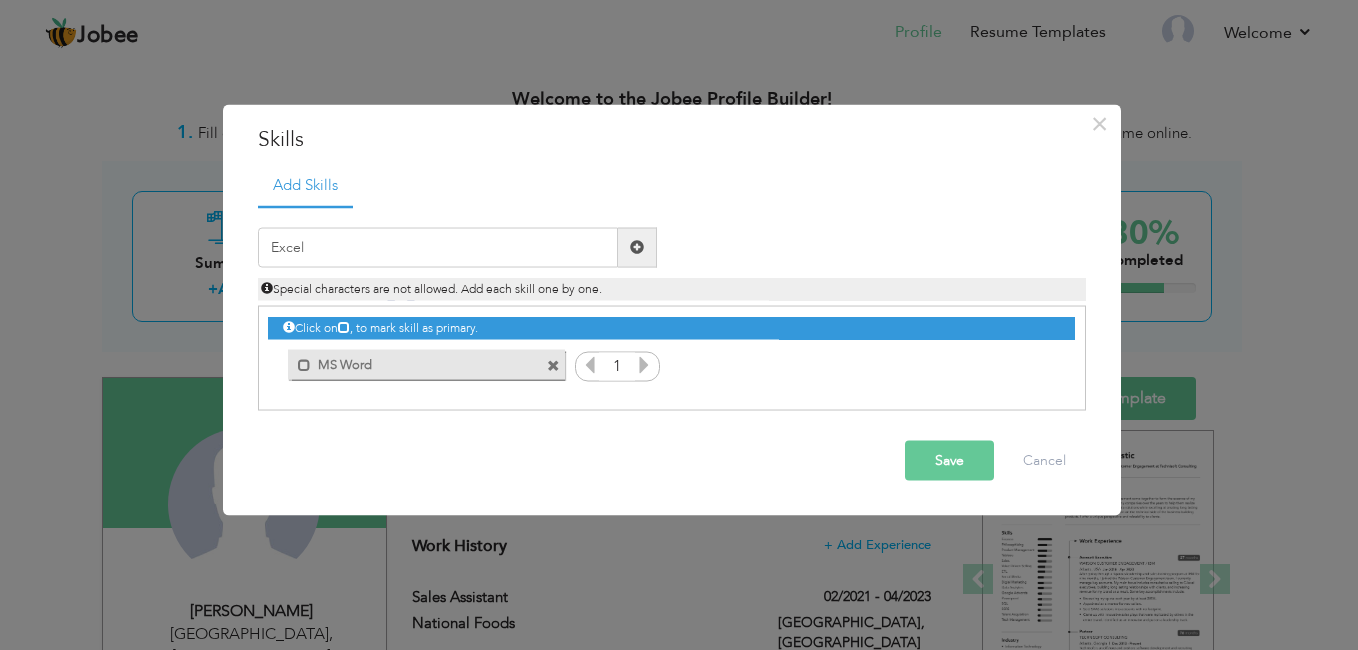 click on "Save" at bounding box center (949, 460) 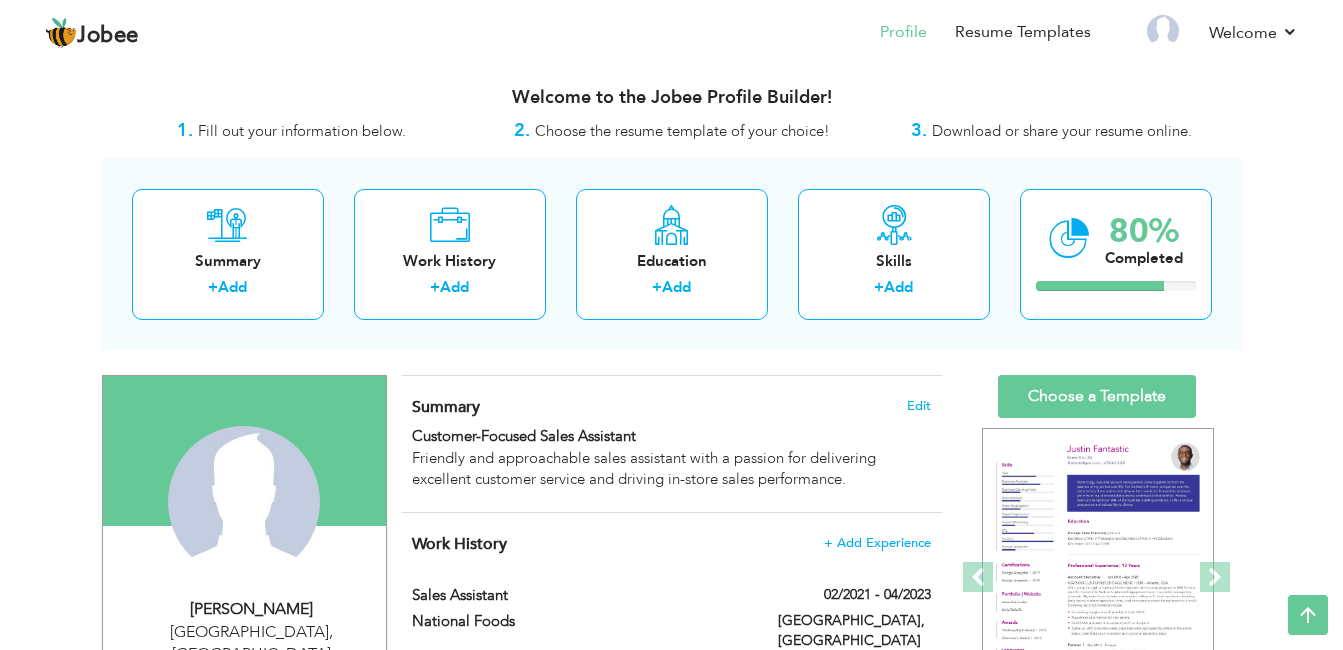 scroll, scrollTop: 0, scrollLeft: 0, axis: both 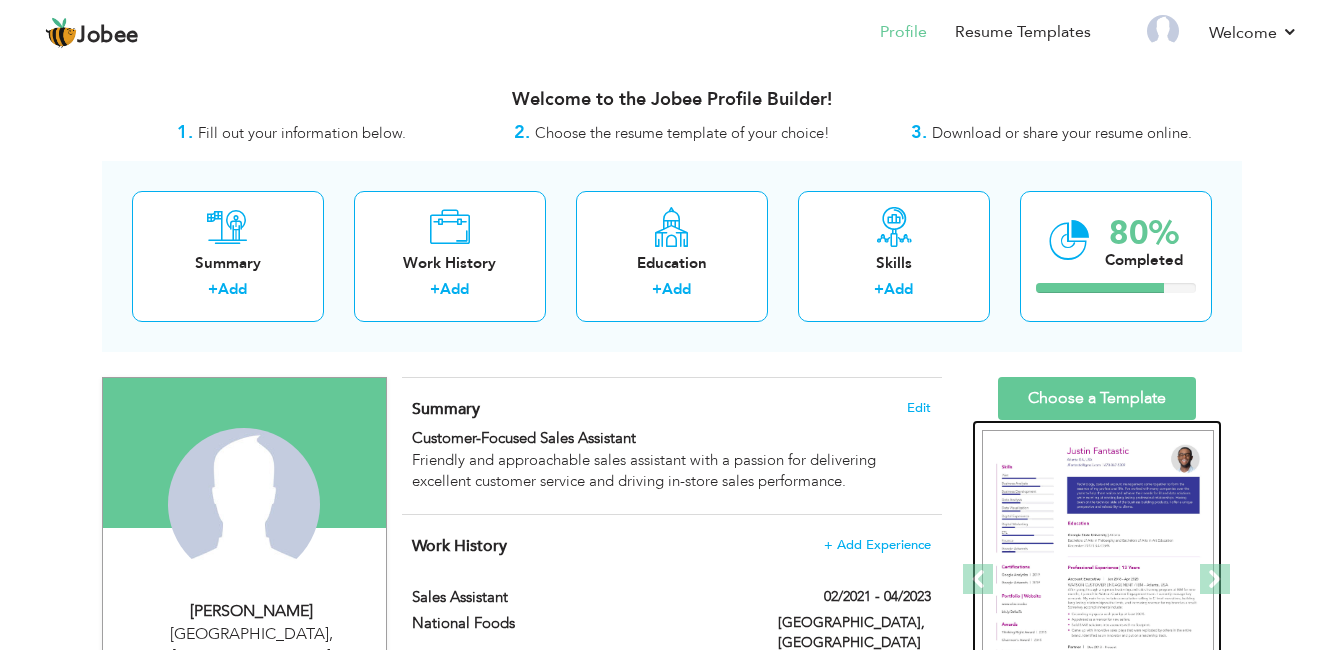 click at bounding box center (1098, 580) 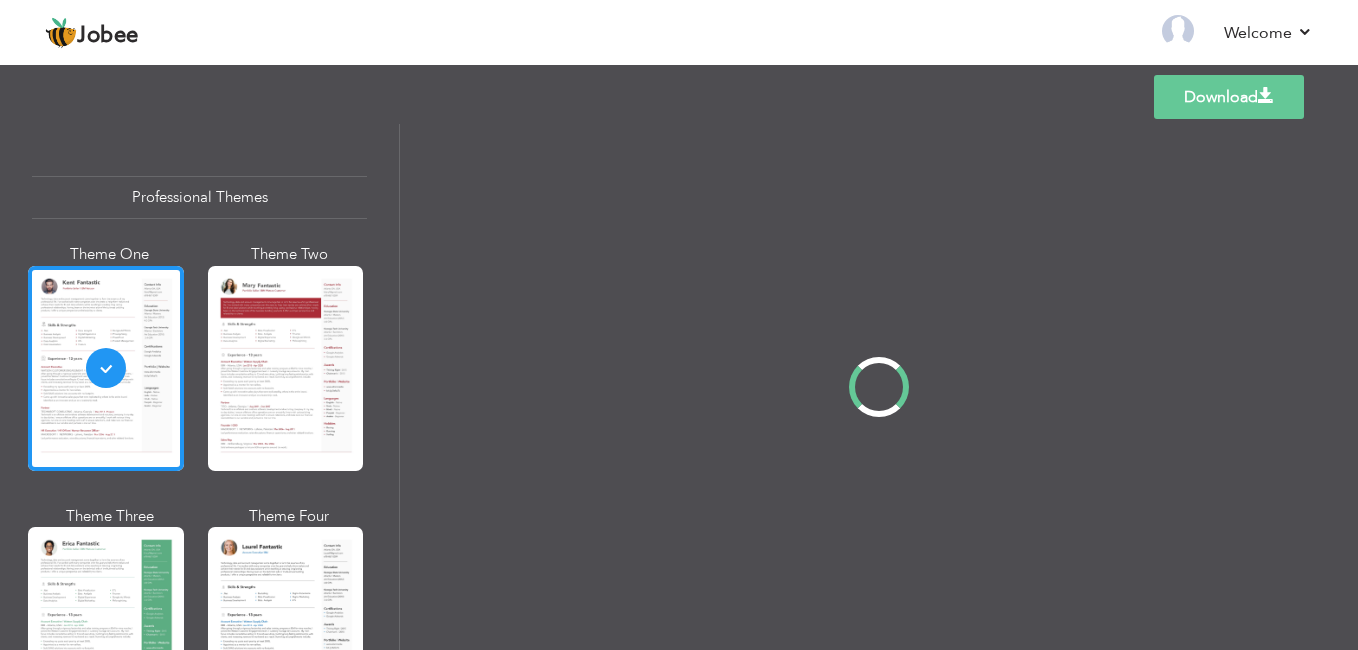 scroll, scrollTop: 0, scrollLeft: 0, axis: both 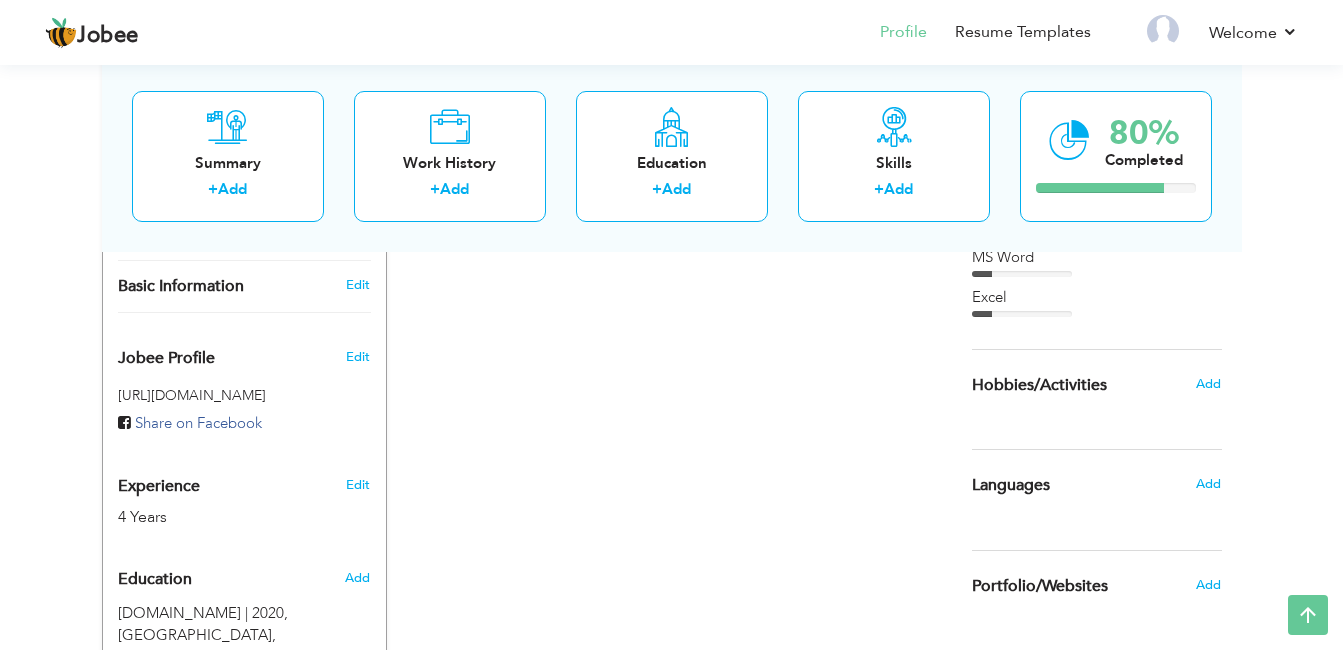 click on "Hobbies/Activities" at bounding box center [1039, 386] 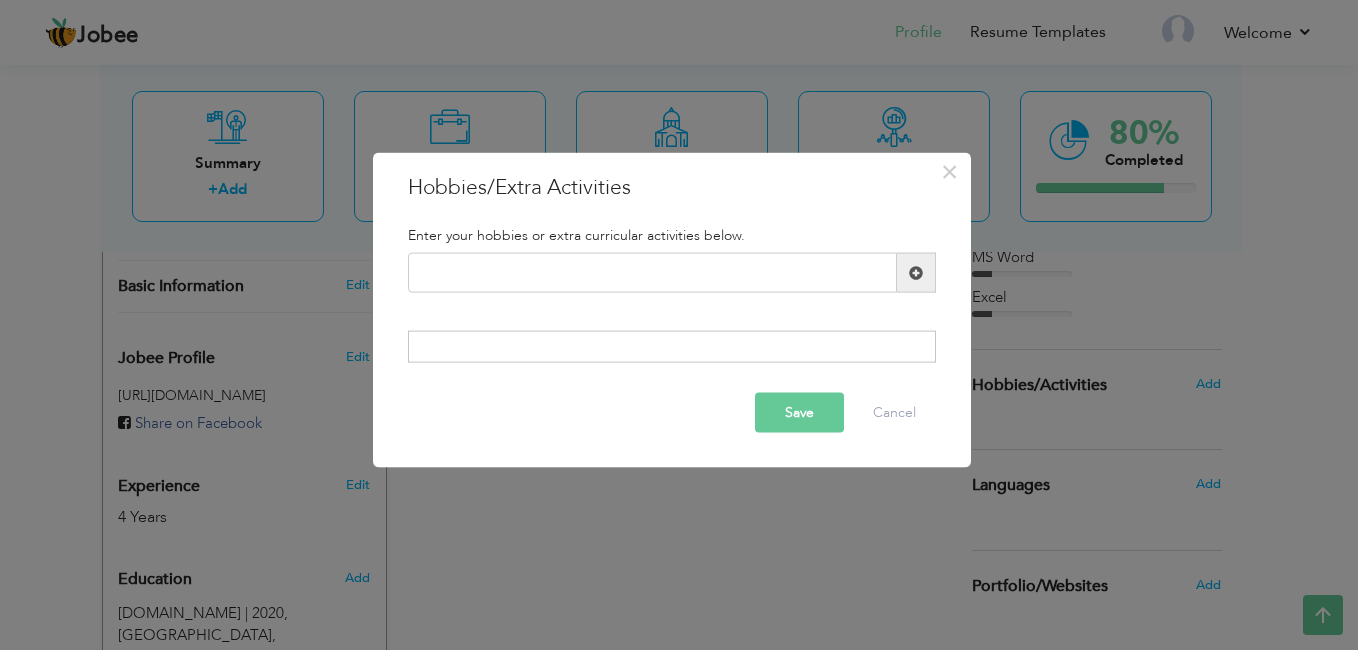click on "×
Hobbies/Extra Activities
Enter your hobbies or extra curricular activities below.
Duplicate entry Save" at bounding box center [679, 325] 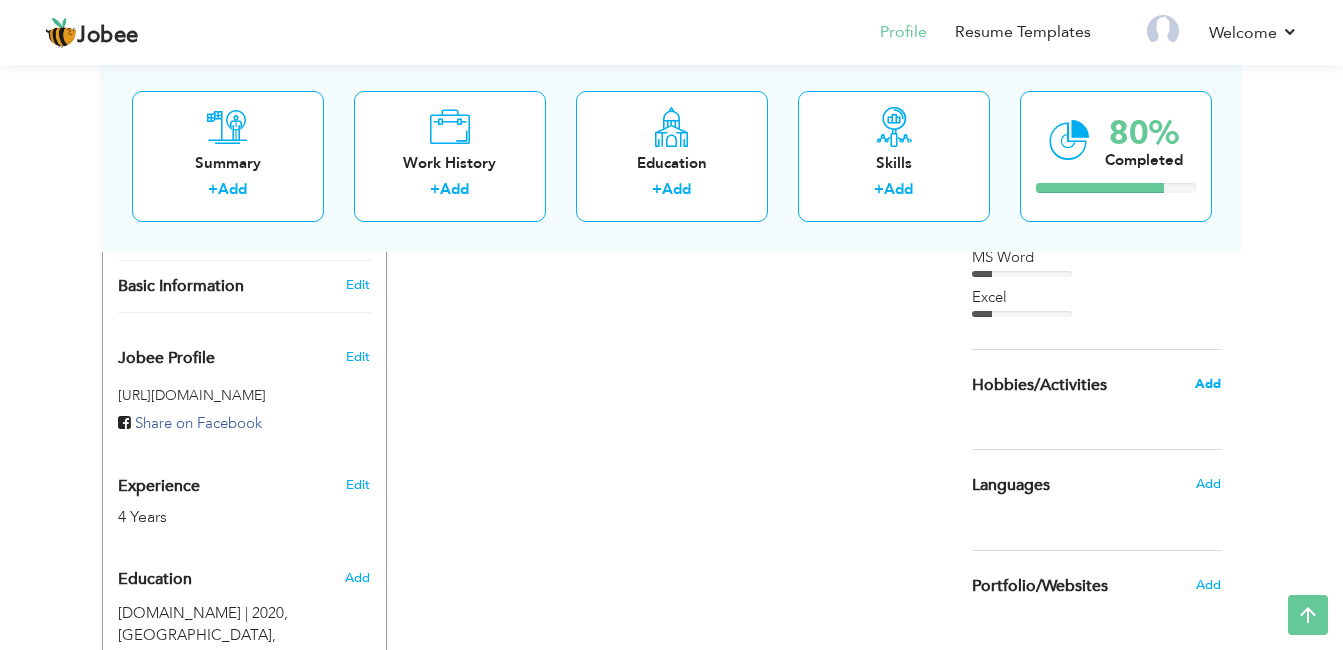 click on "Add" at bounding box center [1208, 384] 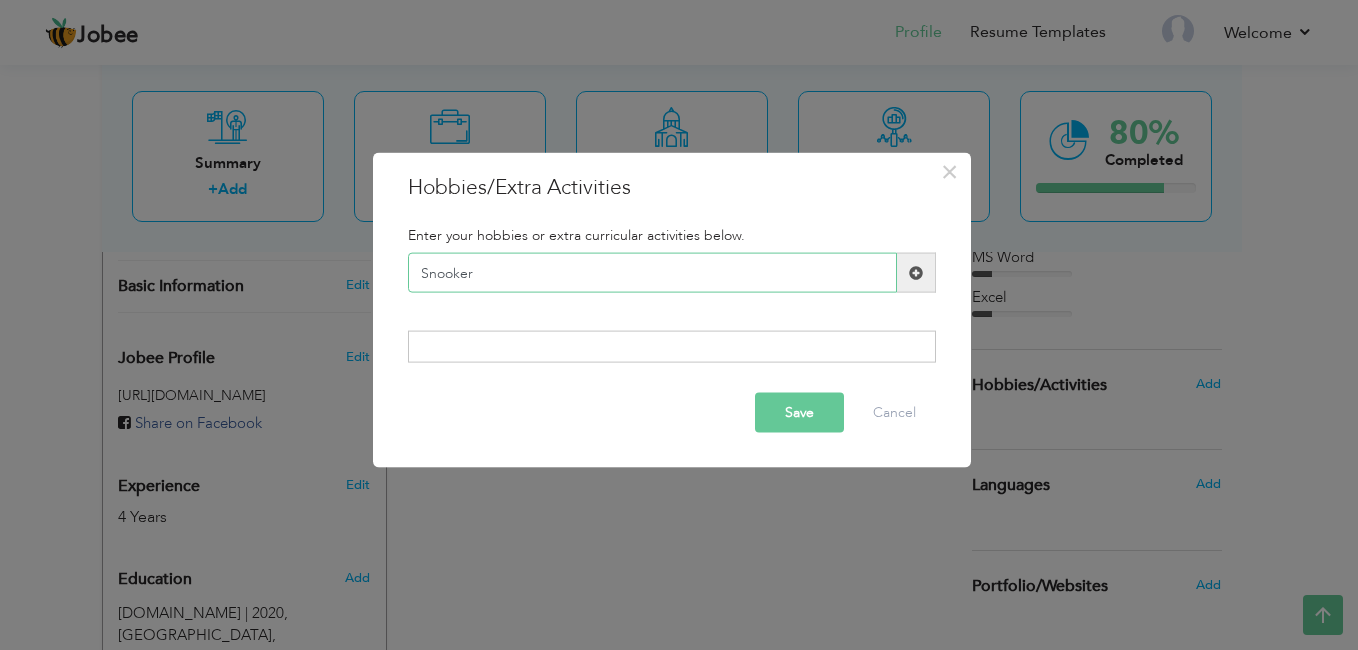 type on "Snooker" 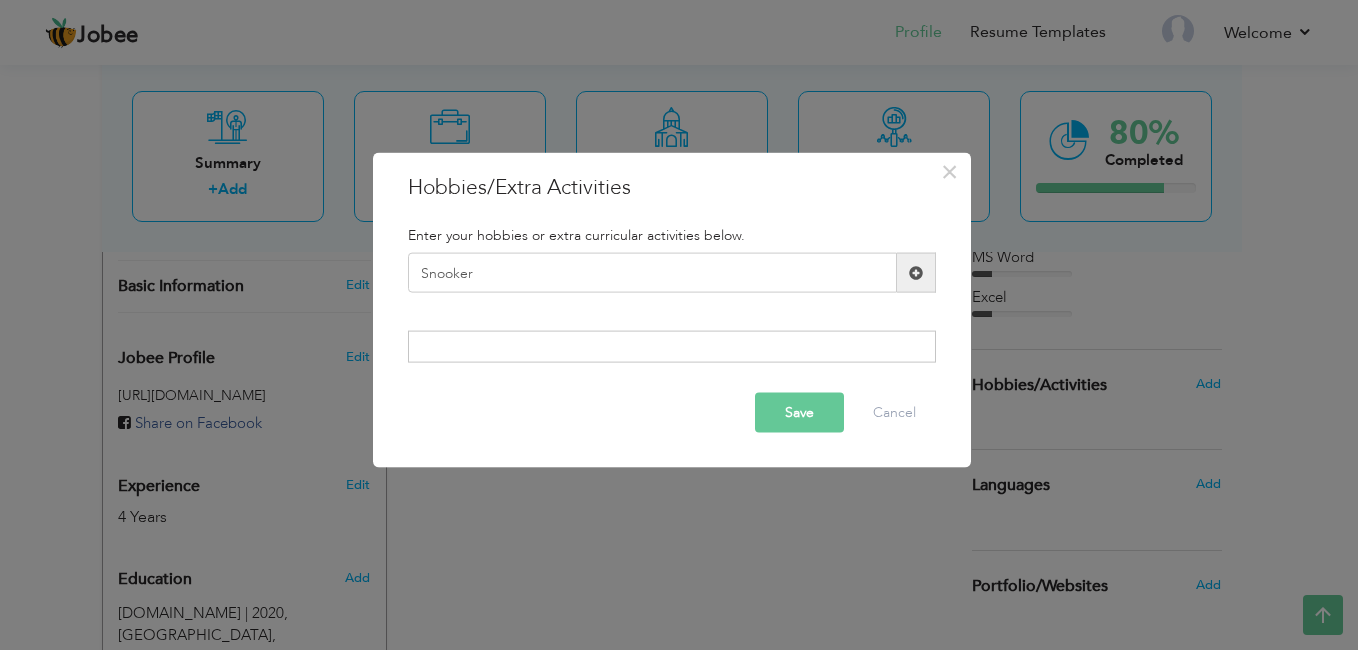click on "Save" at bounding box center (799, 412) 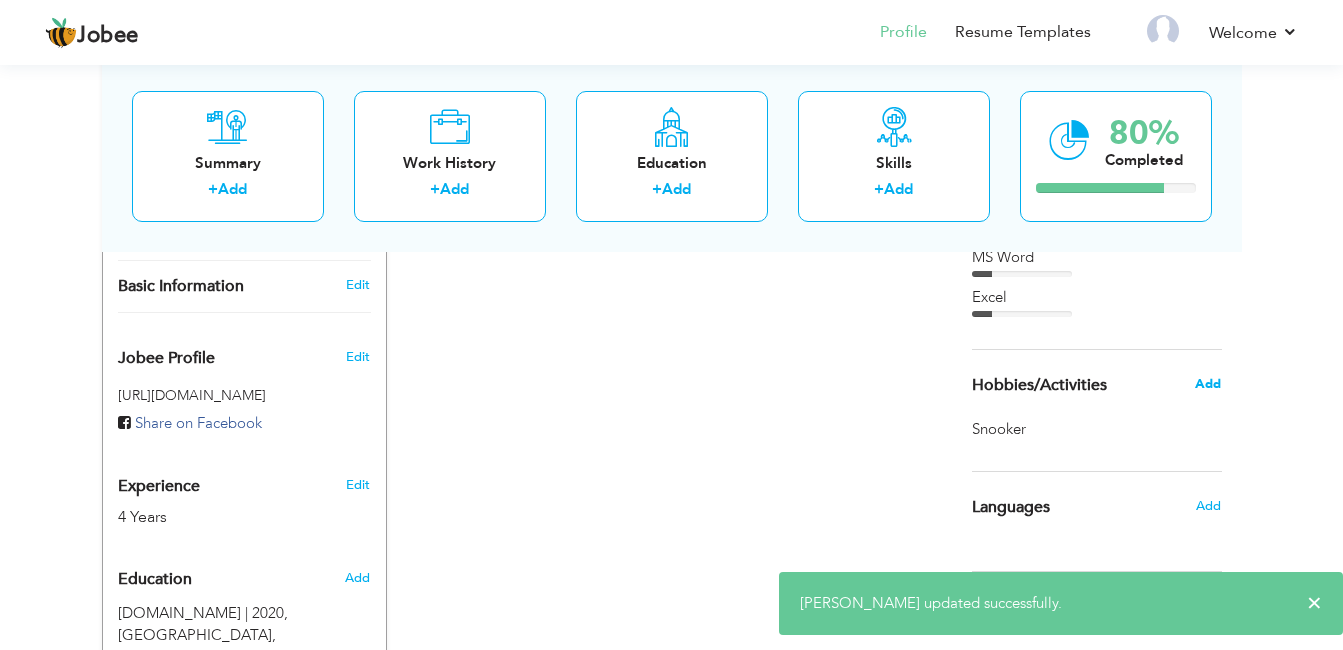 click on "Add" at bounding box center [1208, 384] 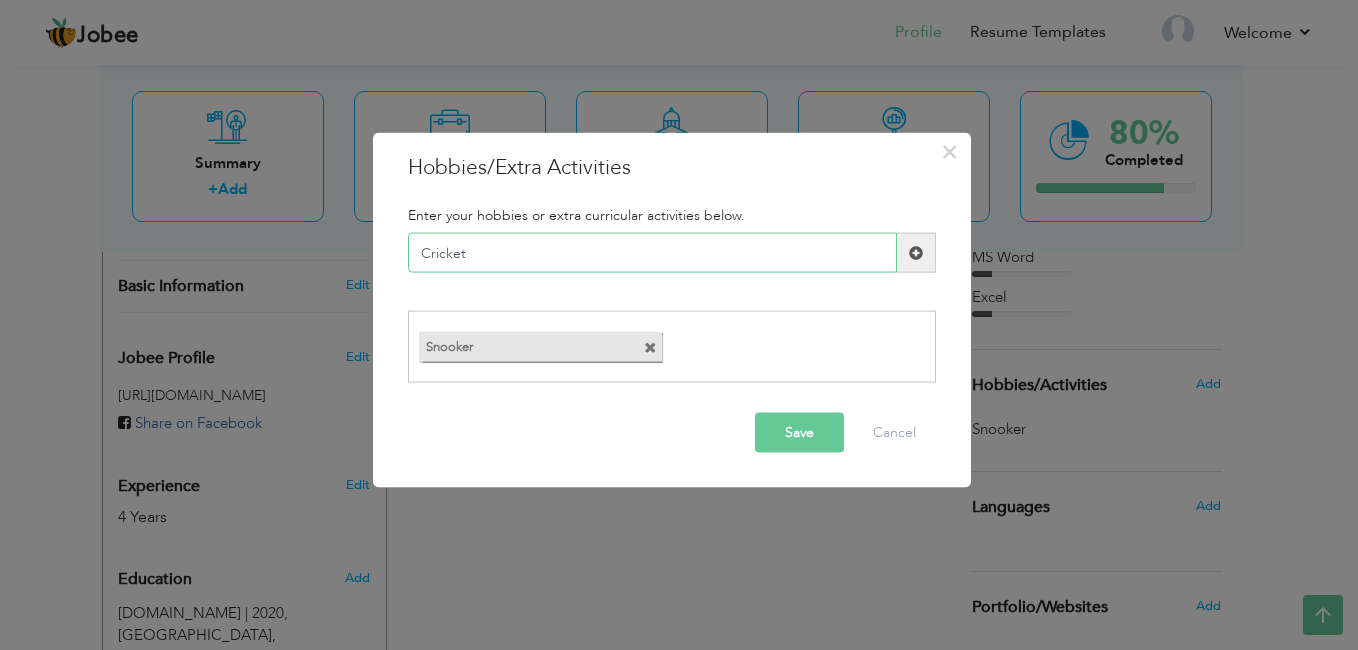 type on "Cricket" 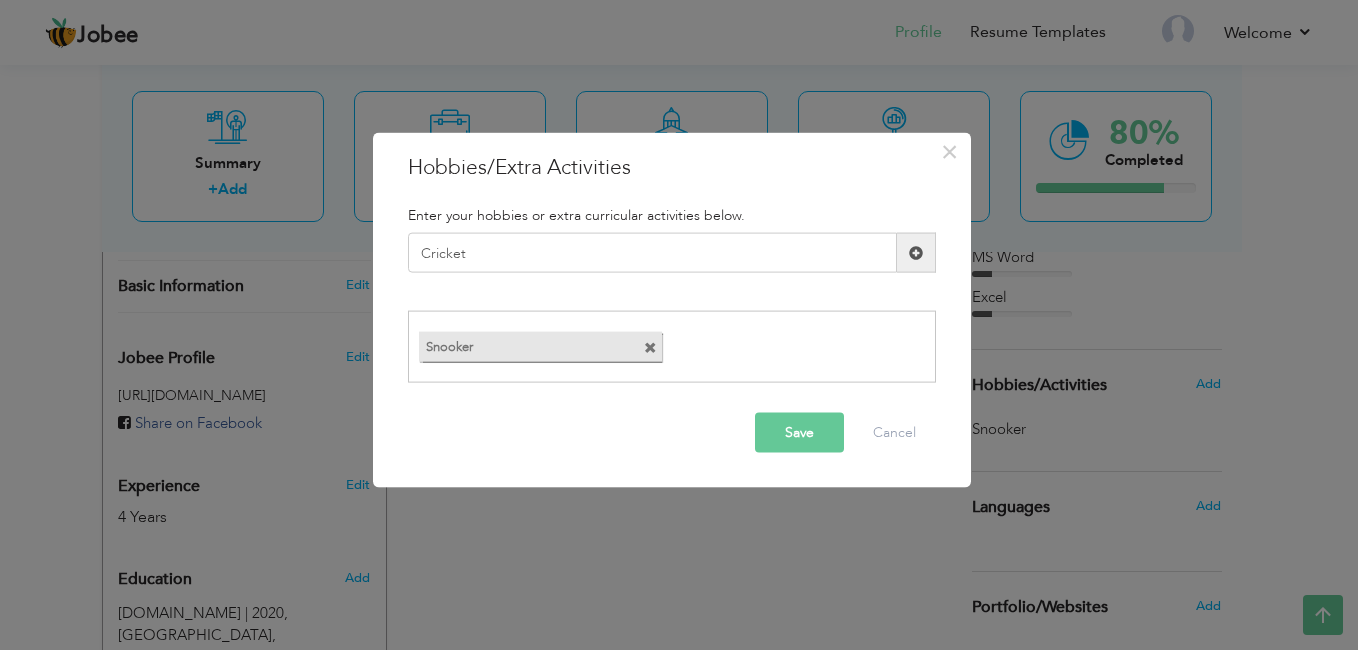 click on "Save" at bounding box center [799, 432] 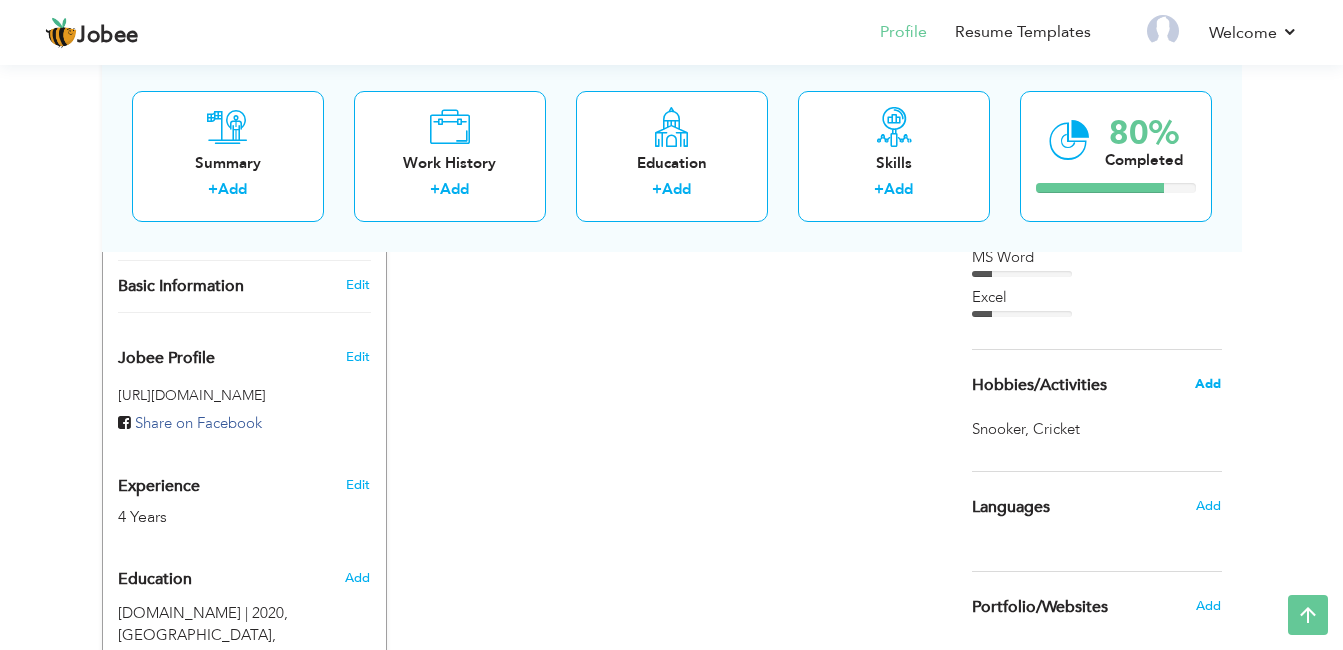 click on "Add" at bounding box center (1208, 384) 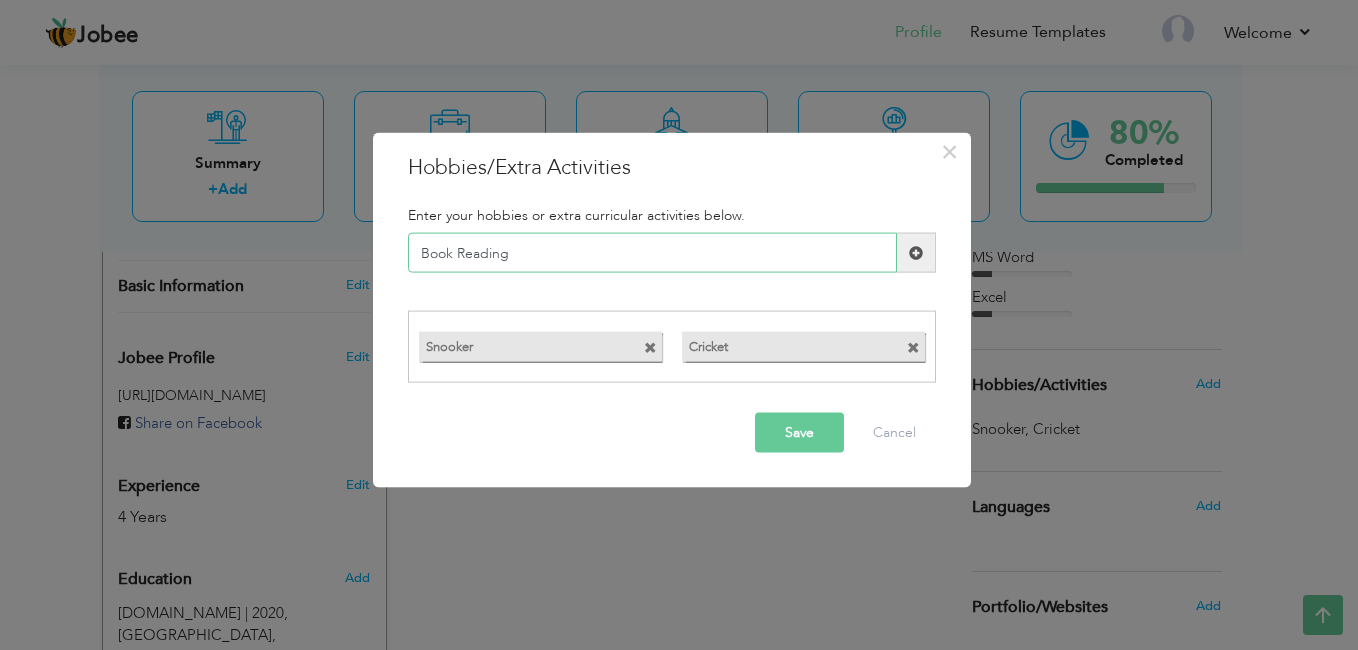 type on "Book Reading" 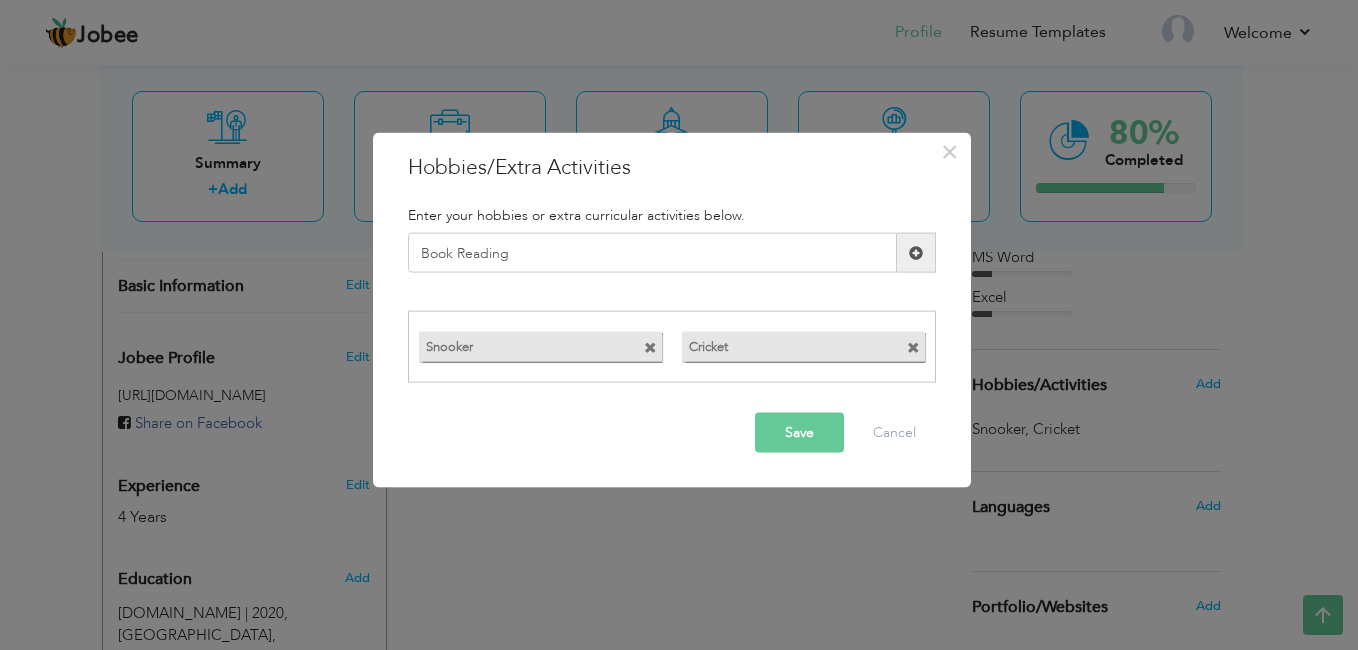 click on "Save" at bounding box center (799, 432) 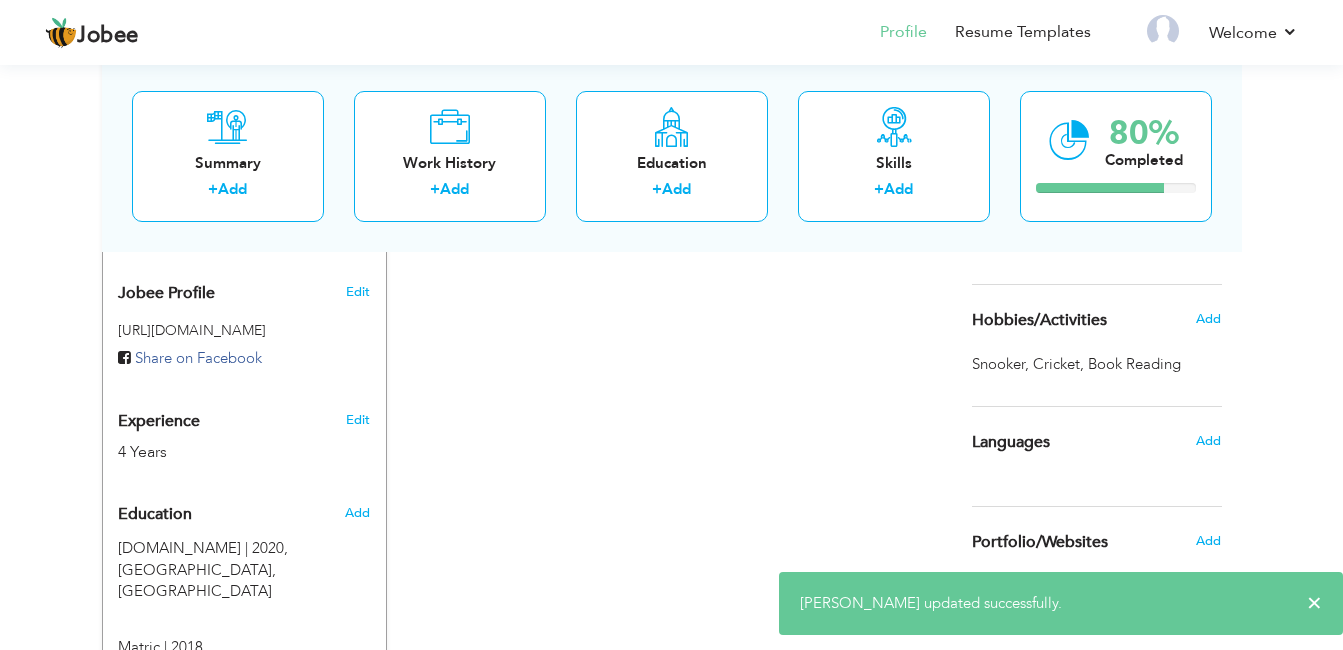 scroll, scrollTop: 667, scrollLeft: 0, axis: vertical 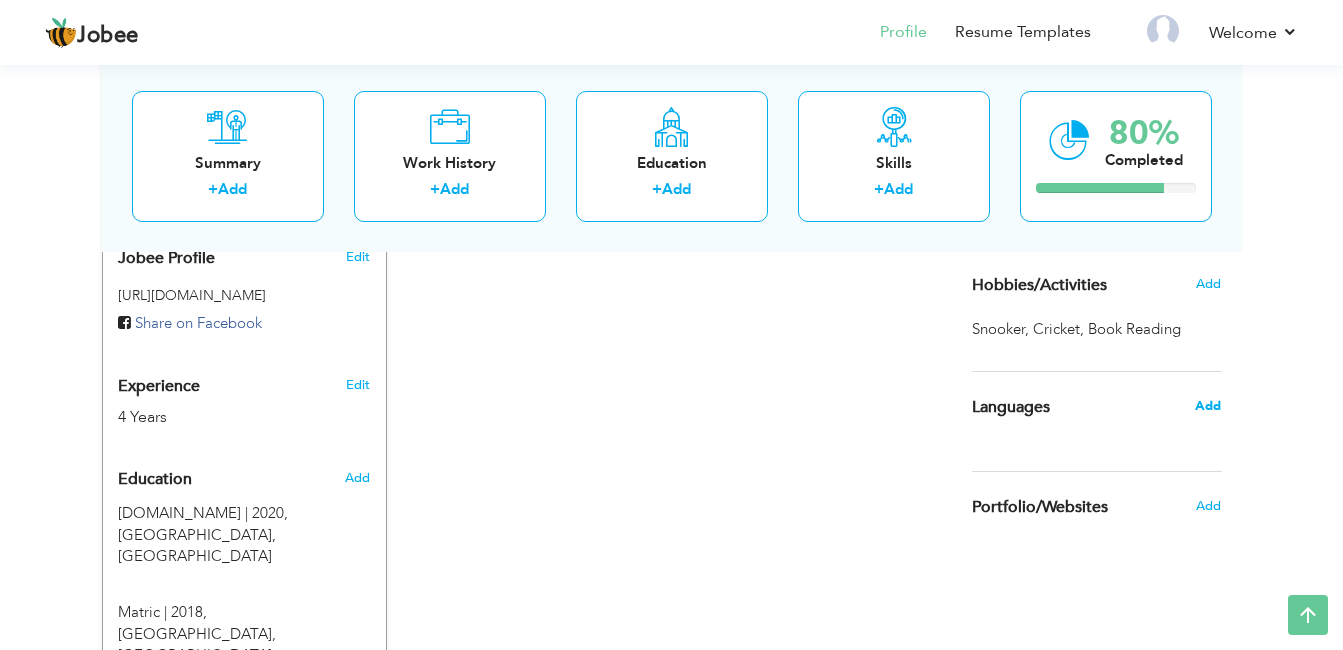 click on "Add" at bounding box center (1208, 406) 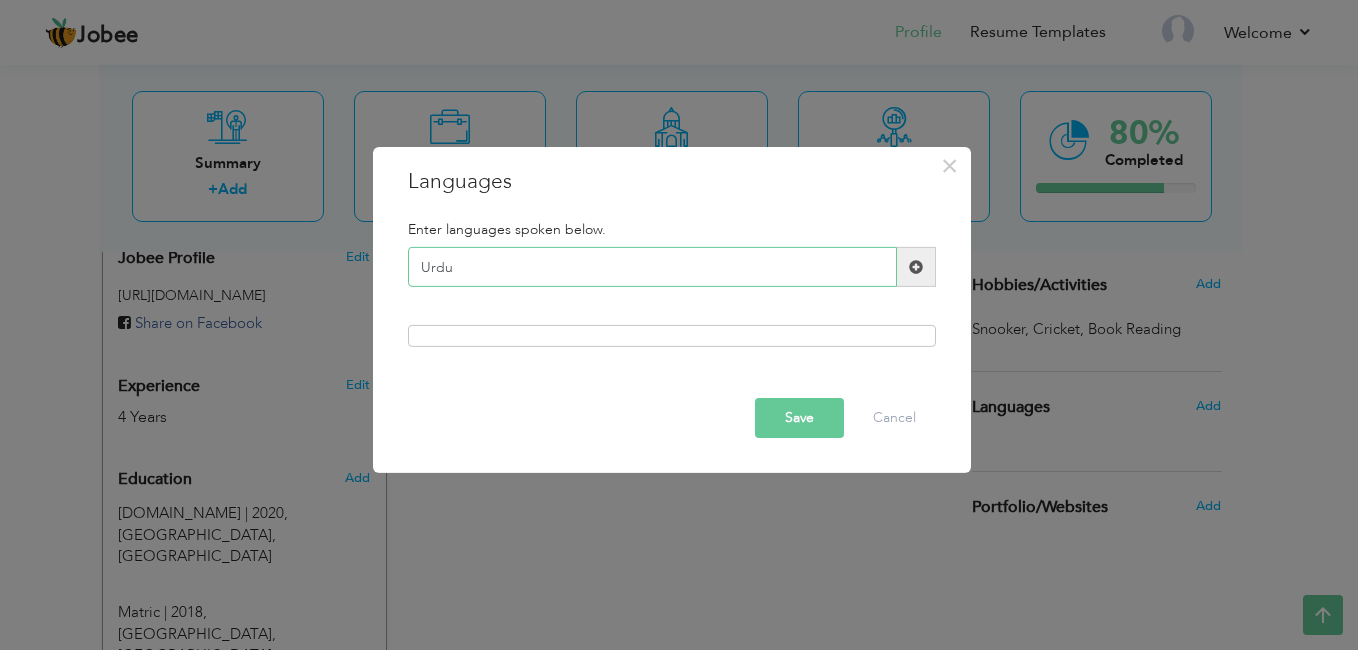 type on "Urdu" 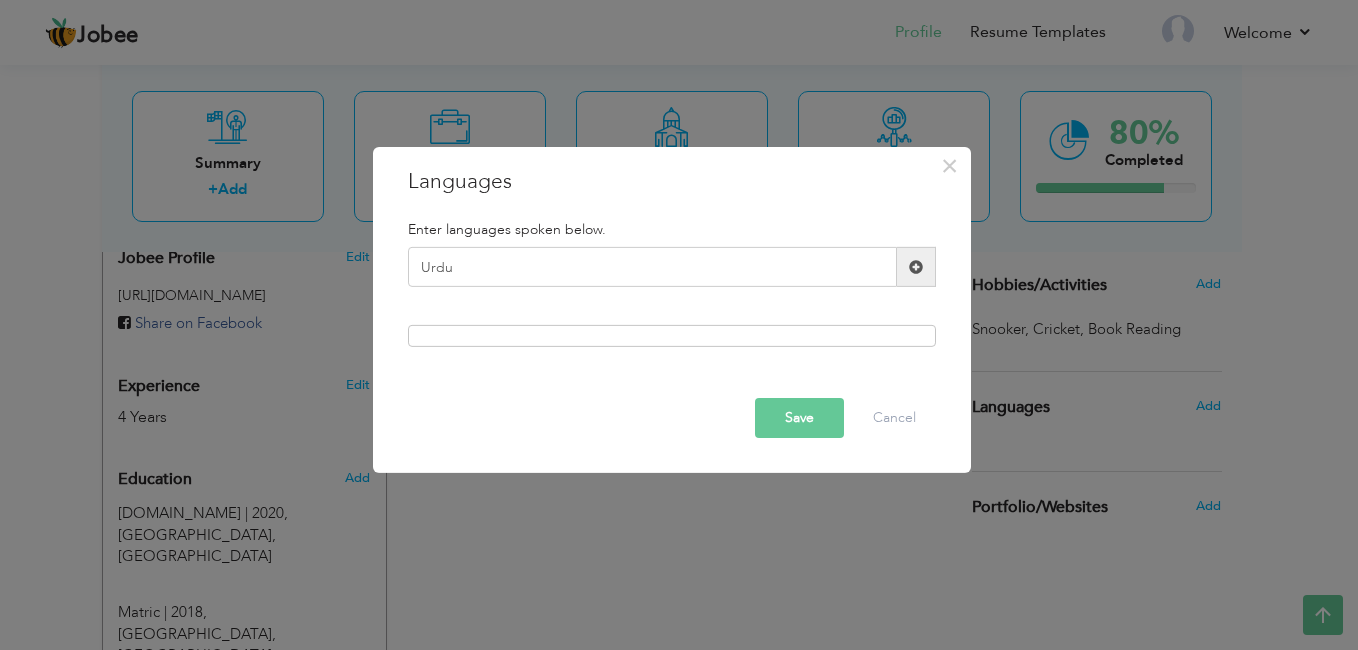click on "Save" at bounding box center (799, 418) 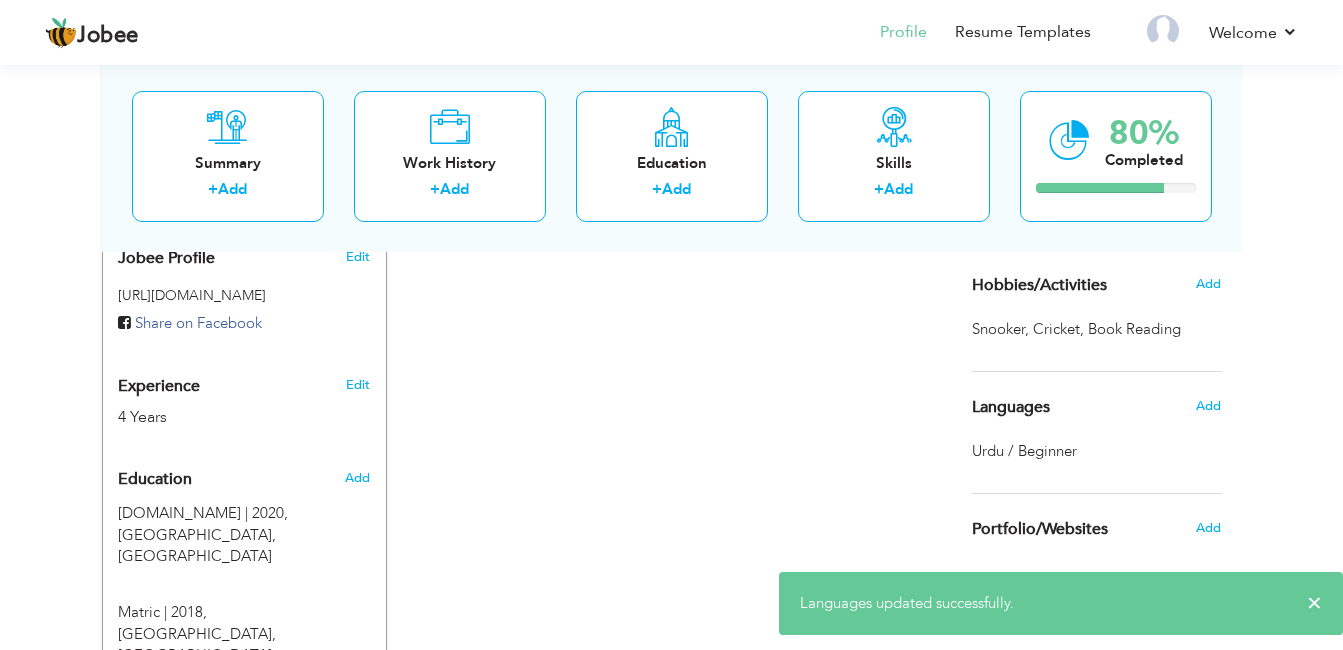 click on "Urdu / Beginner" at bounding box center (1024, 451) 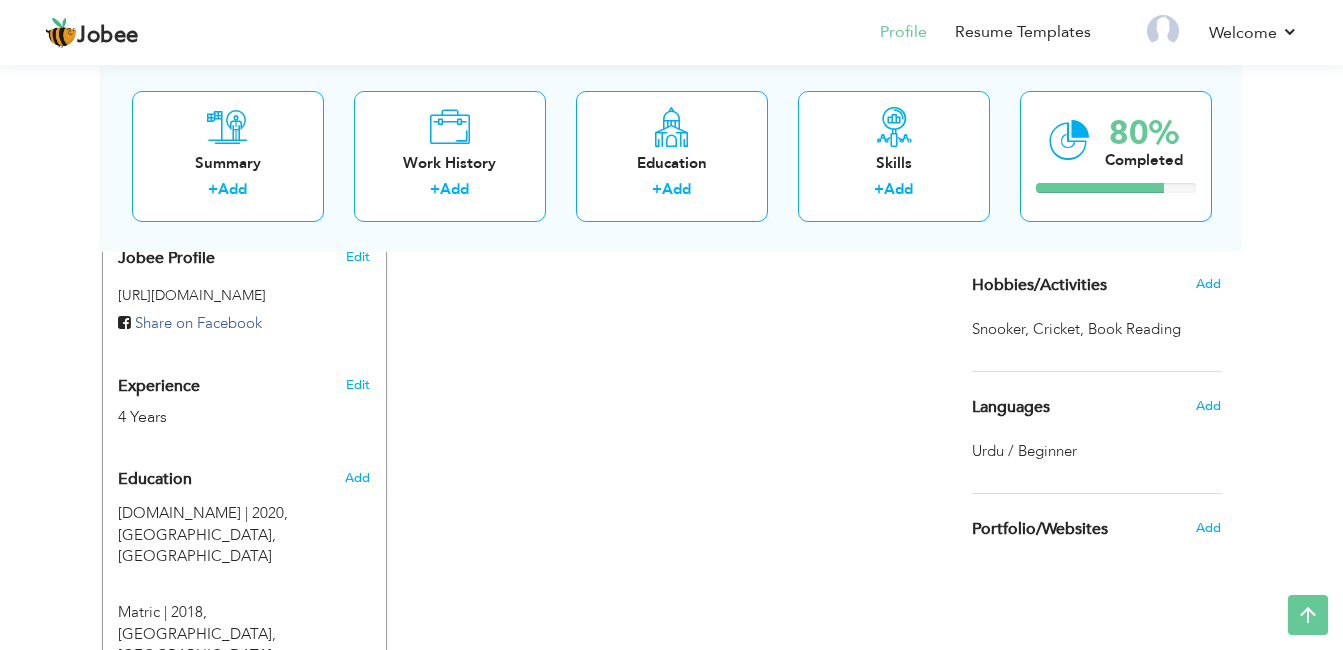 click on "Urdu / Beginner" at bounding box center (1024, 451) 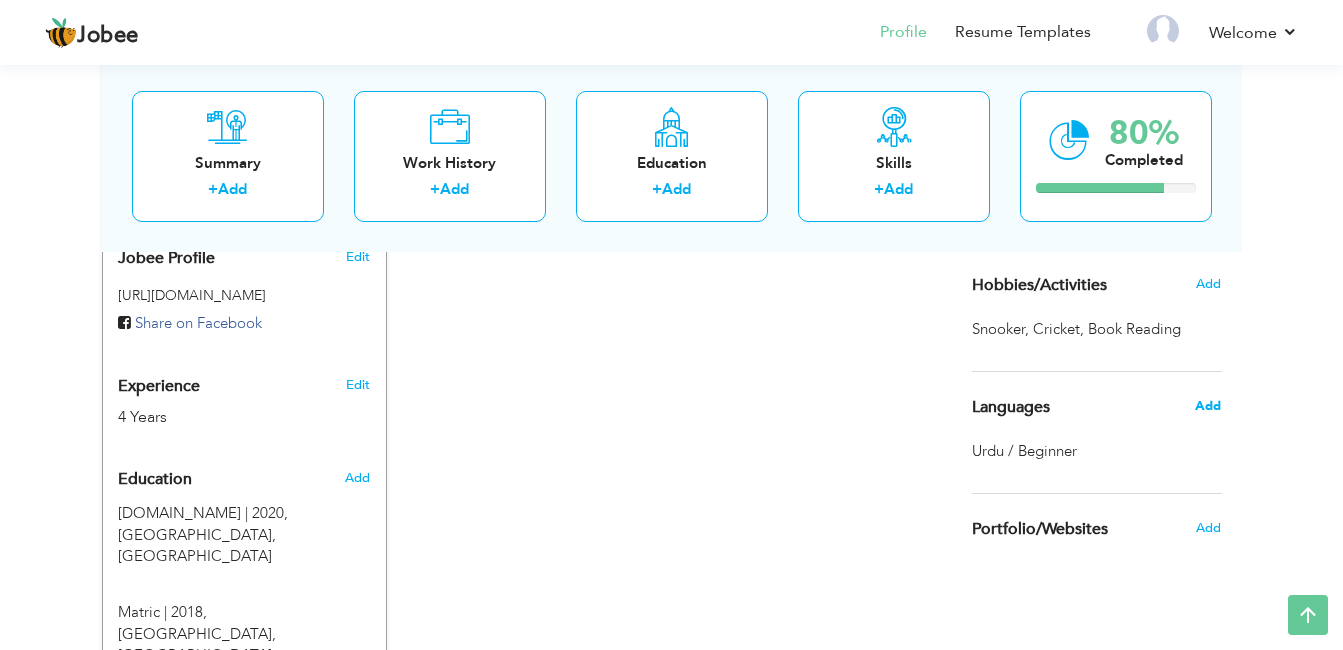 click on "Add" at bounding box center [1208, 406] 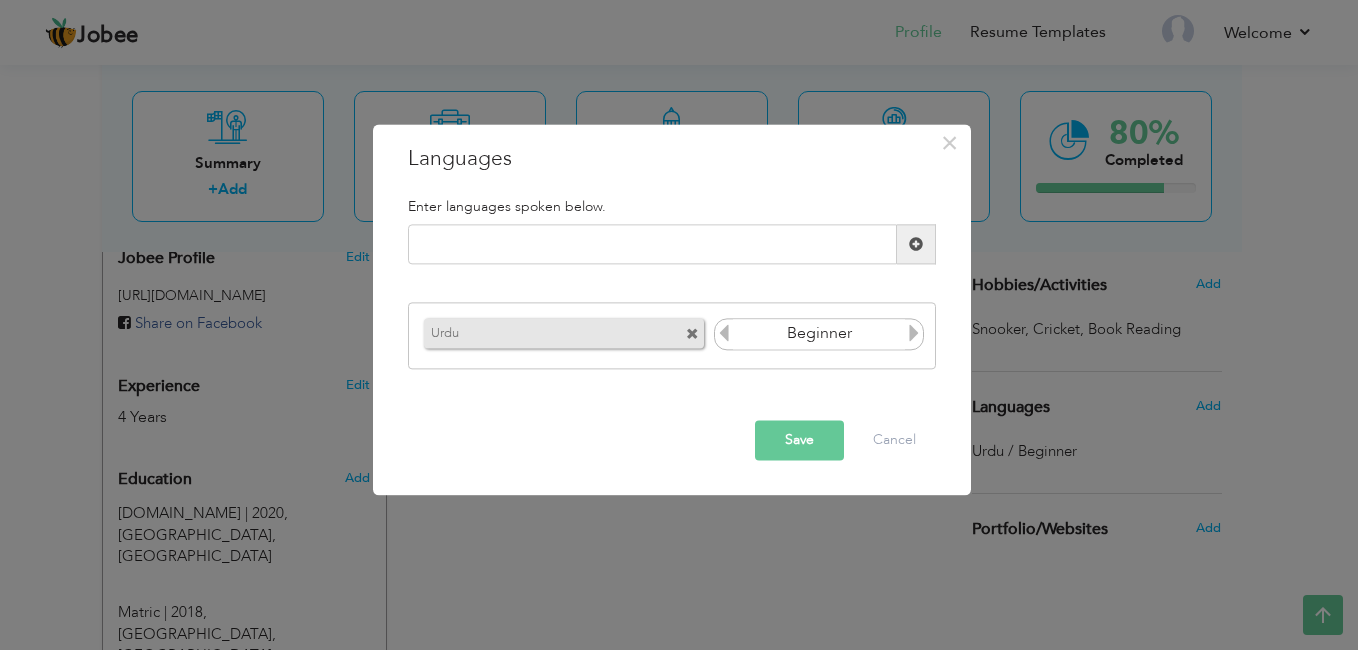 click at bounding box center [914, 333] 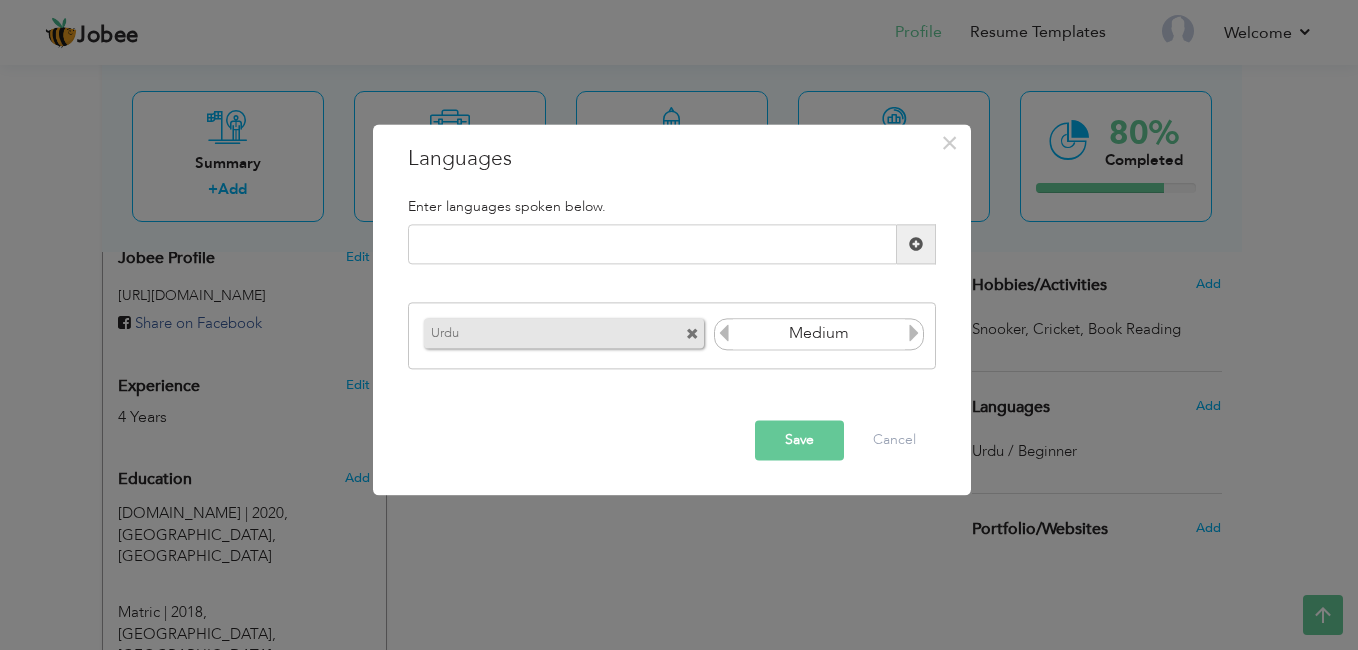 click at bounding box center (914, 333) 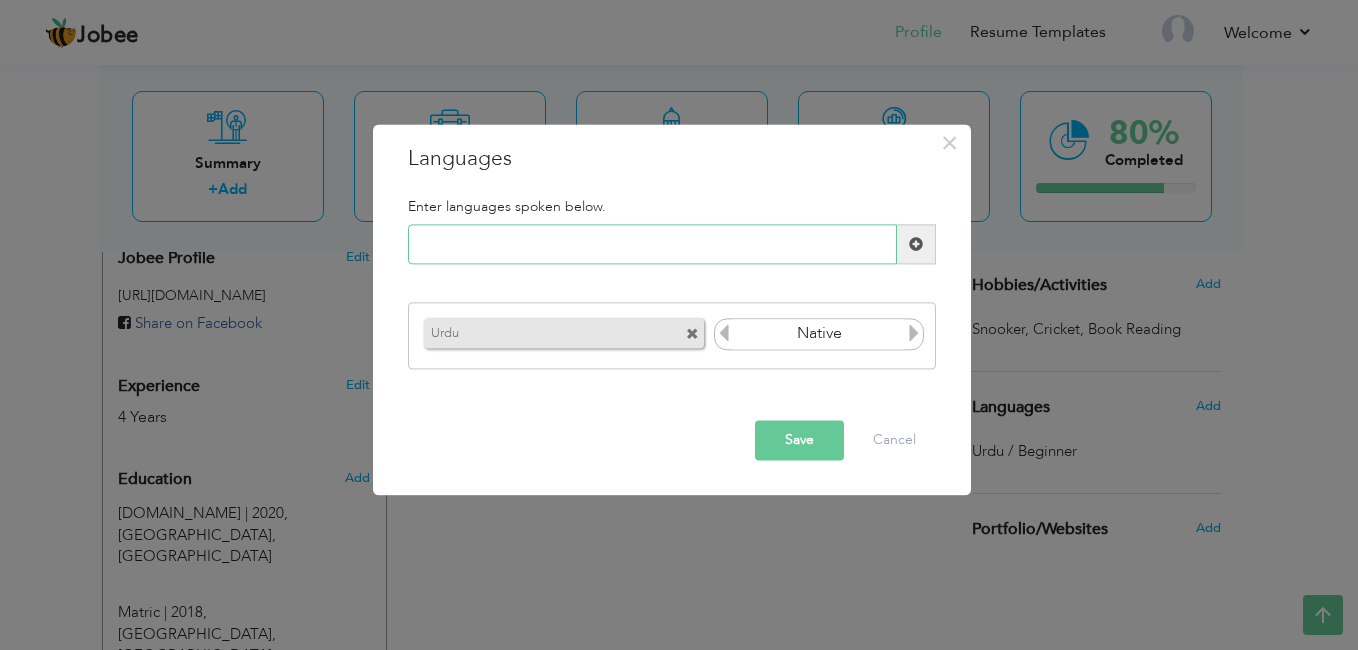 click at bounding box center [652, 245] 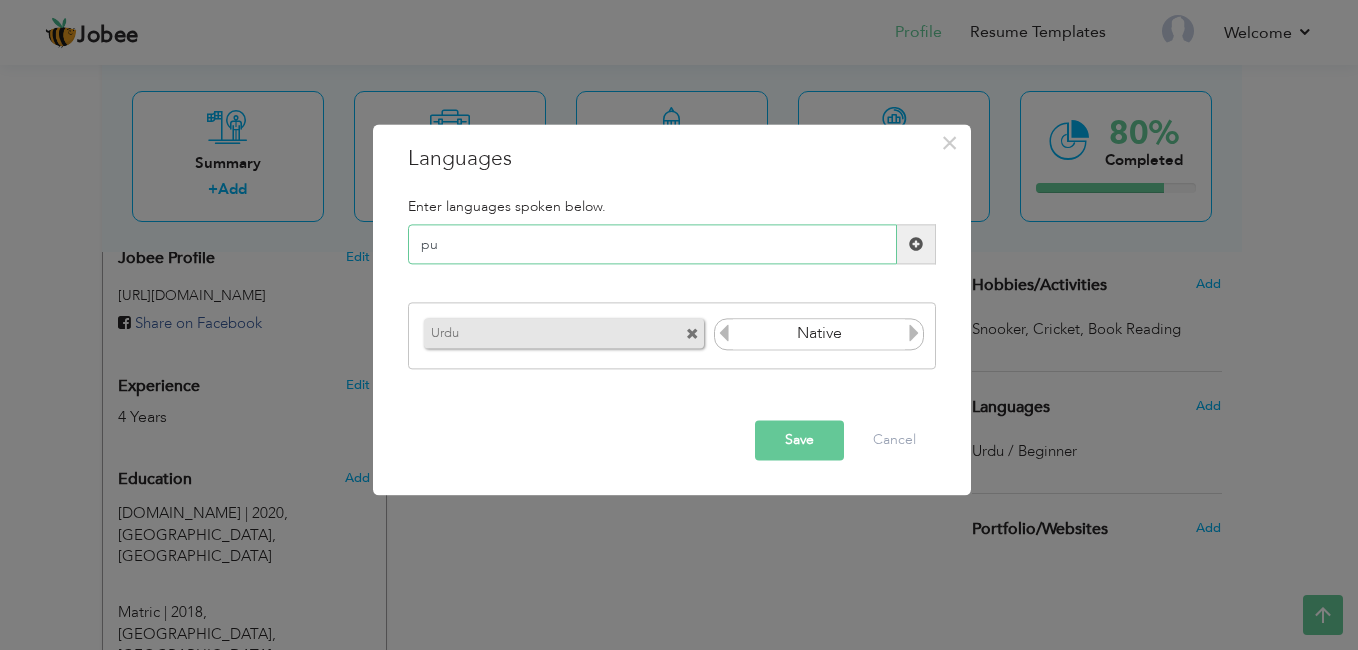 type on "p" 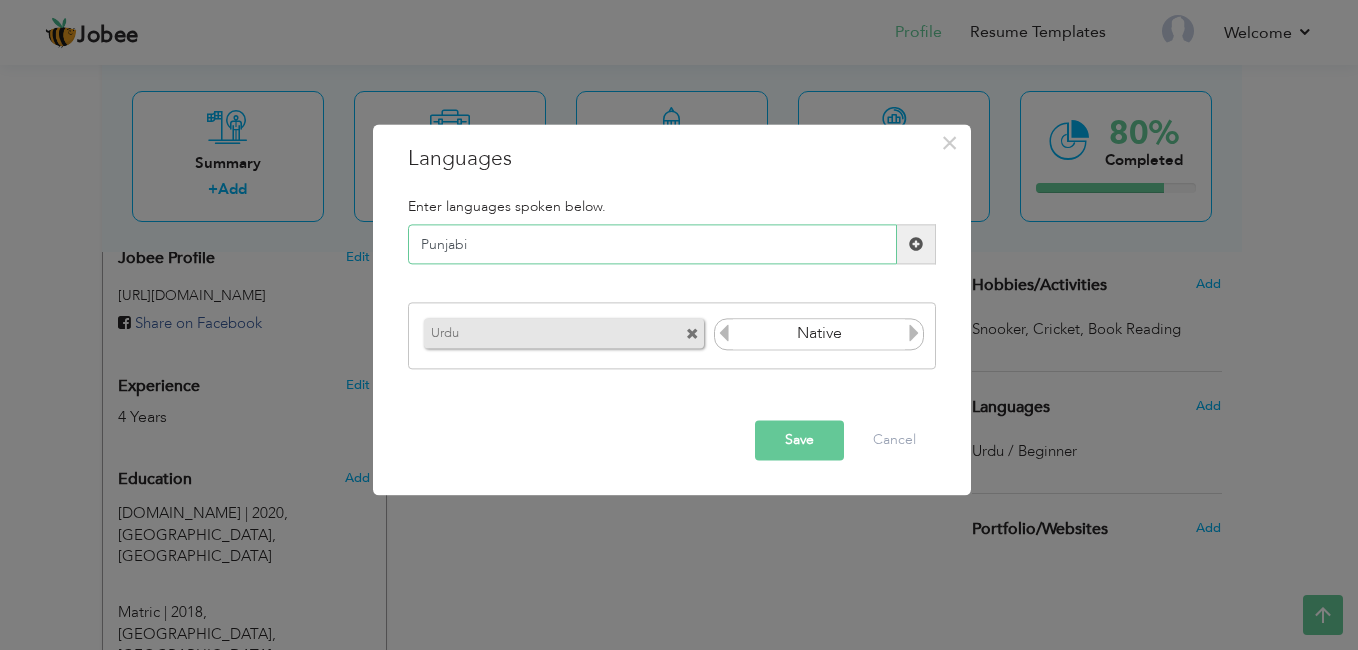 type on "Punjabi" 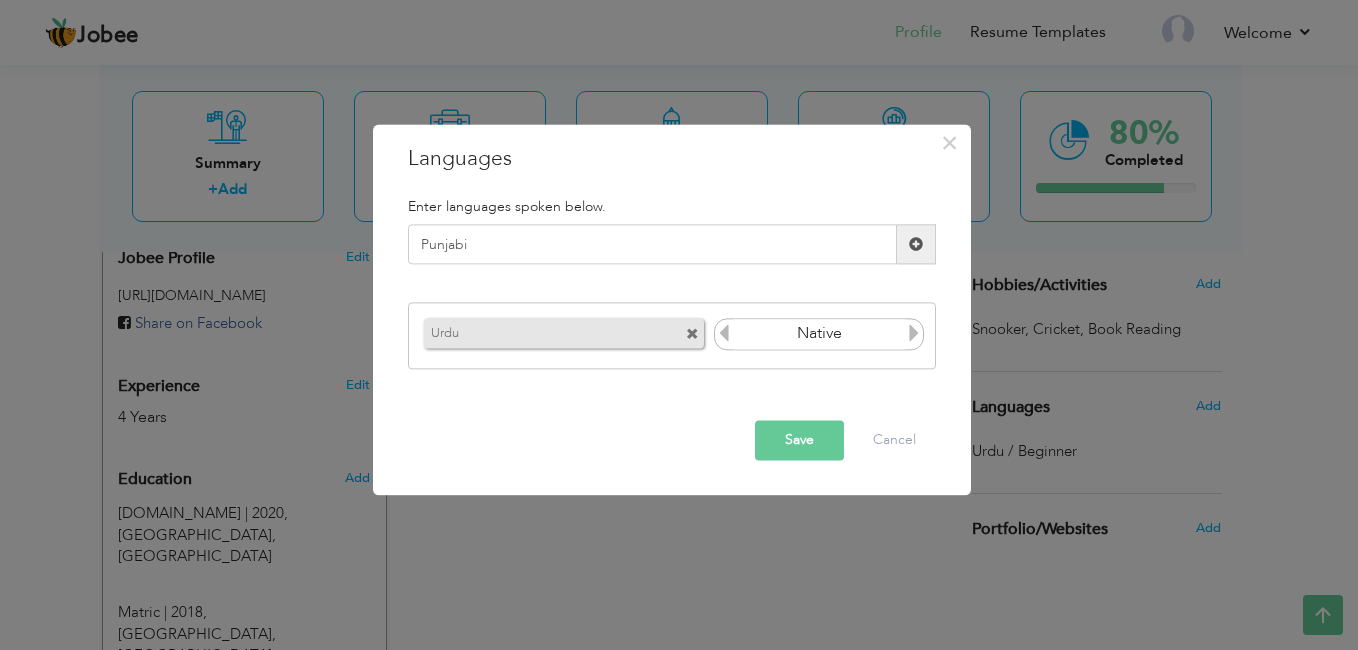 click on "Save" at bounding box center [799, 441] 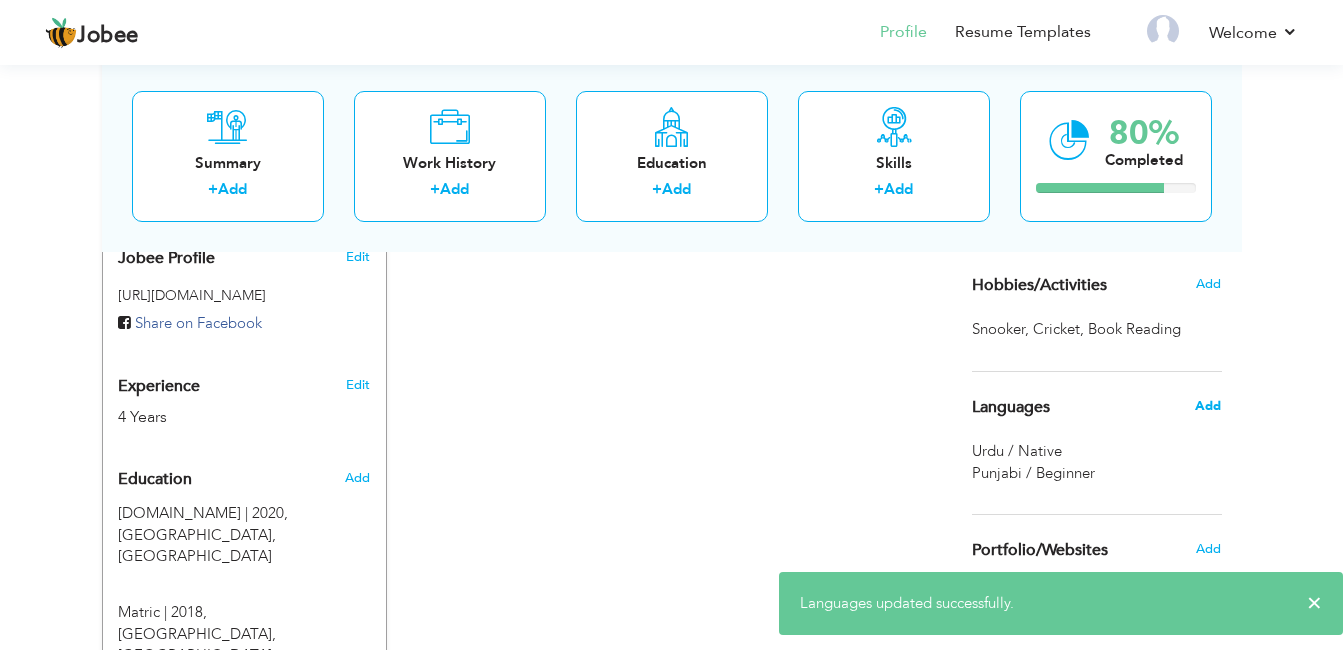 click on "Add" at bounding box center (1208, 406) 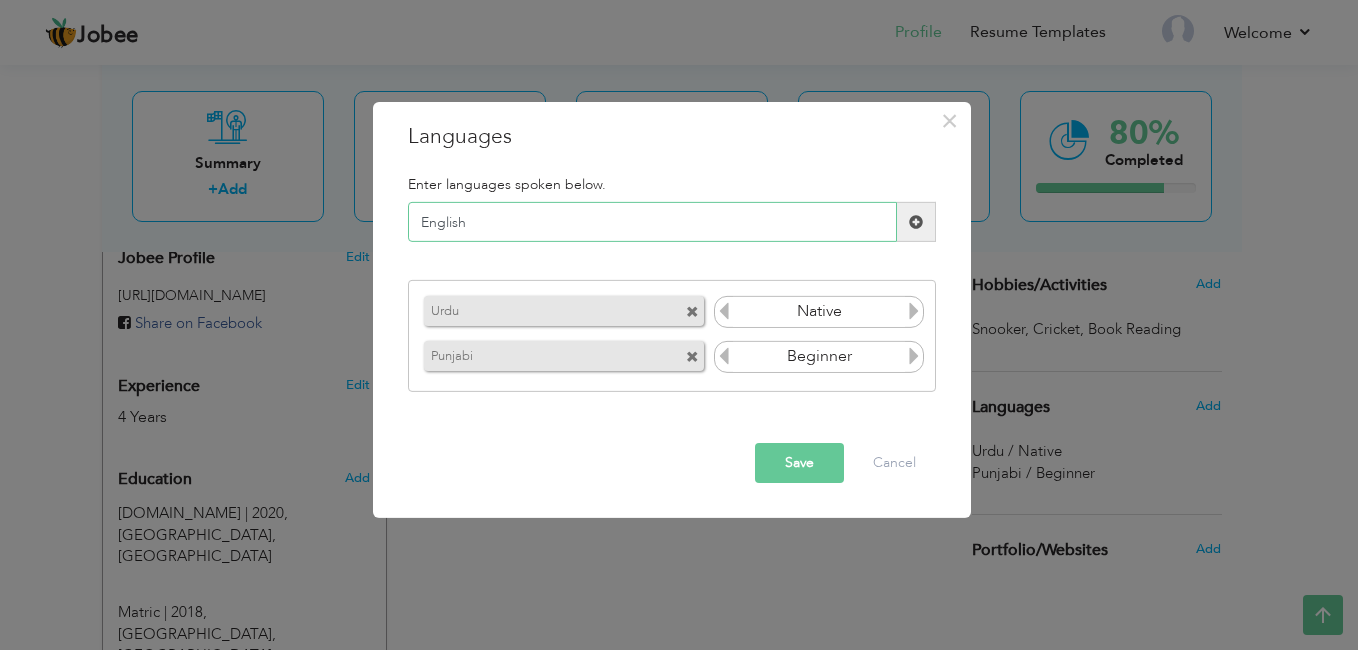 type on "English" 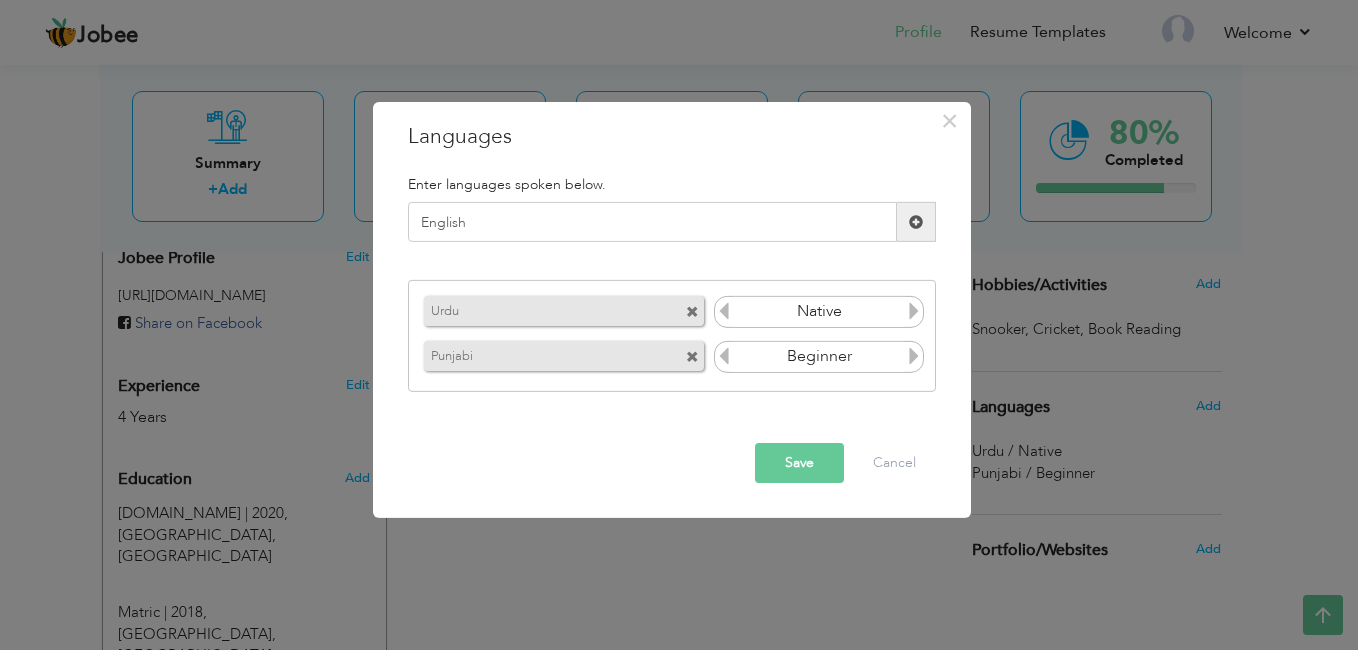 click on "Save" at bounding box center (799, 463) 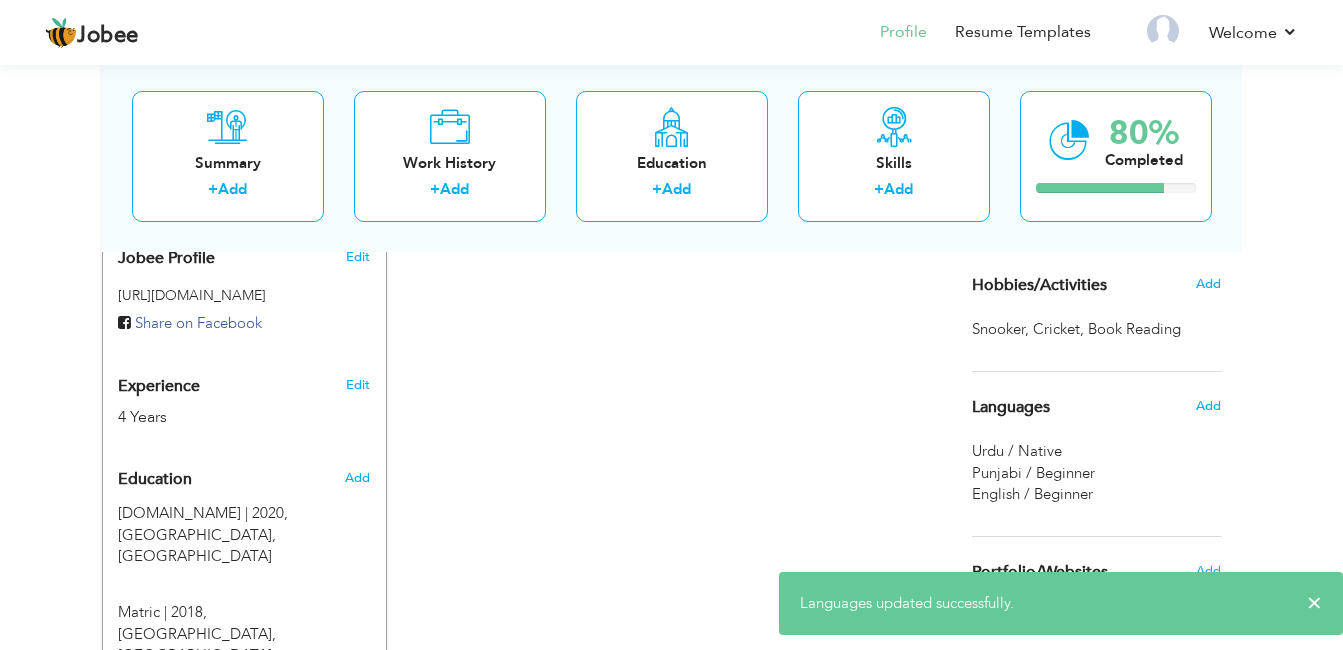 click on "Punjabi / Beginner" at bounding box center [1033, 473] 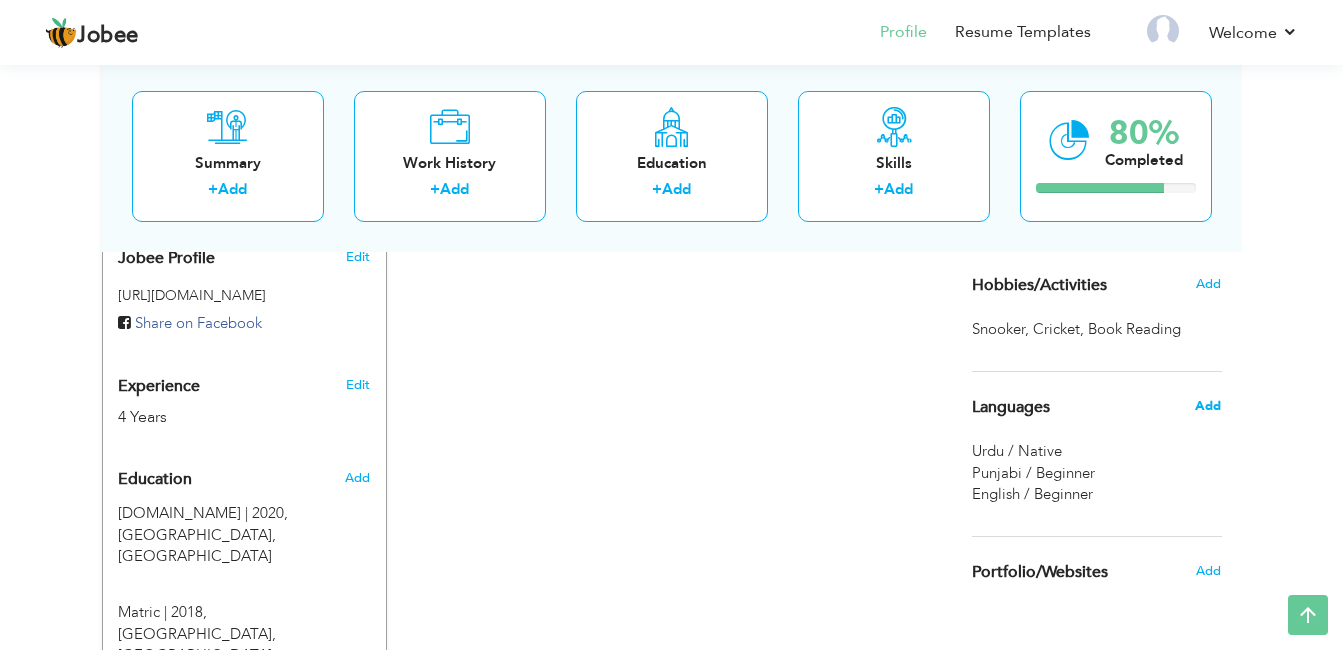 click on "Add" at bounding box center (1208, 406) 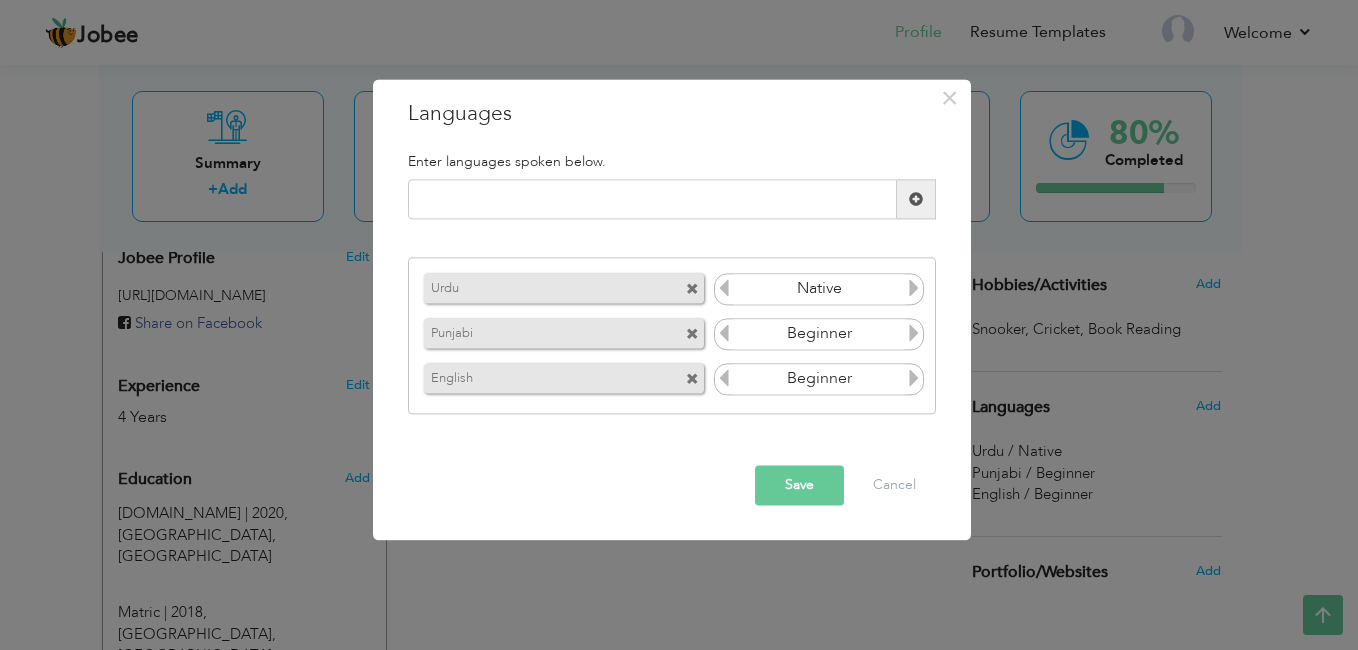 click at bounding box center (914, 333) 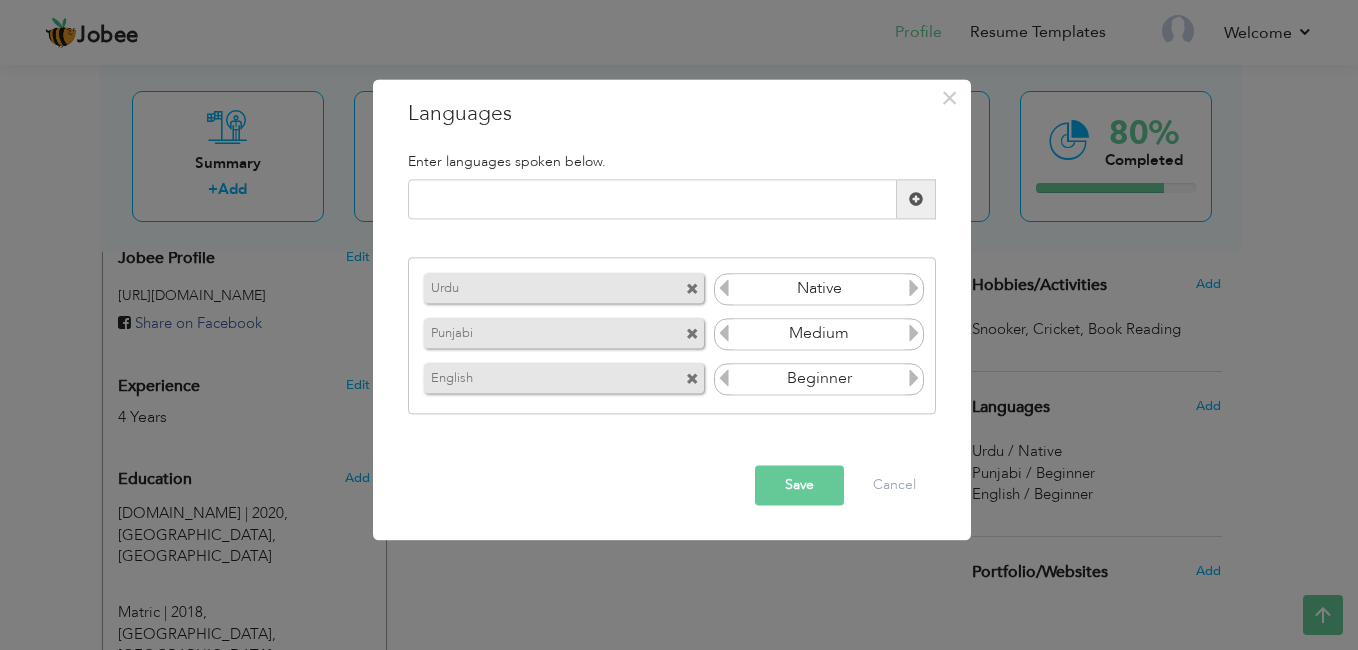 click at bounding box center (914, 333) 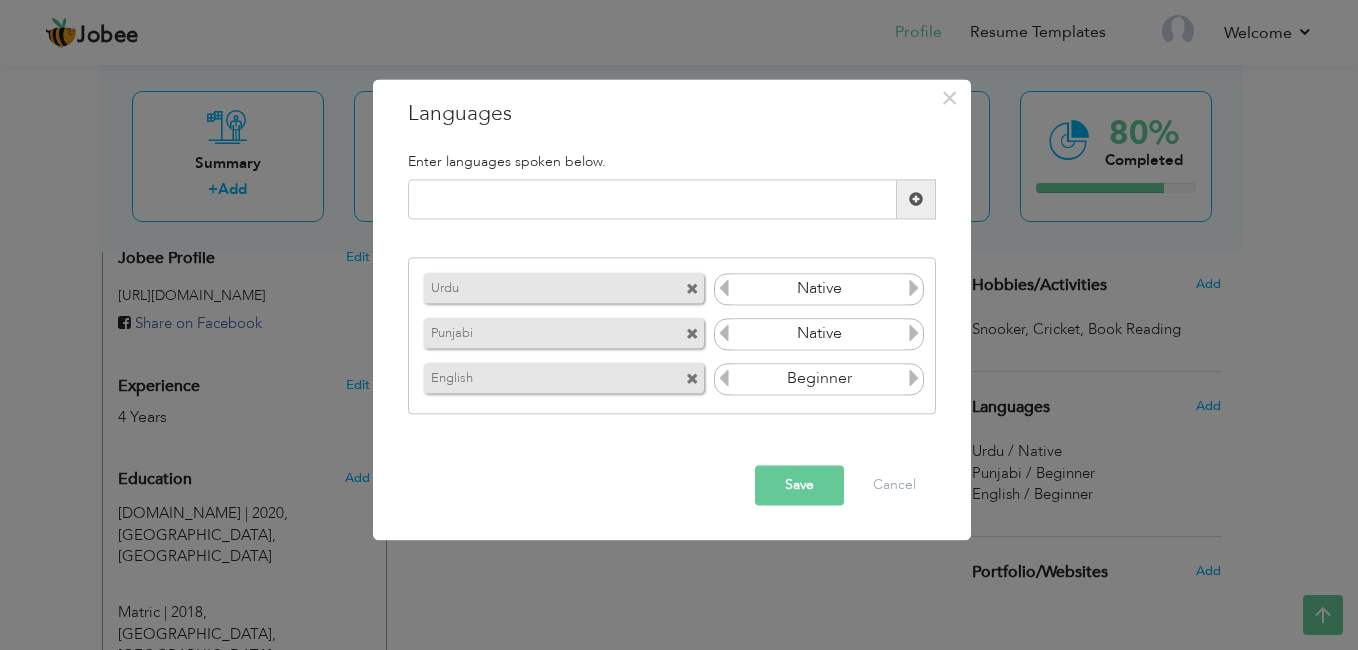 click at bounding box center [914, 378] 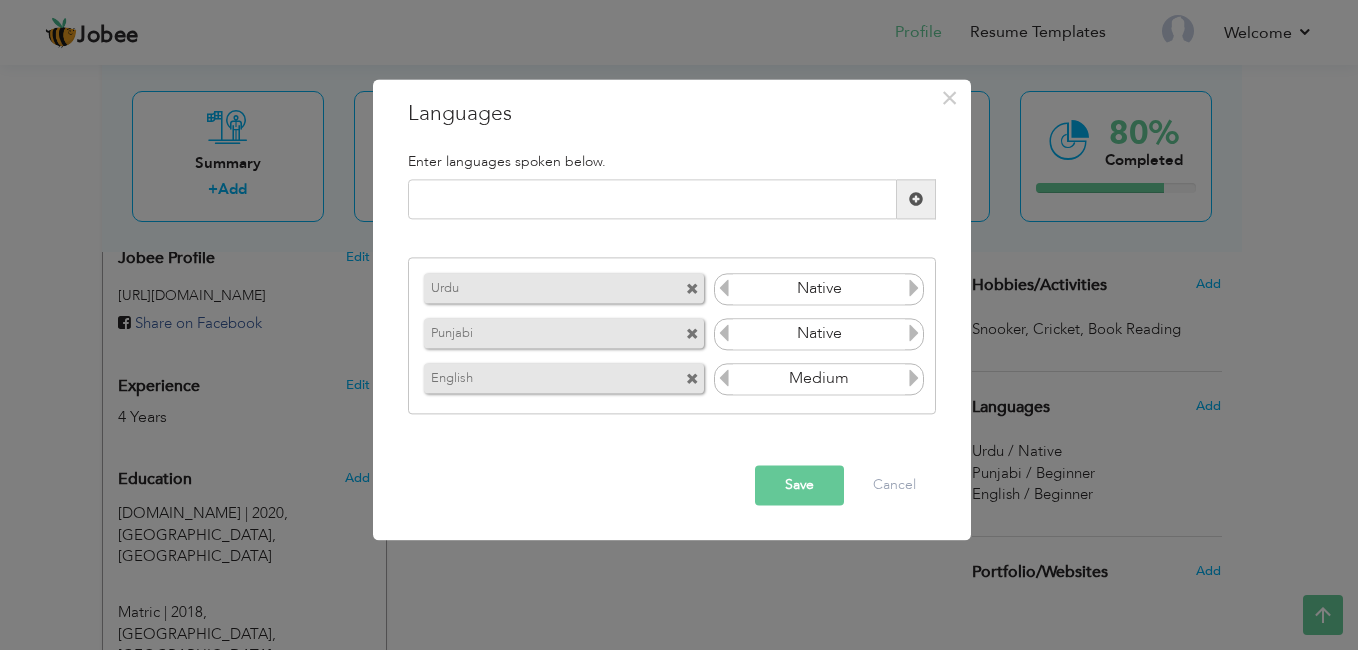 click on "Save" at bounding box center [799, 486] 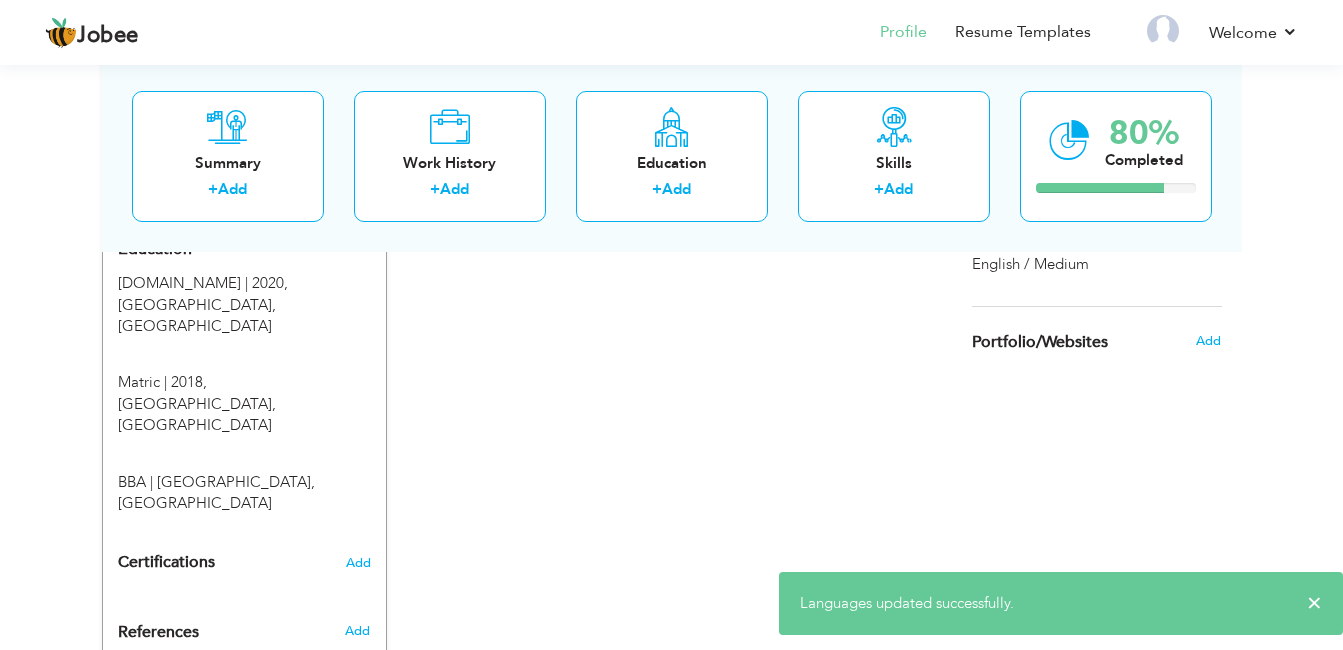 scroll, scrollTop: 867, scrollLeft: 0, axis: vertical 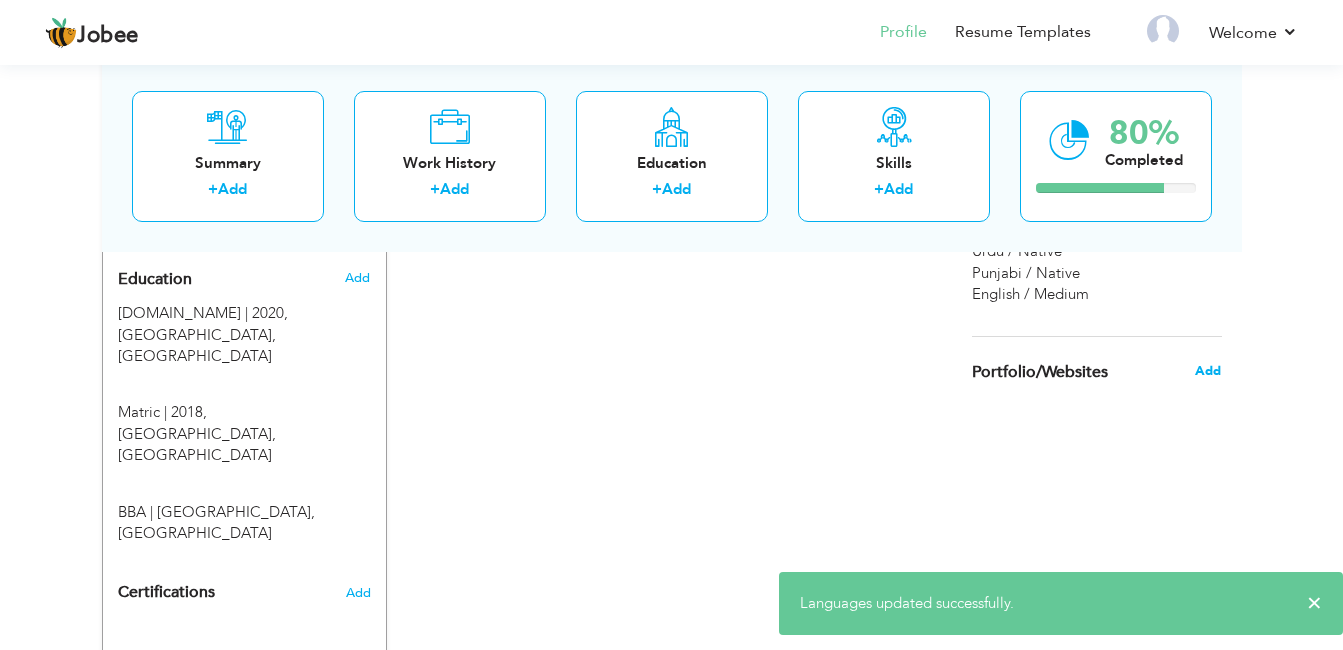 click on "Add" at bounding box center [1208, 371] 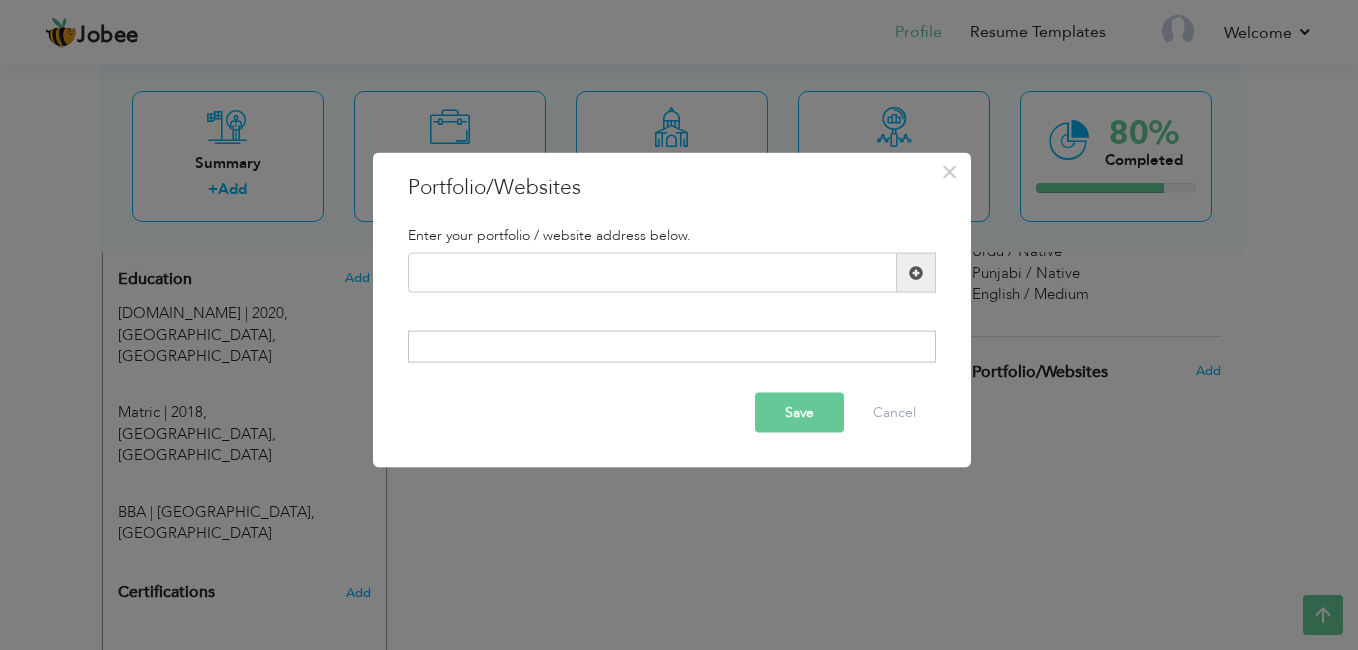 click on "×
Portfolio/Websites
Enter your portfolio / website address below." at bounding box center (679, 325) 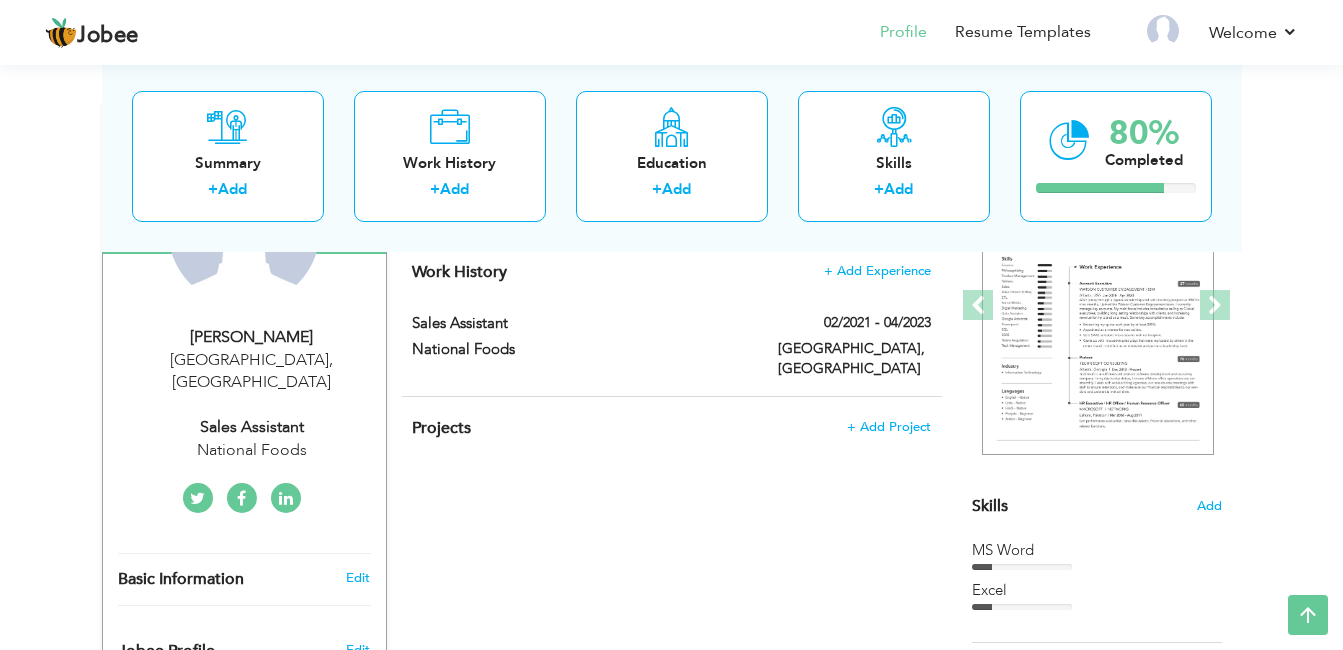 scroll, scrollTop: 267, scrollLeft: 0, axis: vertical 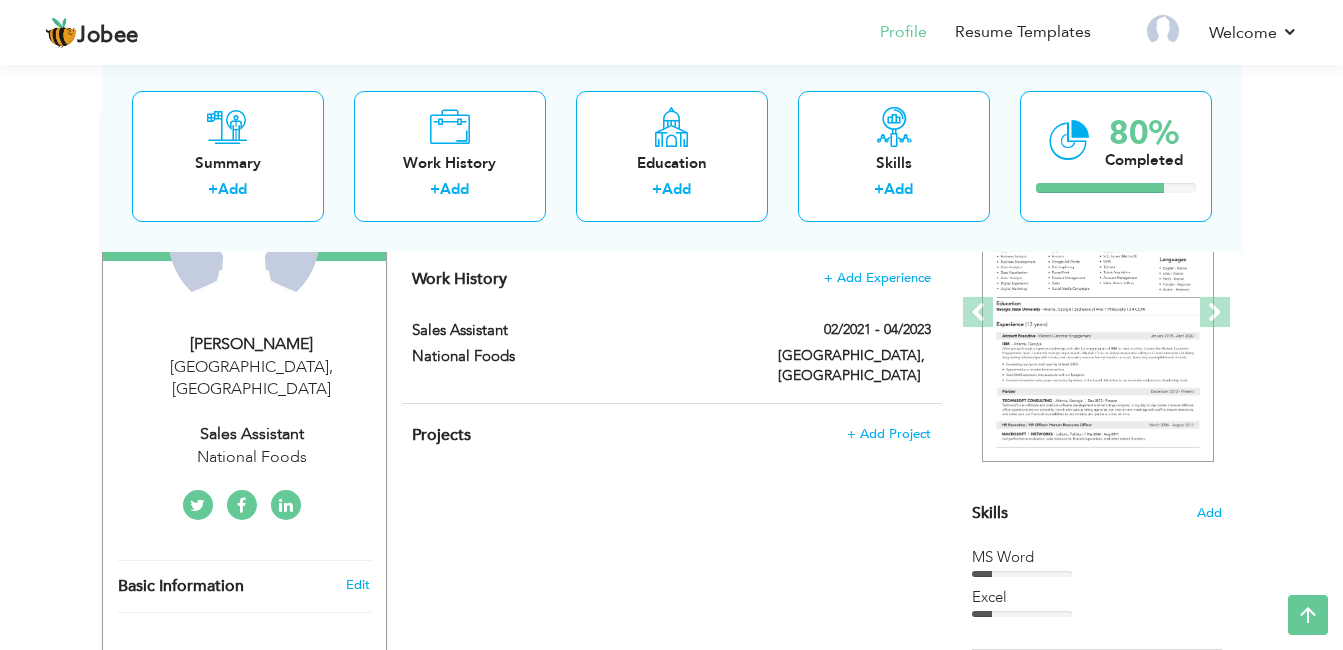 click at bounding box center [241, 506] 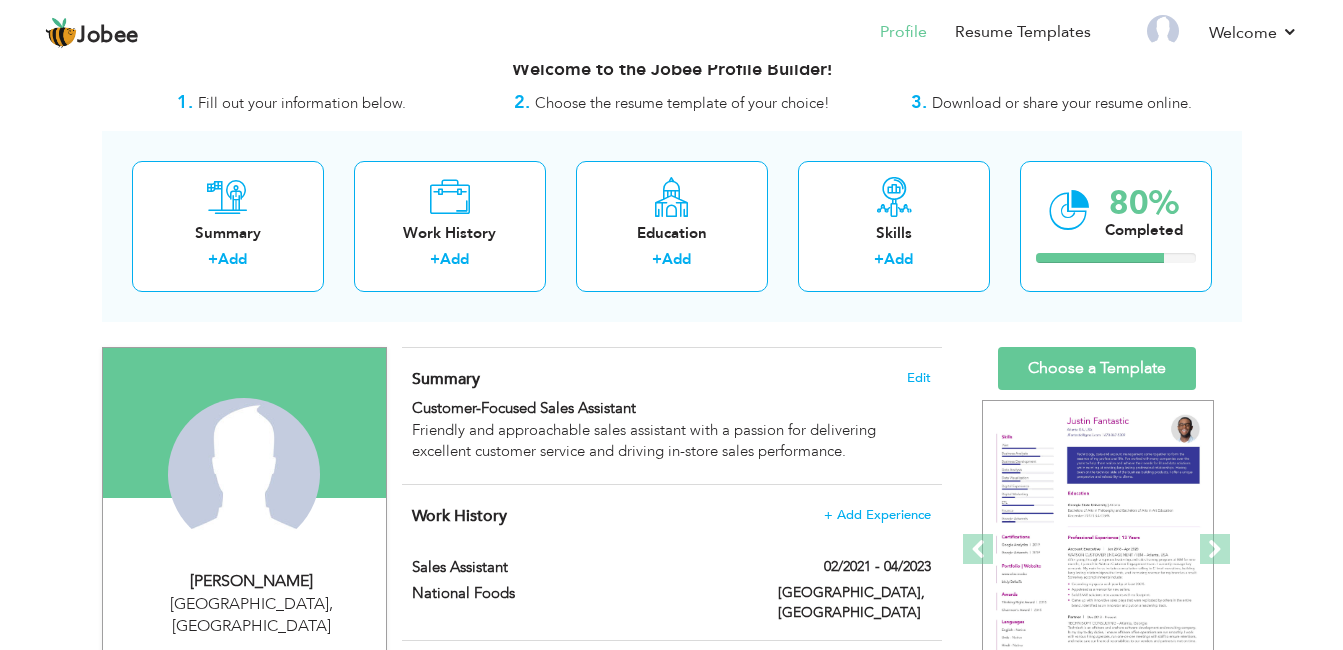 scroll, scrollTop: 0, scrollLeft: 0, axis: both 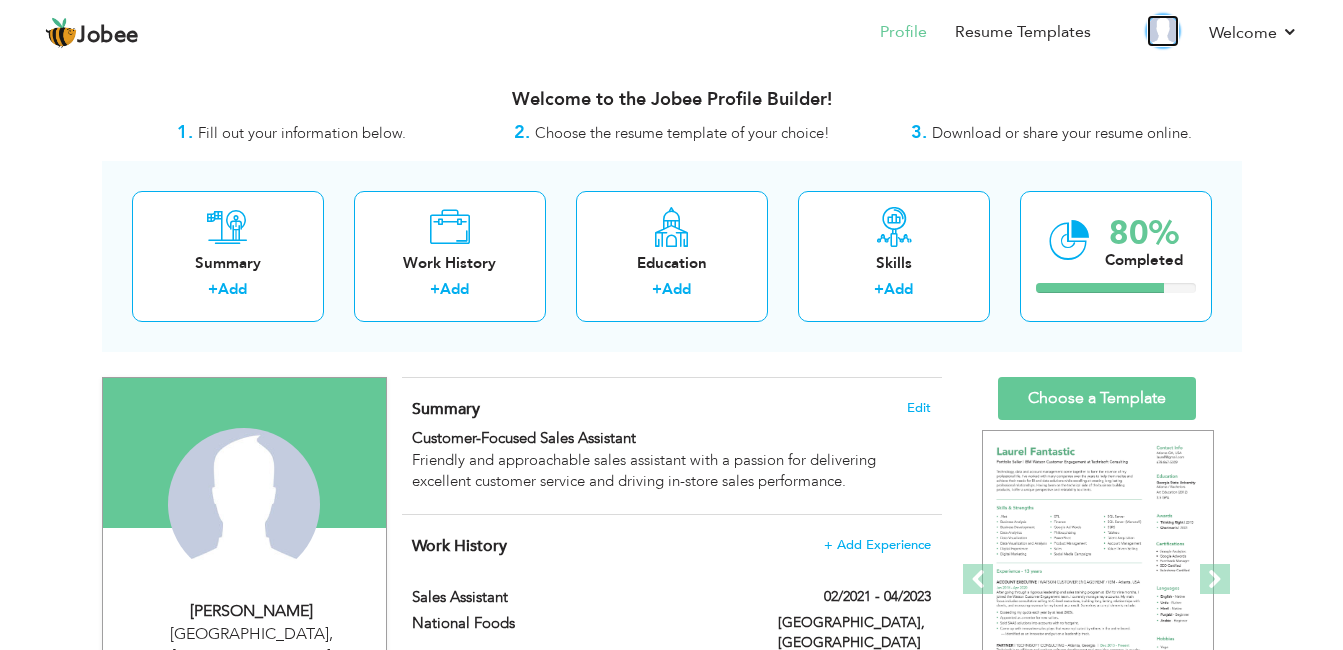 click at bounding box center [1163, 31] 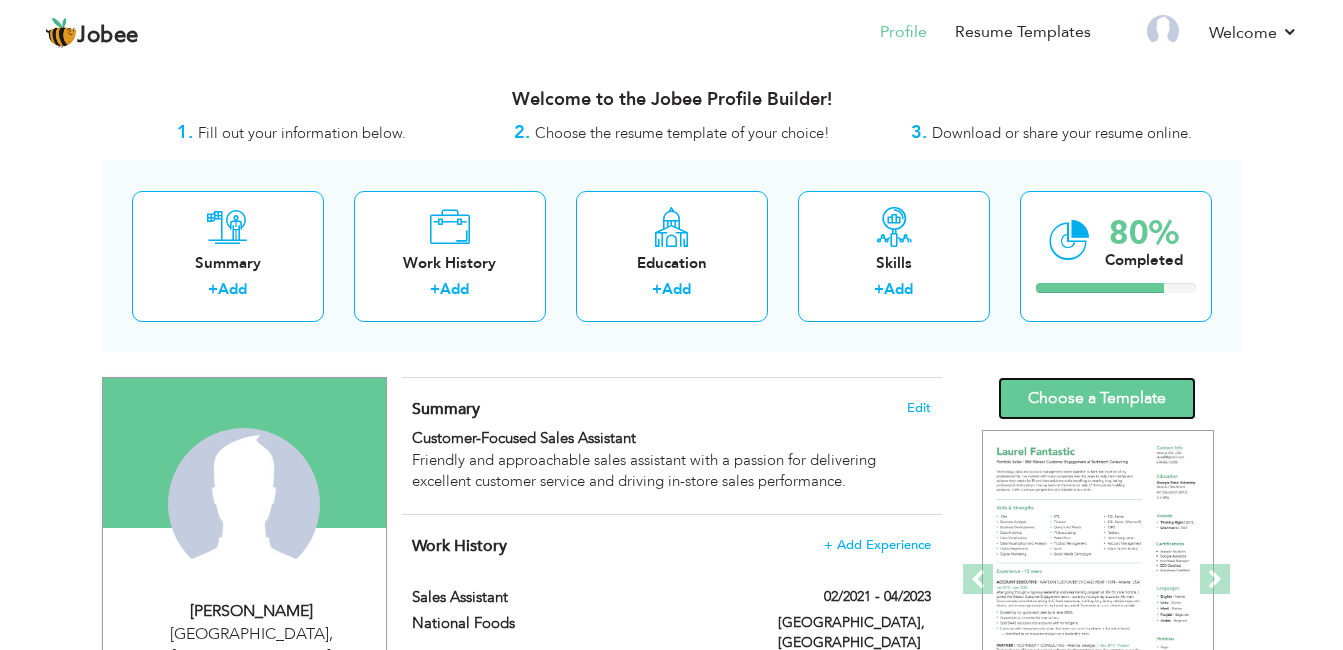 click on "Choose a Template" at bounding box center [1097, 398] 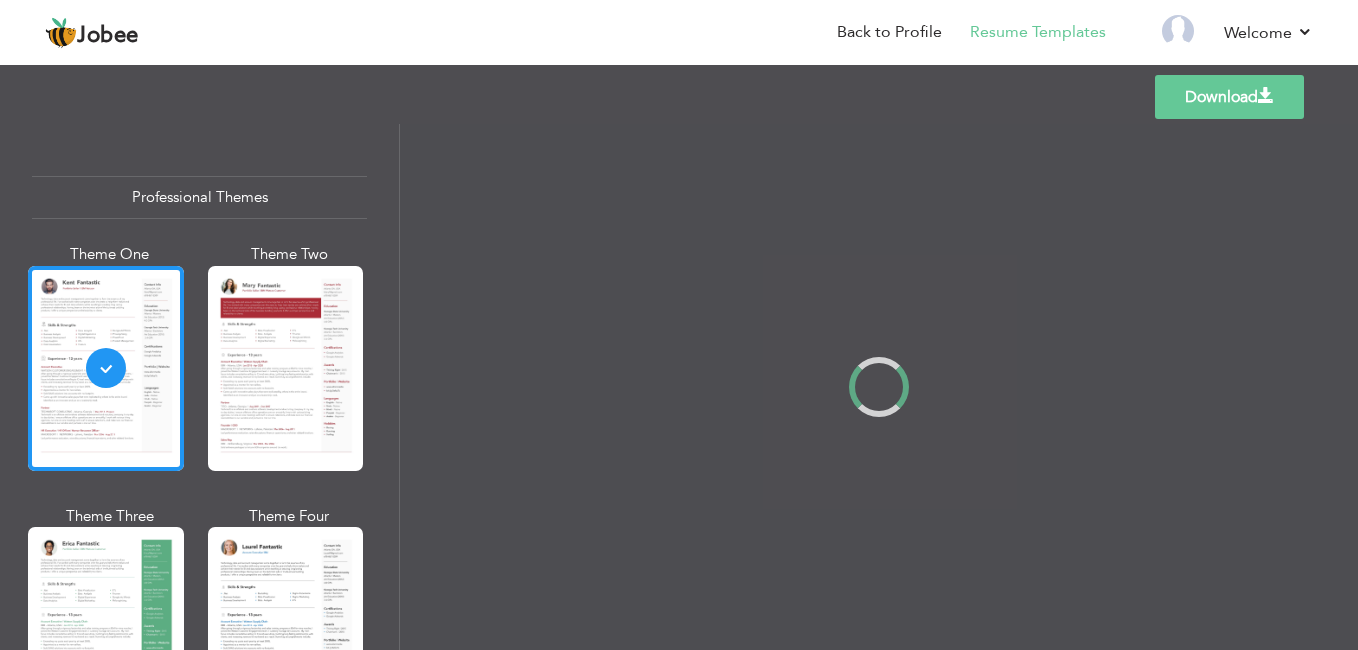 scroll, scrollTop: 0, scrollLeft: 0, axis: both 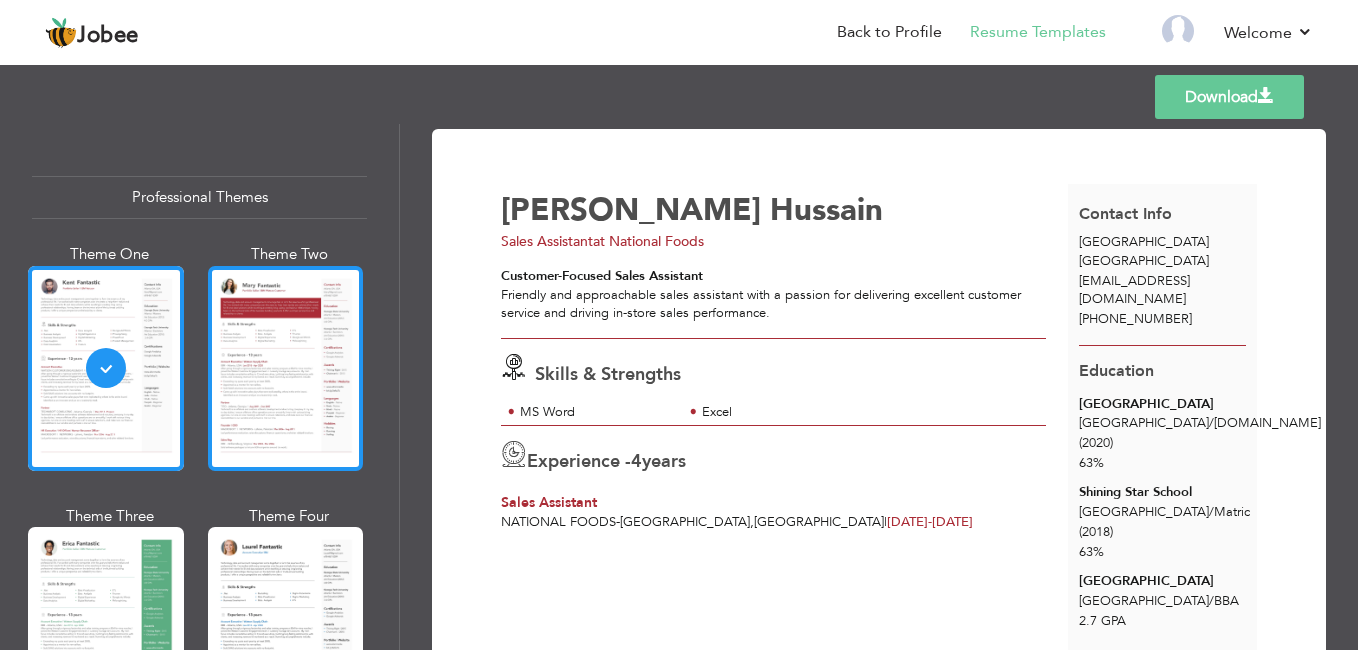 click at bounding box center [286, 368] 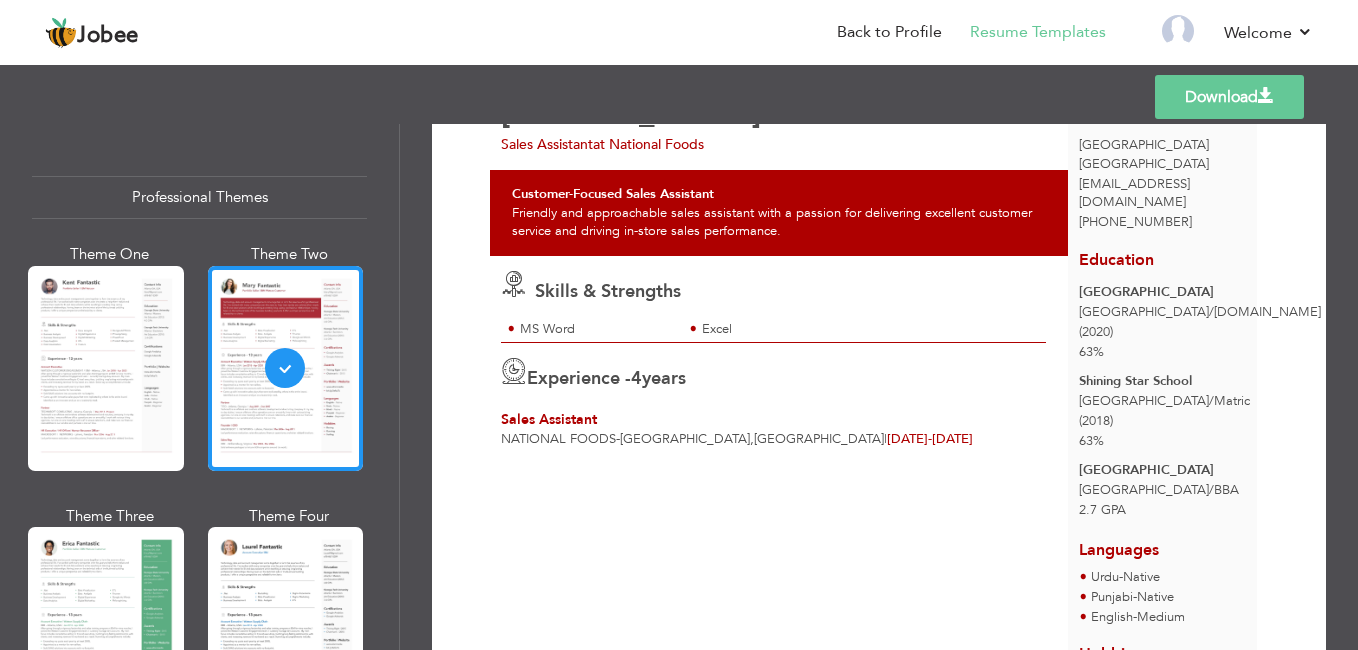 scroll, scrollTop: 0, scrollLeft: 0, axis: both 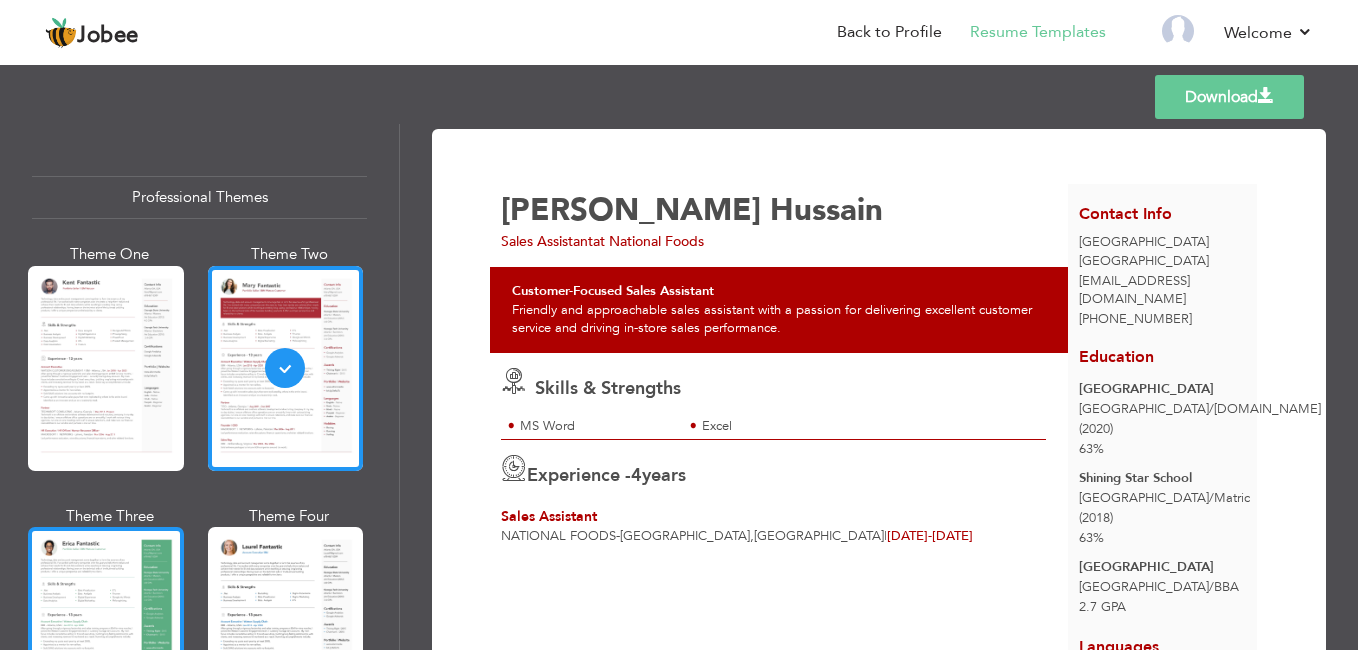 click at bounding box center [106, 629] 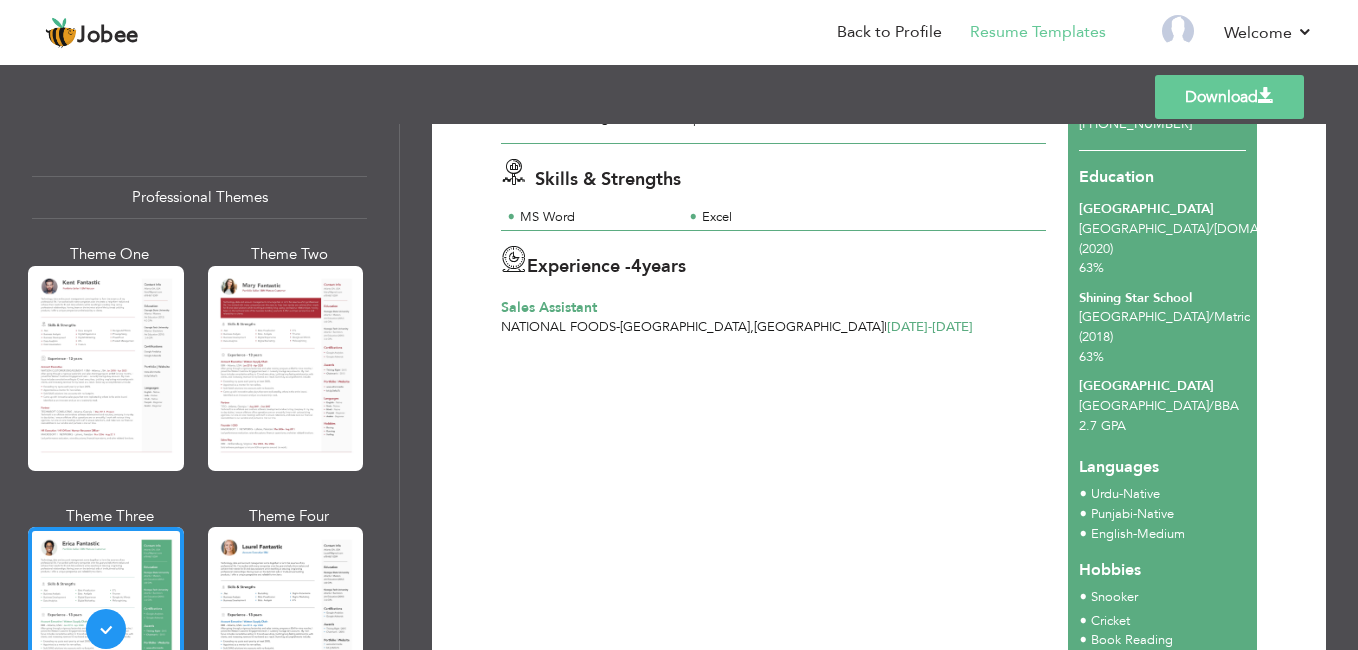 scroll, scrollTop: 300, scrollLeft: 0, axis: vertical 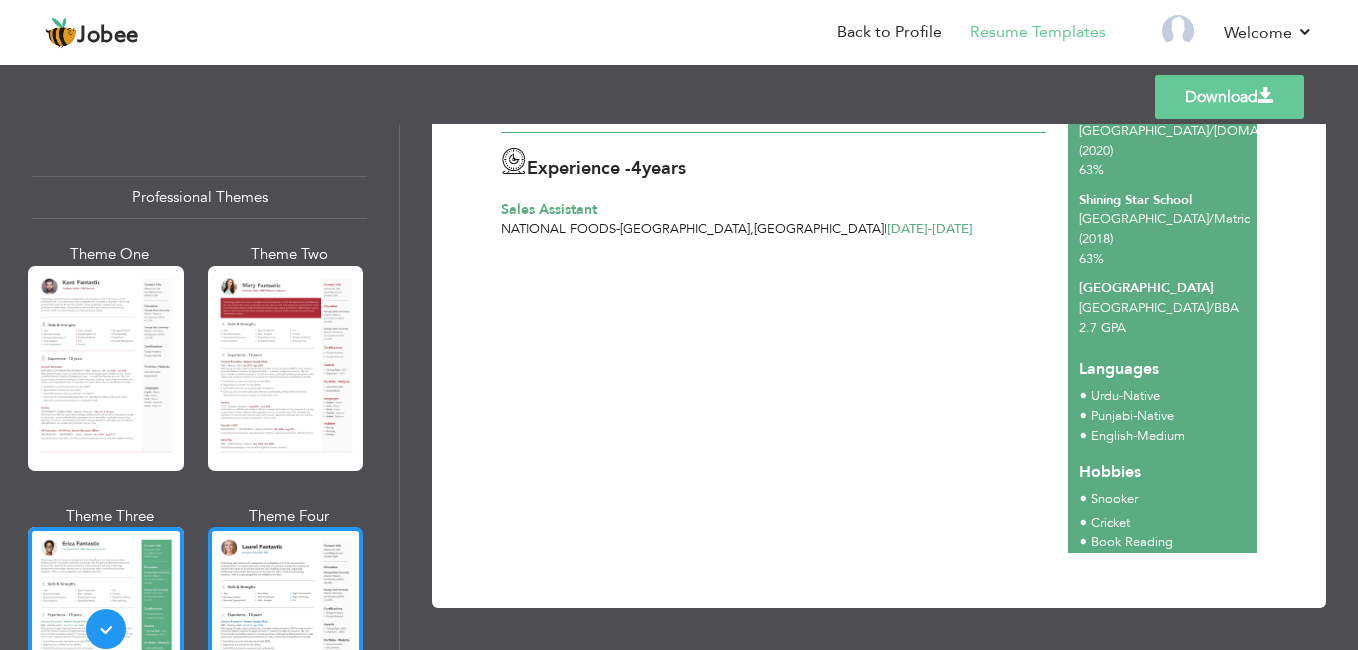 click at bounding box center [286, 629] 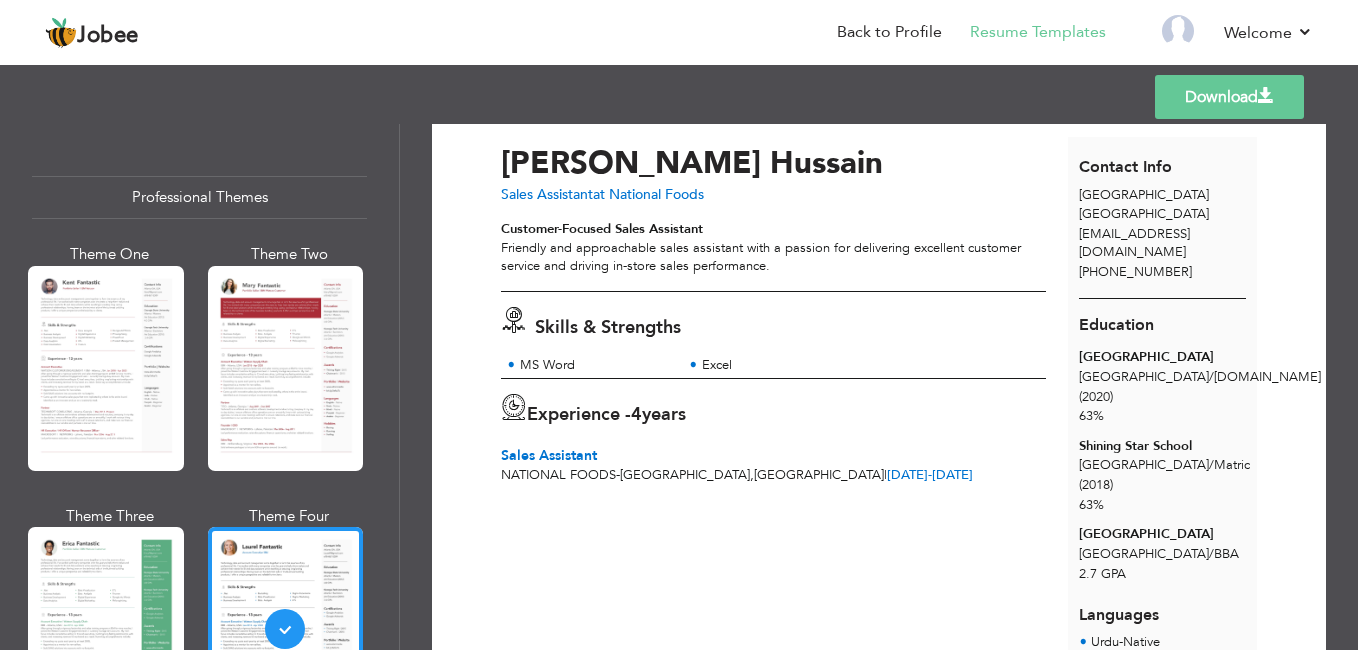scroll, scrollTop: 12, scrollLeft: 0, axis: vertical 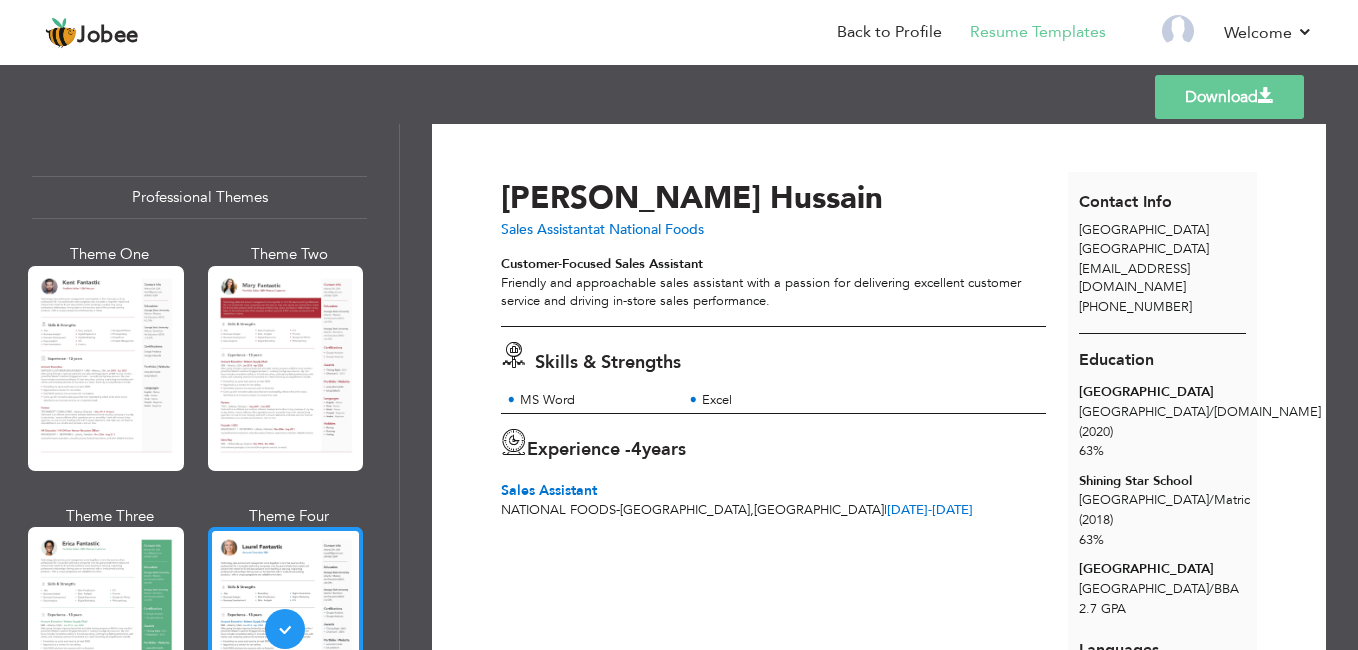 click at bounding box center (286, 629) 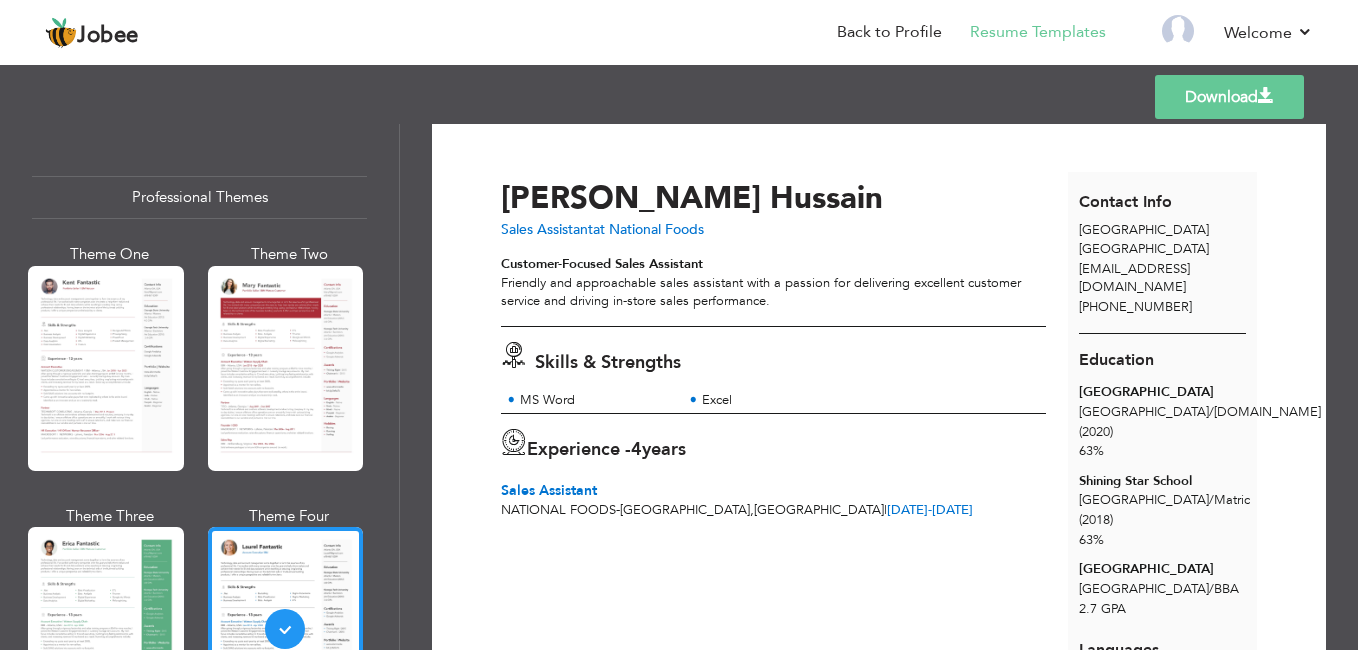 scroll, scrollTop: 0, scrollLeft: 0, axis: both 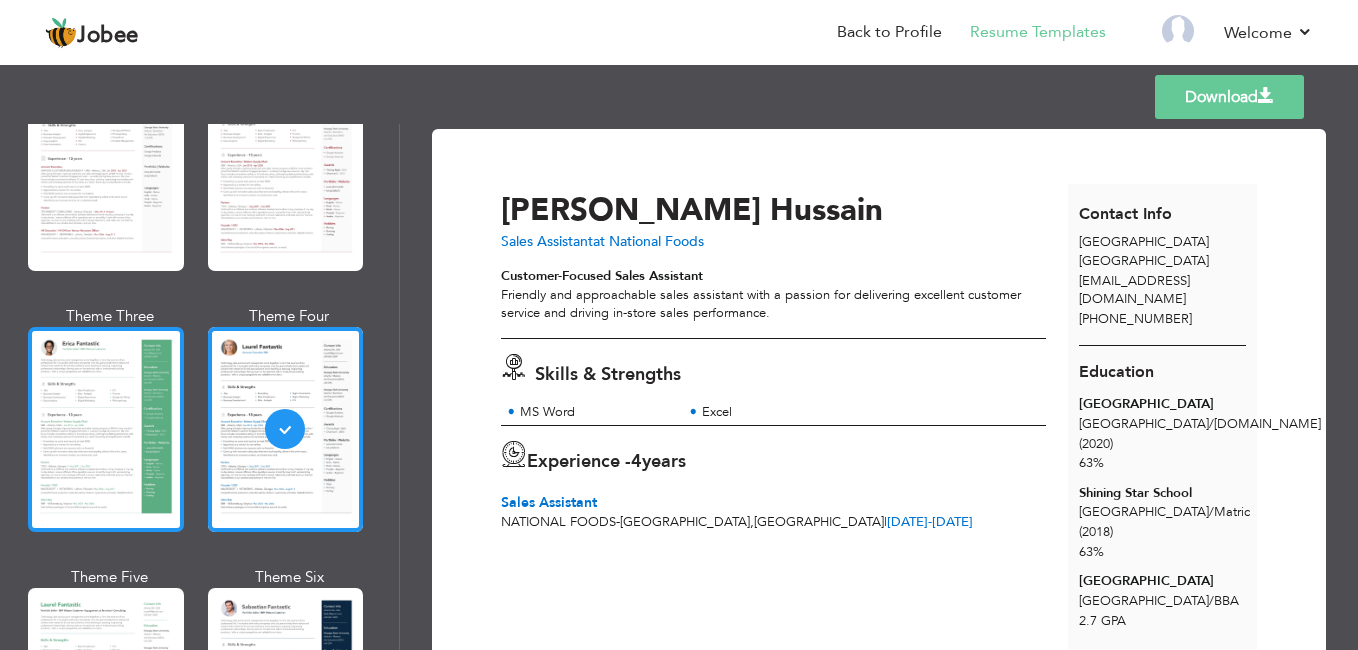 click at bounding box center (106, 429) 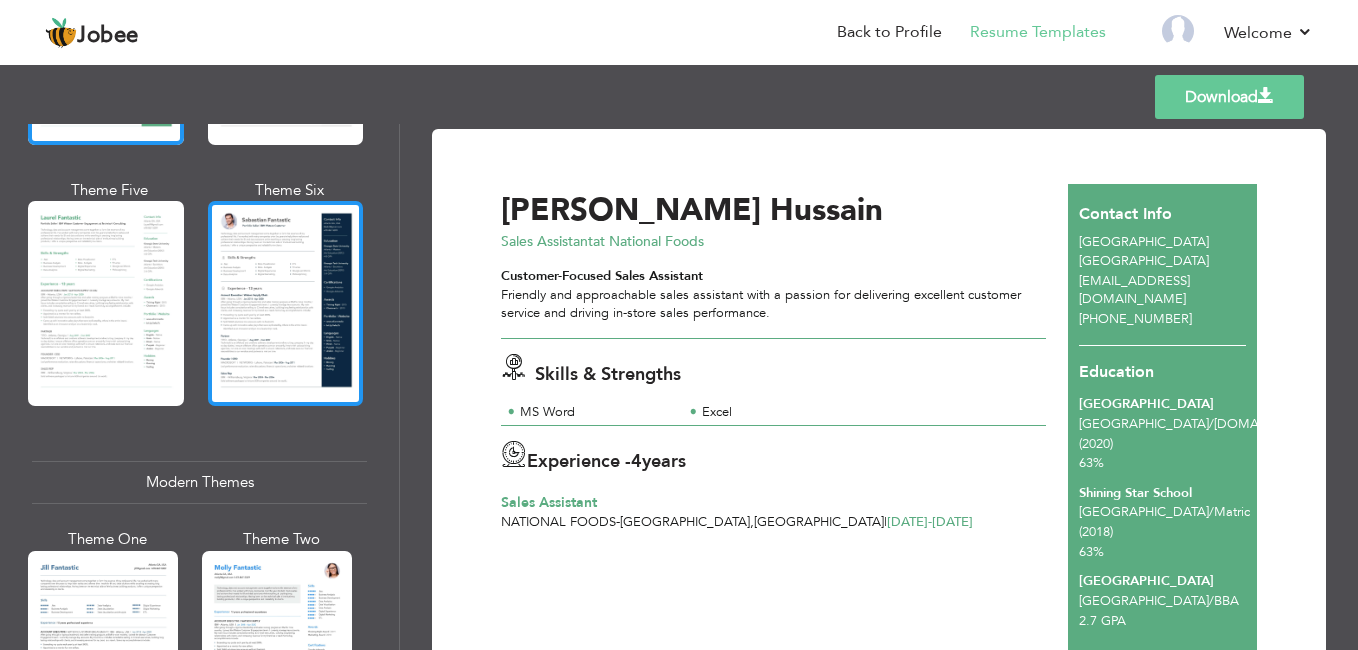 scroll, scrollTop: 600, scrollLeft: 0, axis: vertical 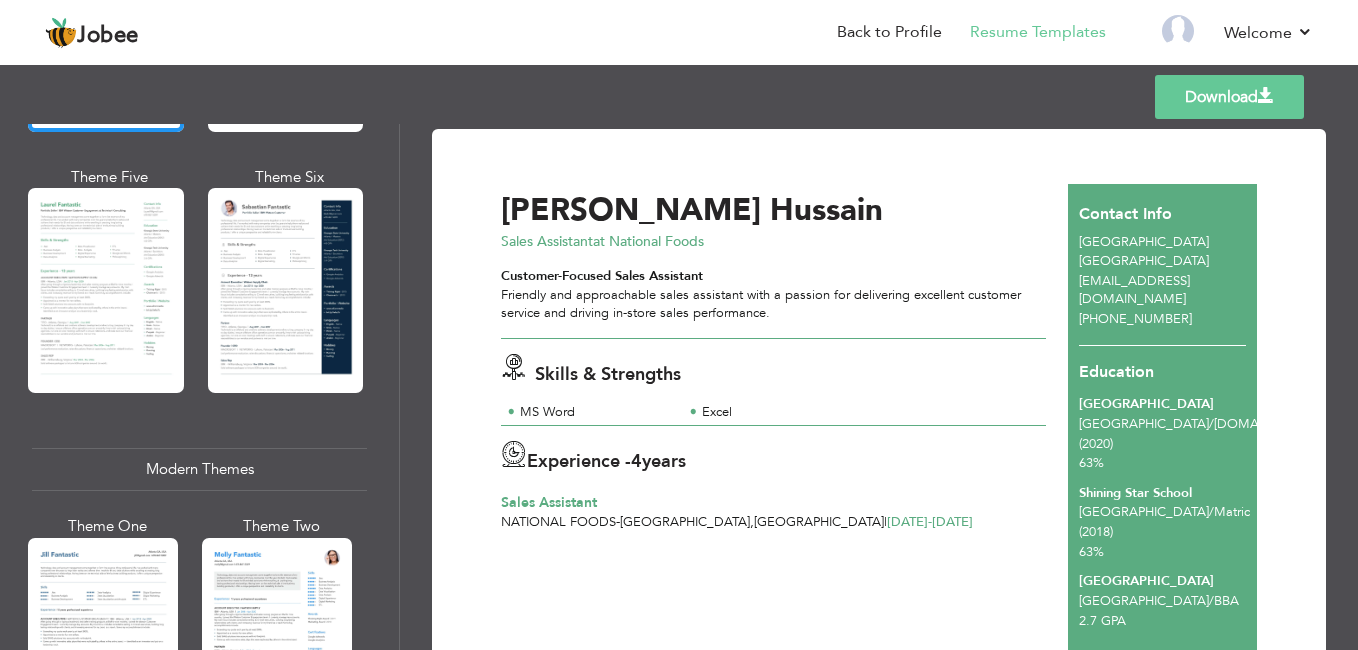 click at bounding box center [286, 290] 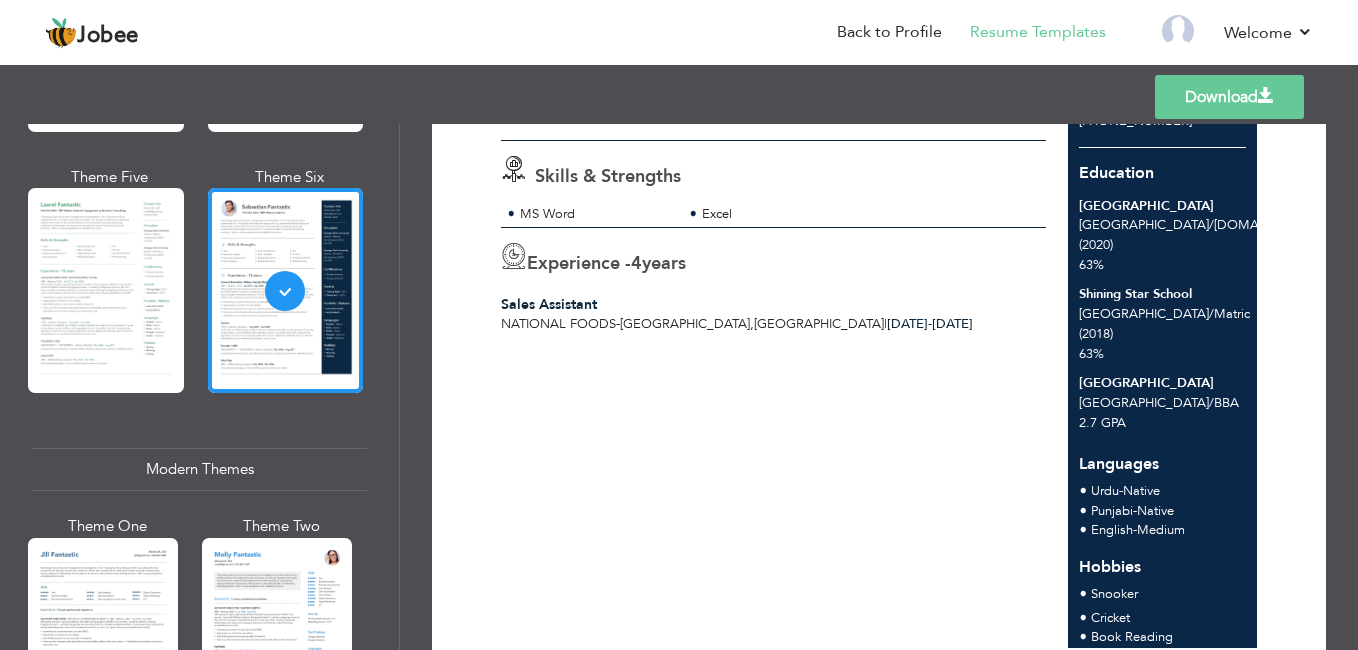 scroll, scrollTop: 200, scrollLeft: 0, axis: vertical 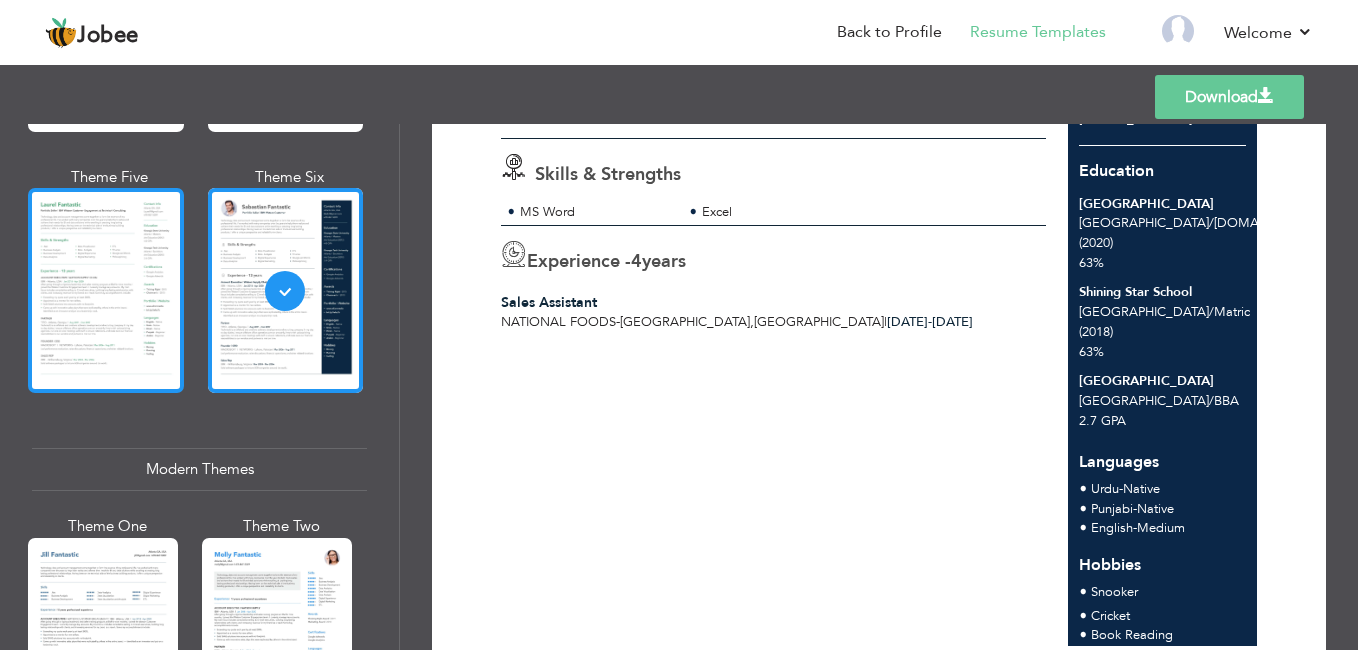 click at bounding box center (106, 290) 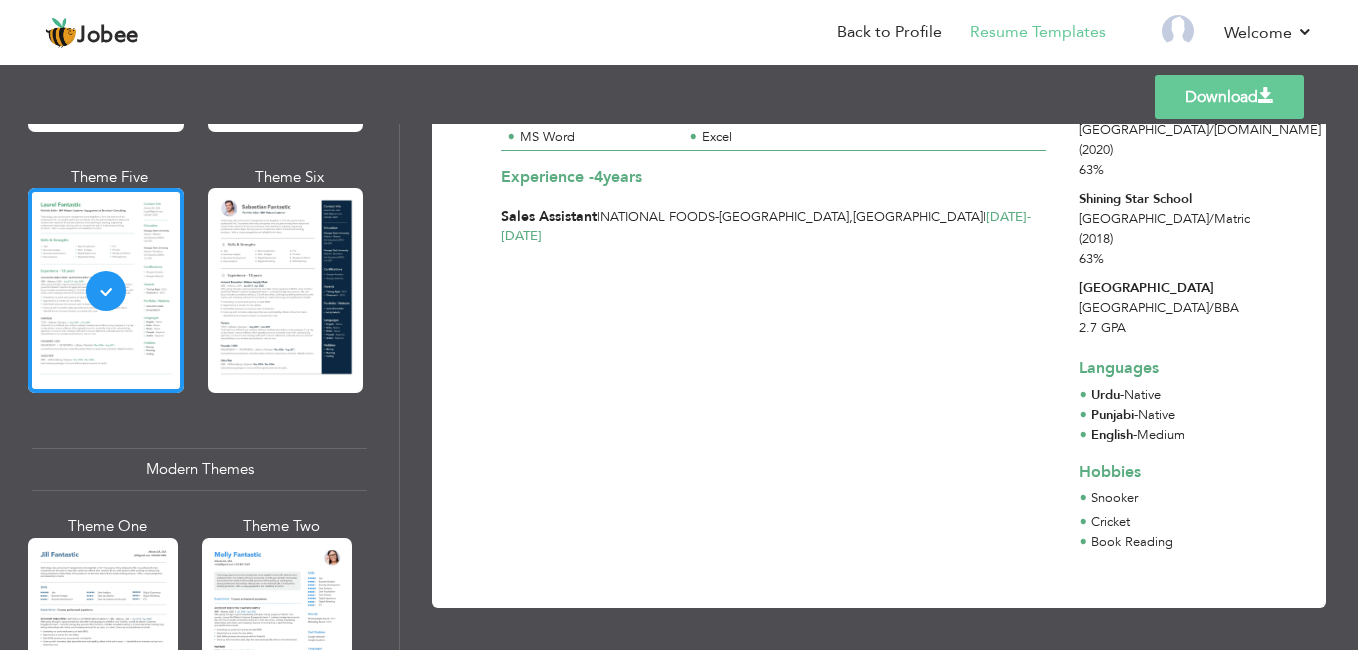 scroll, scrollTop: 282, scrollLeft: 0, axis: vertical 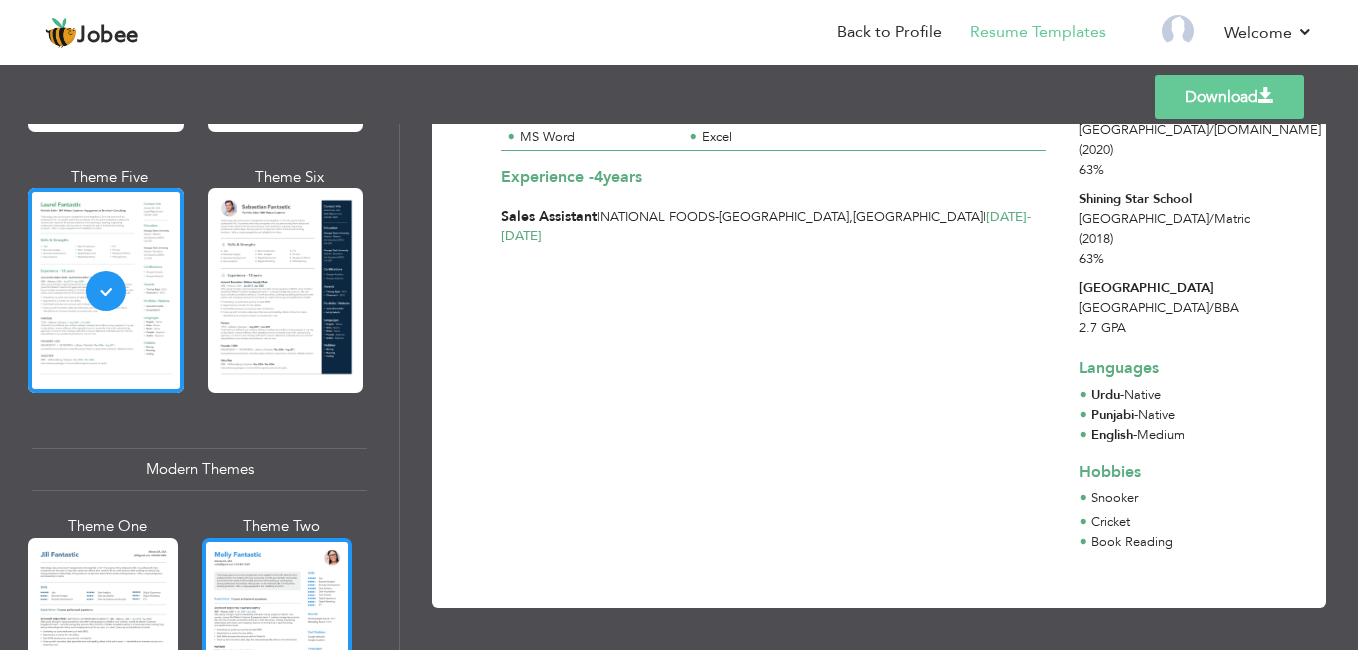 click at bounding box center (277, 637) 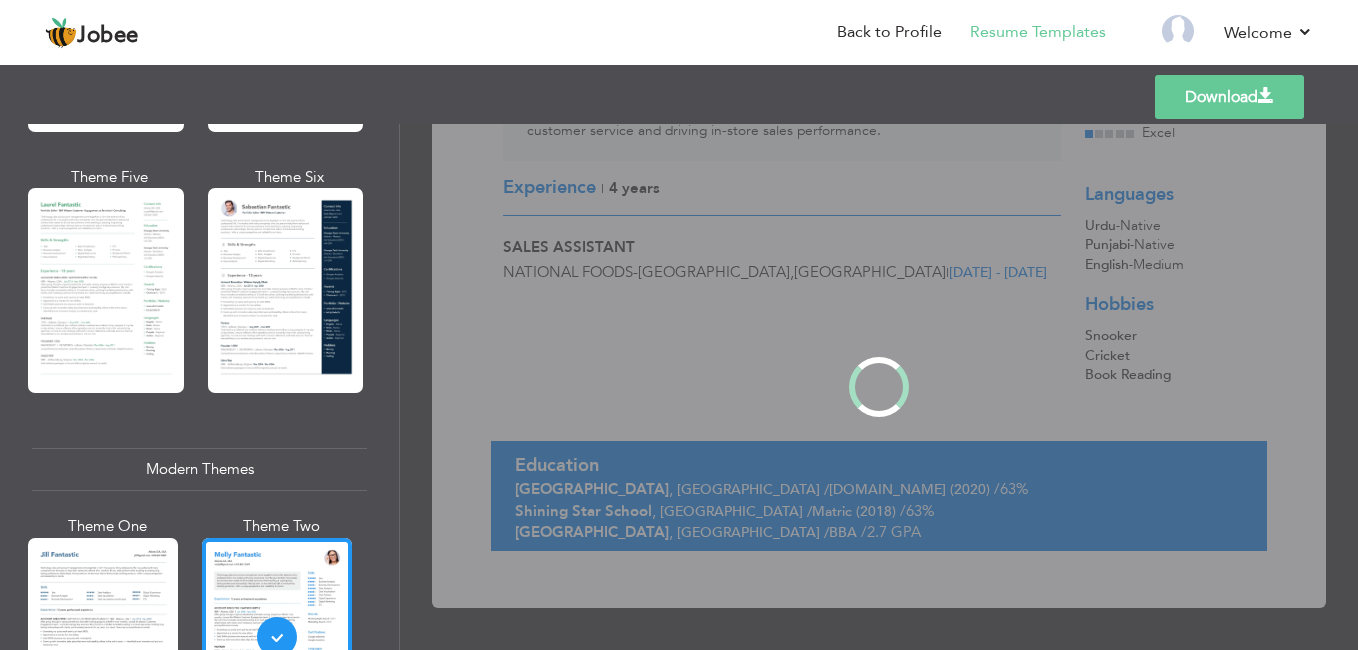 scroll, scrollTop: 0, scrollLeft: 0, axis: both 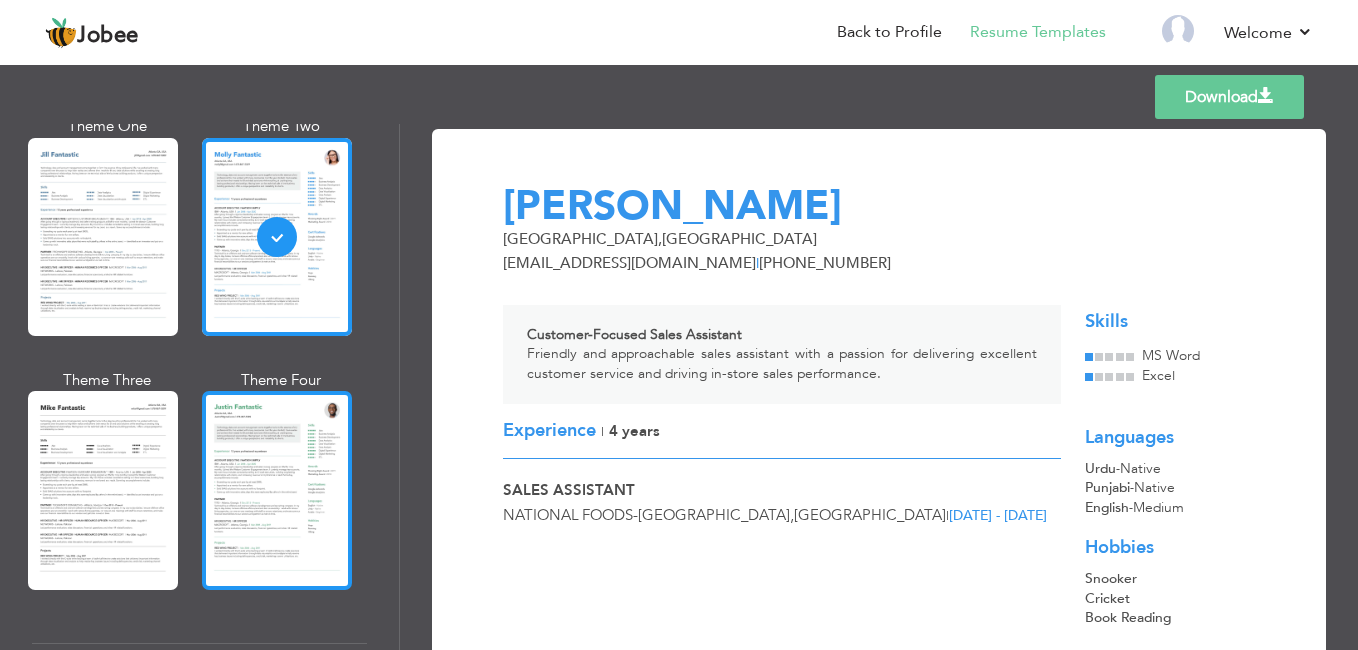 click at bounding box center (277, 490) 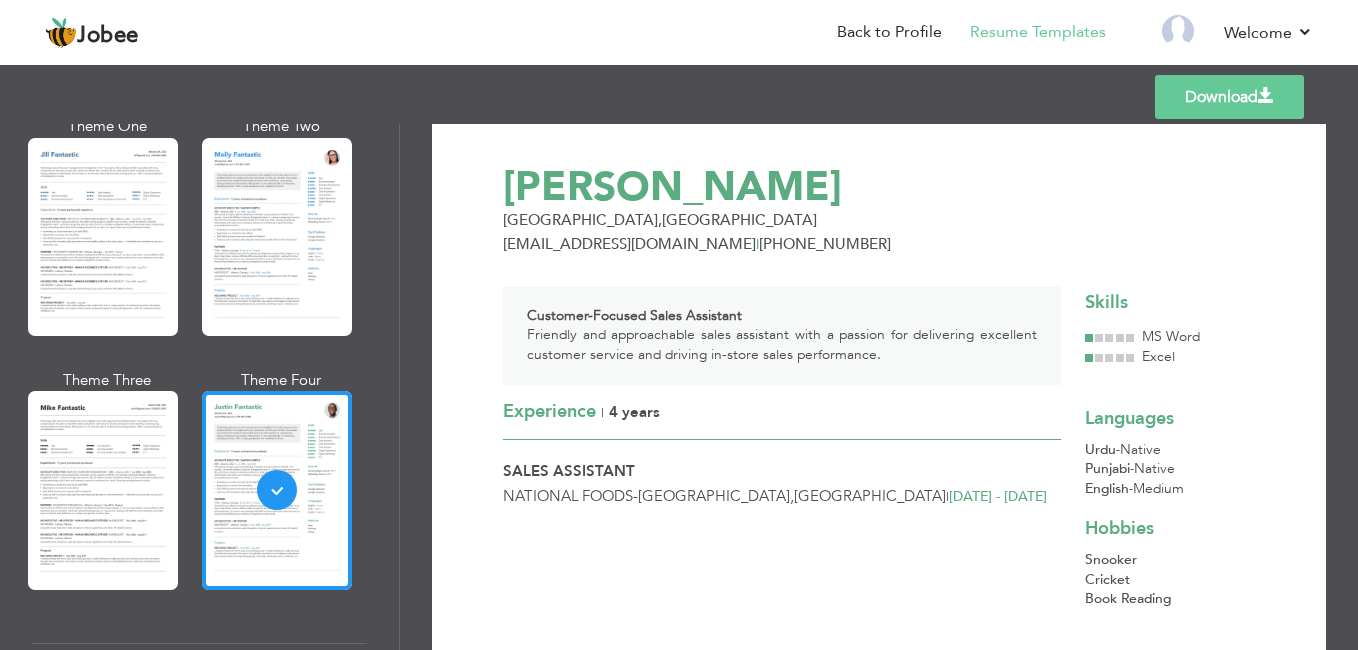 scroll, scrollTop: 0, scrollLeft: 0, axis: both 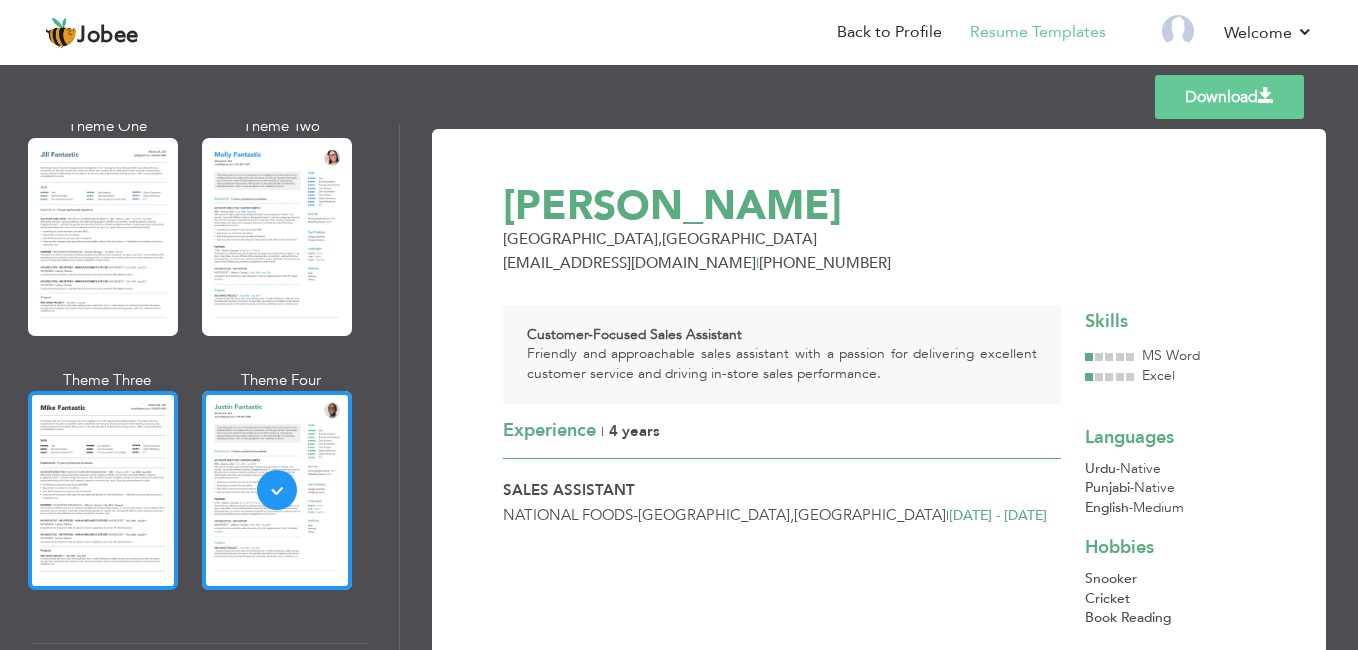 click at bounding box center (103, 490) 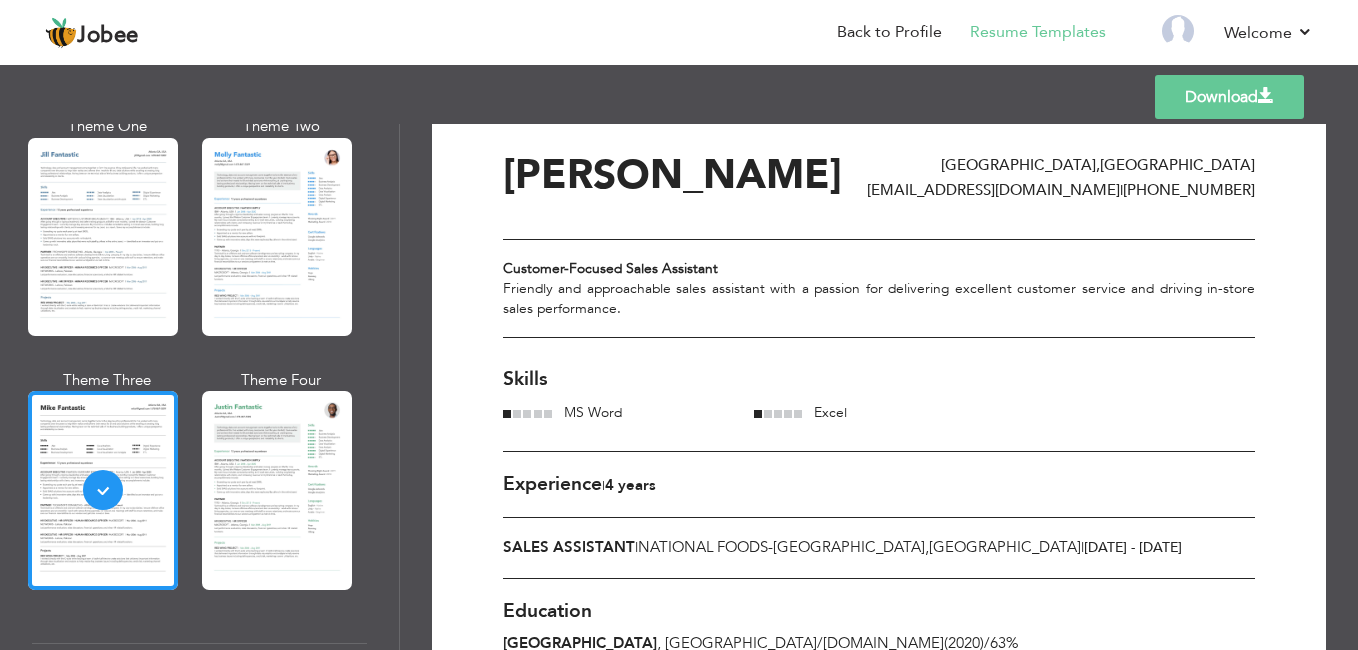 scroll, scrollTop: 0, scrollLeft: 0, axis: both 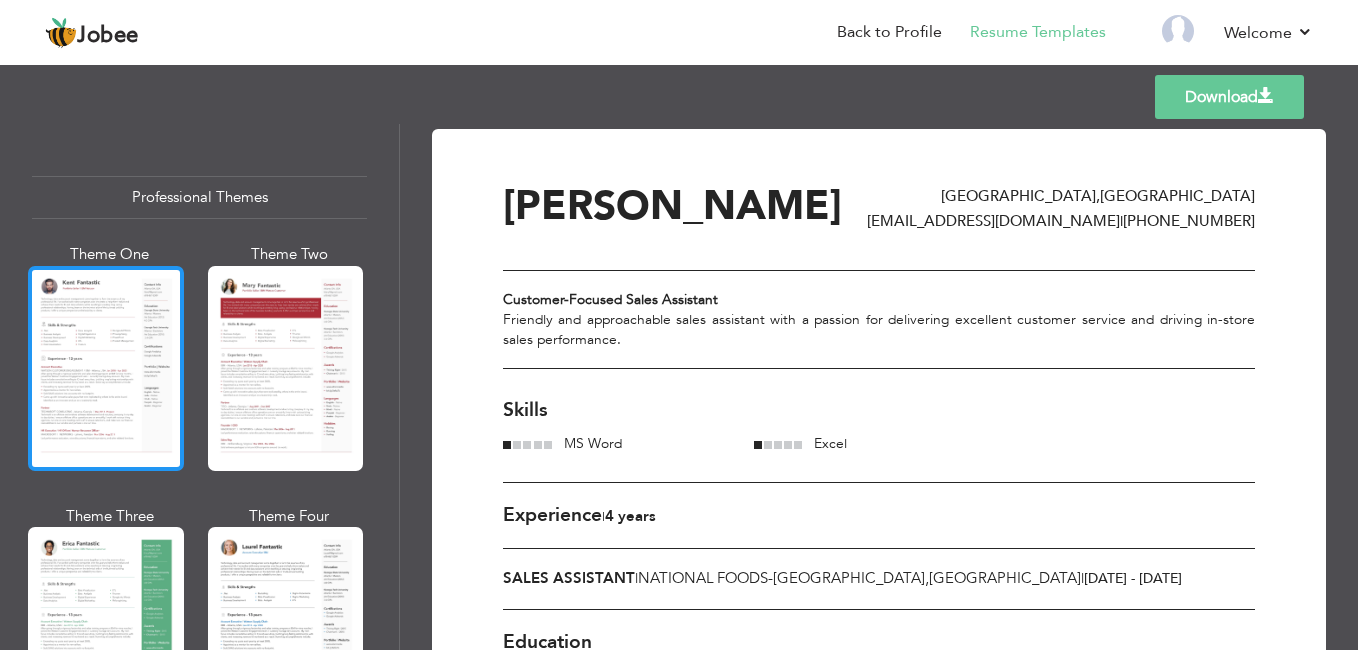 click at bounding box center (106, 368) 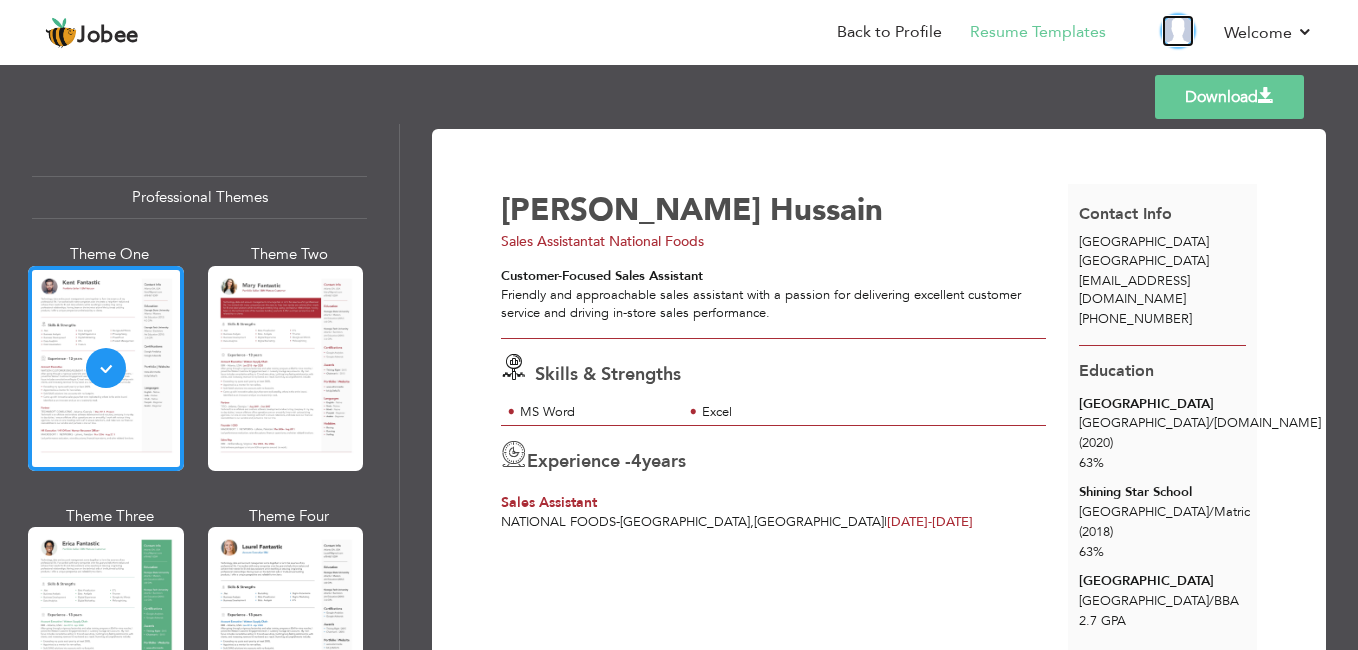click at bounding box center (1178, 31) 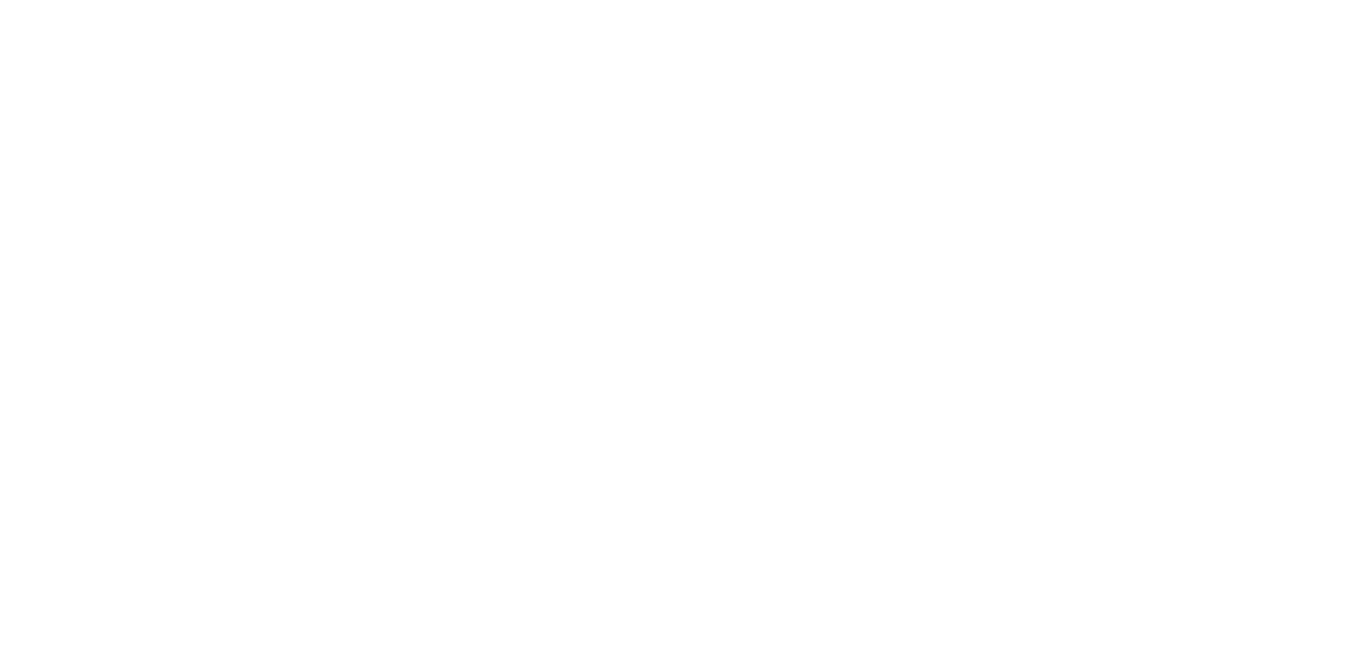 scroll, scrollTop: 0, scrollLeft: 0, axis: both 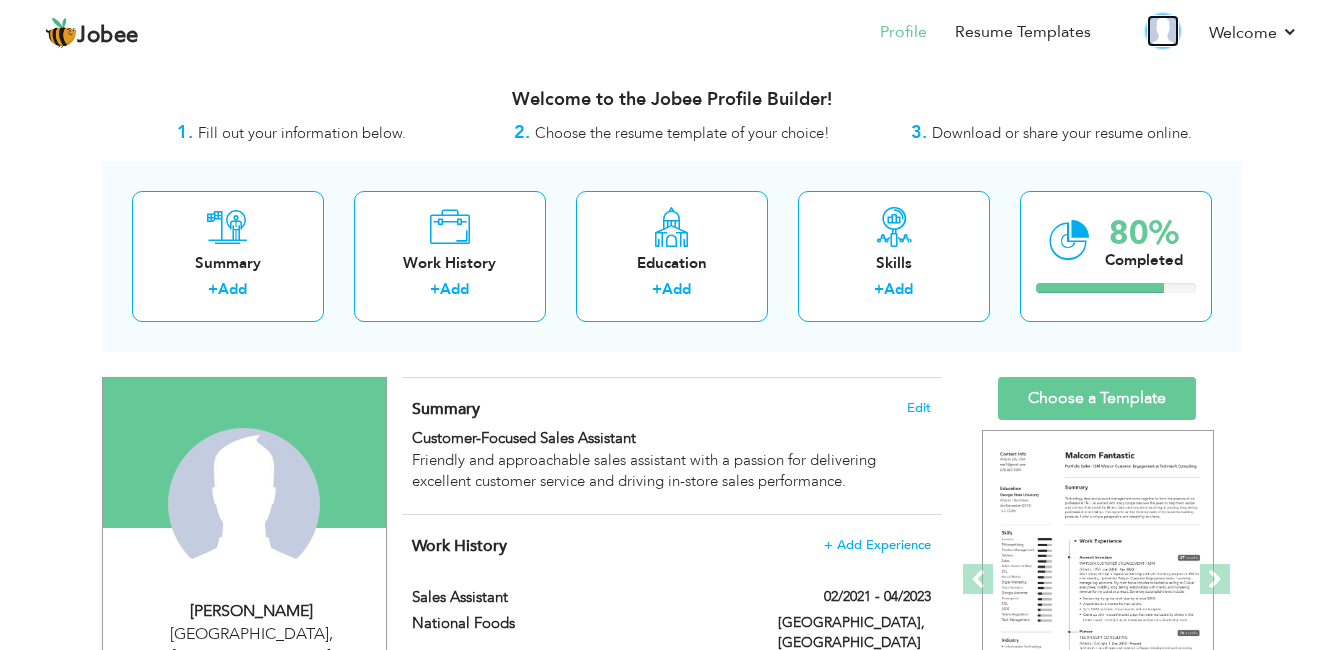 click at bounding box center (1163, 31) 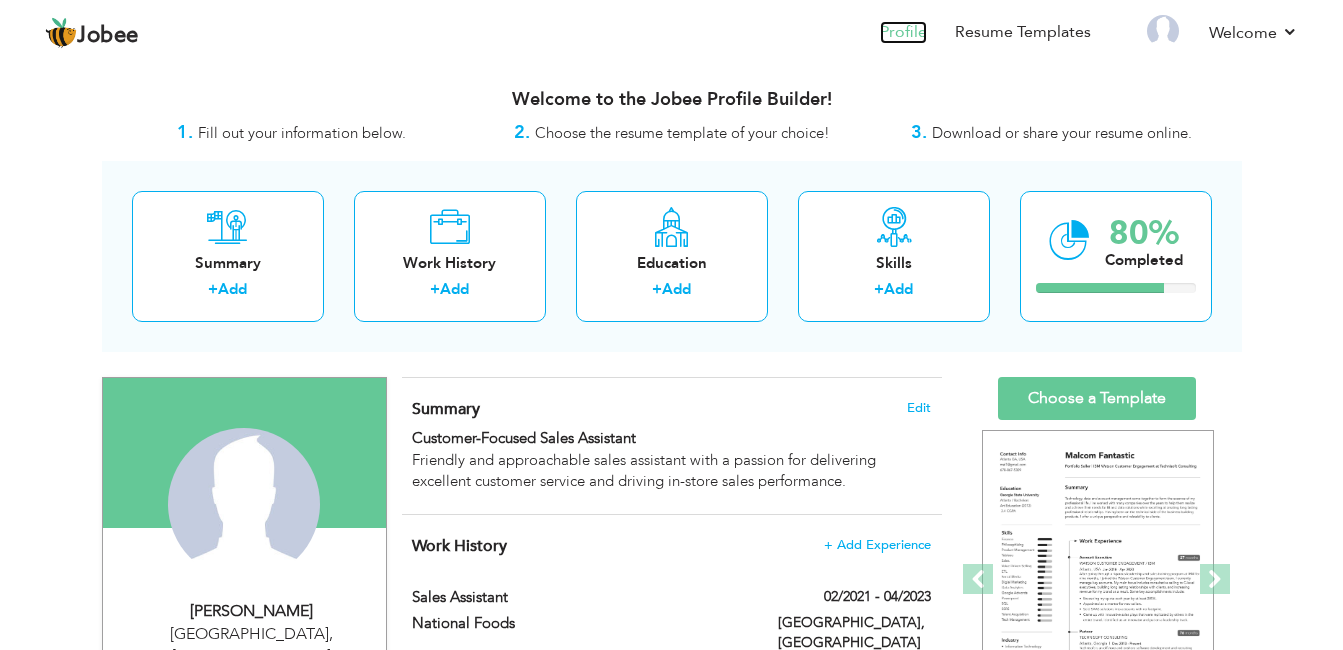 click on "Profile" at bounding box center [903, 32] 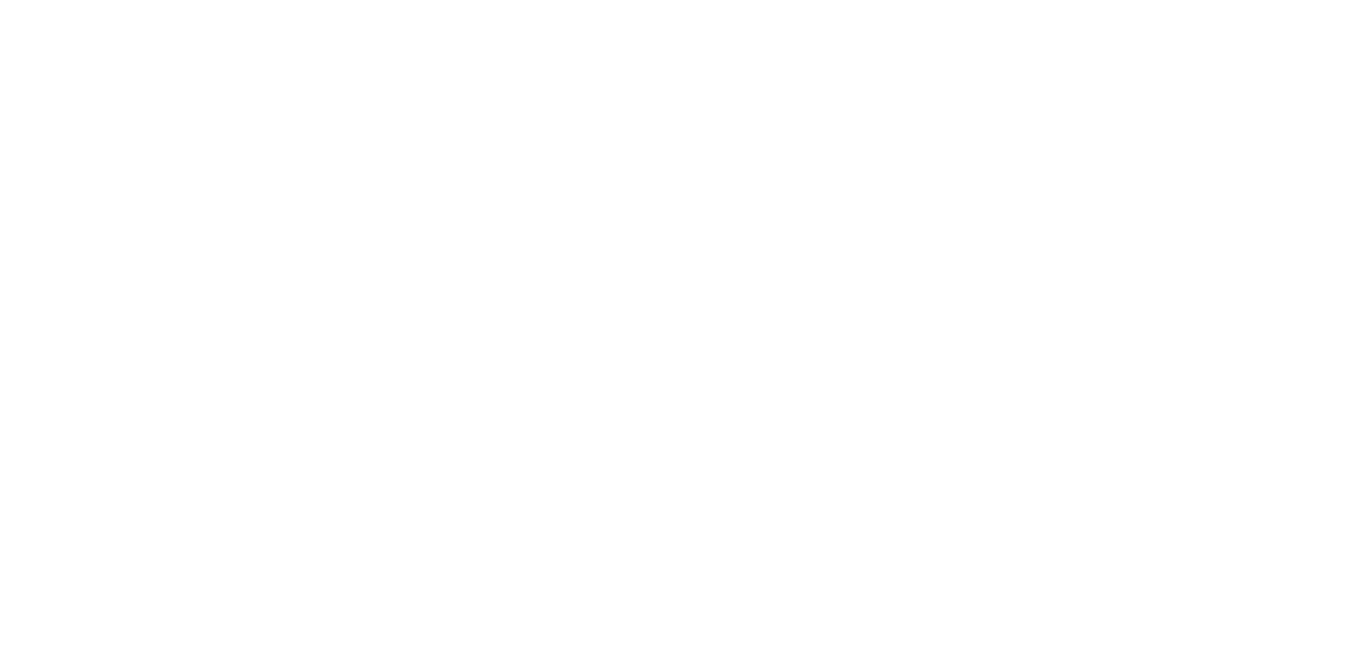 scroll, scrollTop: 0, scrollLeft: 0, axis: both 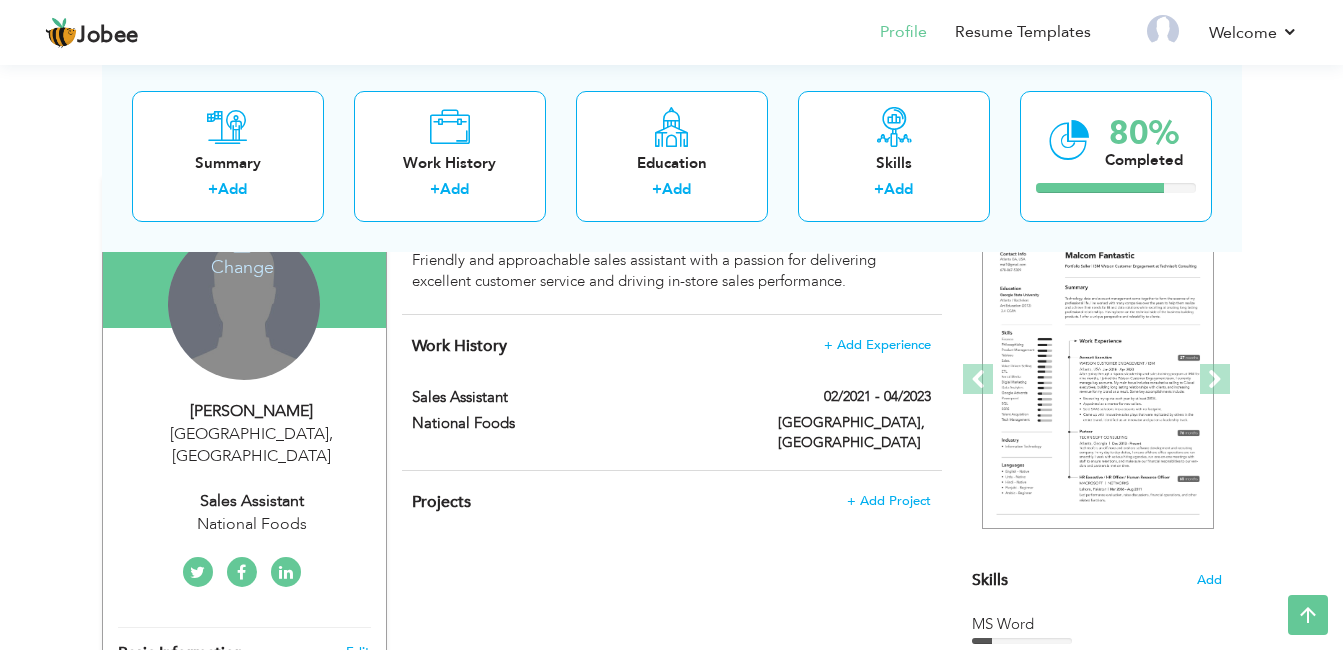 click on "Change
Remove" at bounding box center [244, 304] 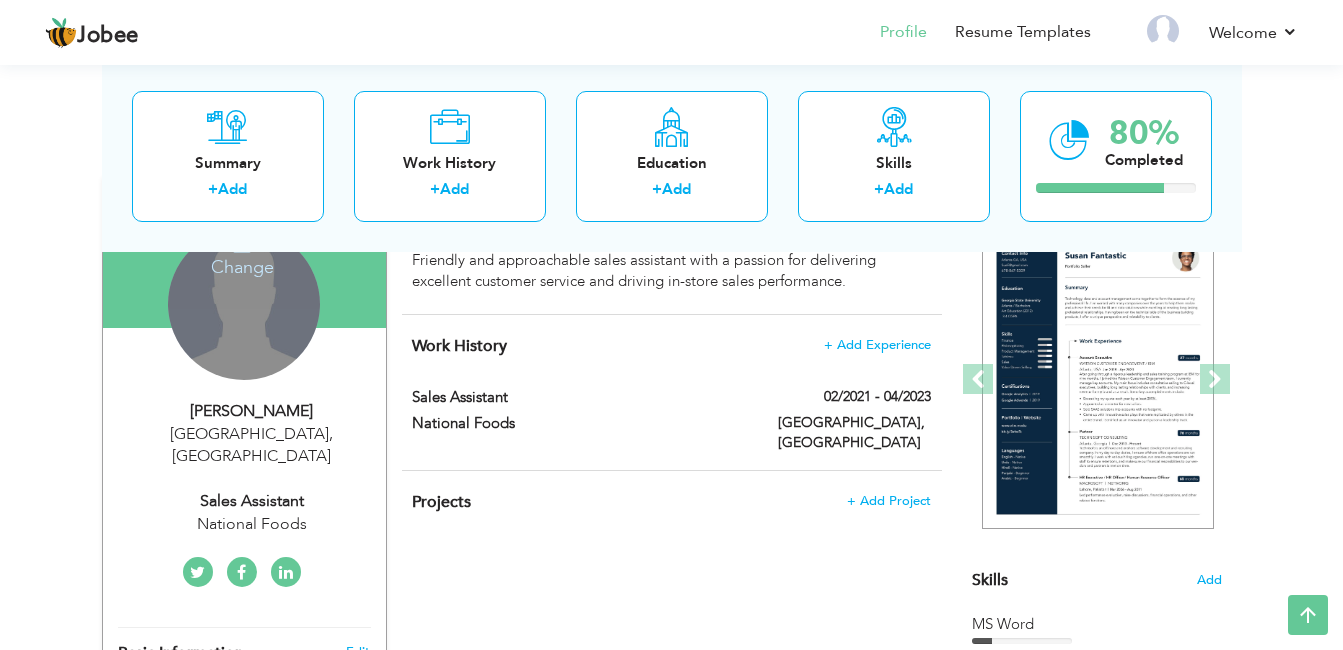 click on "Change
Remove" at bounding box center (244, 304) 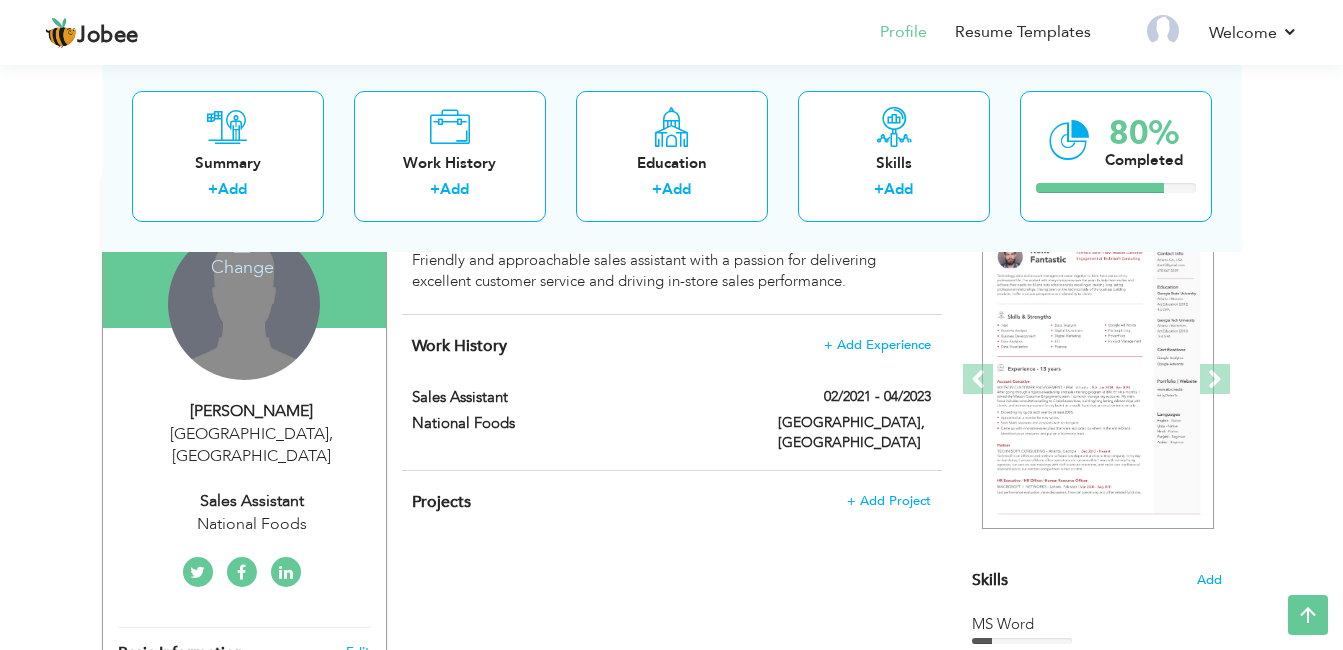 click on "Change
Remove" at bounding box center [244, 304] 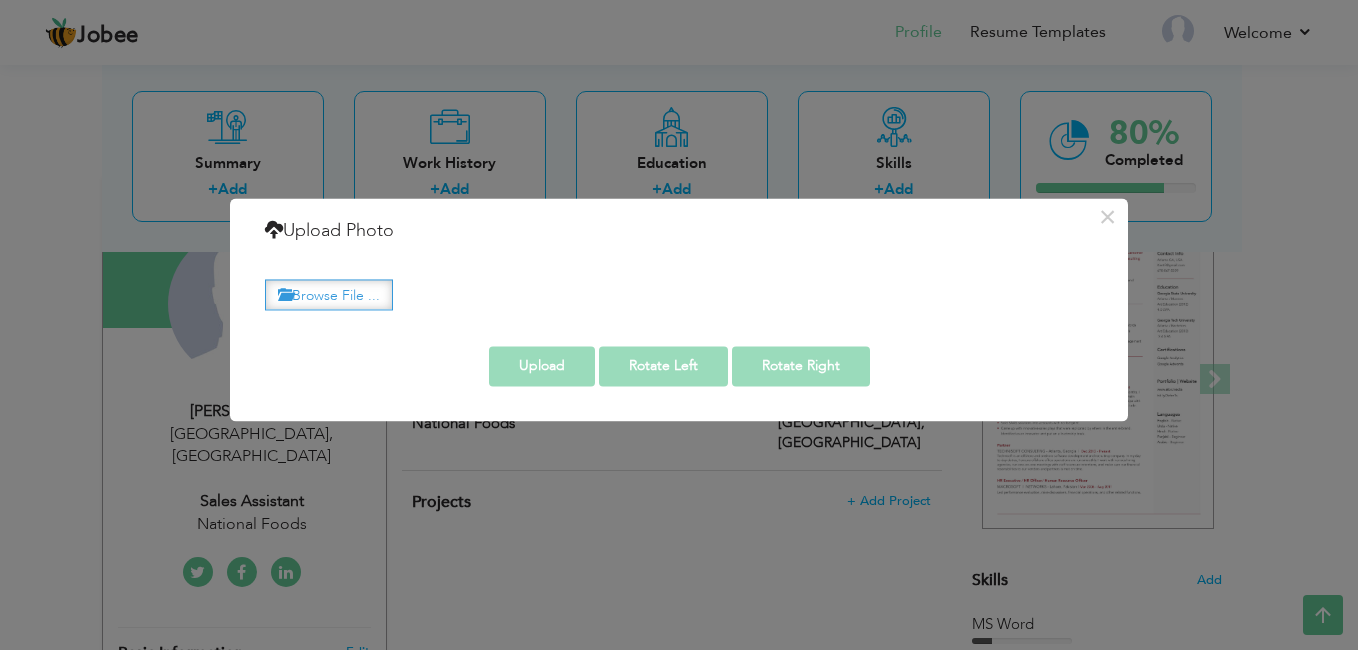 click on "Browse File ..." at bounding box center (329, 294) 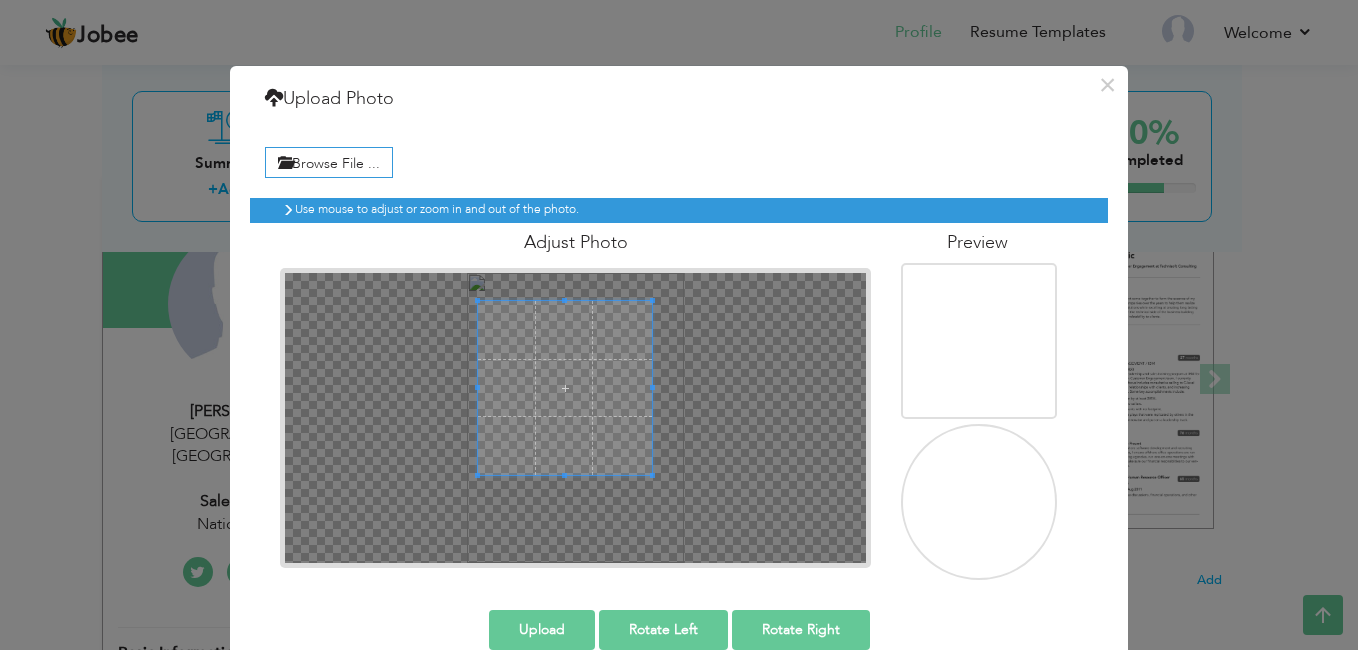 click at bounding box center [565, 388] 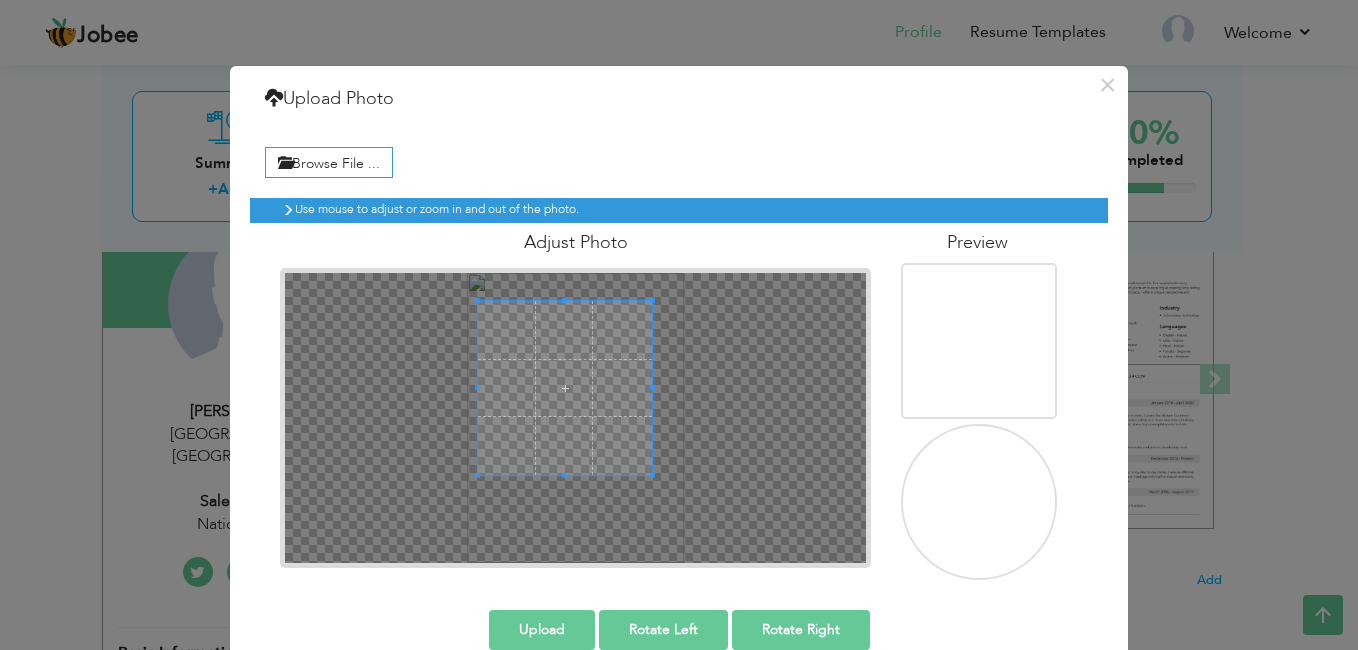 click at bounding box center (990, 531) 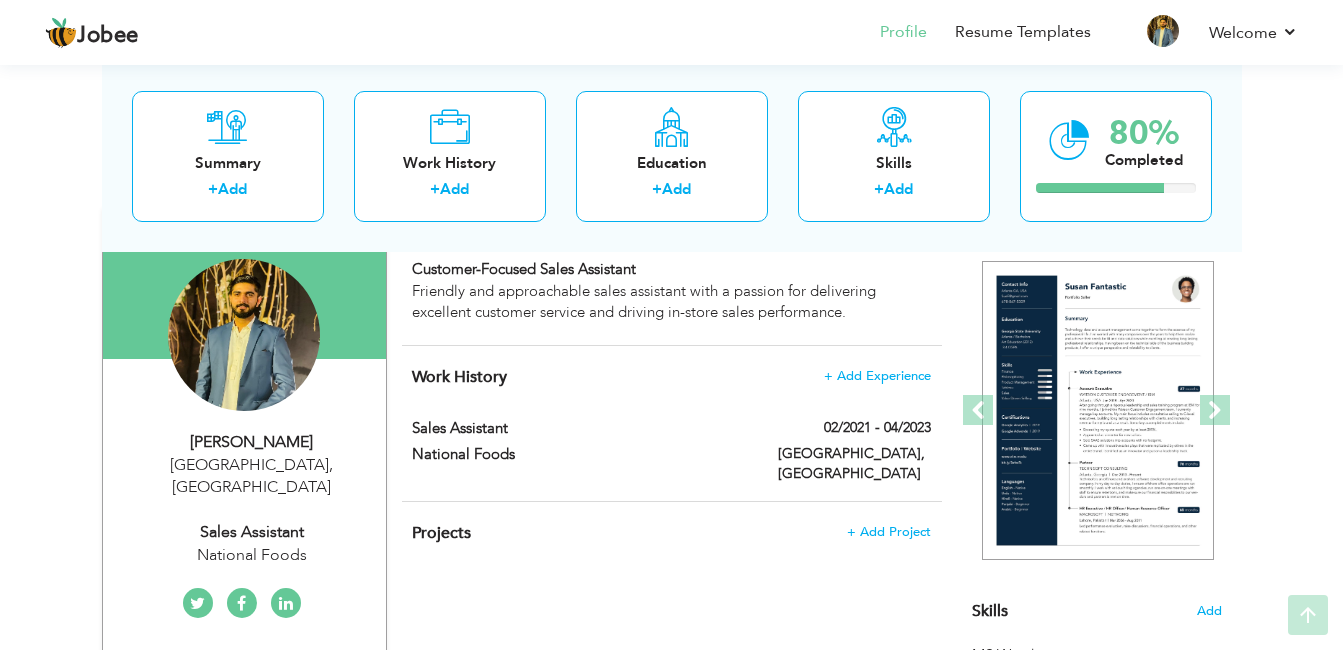 scroll, scrollTop: 200, scrollLeft: 0, axis: vertical 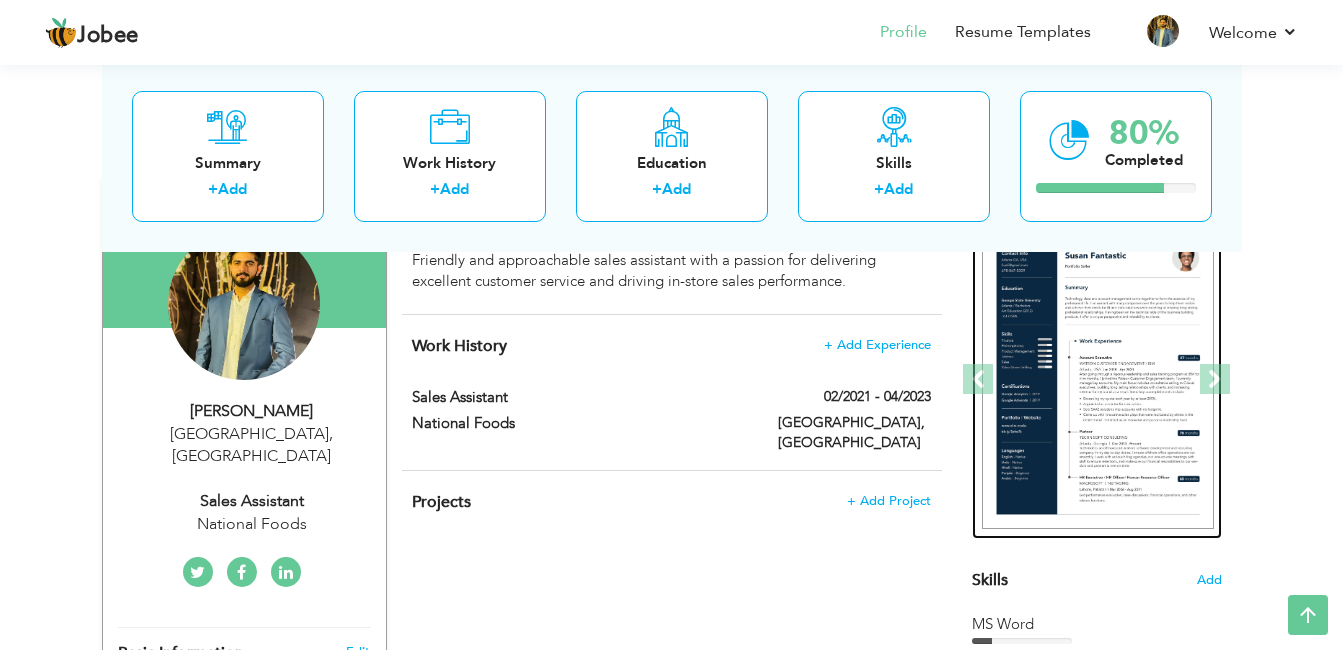 click at bounding box center [1098, 380] 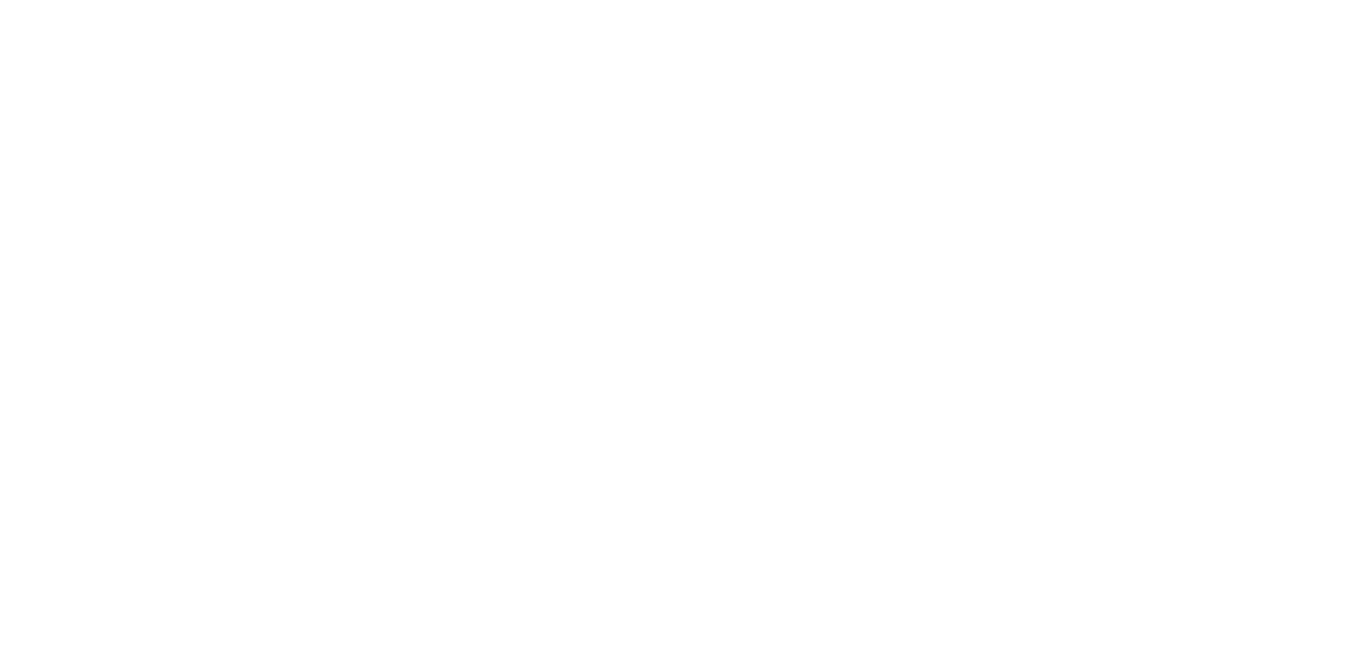 scroll, scrollTop: 0, scrollLeft: 0, axis: both 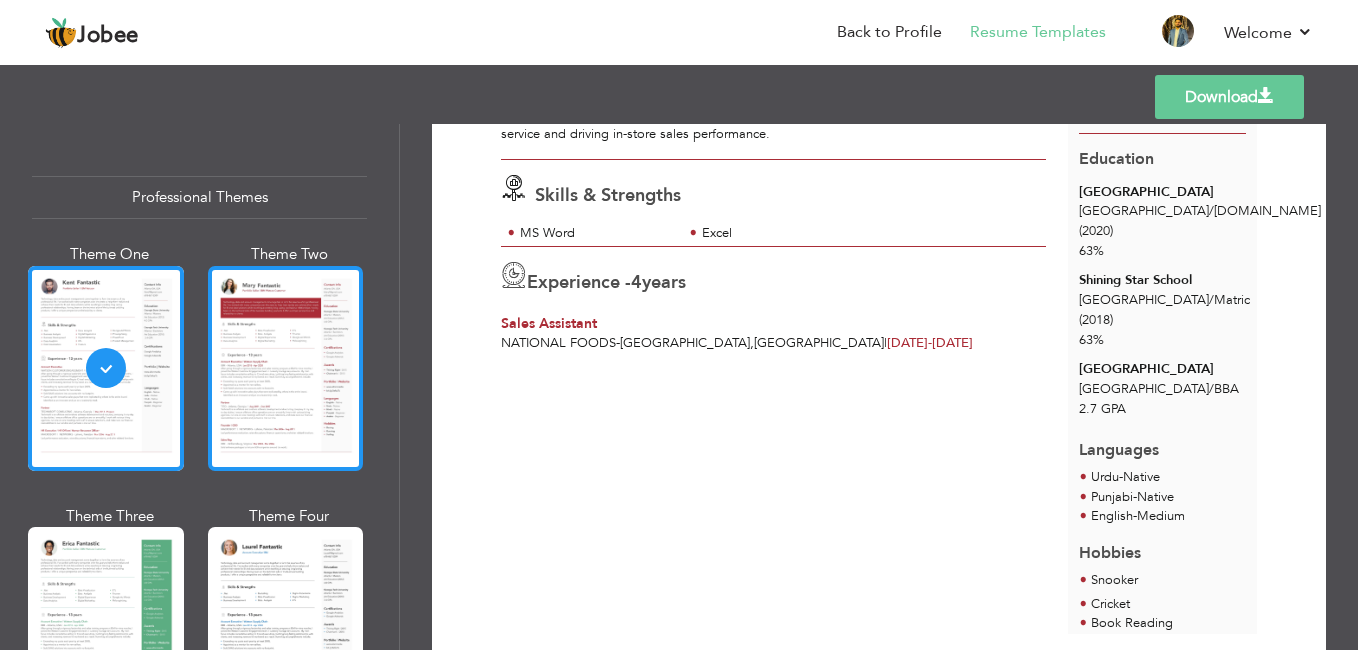 click at bounding box center [286, 368] 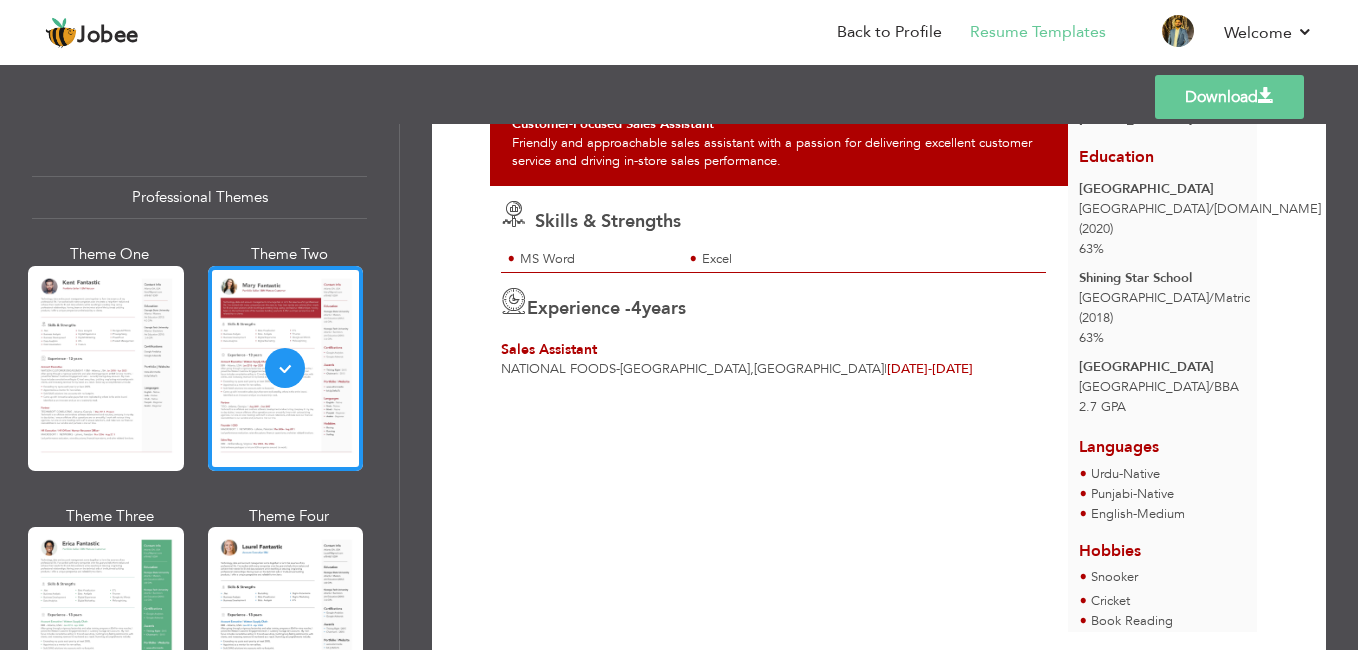 scroll, scrollTop: 0, scrollLeft: 0, axis: both 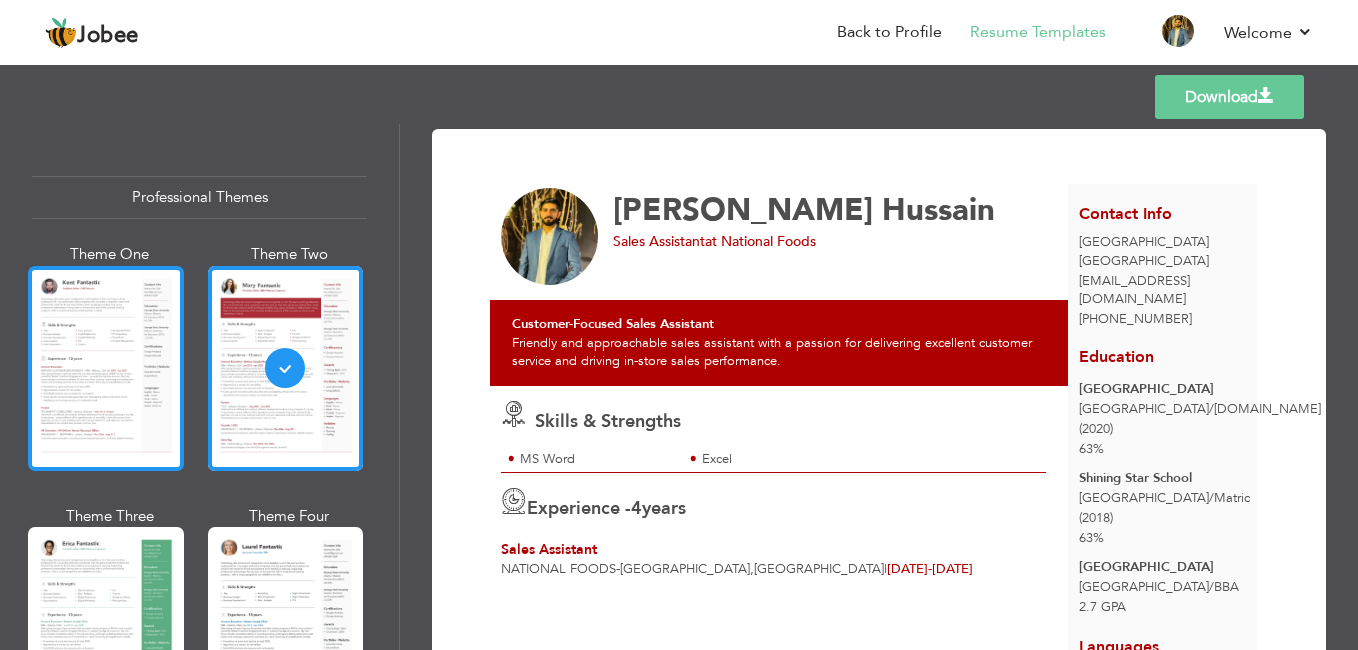 click at bounding box center (106, 368) 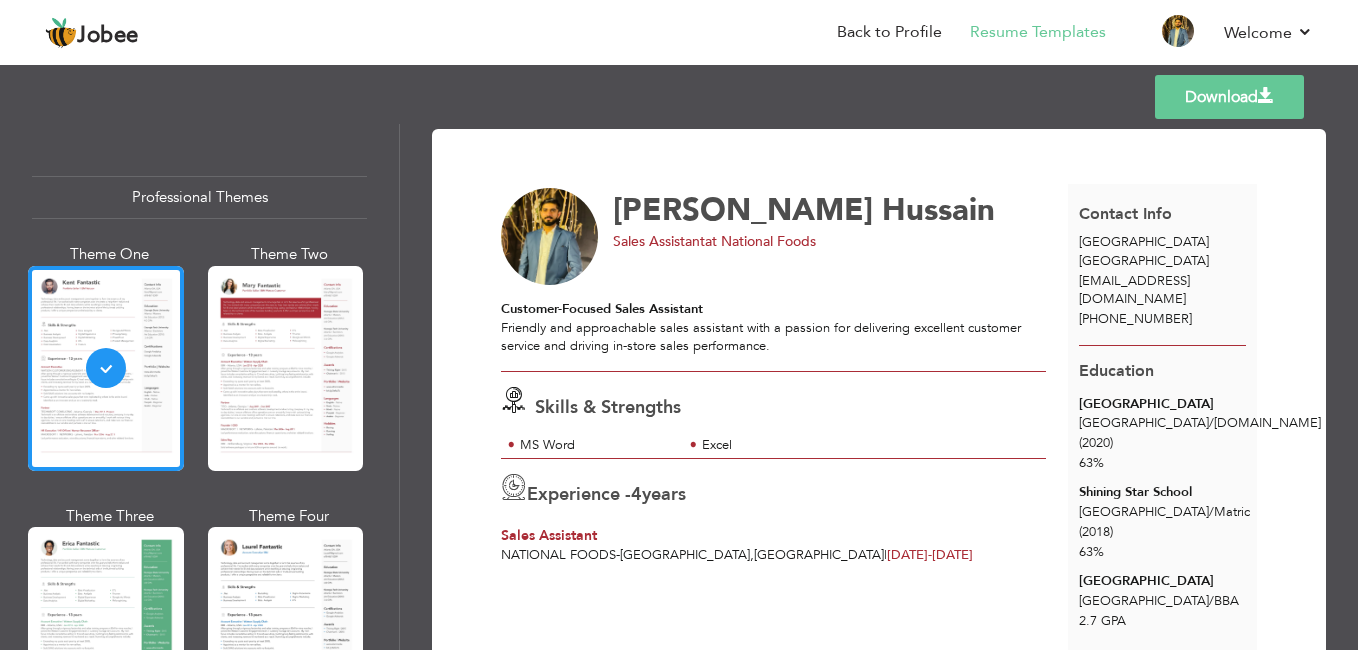 click on "Download" at bounding box center [1229, 97] 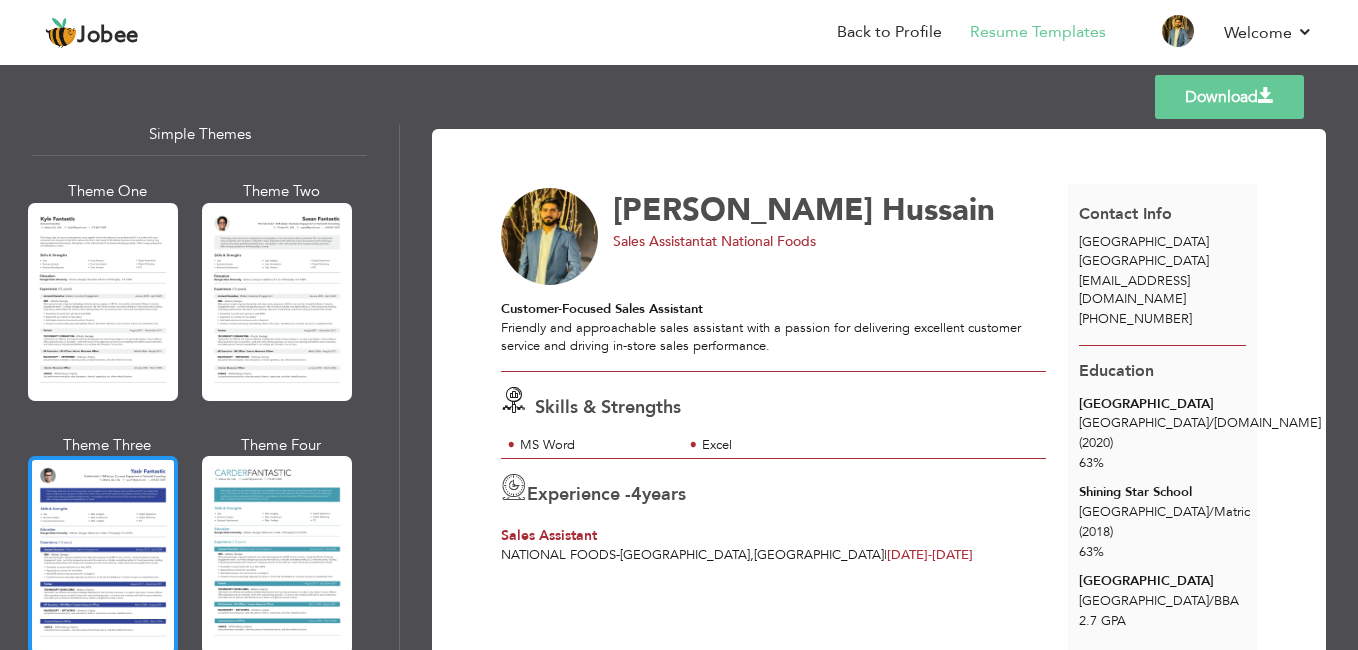 scroll, scrollTop: 3551, scrollLeft: 0, axis: vertical 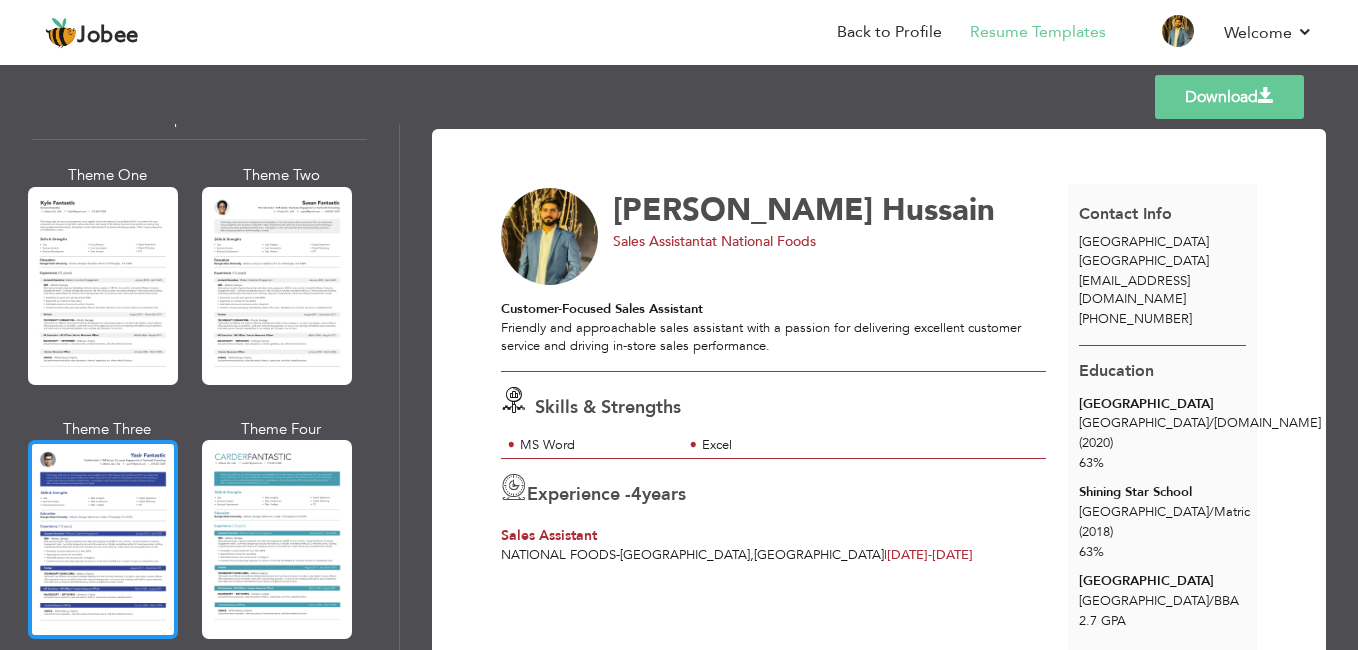 click at bounding box center (103, 539) 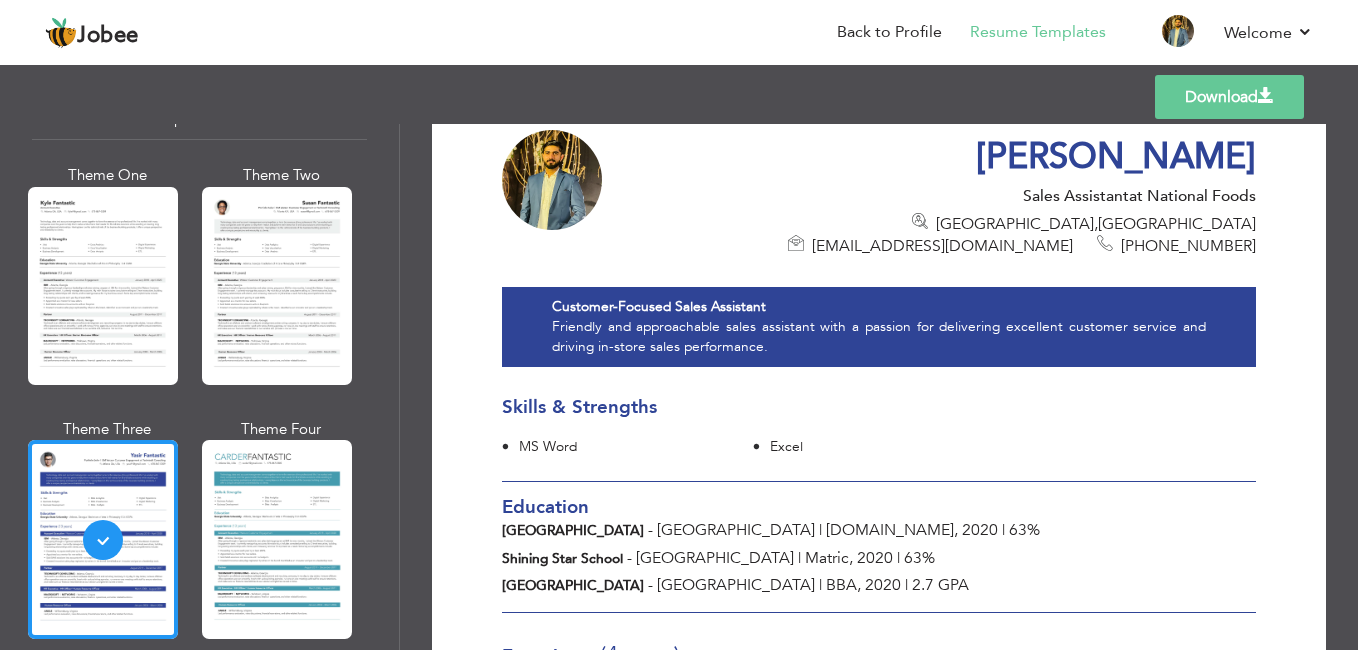 scroll, scrollTop: 39, scrollLeft: 0, axis: vertical 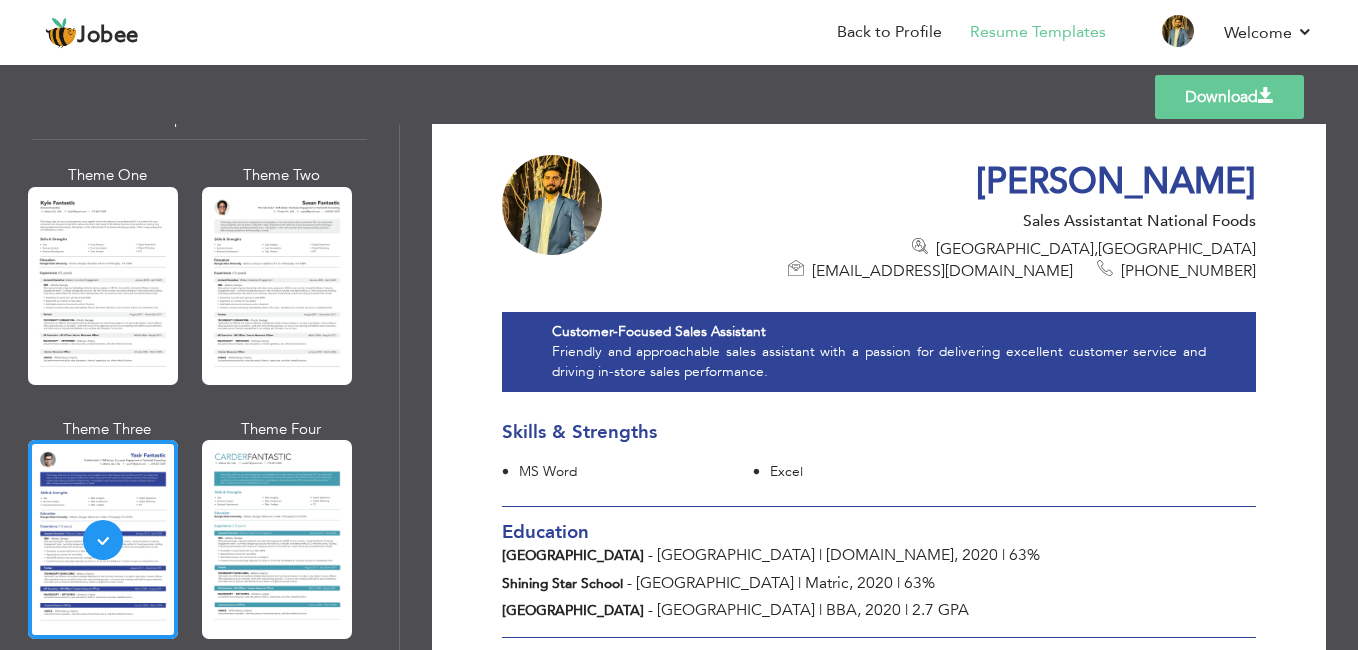 click on "Download" at bounding box center (1229, 97) 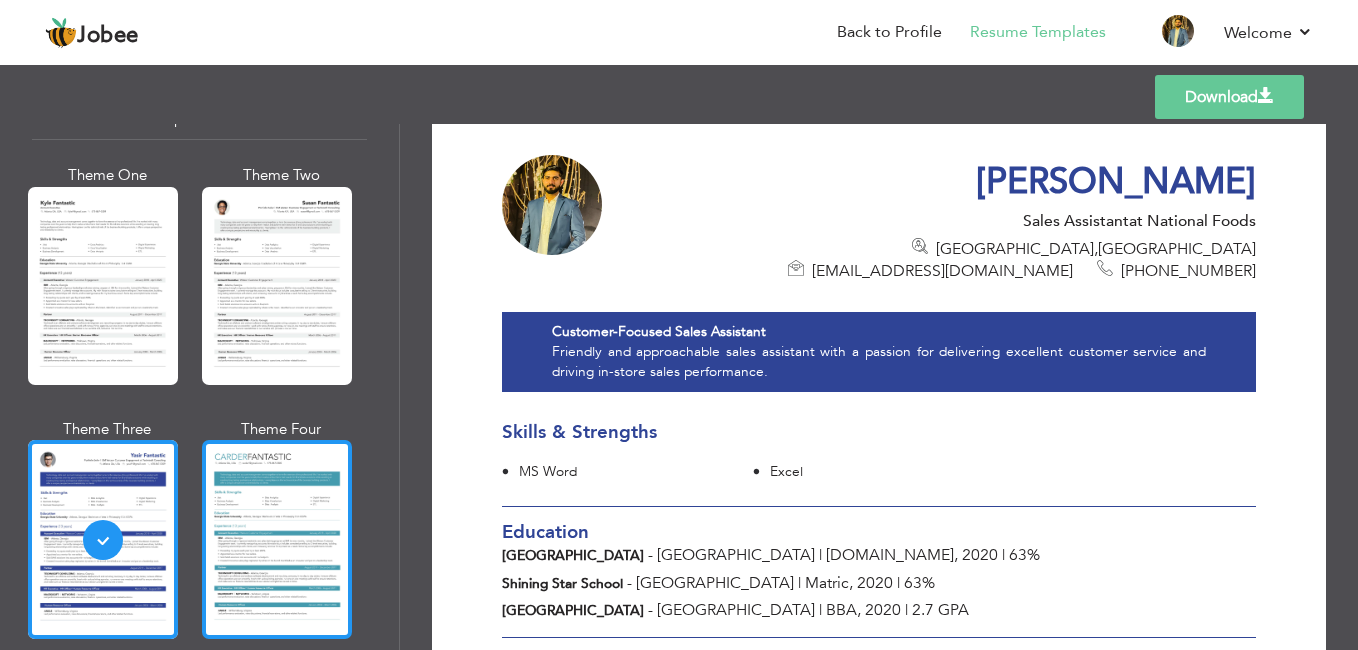 click at bounding box center (277, 539) 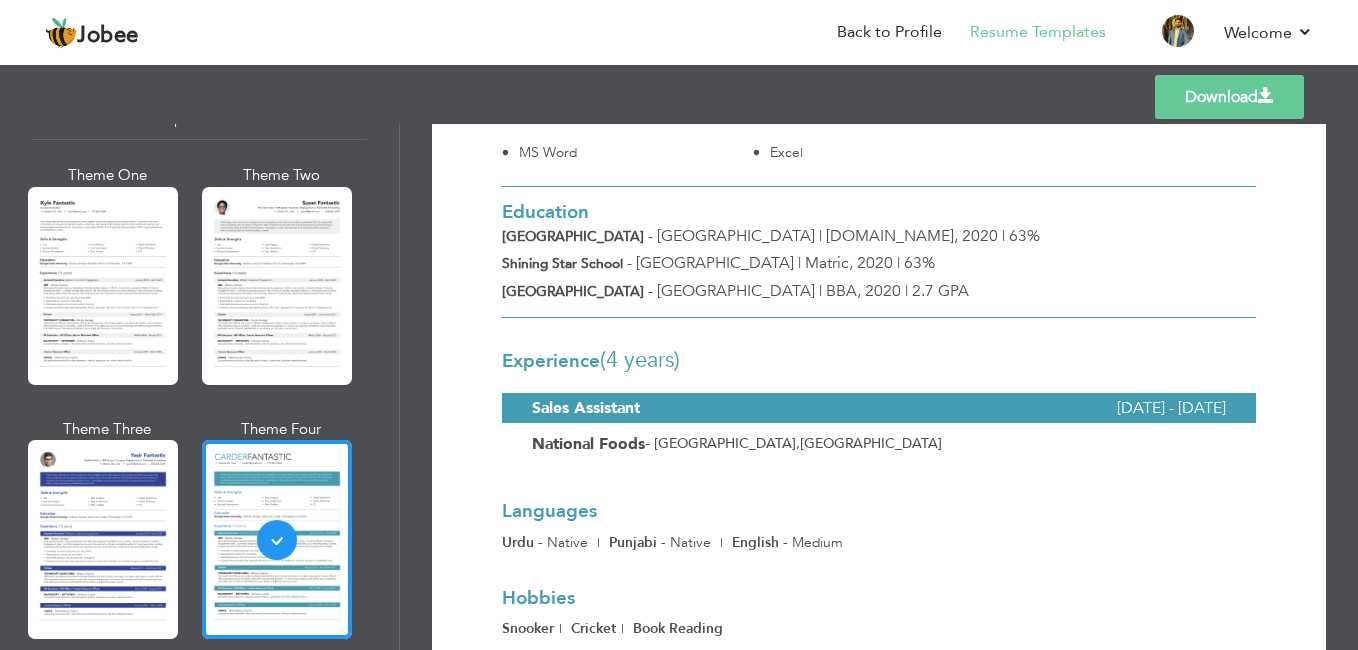 scroll, scrollTop: 446, scrollLeft: 0, axis: vertical 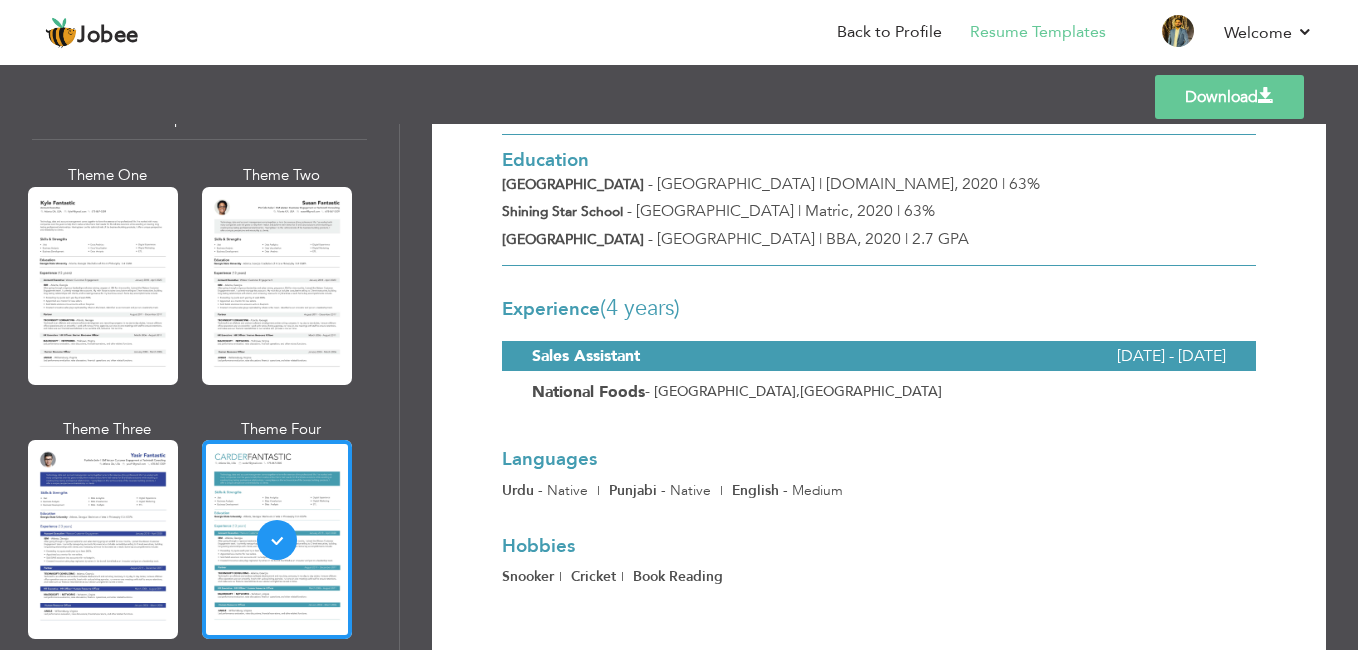 click on "Download" at bounding box center [1229, 97] 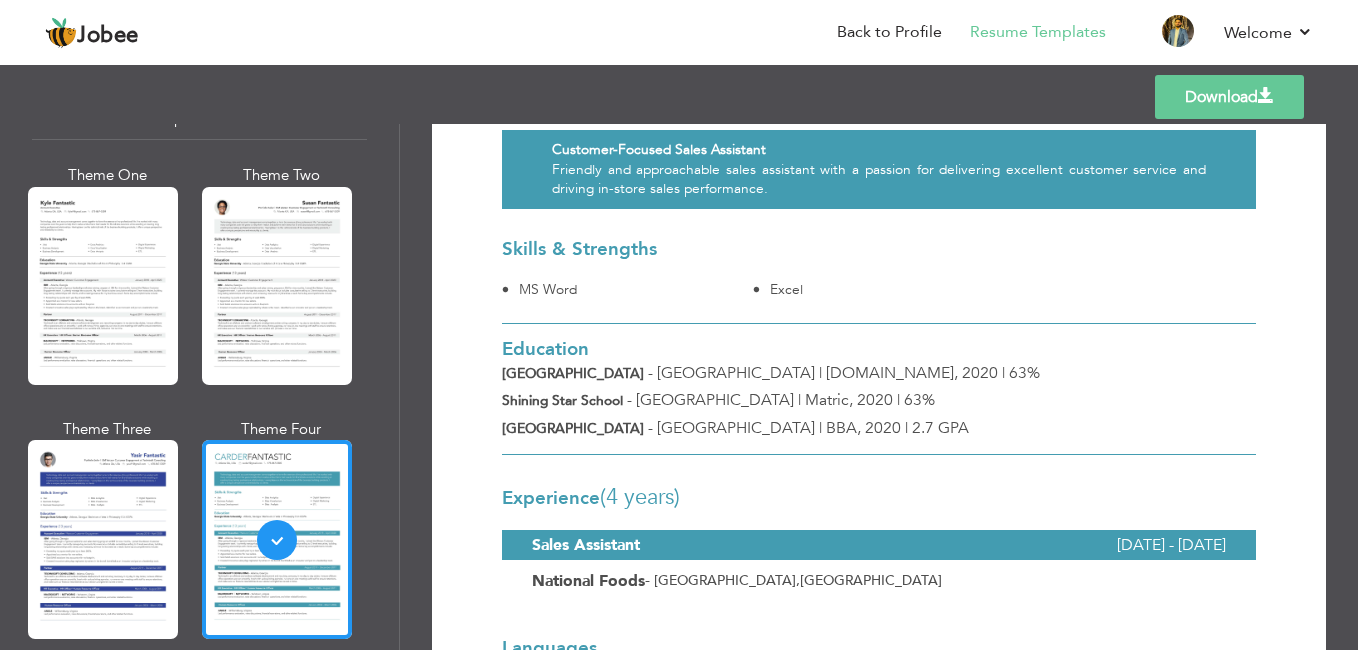 scroll, scrollTop: 246, scrollLeft: 0, axis: vertical 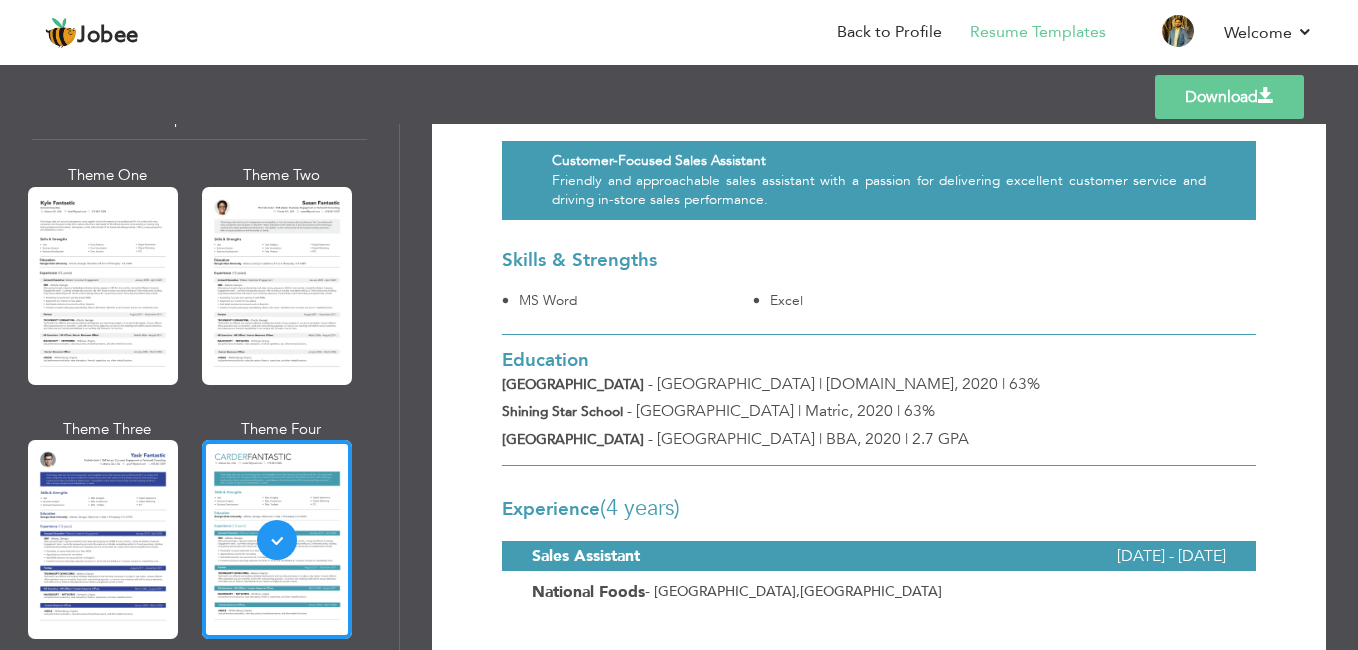 click on "(4 Years)" at bounding box center [640, 508] 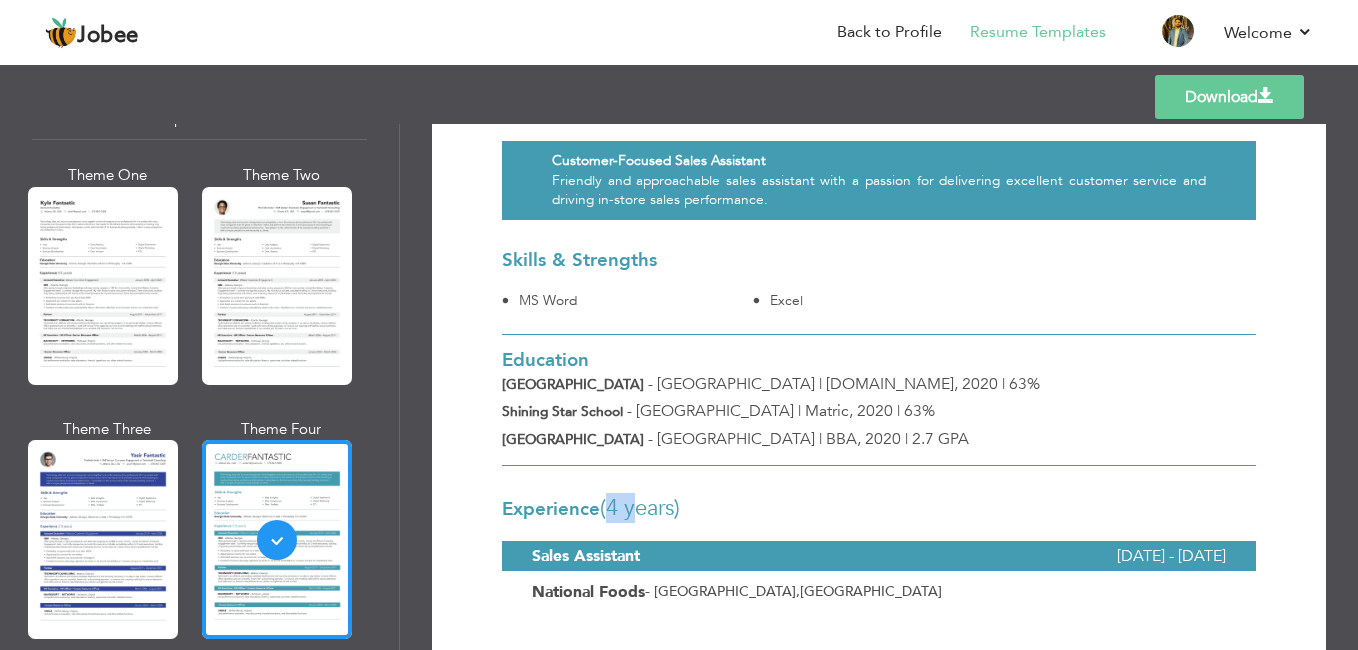 drag, startPoint x: 635, startPoint y: 440, endPoint x: 610, endPoint y: 448, distance: 26.24881 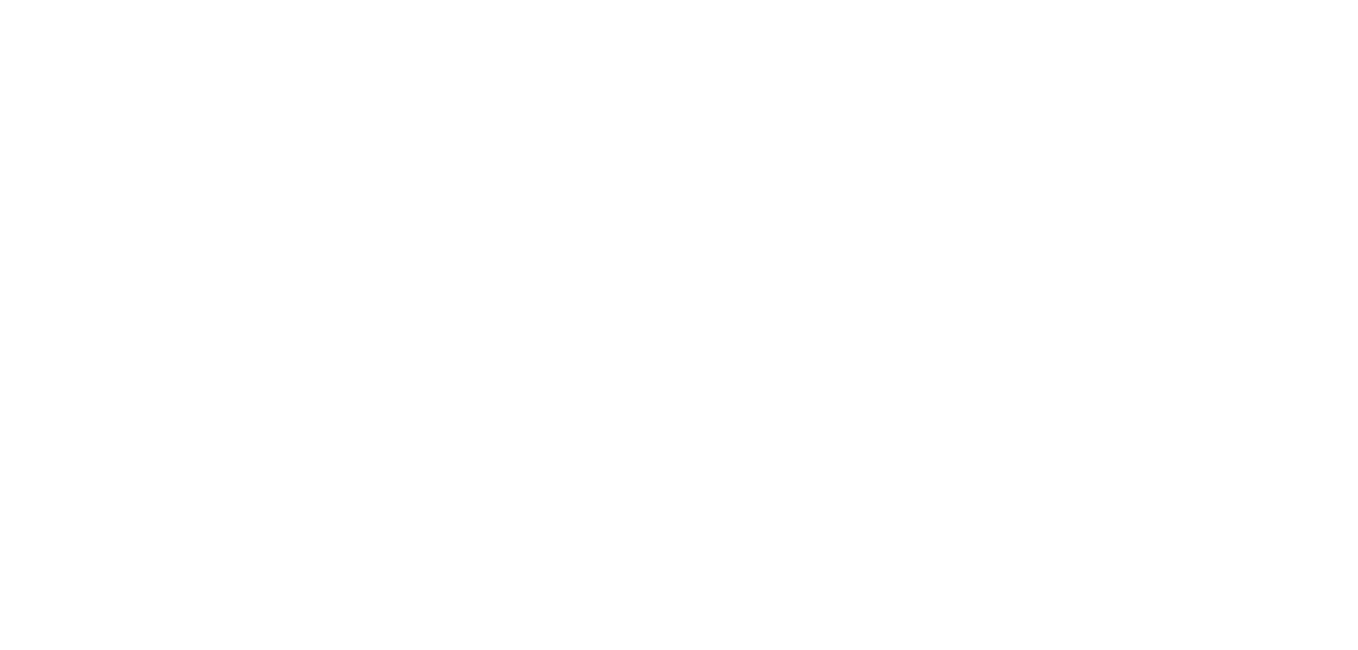 scroll, scrollTop: 0, scrollLeft: 0, axis: both 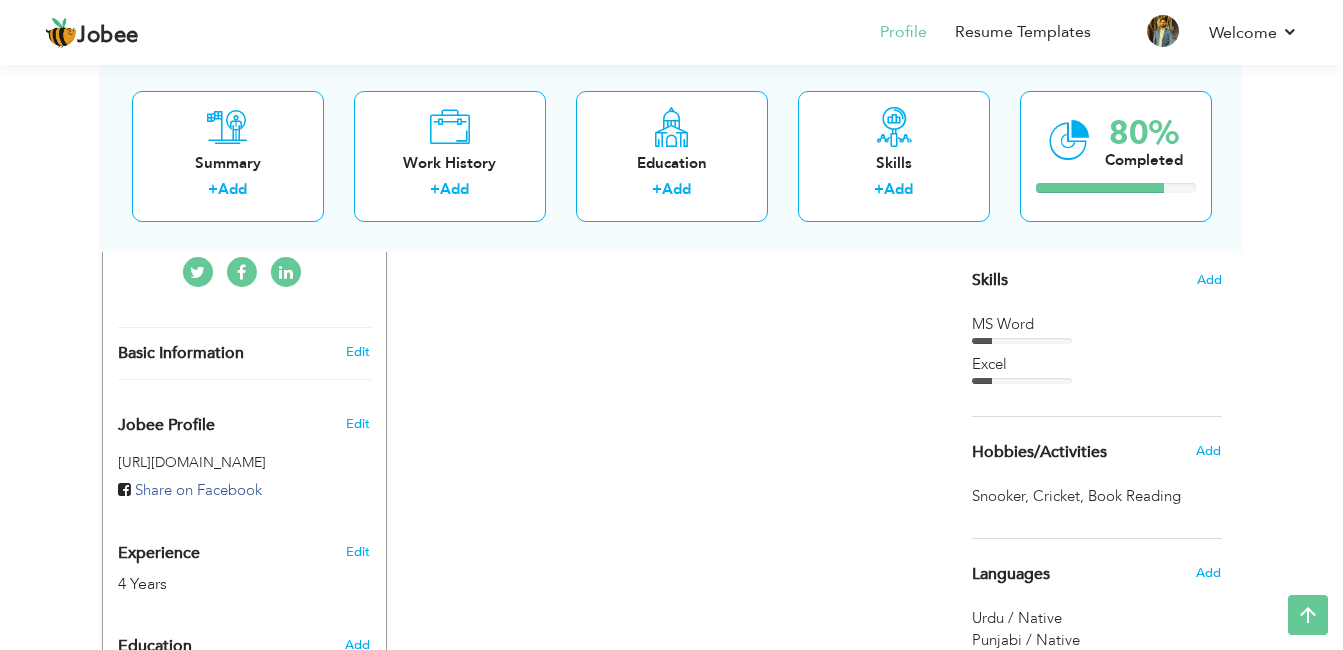 click on "4 Years" at bounding box center (221, 584) 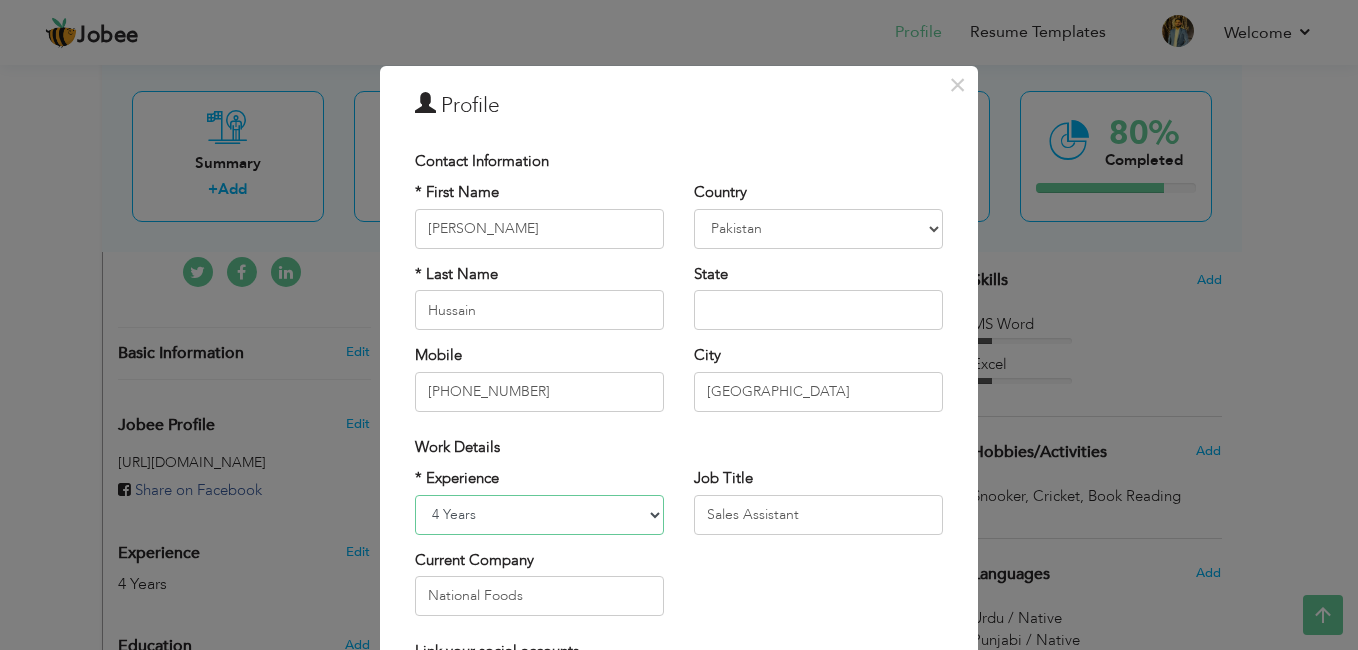 click on "Entry Level Less than 1 Year 1 Year 2 Years 3 Years 4 Years 5 Years 6 Years 7 Years 8 Years 9 Years 10 Years 11 Years 12 Years 13 Years 14 Years 15 Years 16 Years 17 Years 18 Years 19 Years 20 Years 21 Years 22 Years 23 Years 24 Years 25 Years 26 Years 27 Years 28 Years 29 Years 30 Years 31 Years 32 Years 33 Years 34 Years 35 Years More than 35 Years" at bounding box center [539, 515] 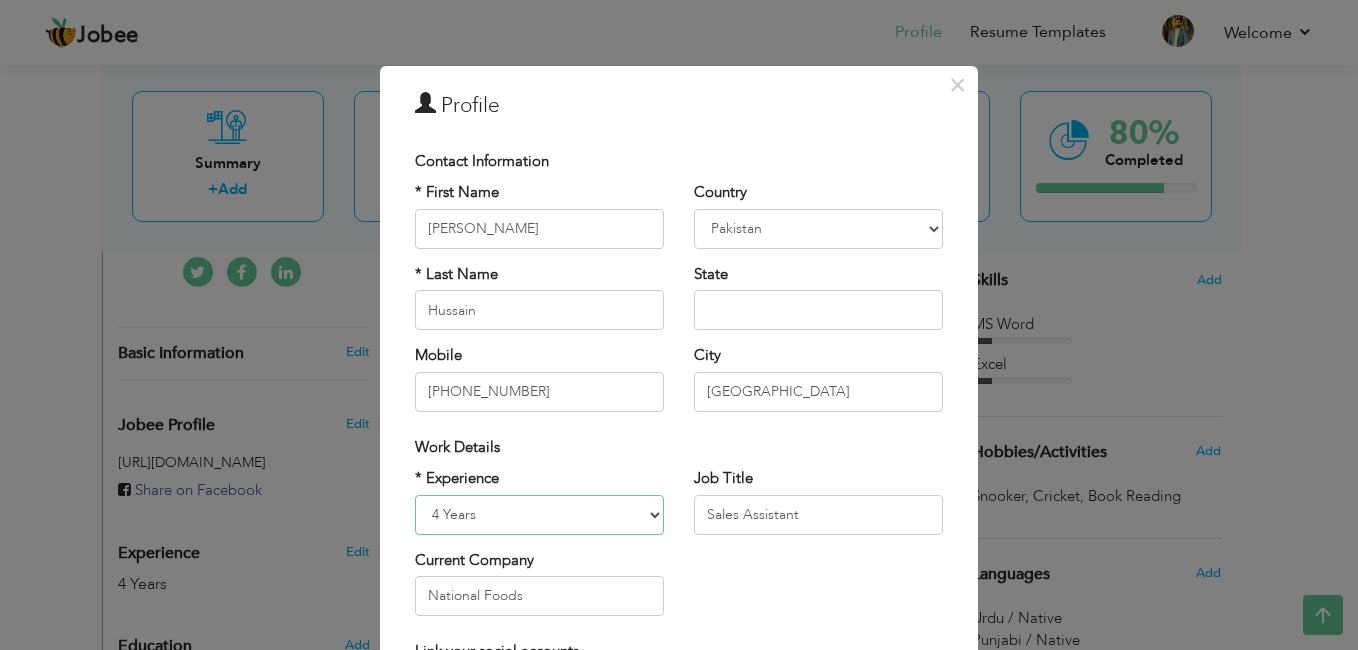 select on "number:4" 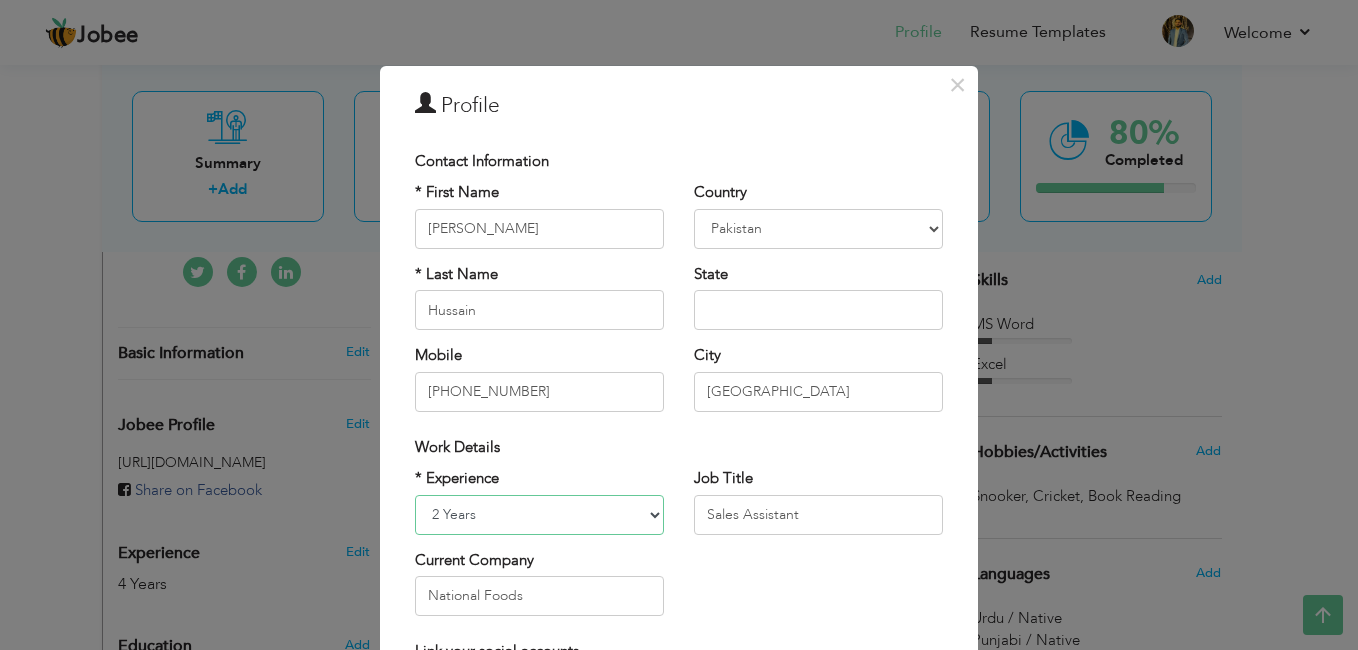 click on "Entry Level Less than 1 Year 1 Year 2 Years 3 Years 4 Years 5 Years 6 Years 7 Years 8 Years 9 Years 10 Years 11 Years 12 Years 13 Years 14 Years 15 Years 16 Years 17 Years 18 Years 19 Years 20 Years 21 Years 22 Years 23 Years 24 Years 25 Years 26 Years 27 Years 28 Years 29 Years 30 Years 31 Years 32 Years 33 Years 34 Years 35 Years More than 35 Years" at bounding box center (539, 515) 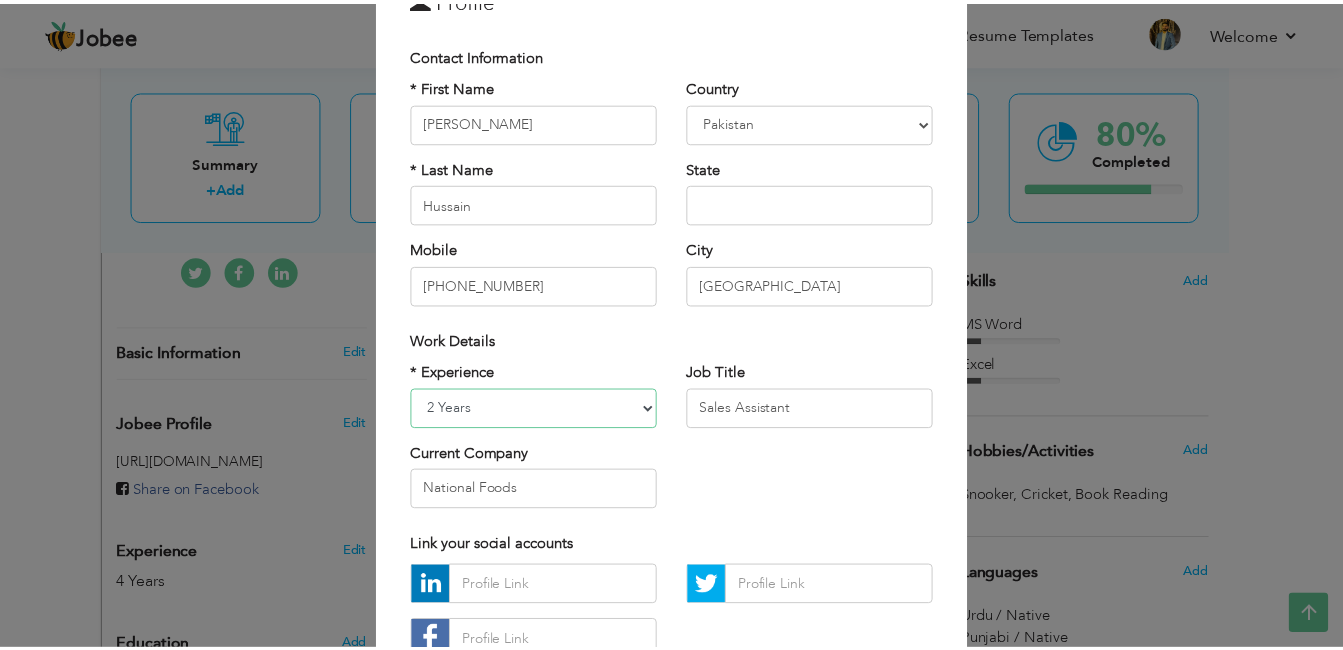 scroll, scrollTop: 253, scrollLeft: 0, axis: vertical 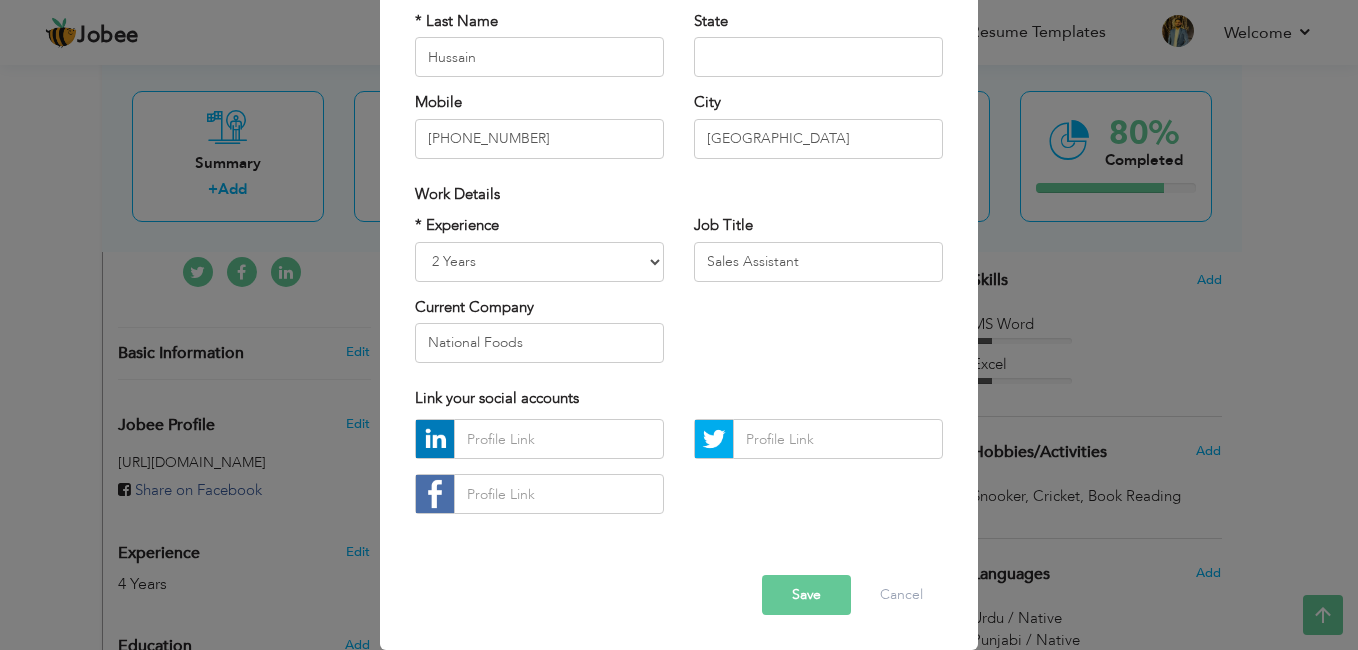 click on "Save" at bounding box center (806, 595) 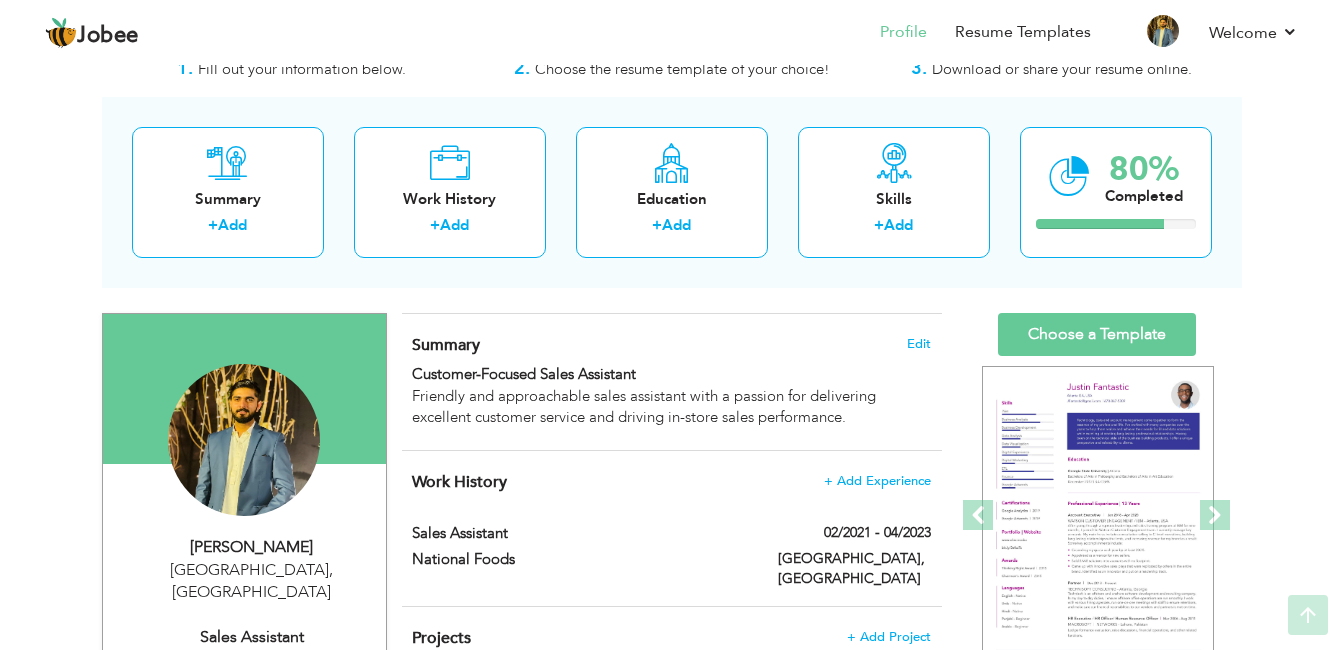 scroll, scrollTop: 0, scrollLeft: 0, axis: both 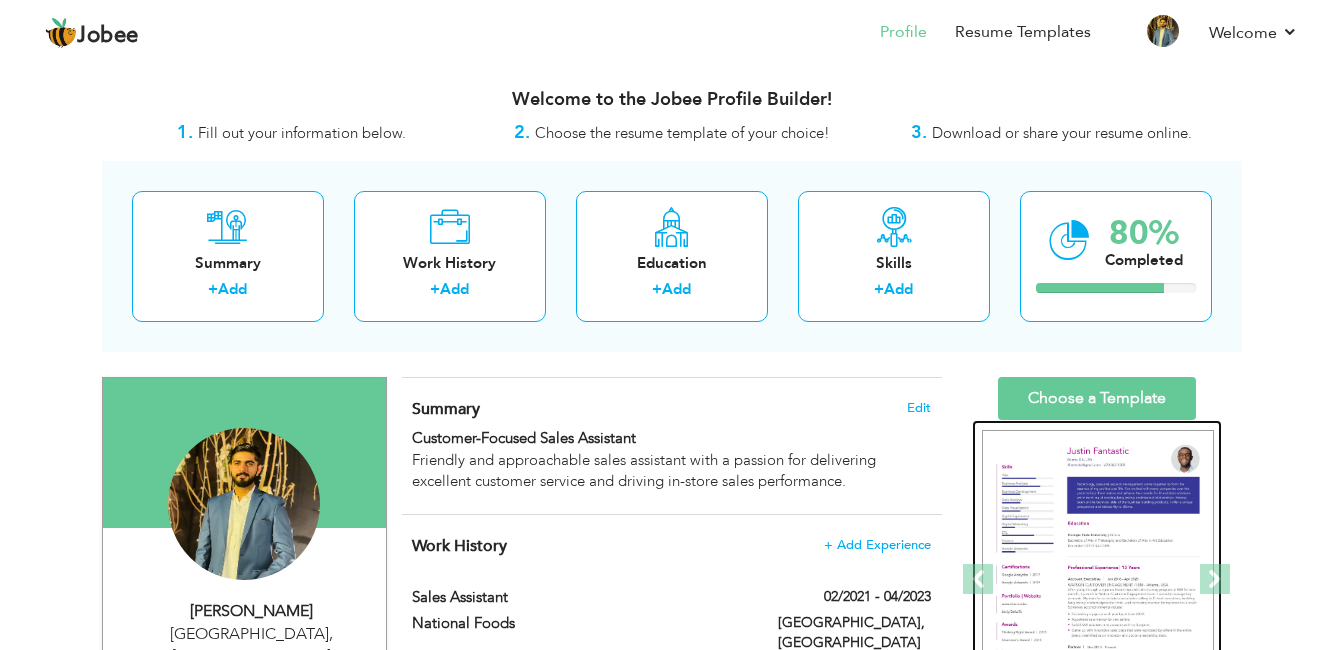 click at bounding box center (1098, 580) 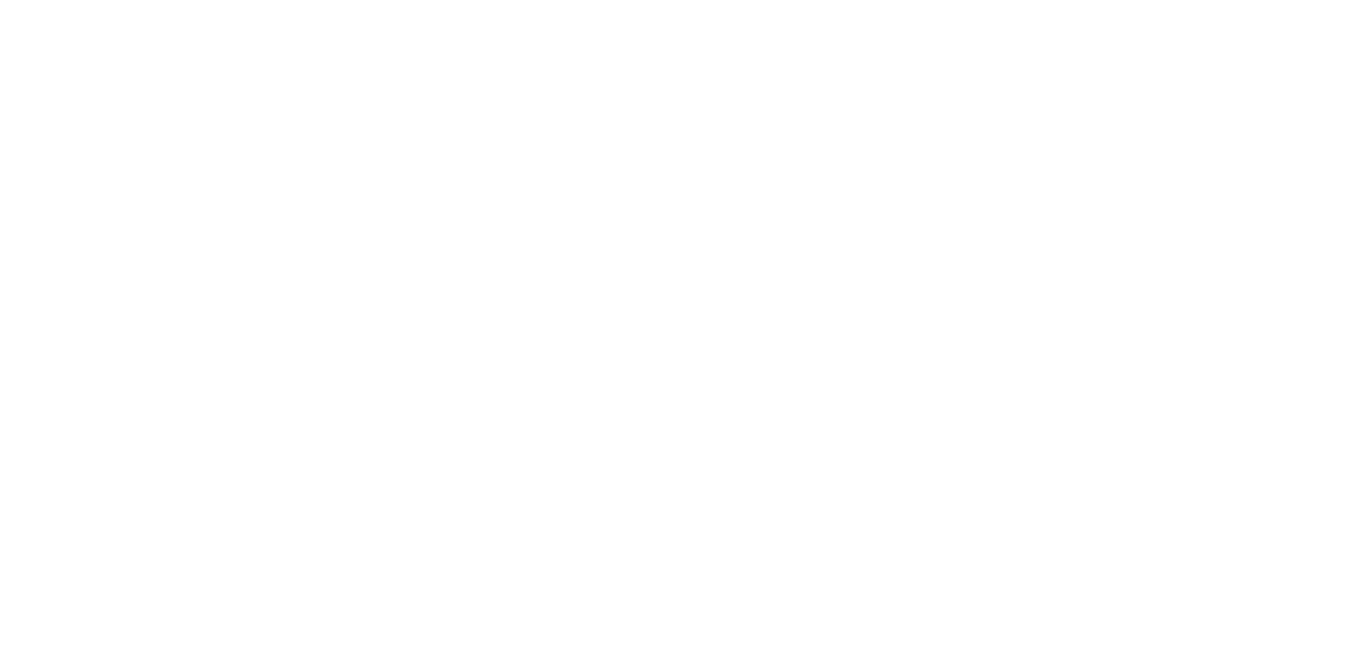 scroll, scrollTop: 0, scrollLeft: 0, axis: both 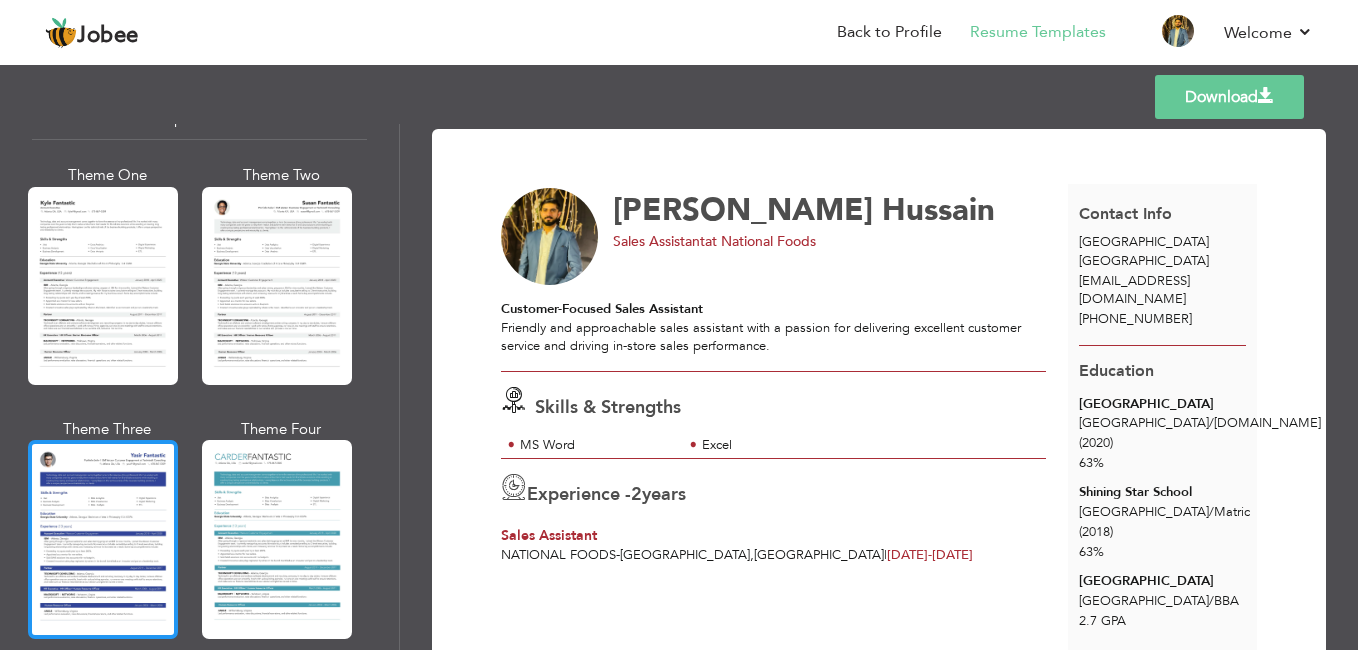 click at bounding box center [103, 539] 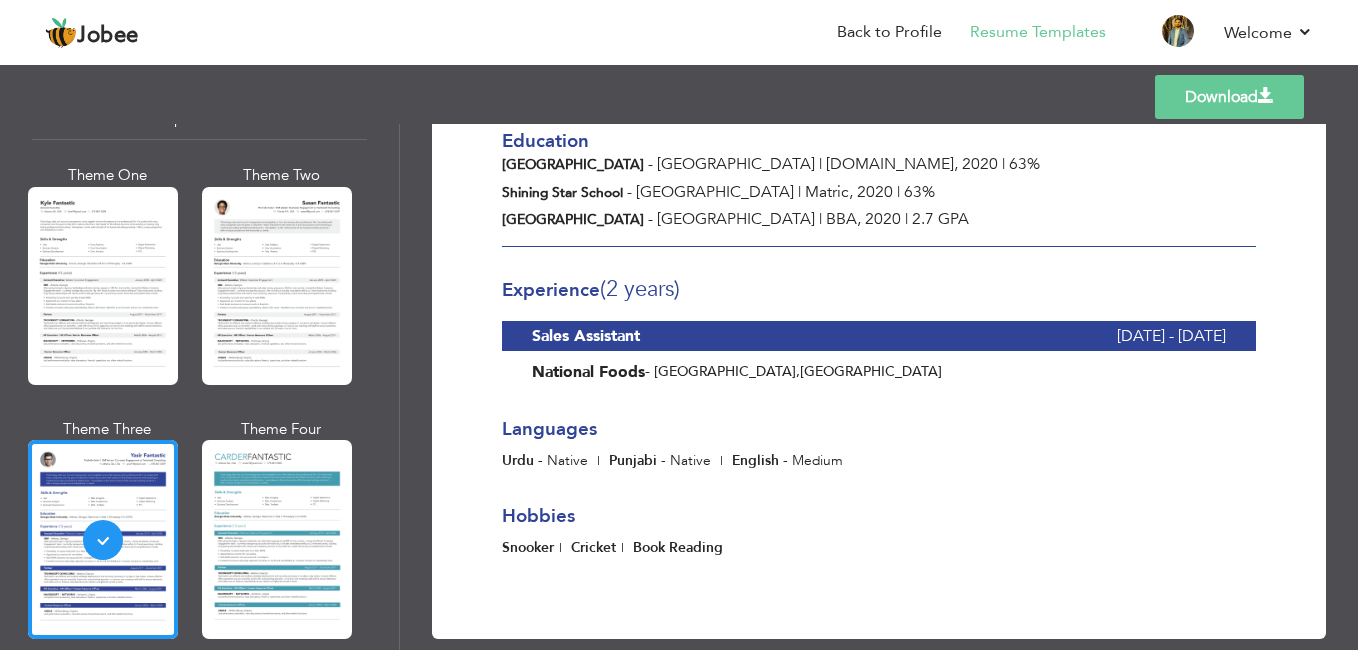 scroll, scrollTop: 439, scrollLeft: 0, axis: vertical 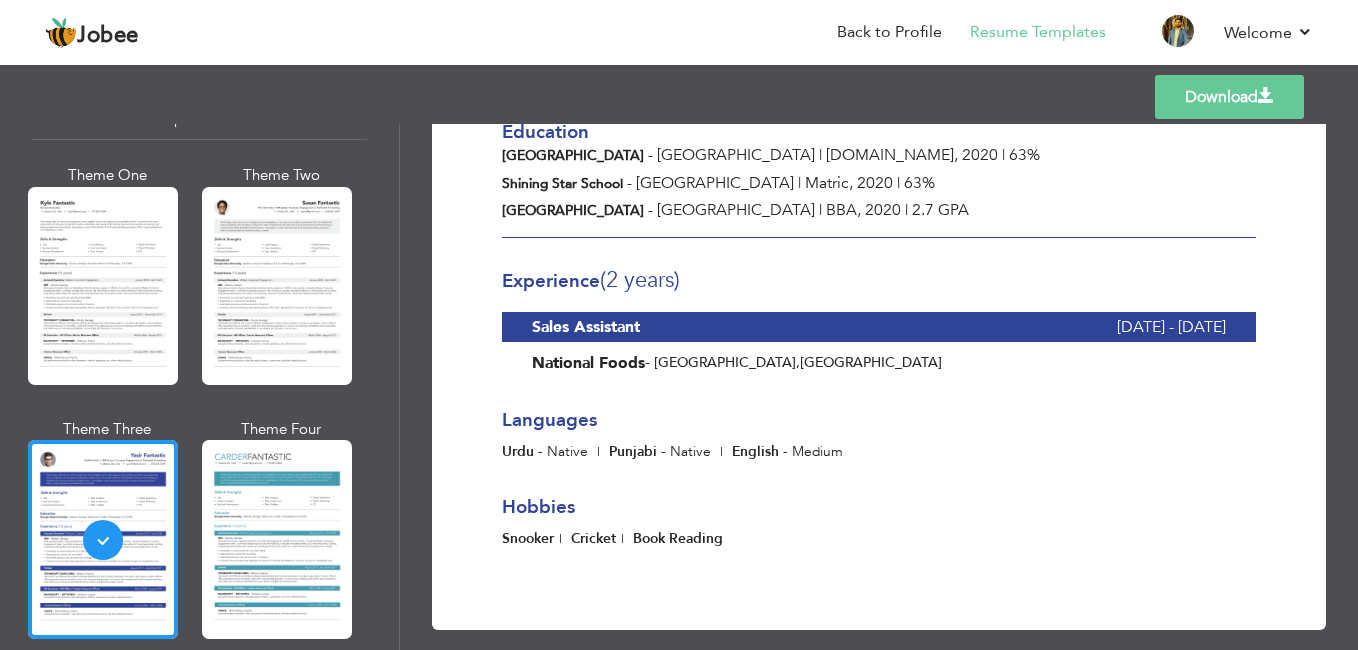 click on "Download" at bounding box center [1229, 97] 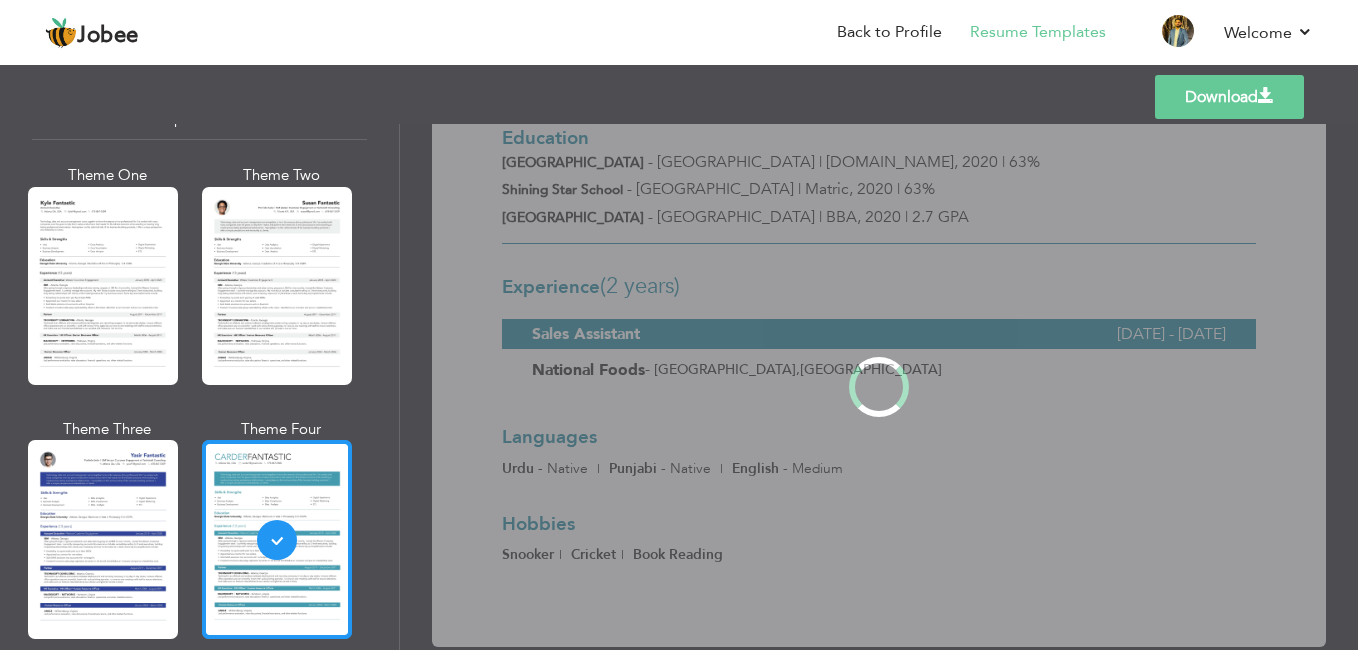scroll, scrollTop: 0, scrollLeft: 0, axis: both 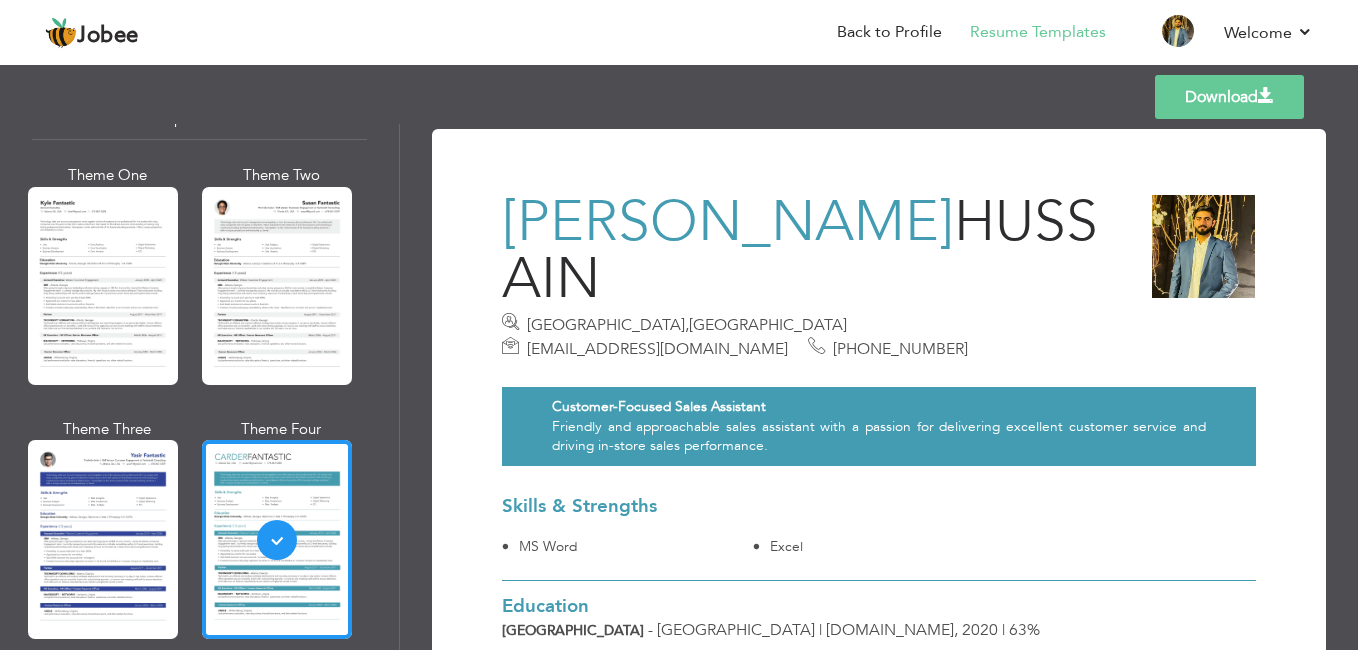 click on "Download" at bounding box center [1229, 97] 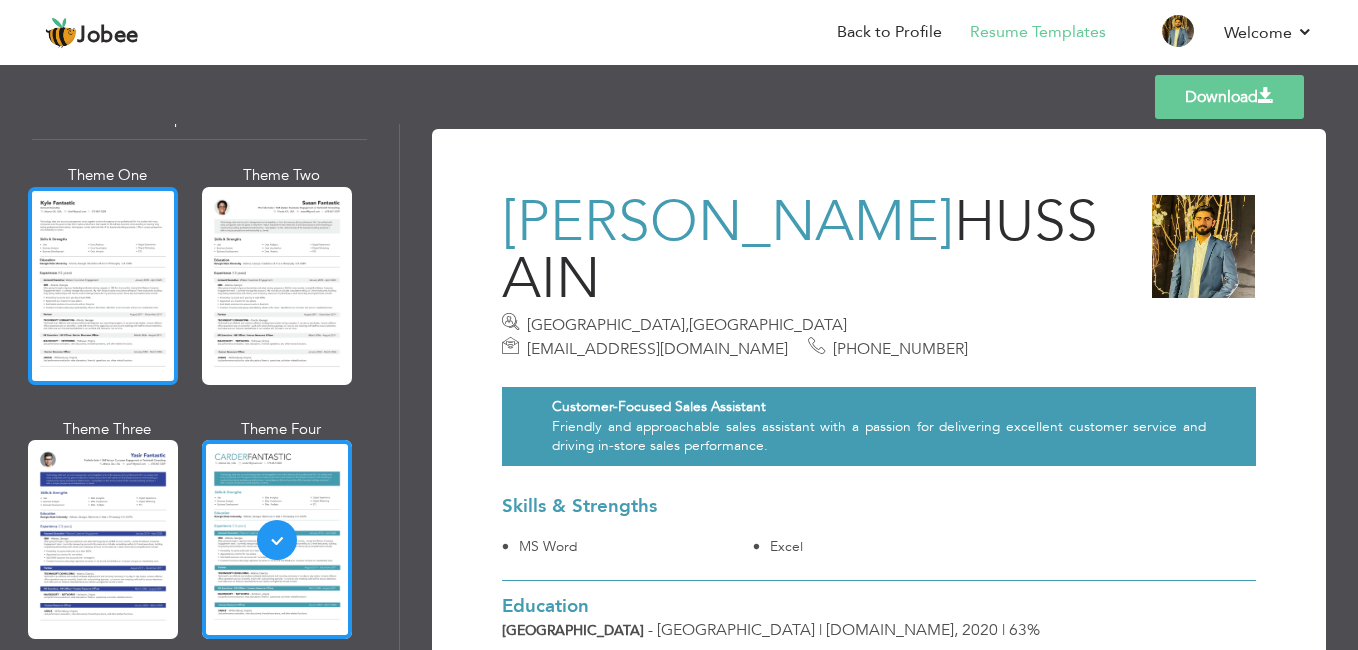 click at bounding box center (103, 286) 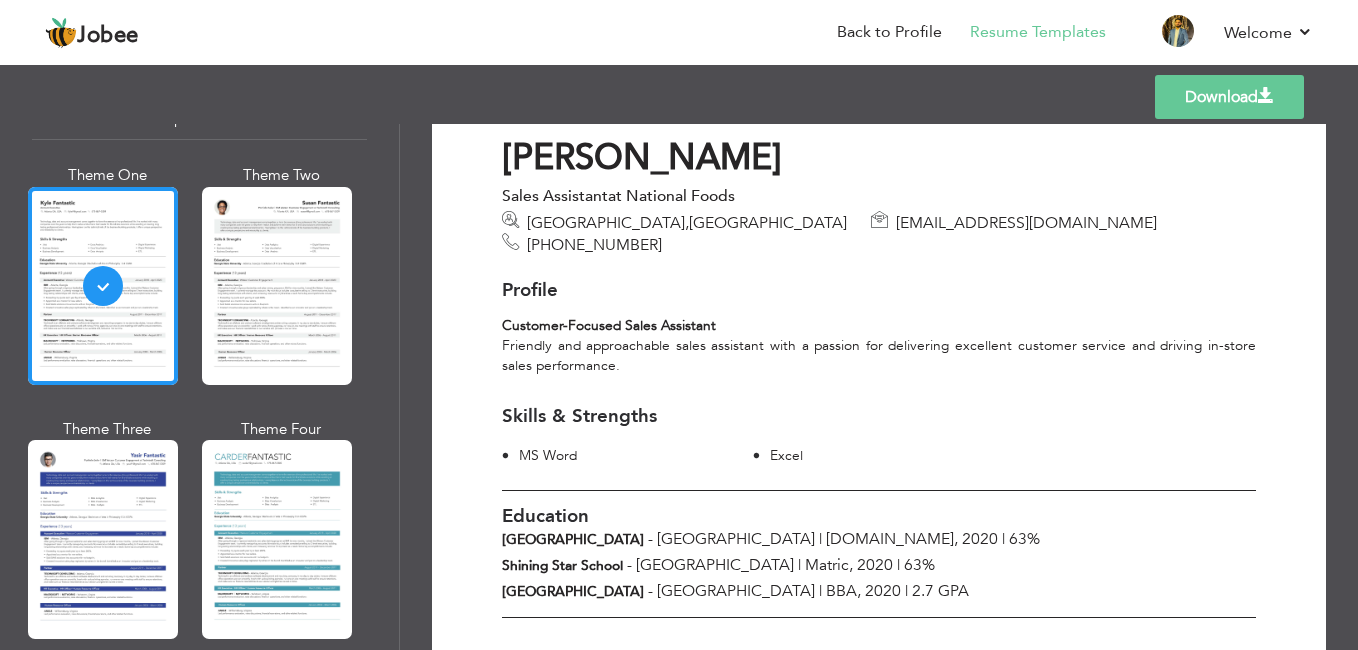 scroll, scrollTop: 430, scrollLeft: 0, axis: vertical 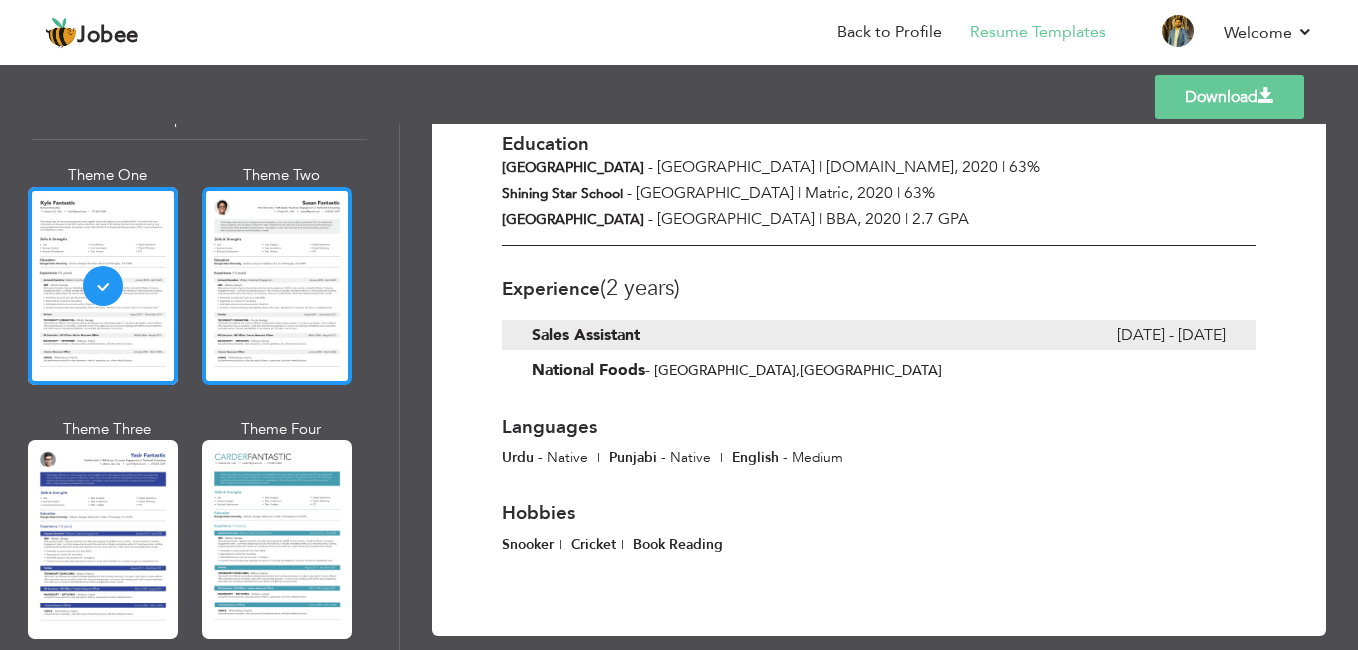 click at bounding box center [277, 286] 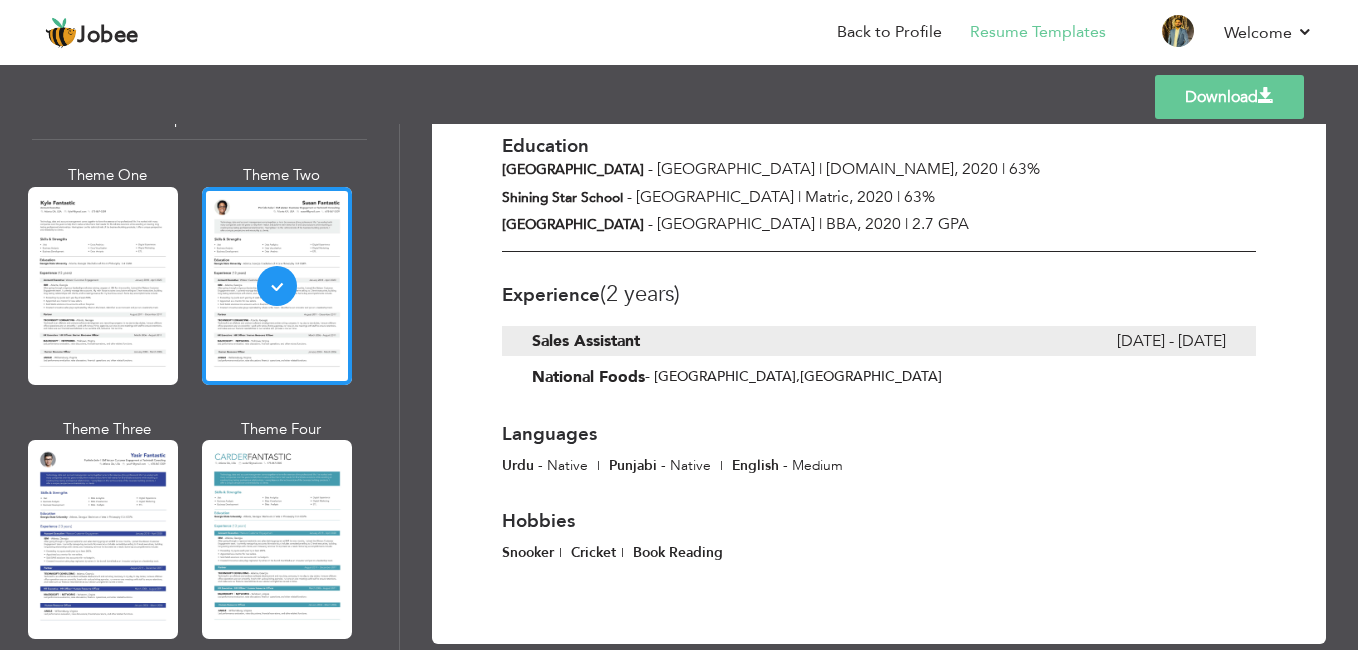 scroll, scrollTop: 439, scrollLeft: 0, axis: vertical 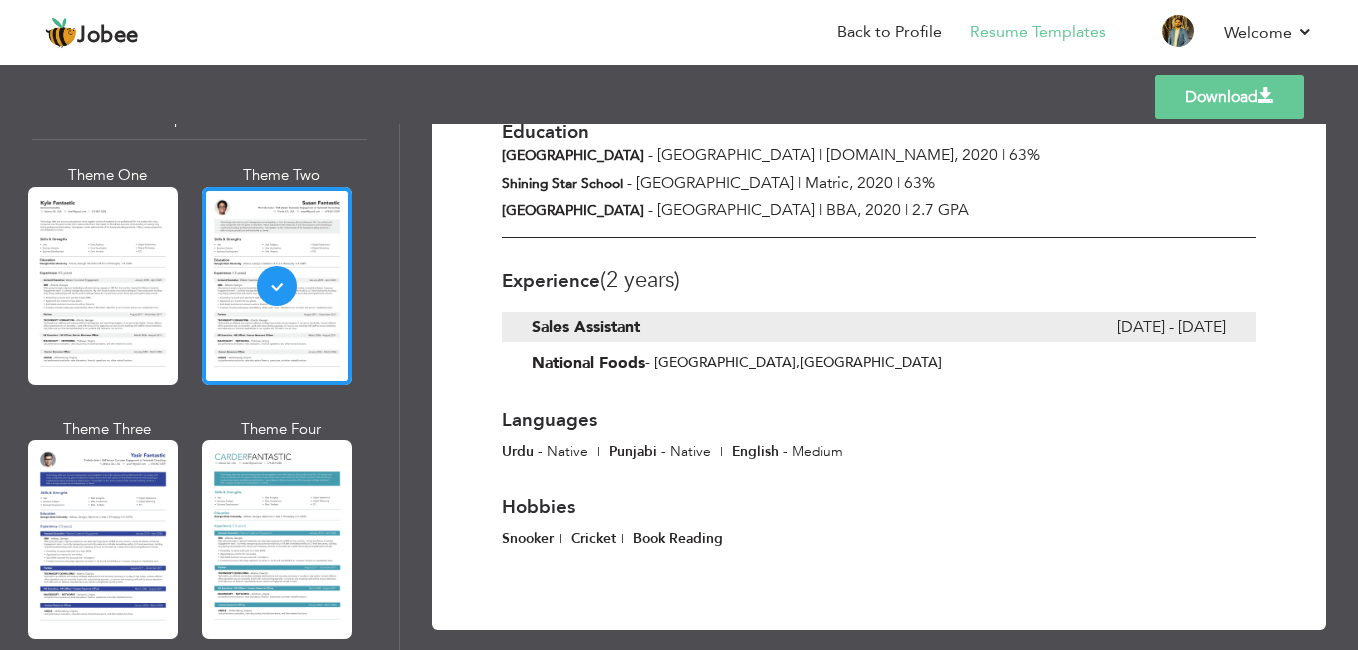 click on "Download" at bounding box center [1229, 97] 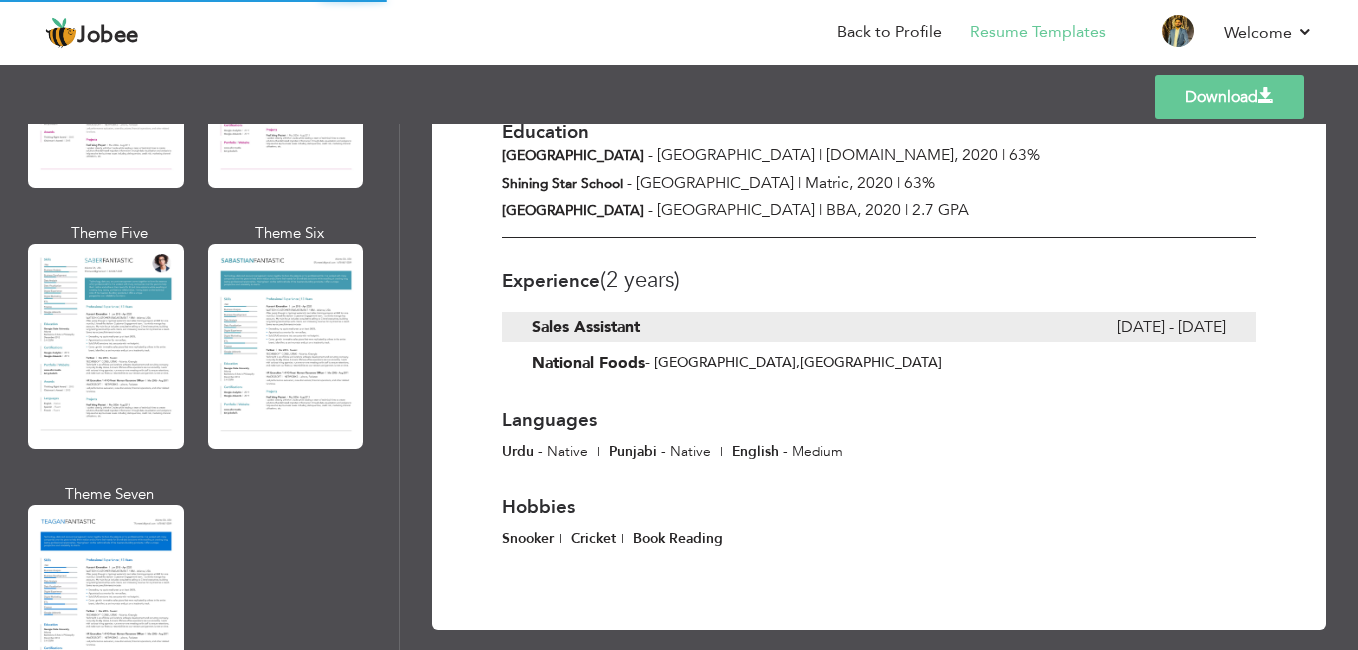 scroll, scrollTop: 2851, scrollLeft: 0, axis: vertical 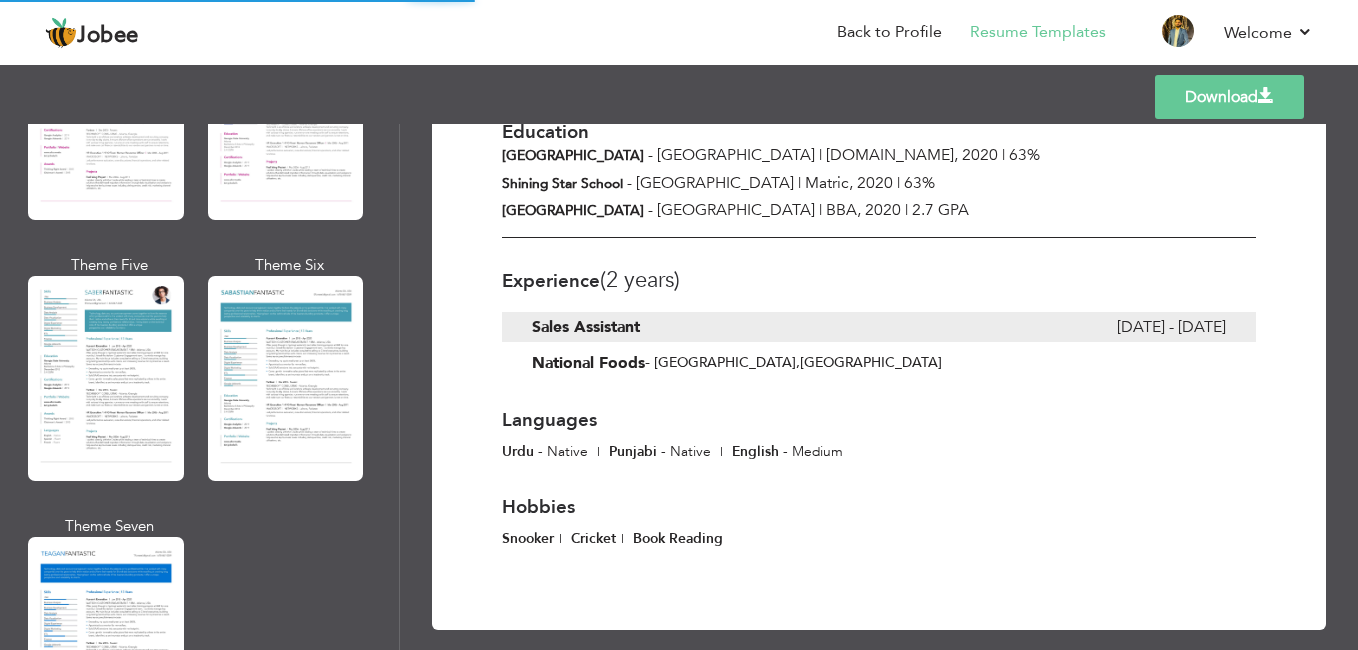 click at bounding box center [106, 378] 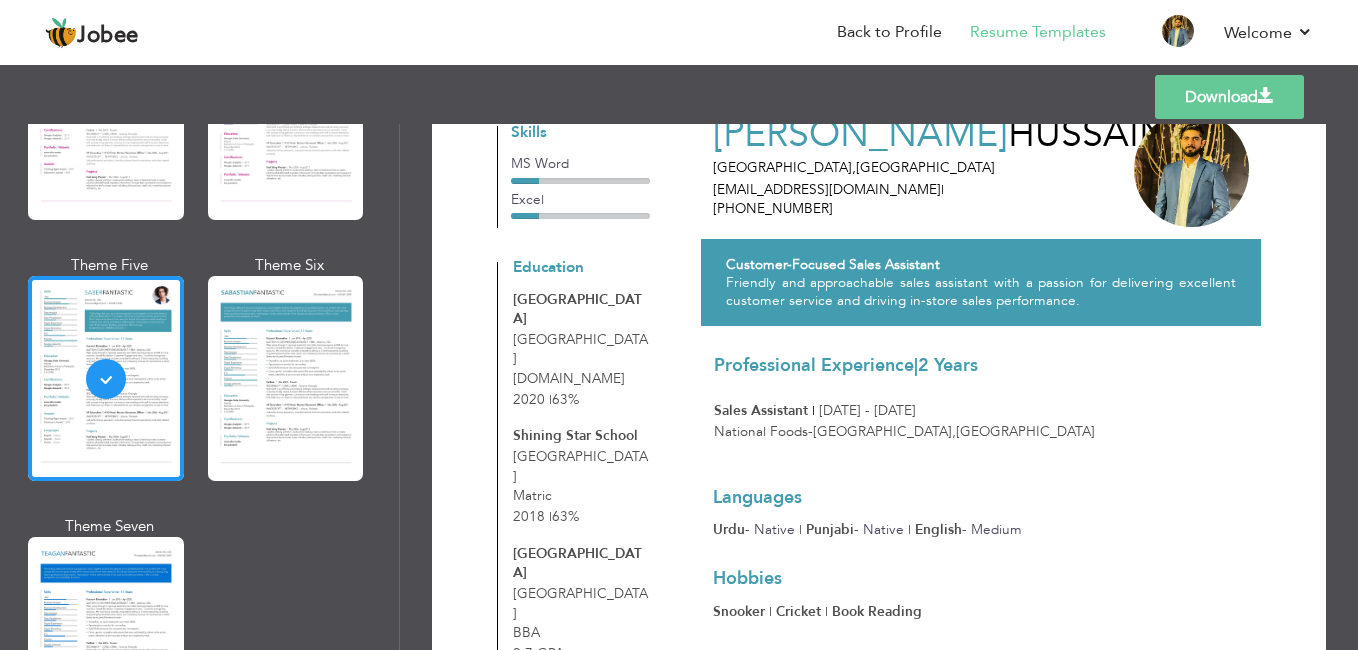 scroll, scrollTop: 0, scrollLeft: 0, axis: both 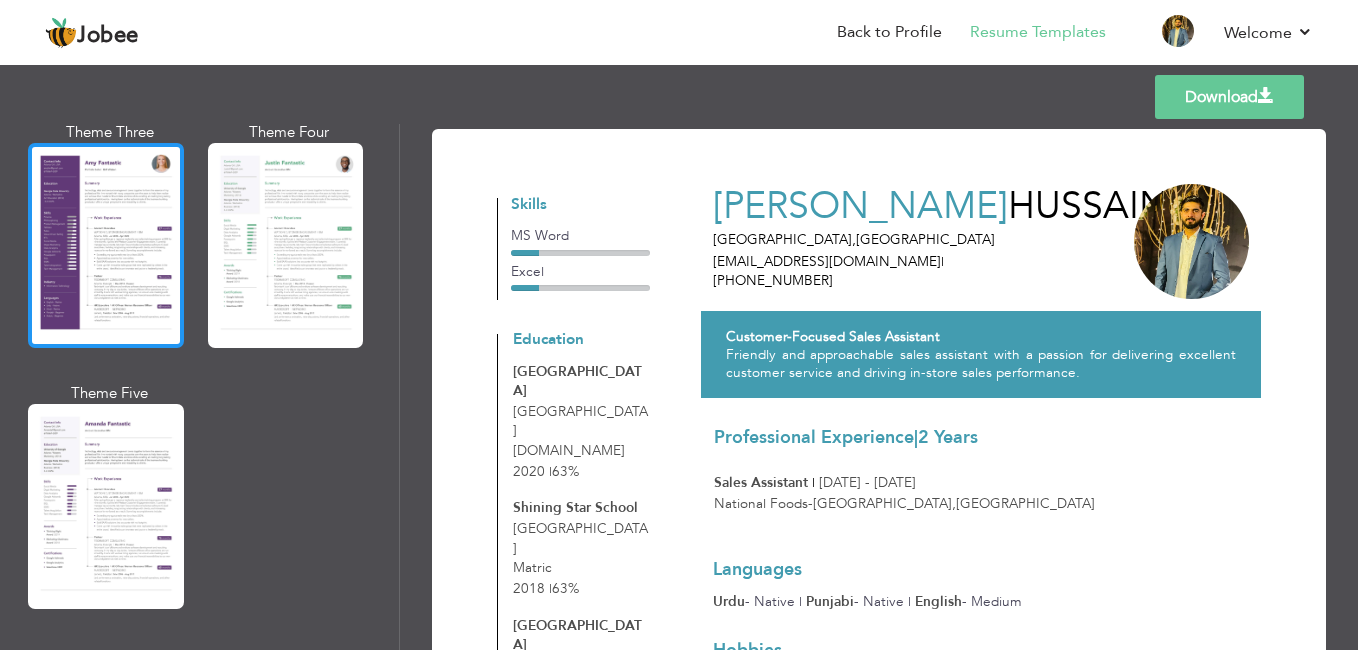 click at bounding box center (106, 245) 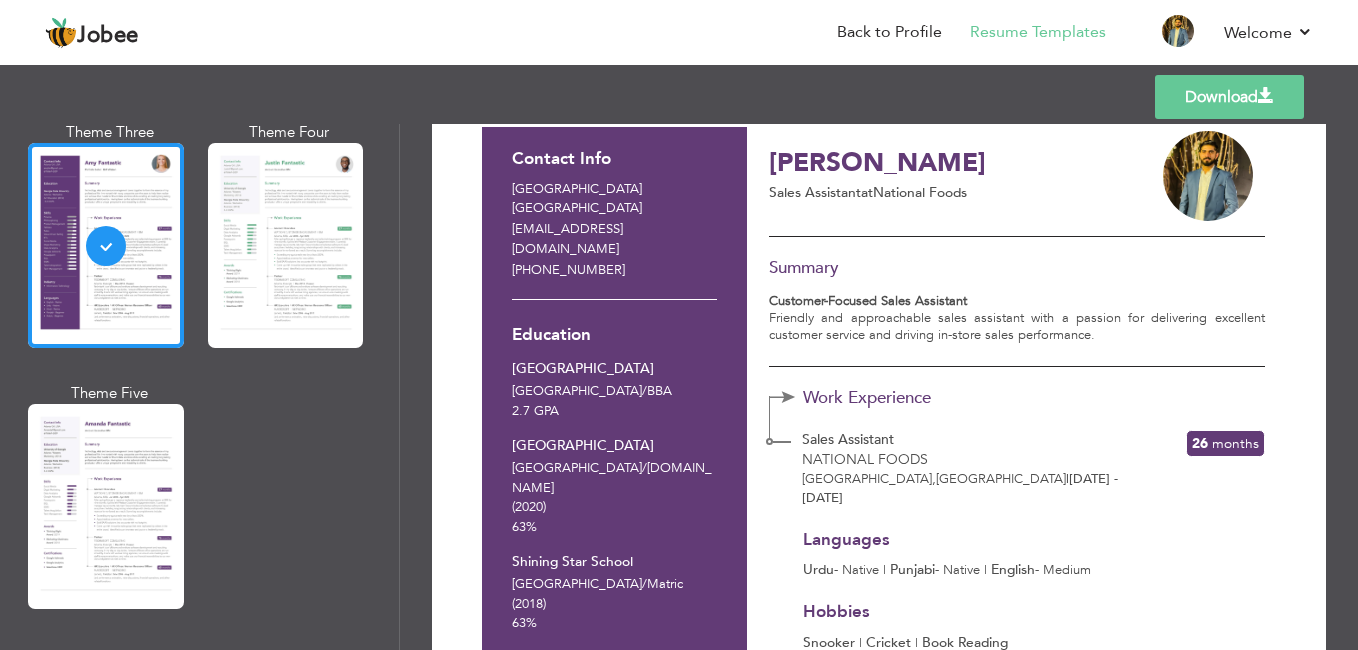 scroll, scrollTop: 20, scrollLeft: 0, axis: vertical 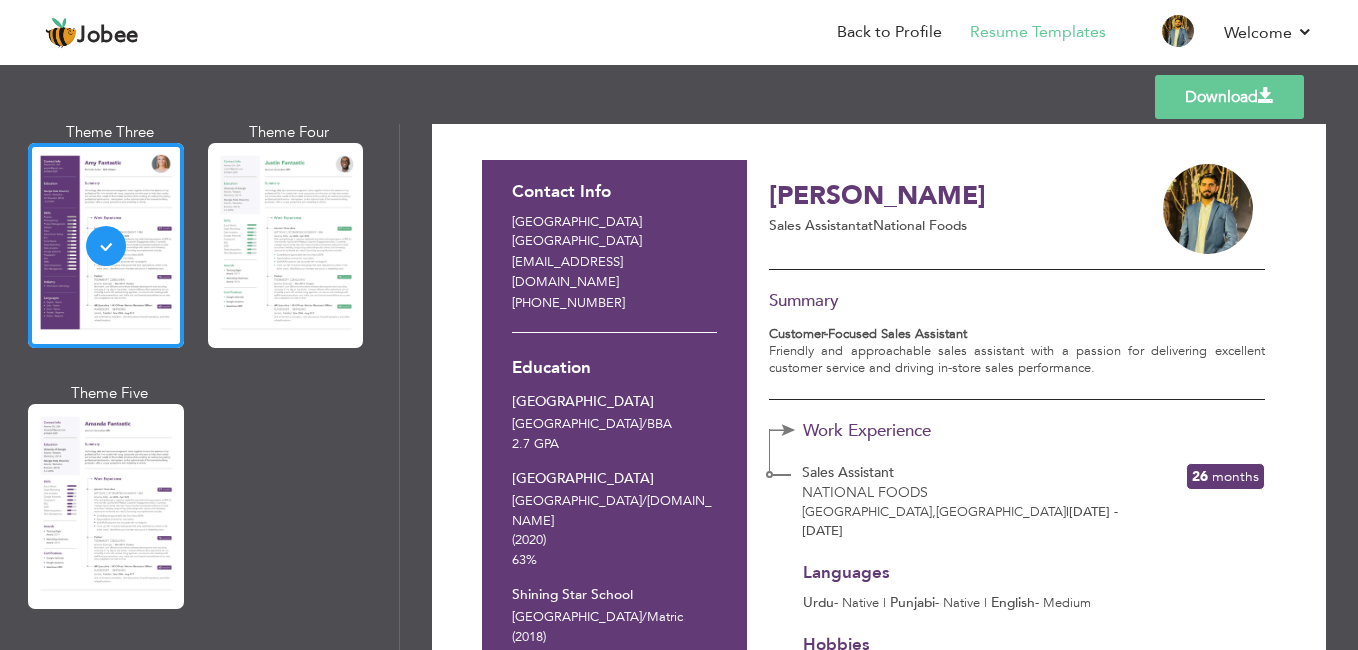 click on "Download" at bounding box center [1229, 97] 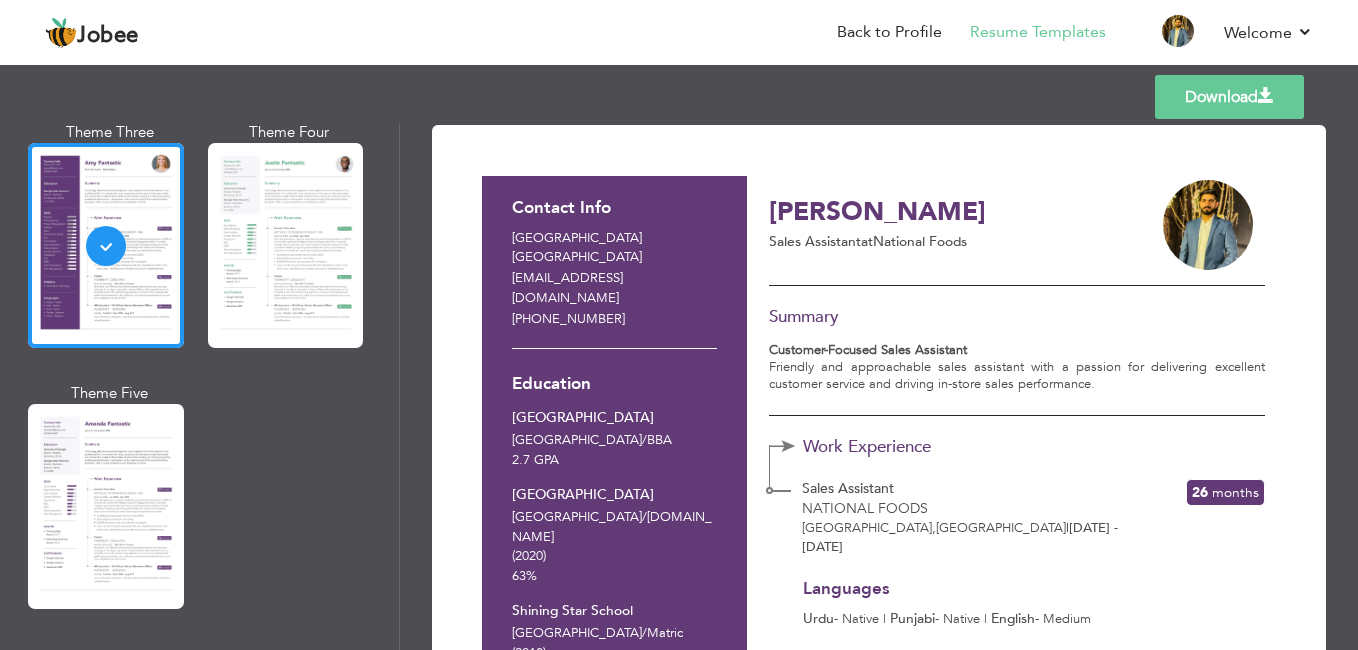 scroll, scrollTop: 0, scrollLeft: 0, axis: both 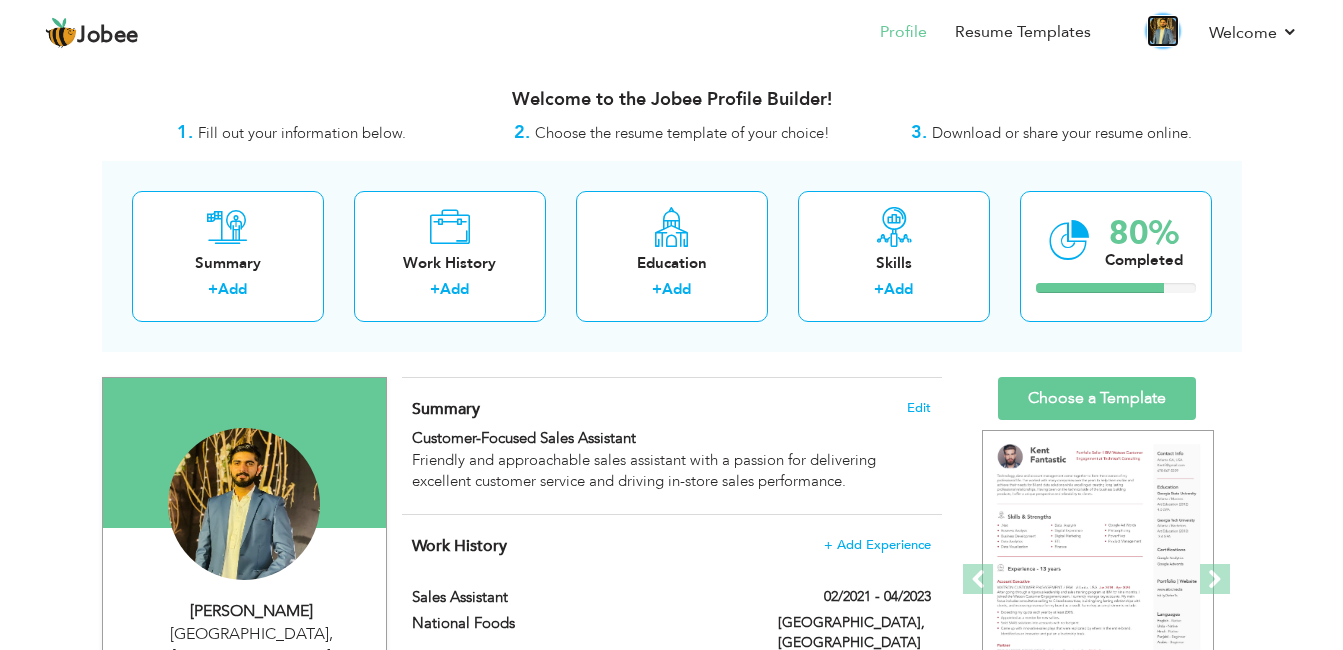 click at bounding box center (1163, 31) 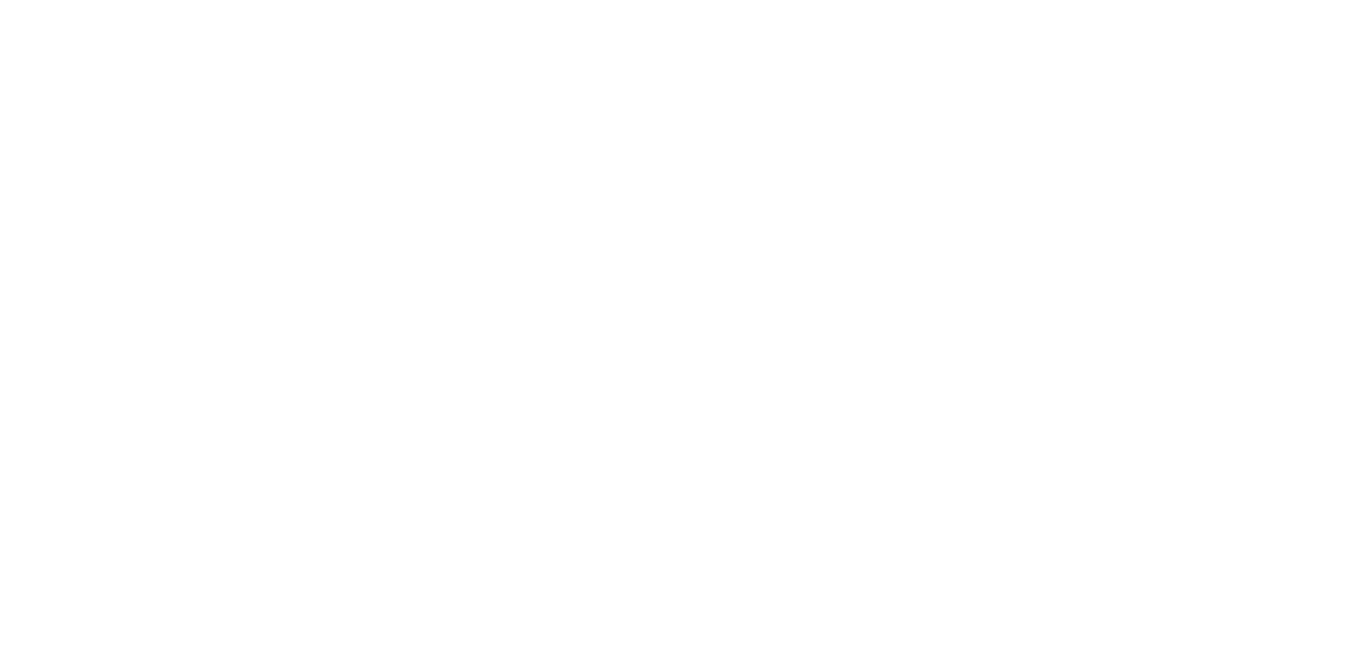 scroll, scrollTop: 0, scrollLeft: 0, axis: both 